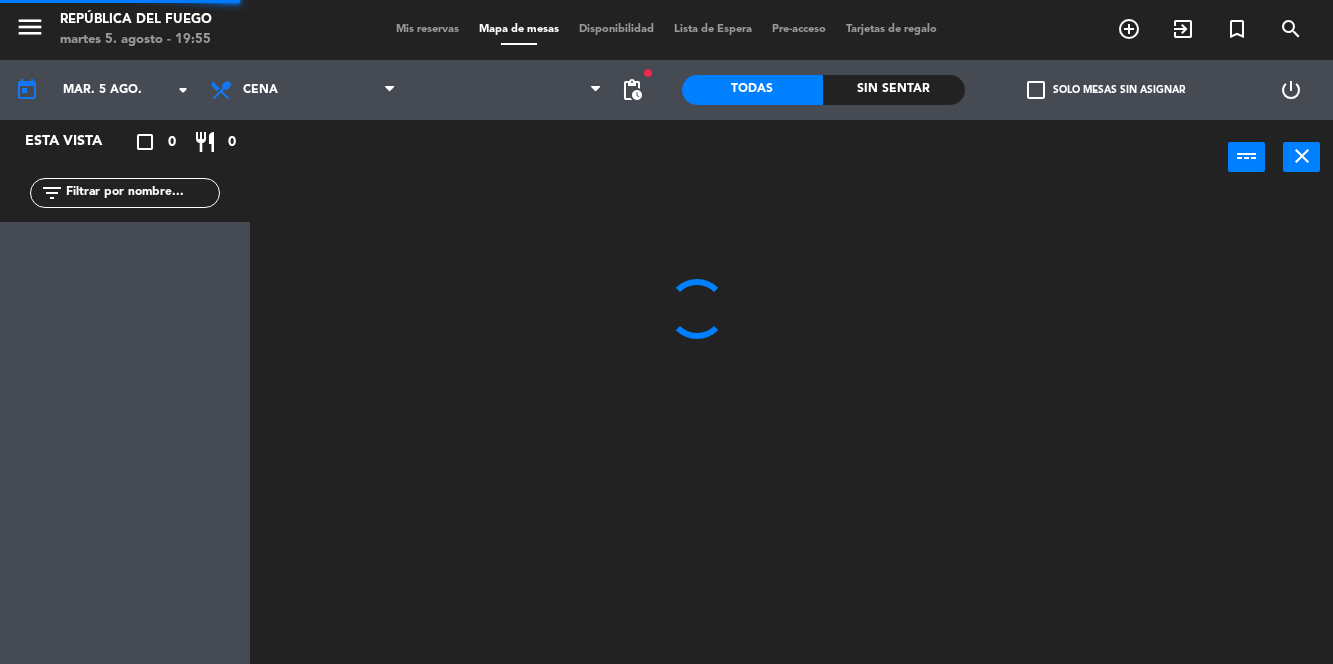 scroll, scrollTop: 0, scrollLeft: 0, axis: both 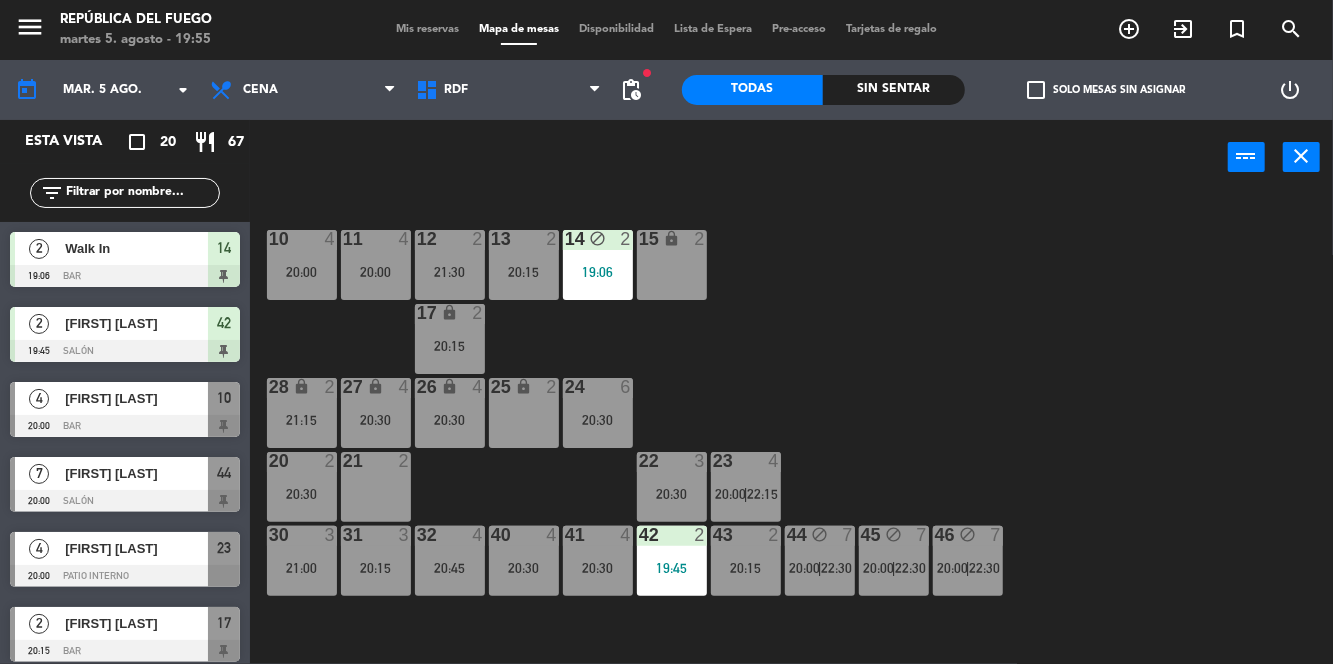 click on "pending_actions" 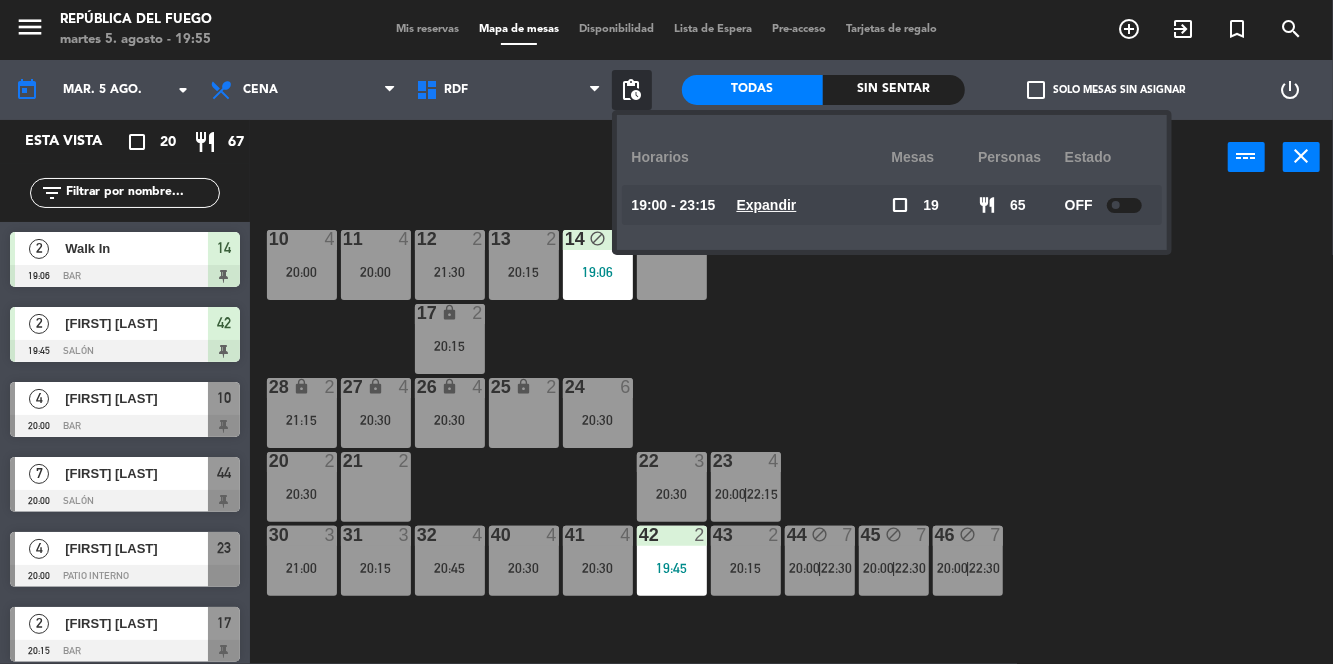 click on "10  4   20:00  11  4   20:00  12  2   21:30  13  2   20:15  14 block  2   19:06  15 lock  2  17 lock  2   20:15  24  6   20:30  25 lock  2  27 lock  4   20:30  26 lock  4   20:30  28 lock  2   21:15  20  2   20:30  21  2  22  3   20:30  23  4   20:00    |    22:15     30  3   21:00  31  3   20:15  32  4   20:45  40  4   20:30  41  4   20:30  42  2   19:45  43  2   20:15  44 block  7   20:00    |    22:30     45 block  7   20:00    |    22:30     46 block  7   20:00    |    22:30     1 lock  1  2 lock  1  3 lock  1  4 lock  1  5 lock  1  6 lock  1  72 lock  4  70 lock  4  71 lock  4  50 lock  2  51 lock  2  52 lock  2" 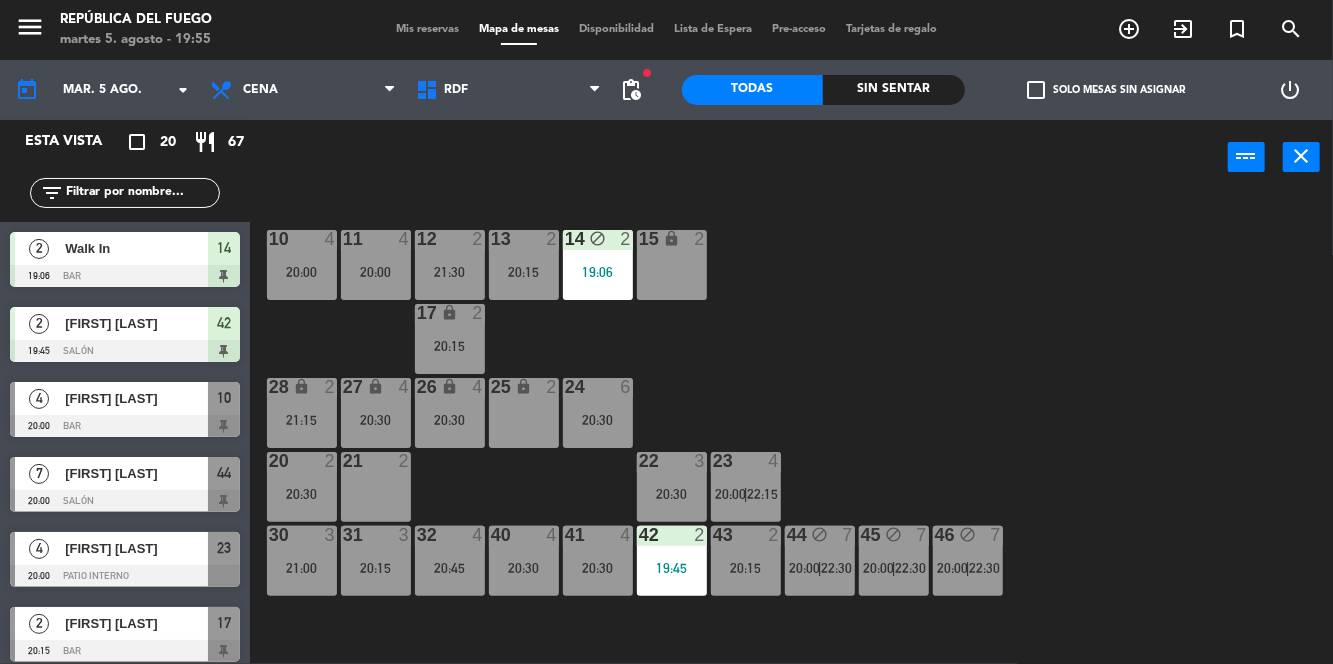 click on "20:15" at bounding box center (450, 346) 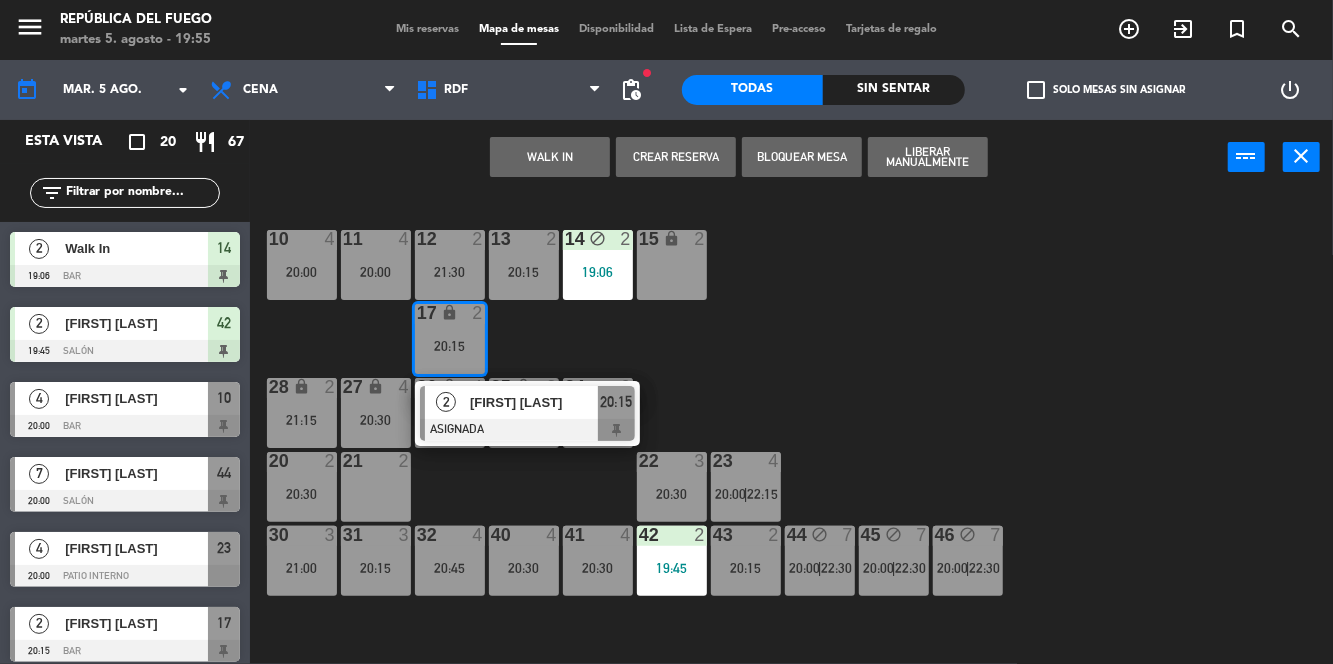 click at bounding box center [375, 461] 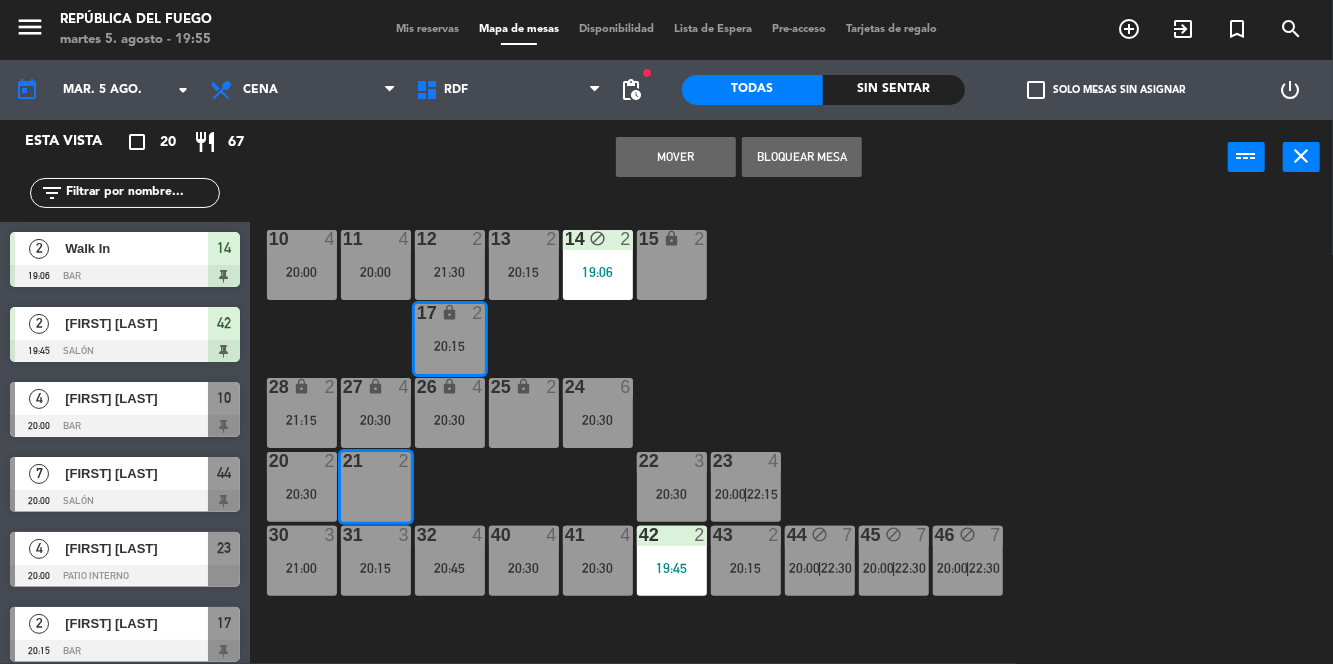 click on "Mover" at bounding box center [676, 157] 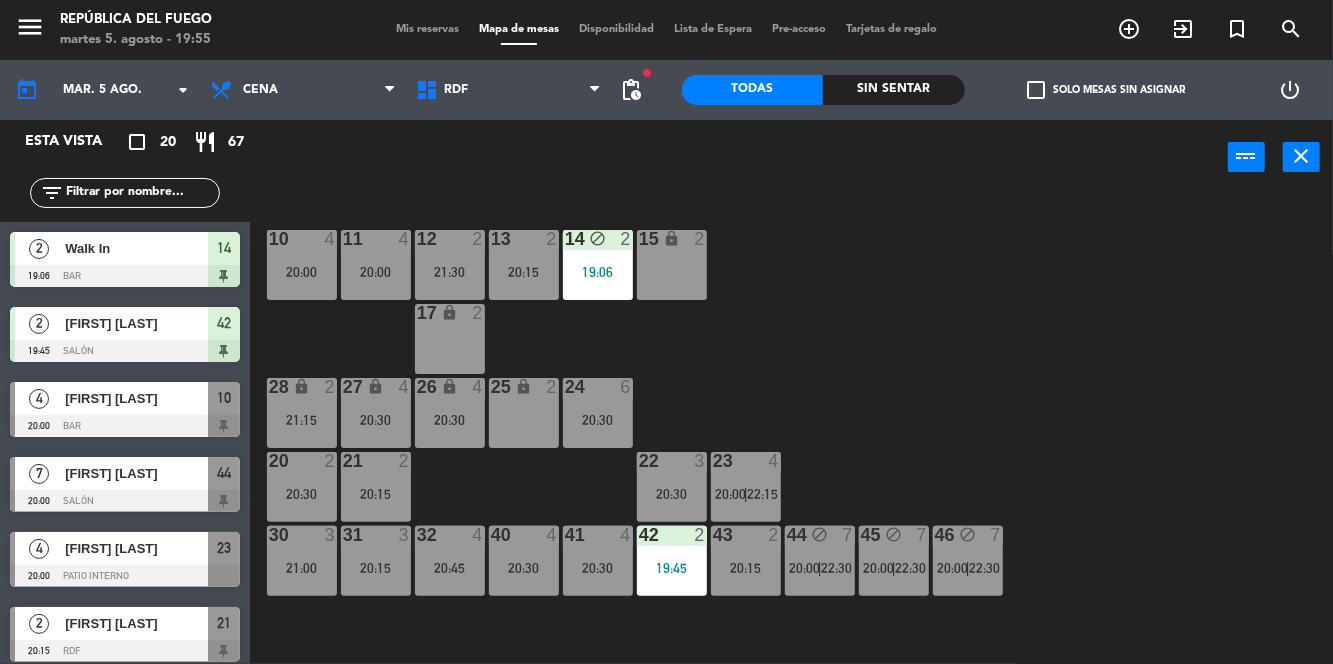 click on "10  4   20:00  11  4   20:00  12  2   21:30  13  2   20:15  14 block  2   19:06  15 lock  2  17 lock  2  24  6   20:30  25 lock  2  27 lock  4   20:30  26 lock  4   20:30  28 lock  2   21:15  20  2   20:30  21  2   20:15  22  3   20:00    |    22:15     30  3   21:00  31  3   20:15  32  4   20:45  40  4   20:30  41  4   20:30  42  2   19:45  43  2   20:15  44 block  7   20:00    |    22:30     45 block  7   20:00    |    22:30     46 block  7   20:00    |    22:30     1 lock  1  2 lock  1  3 lock  1  4 lock  1  5 lock  1  6 lock  1  72 lock  4  70 lock  4  71 lock  4  50 lock  2  51 lock  2  52 lock  2" 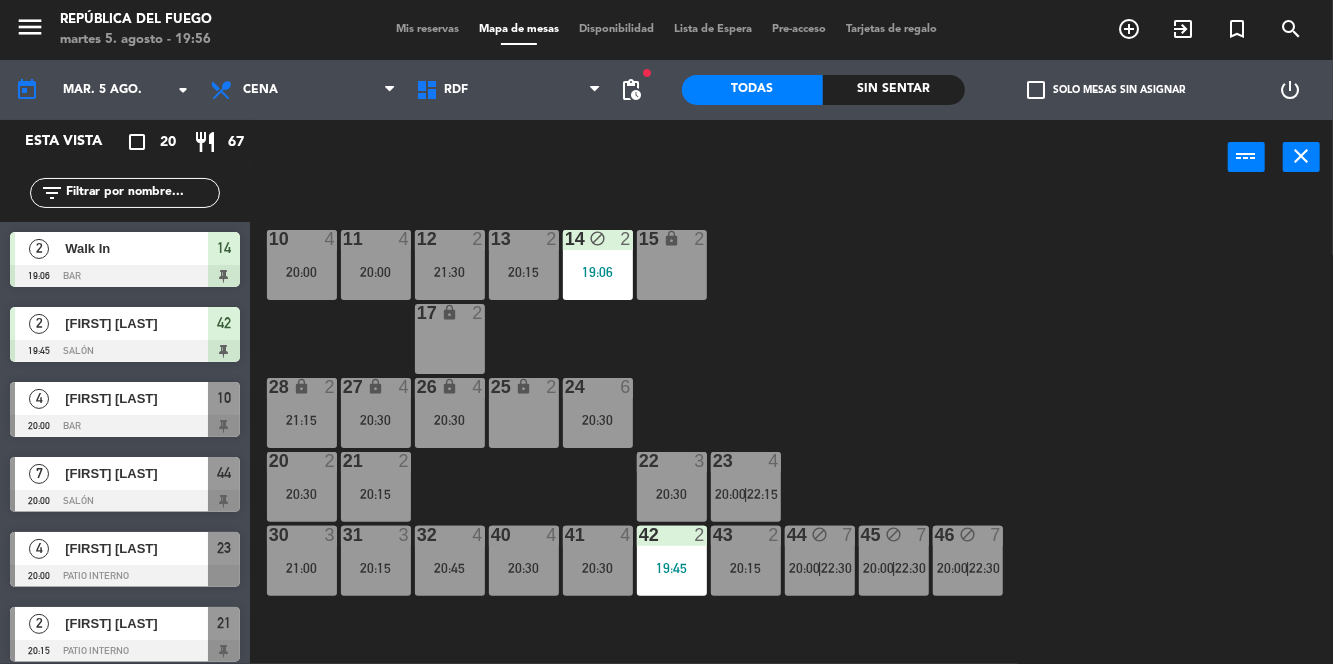 click on "28 lock  2   21:15" at bounding box center (302, 413) 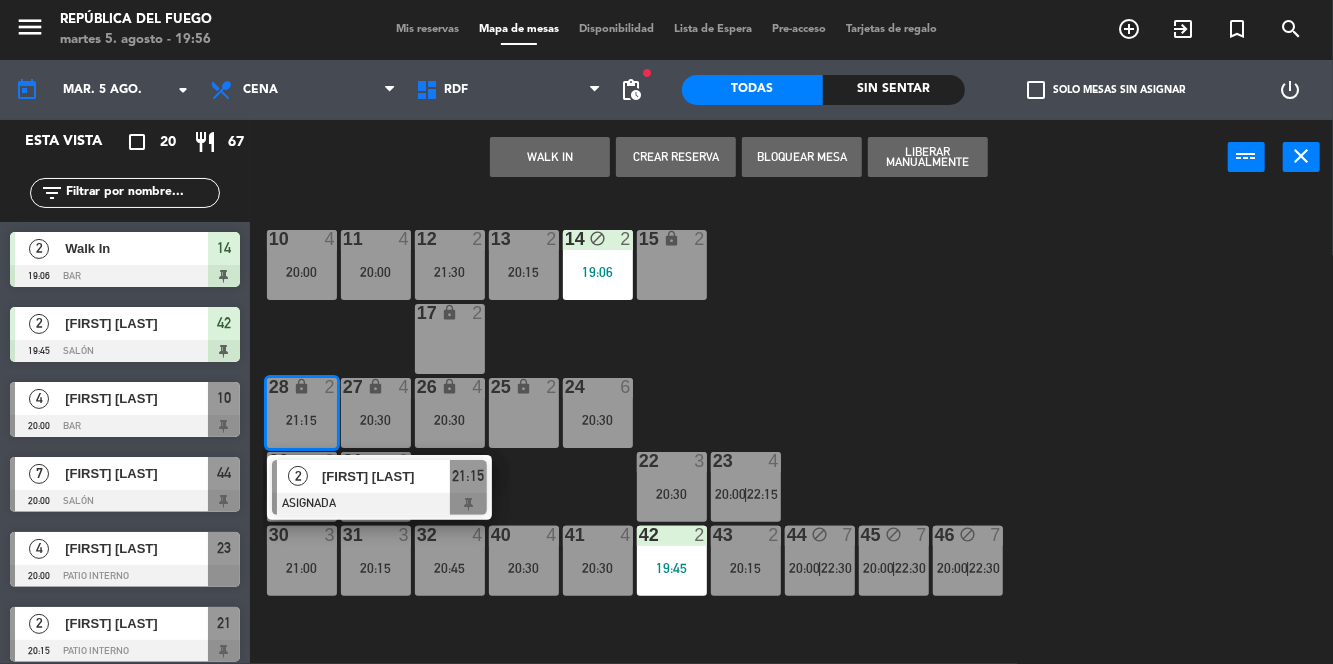 click on "20:15" at bounding box center (524, 272) 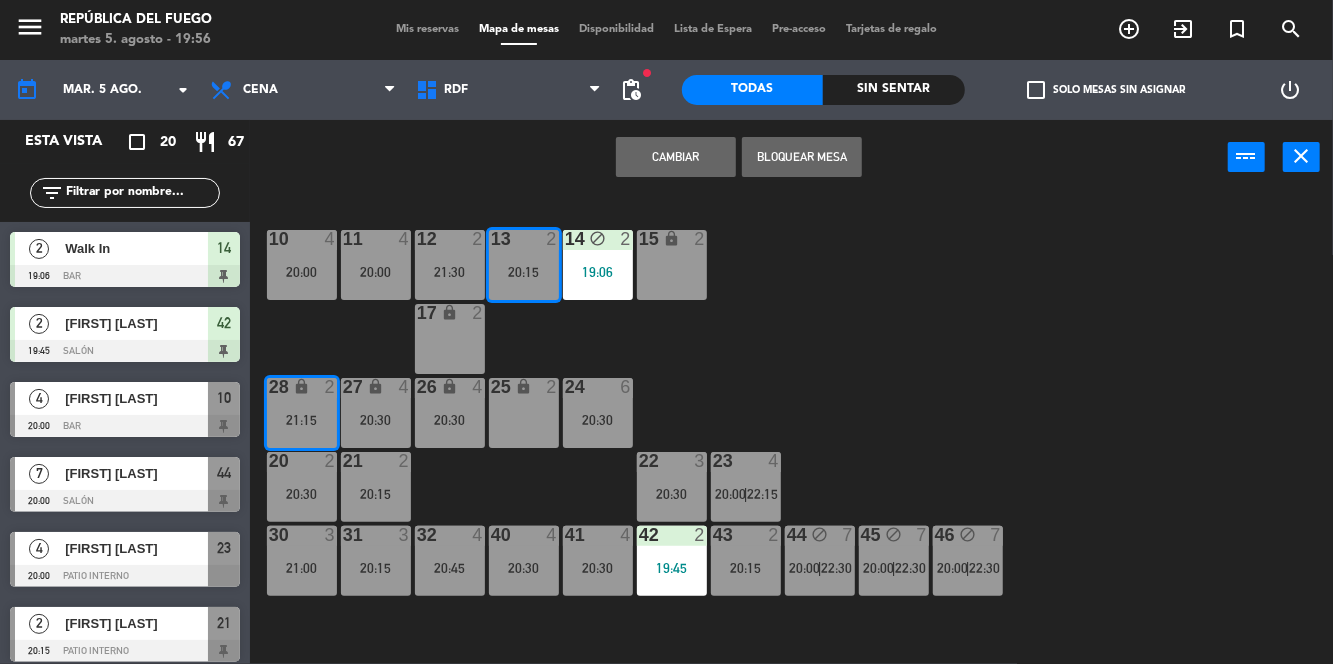 click on "10  4   20:00  11  4   20:00  12  2   21:30  13  2   20:15  14 block  2   19:06  15 lock  2  17 lock  2  24  6   20:30  25 lock  2  27 lock  4   20:30  26 lock  4   20:30  28 lock  2   21:15  20  2   20:30  21  2   20:15  22  3   20:00    |    22:15     30  3   21:00  31  3   20:15  32  4   20:45  40  4   20:30  41  4   20:30  42  2   19:45  43  2   20:15  44 block  7   20:00    |    22:30     45 block  7   20:00    |    22:30     46 block  7   20:00    |    22:30     1 lock  1  2 lock  1  3 lock  1  4 lock  1  5 lock  1  6 lock  1  72 lock  4  70 lock  4  71 lock  4  50 lock  2  51 lock  2  52 lock  2" 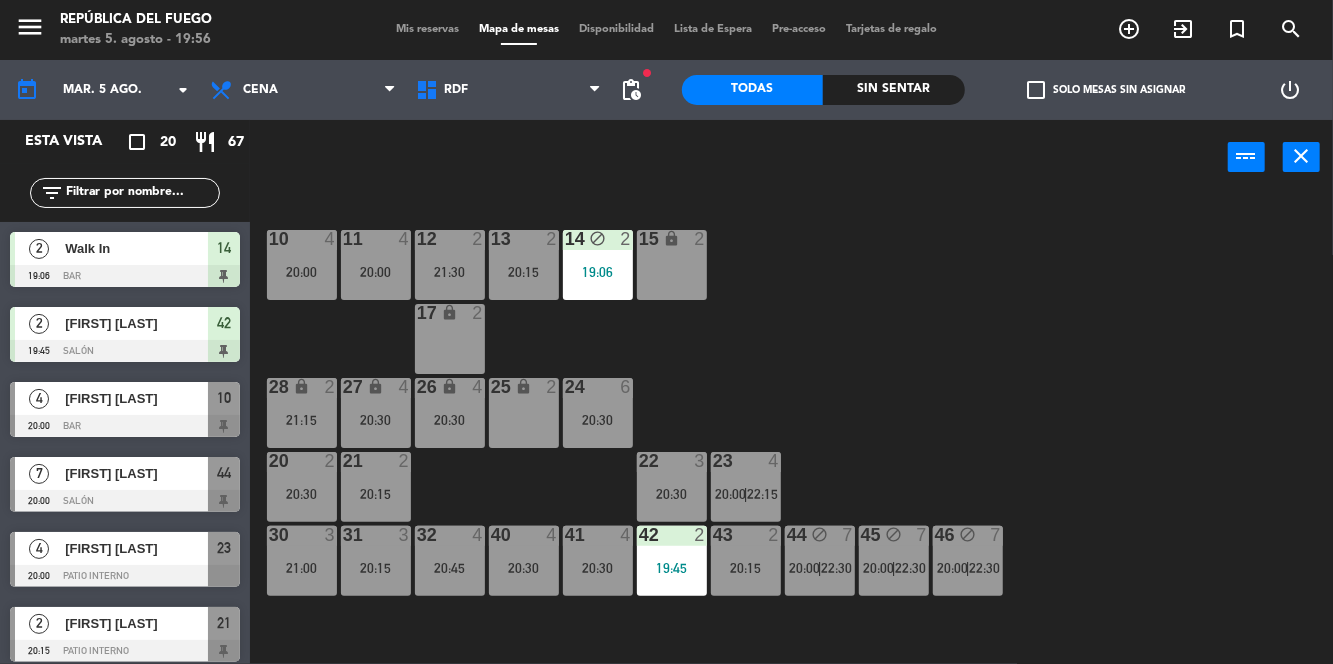 click on "21:15" at bounding box center [302, 420] 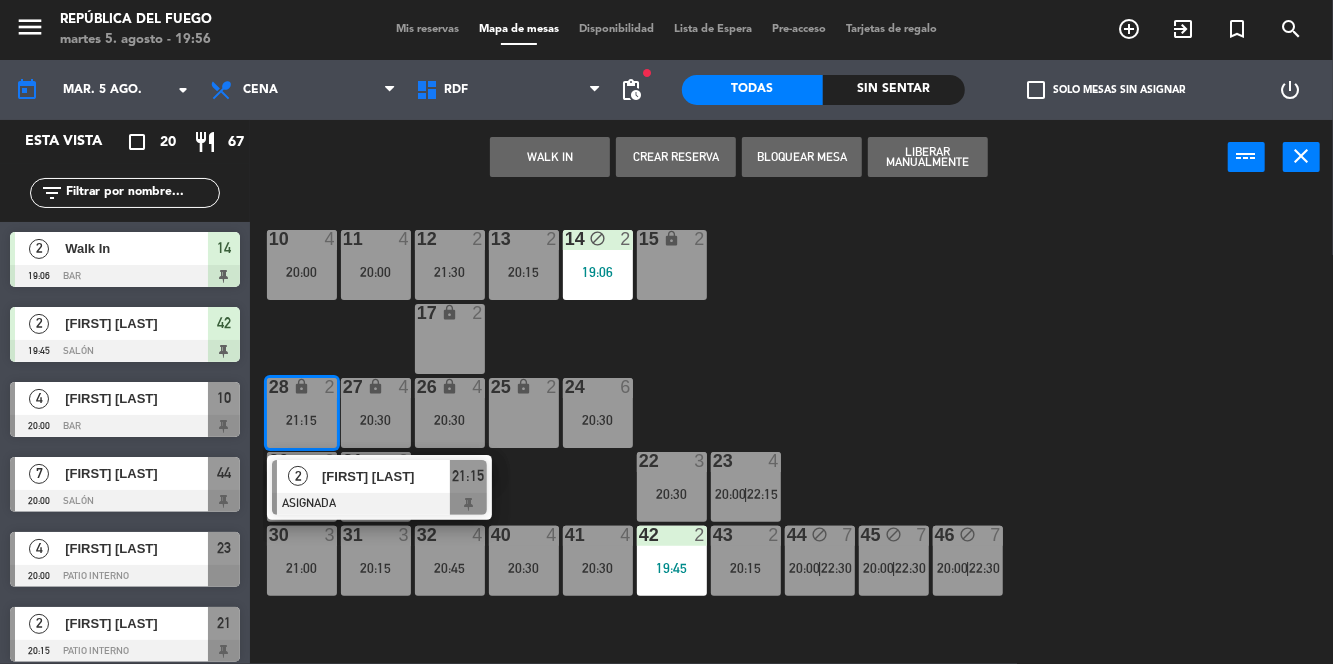 click on "[FIRST] [LAST]" at bounding box center [385, 476] 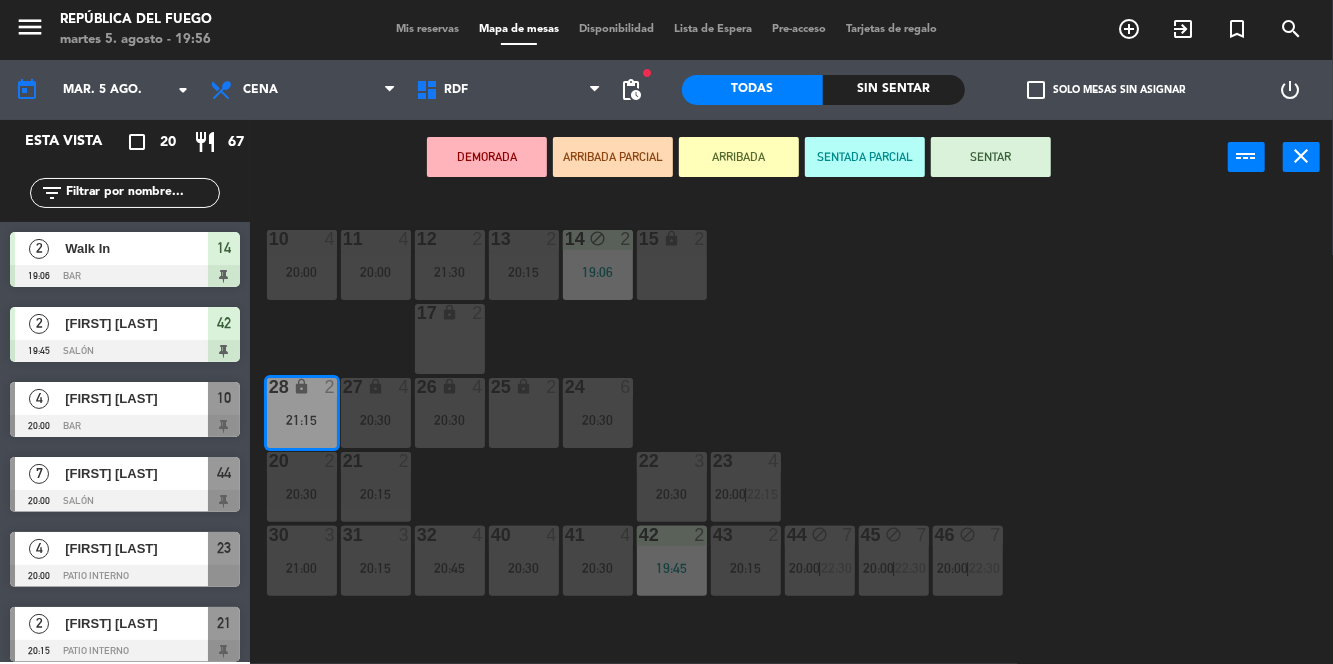 click on "19:06" at bounding box center (598, 272) 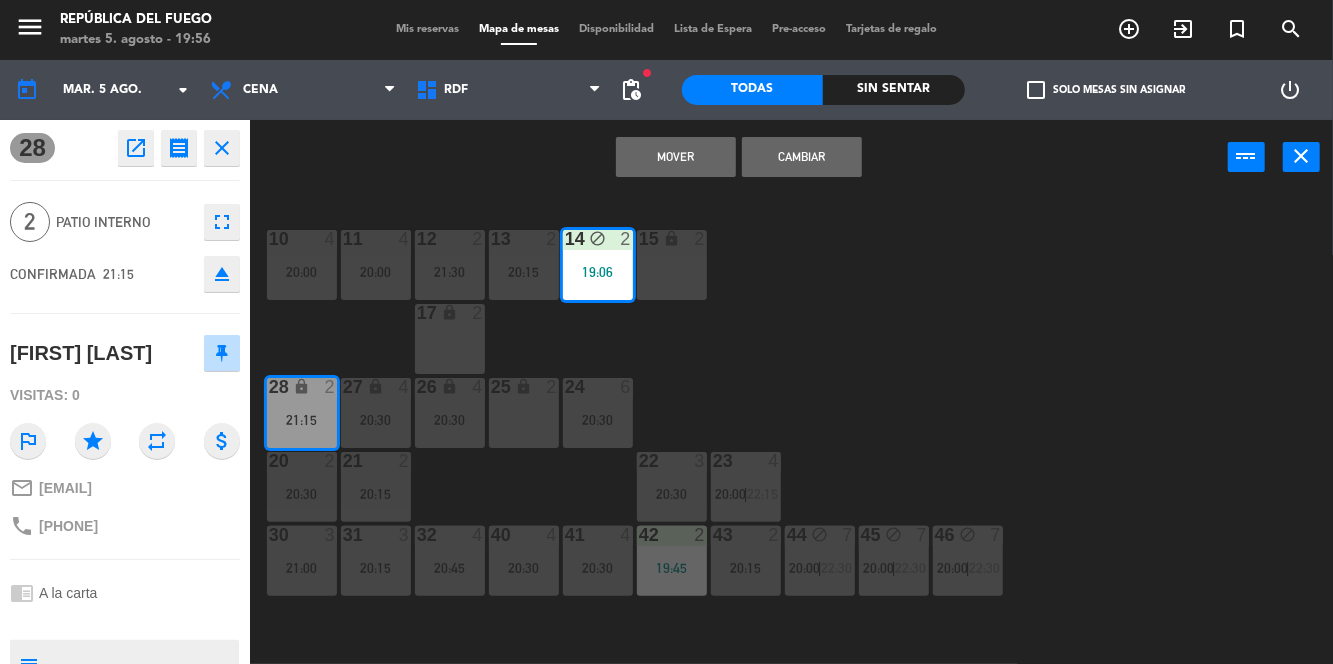 click on "Mover" at bounding box center [676, 157] 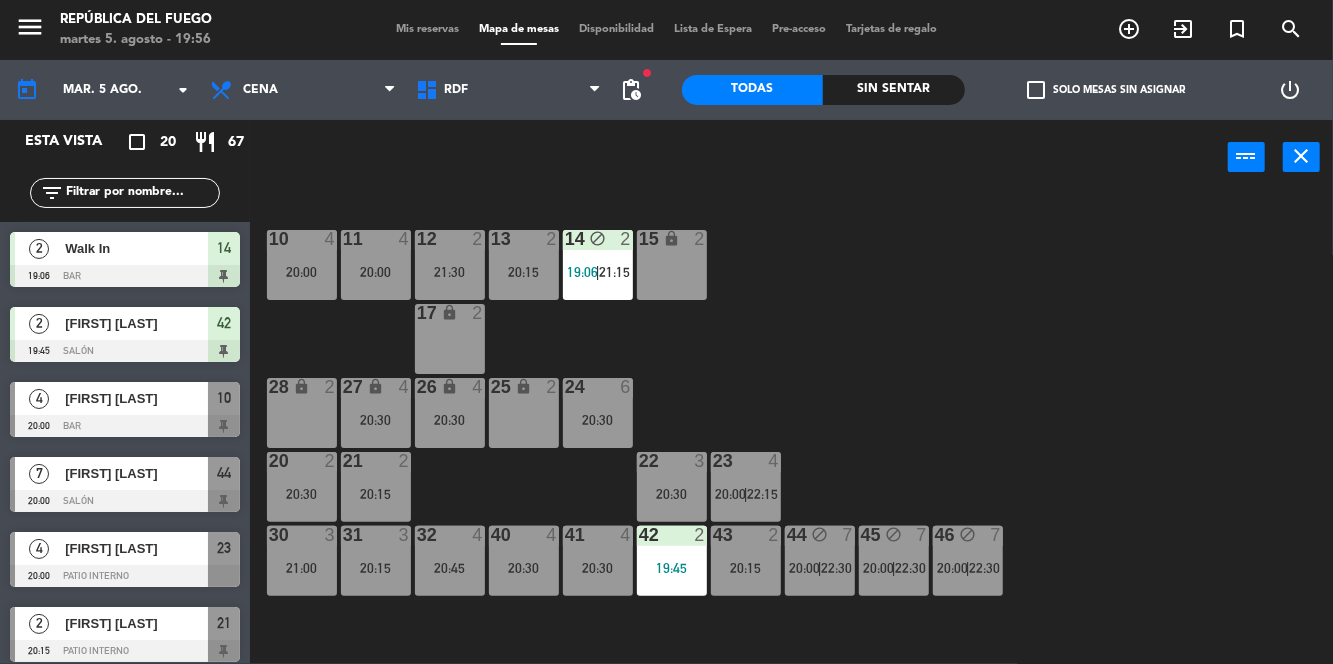 scroll, scrollTop: 0, scrollLeft: 0, axis: both 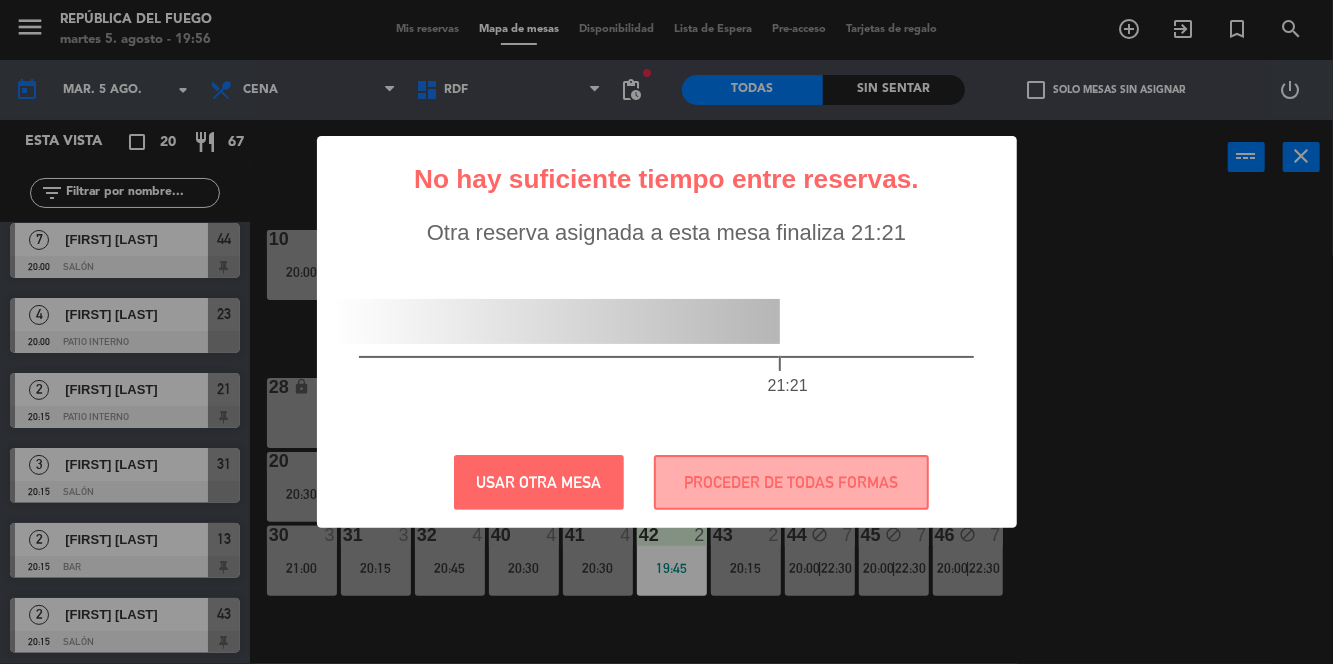 click on "? ! i     No hay suficiente tiempo entre reservas. × Otra reserva asignada a esta mesa finaliza 21:21 21:21 USAR OTRA MESA PROCEDER DE TODAS FORMAS" at bounding box center [666, 332] 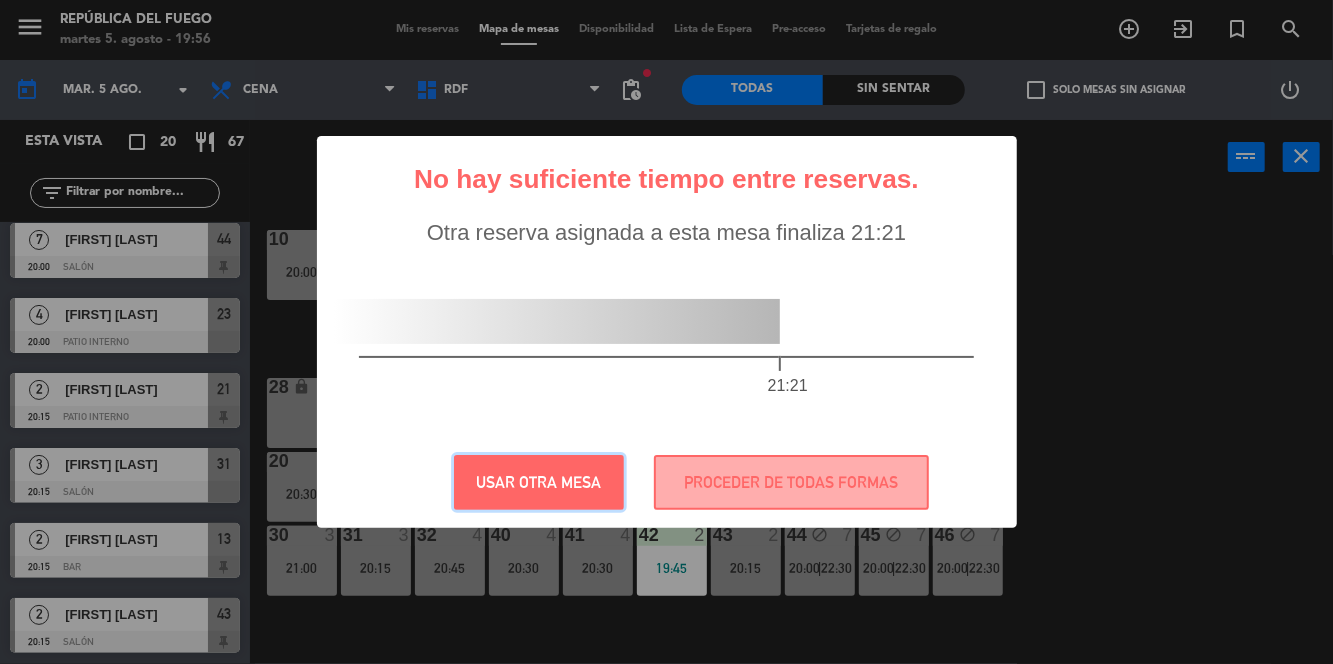 click on "USAR OTRA MESA" at bounding box center [539, 482] 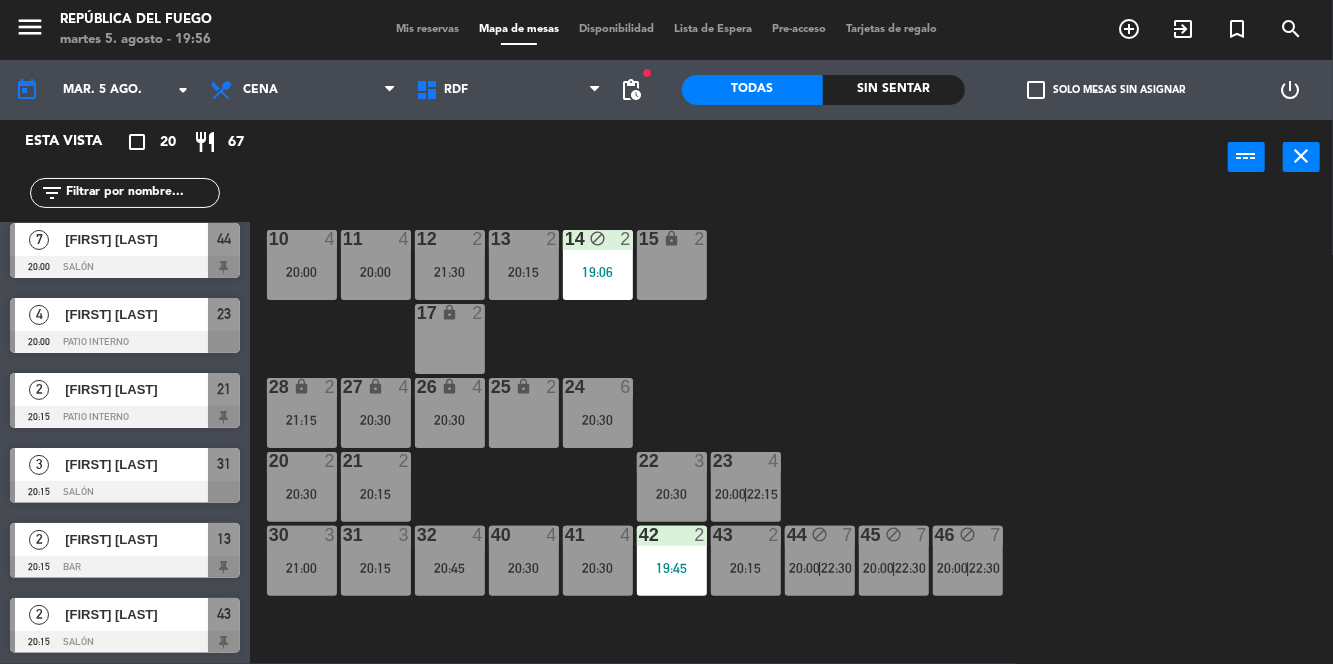 click on "10  4   20:00  11  4   20:00  12  2   21:30  13  2   20:15  14 block  2   19:06  15 lock  2  17 lock  2  24  6   20:30  25 lock  2  27 lock  4   20:30  26 lock  4   20:30  28 lock  2   21:15  20  2   20:30  21  2   20:15  22  3   20:00    |    22:15     30  3   21:00  31  3   20:15  32  4   20:45  40  4   20:30  41  4   20:30  42  2   19:45  43  2   20:15  44 block  7   20:00    |    22:30     45 block  7   20:00    |    22:30     46 block  7   20:00    |    22:30     1 lock  1  2 lock  1  3 lock  1  4 lock  1  5 lock  1  6 lock  1  72 lock  4  70 lock  4  71 lock  4  50 lock  2  51 lock  2  52 lock  2" 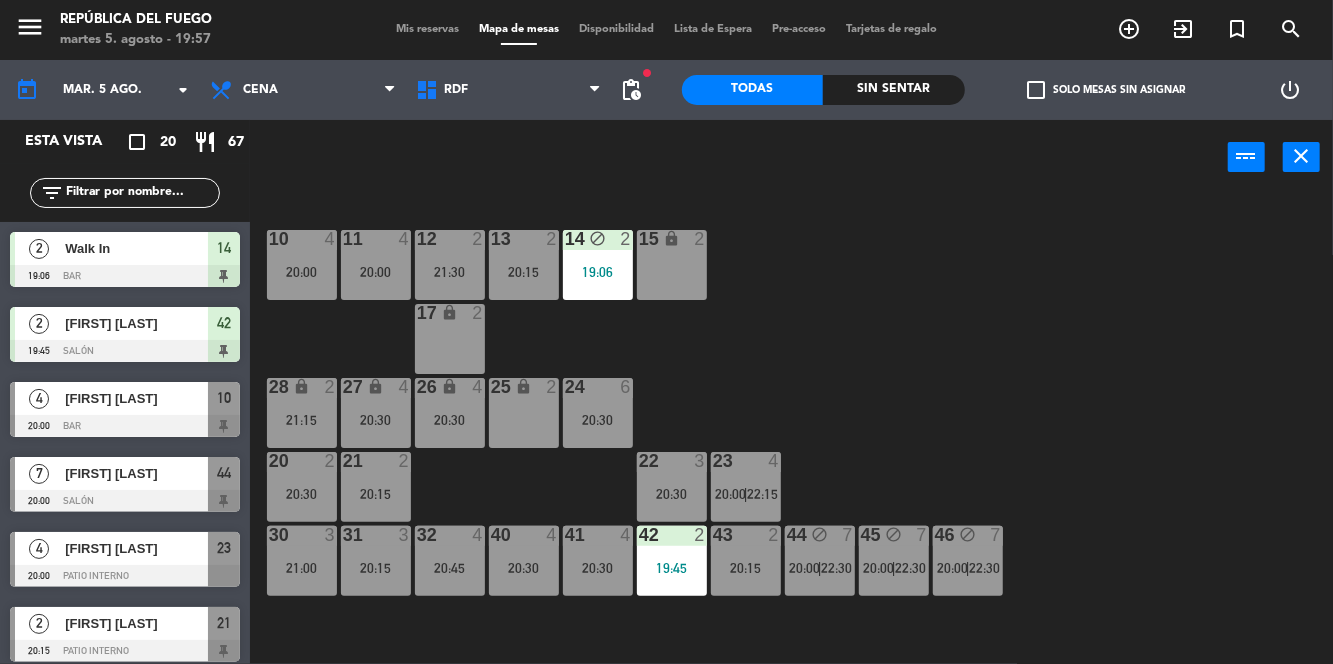 click on "10  4   20:00  11  4   20:00  12  2   21:30  13  2   20:15  14 block  2   19:06  15 lock  2  17 lock  2  24  6   20:30  25 lock  2  27 lock  4   20:30  26 lock  4   20:30  28 lock  2   21:15  20  2   20:30  21  2   20:15  22  3   20:00    |    22:15     30  3   21:00  31  3   20:15  32  4   20:45  40  4   20:30  41  4   20:30  42  2   19:45  43  2   20:15  44 block  7   20:00    |    22:30     45 block  7   20:00    |    22:30     46 block  7   20:00    |    22:30     1 lock  1  2 lock  1  3 lock  1  4 lock  1  5 lock  1  6 lock  1  72 lock  4  70 lock  4  71 lock  4  50 lock  2  51 lock  2  52 lock  2" 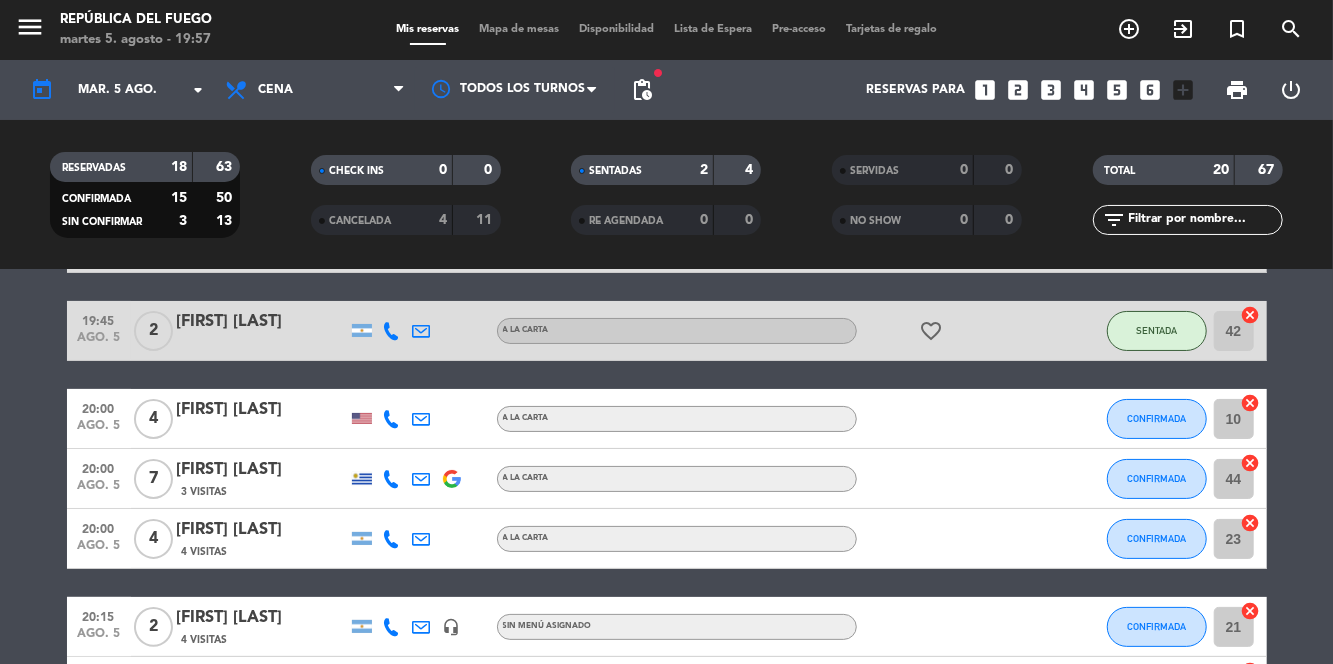 scroll, scrollTop: 160, scrollLeft: 0, axis: vertical 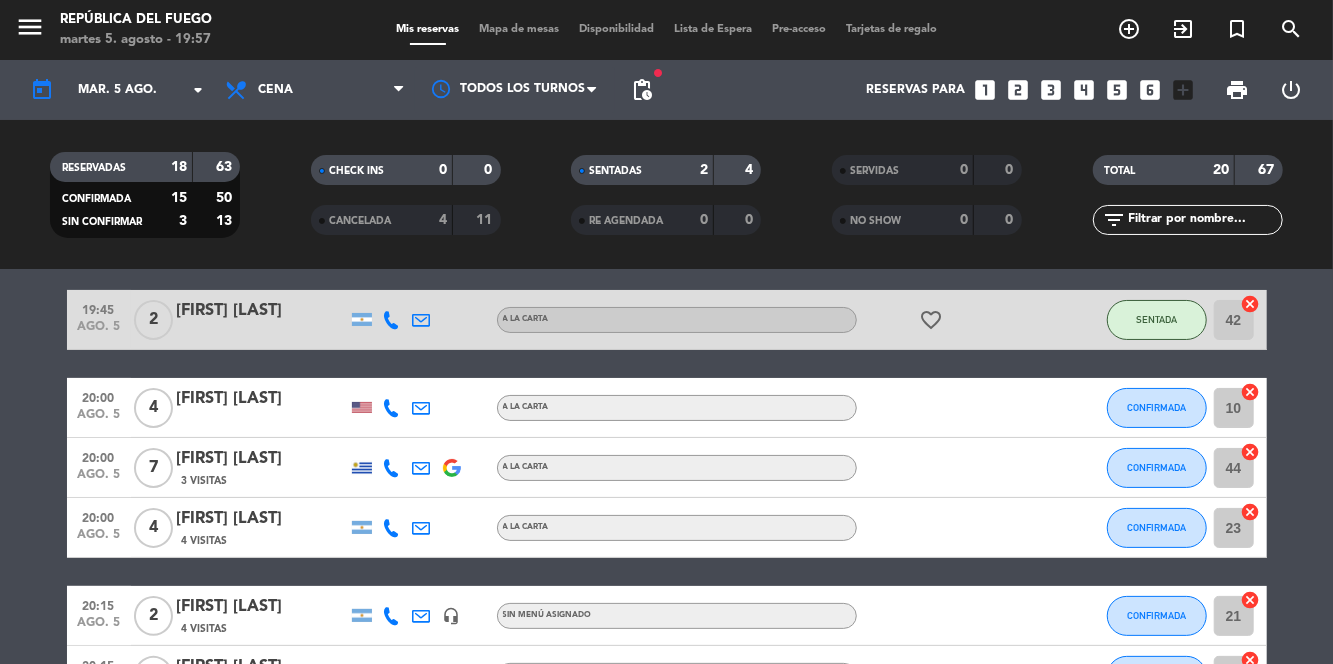 click on "[FIRST] [LAST]" 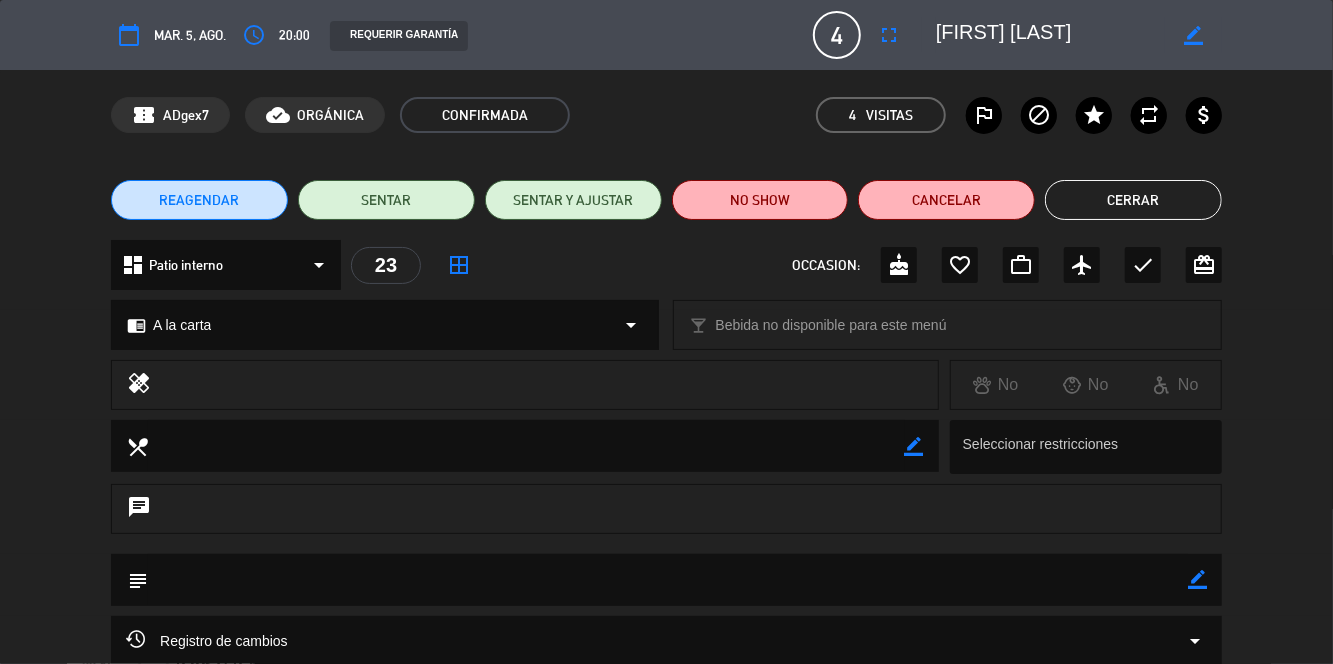 click on "fullscreen" at bounding box center (889, 35) 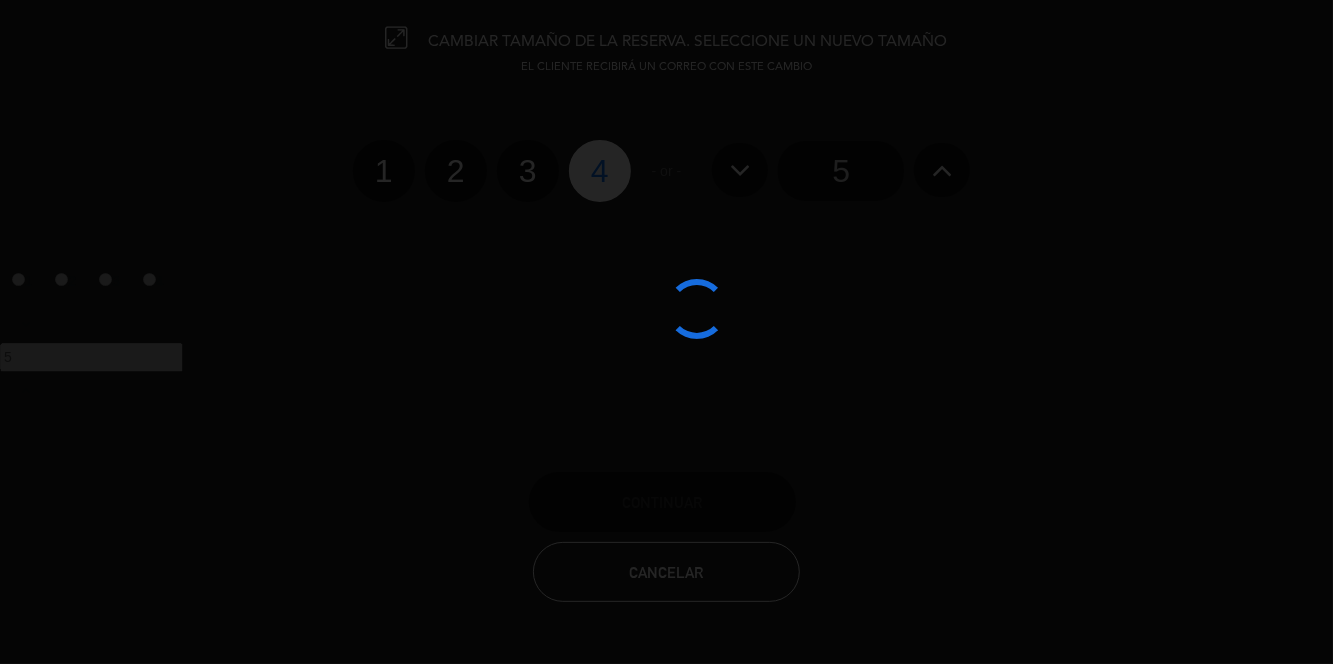 click 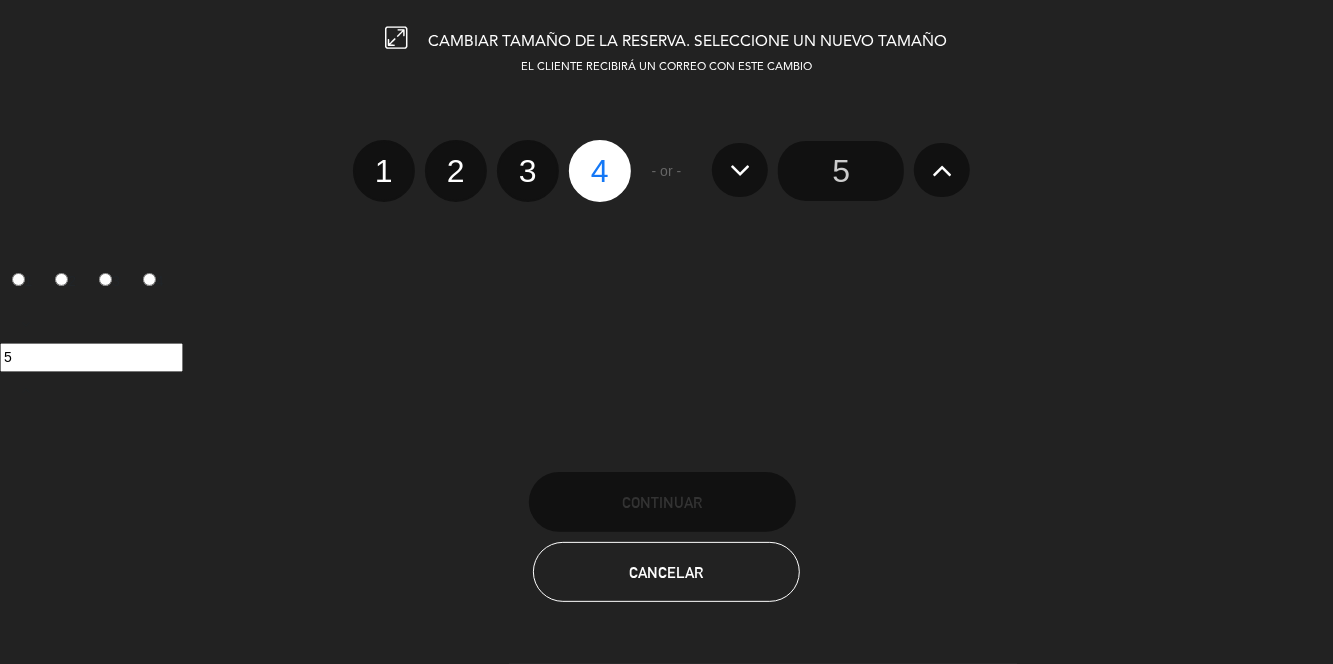 click on "3" 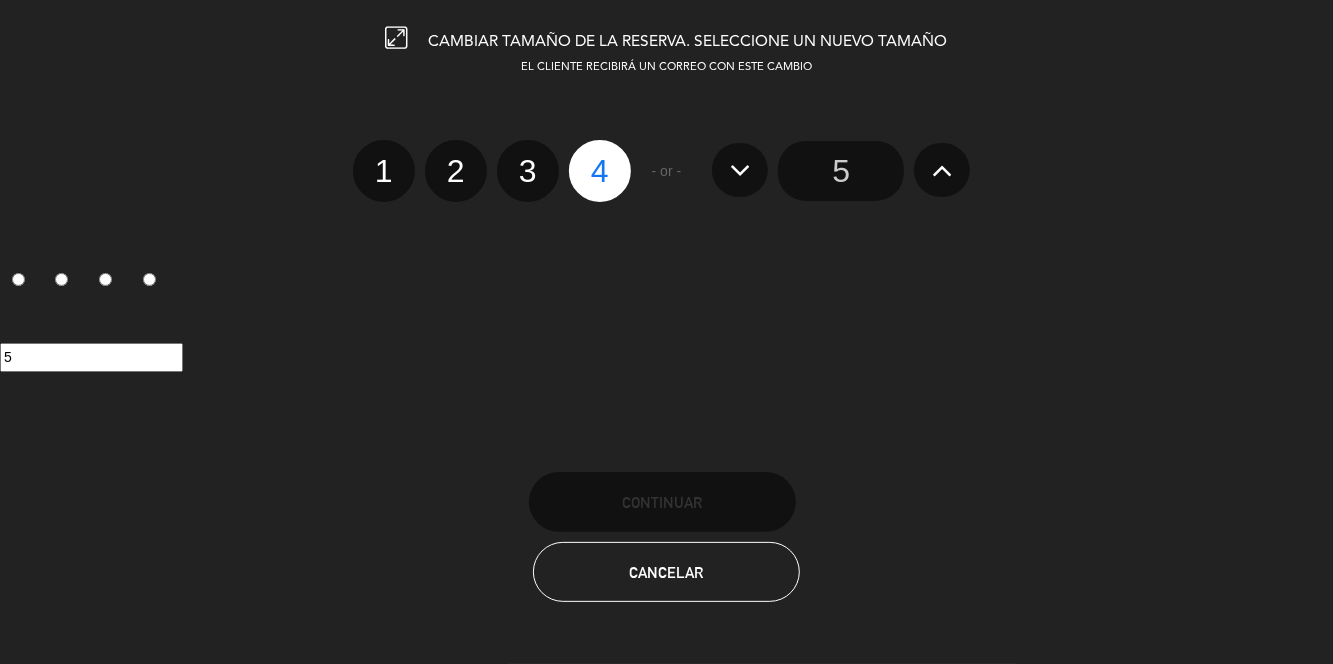 radio on "false" 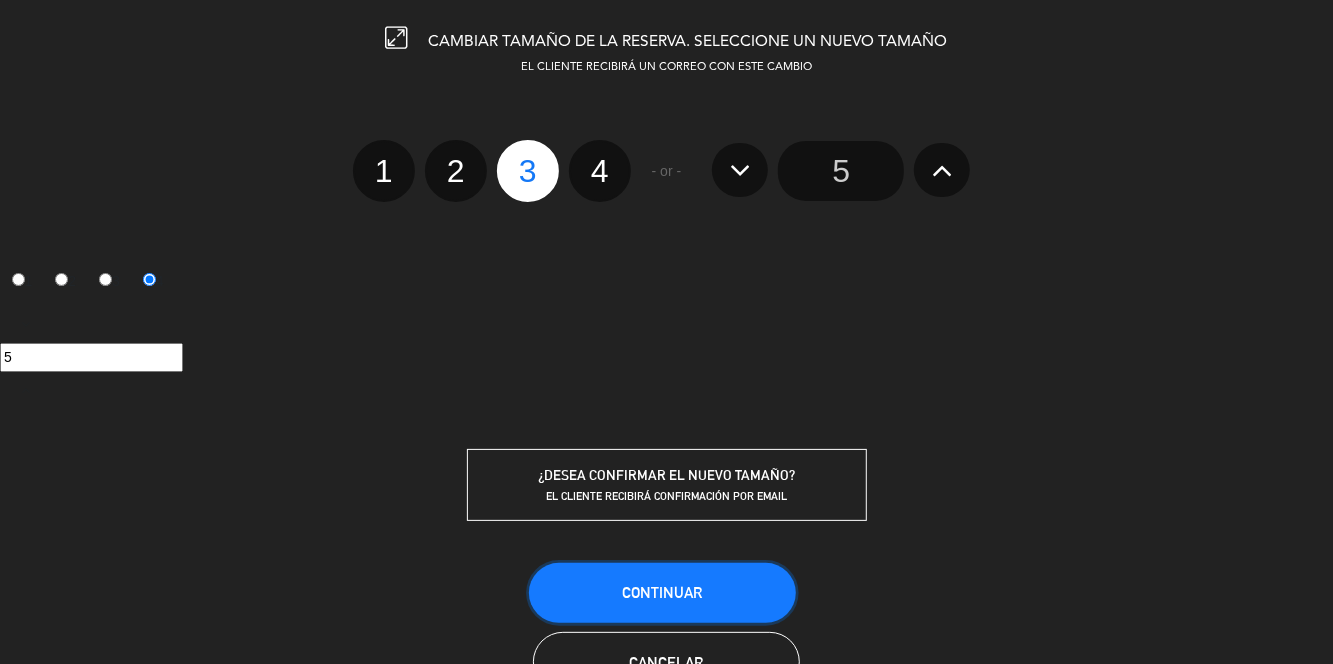 click on "Continuar" at bounding box center [662, 593] 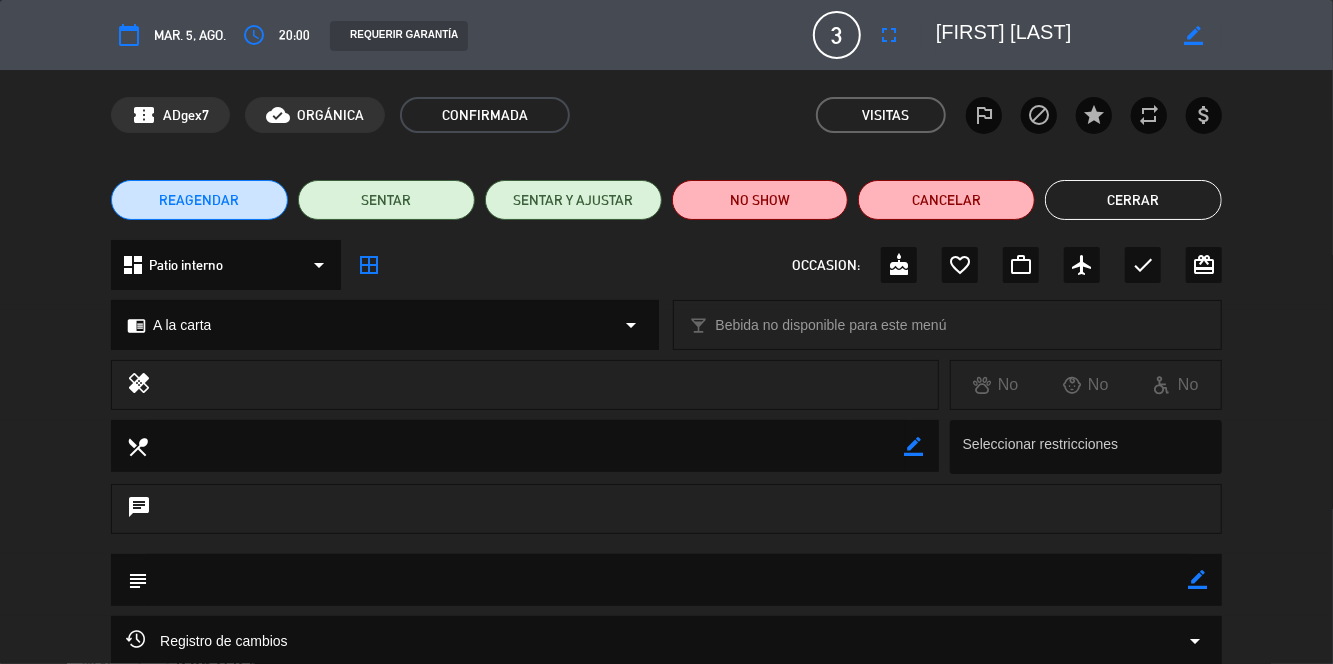 click on "Cerrar" 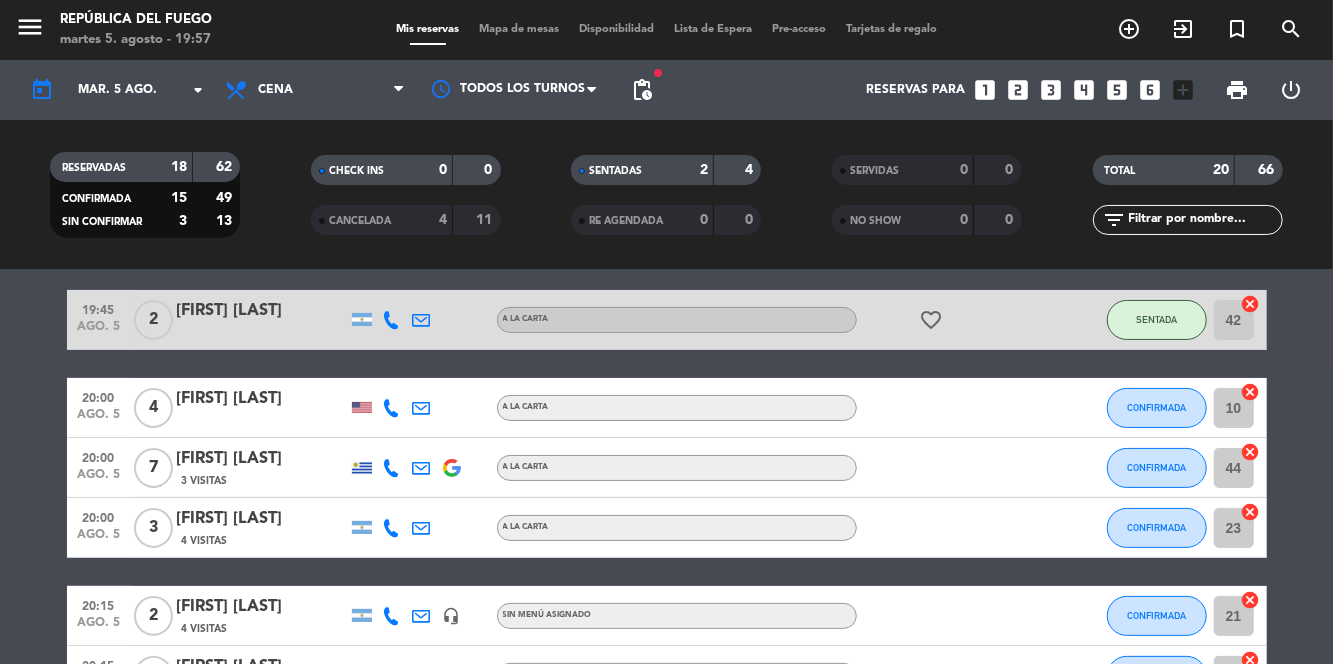 click on "Mapa de mesas" at bounding box center (519, 29) 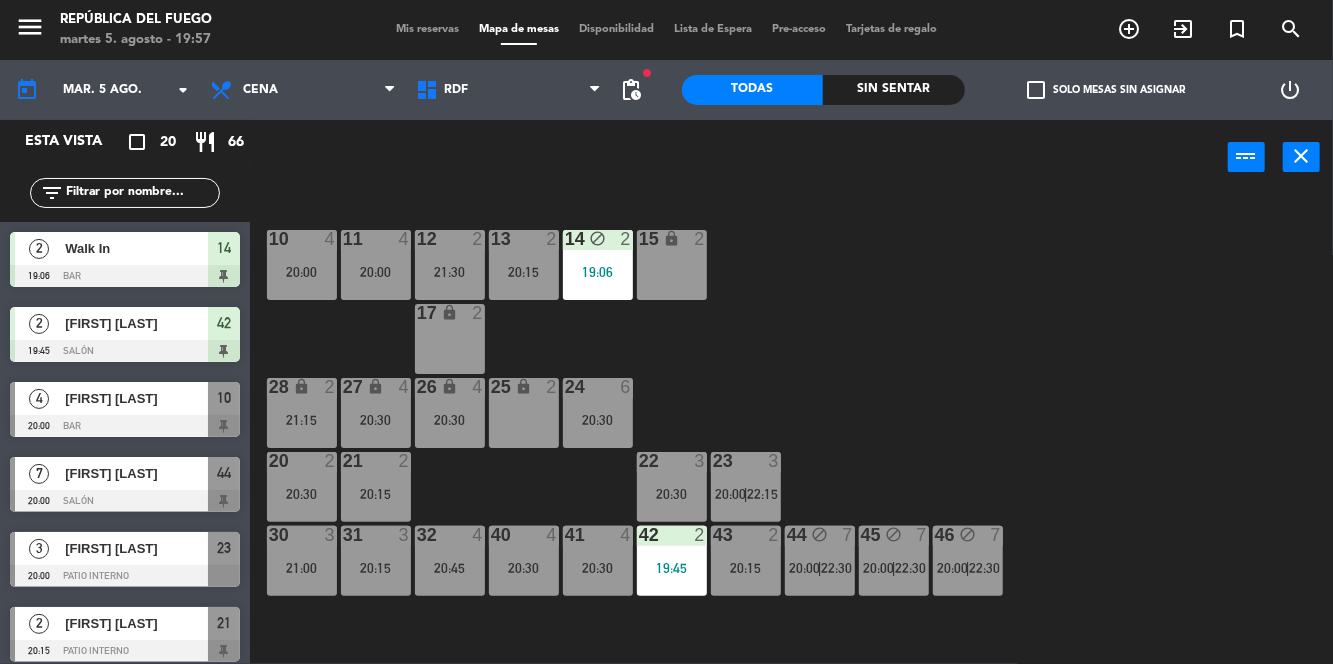 click on "[FIRST] [LAST]" at bounding box center (136, 548) 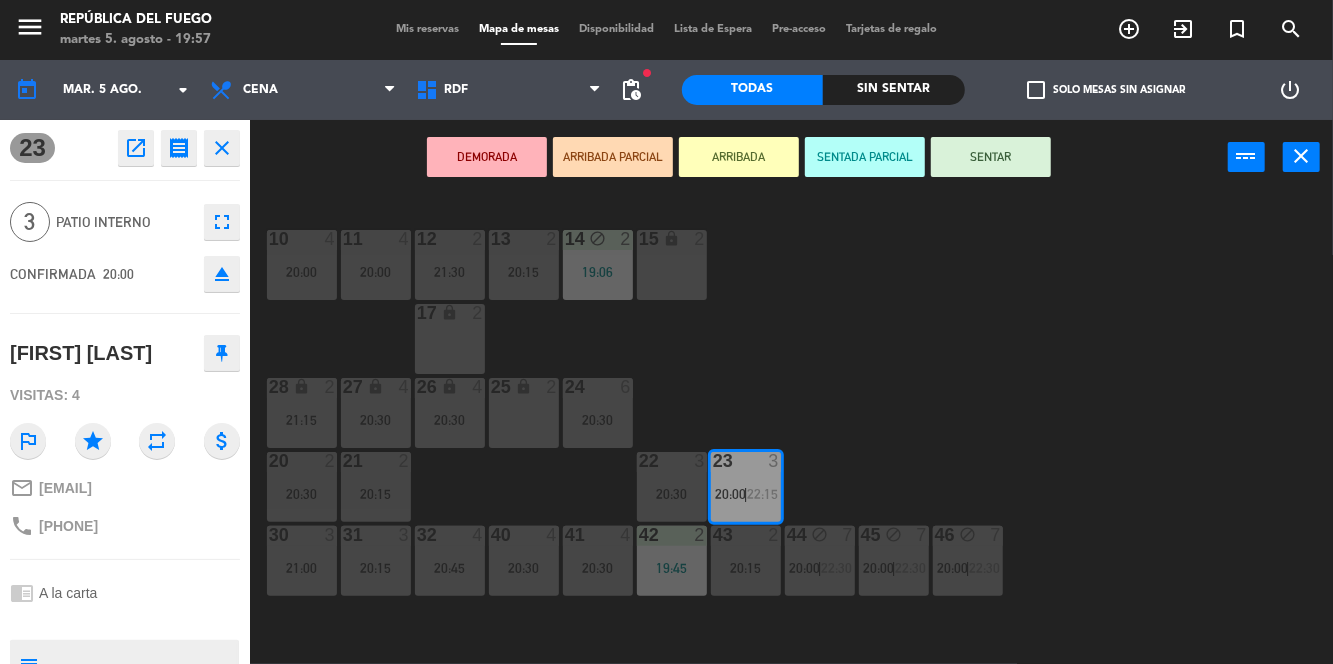 click on "10  4   20:00  11  4   20:00  12  2   21:30  13  2   20:15  14 block  2   19:06  15 lock  2  17 lock  2  24  6   20:30  25 lock  2  27 lock  4   20:30  26 lock  4   20:30  28 lock  2   21:15  20  2   20:30  21  2   20:15  22  3   20:30  23  3   20:00    |    22:15     30  3   21:00  31  3   20:15  32  4   20:45  40  4   20:30  41  4   20:30  42  2   19:45  43  2   20:15  44 block  7   20:00    |    22:30     45 block  7   20:00    |    22:30     46 block  7   20:00    |    22:30     1 lock  1  2 lock  1  3 lock  1  4 lock  1  5 lock  1  6 lock  1  72 lock  4  70 lock  4  71 lock  4  50 lock  2  51 lock  2  52 lock  2" 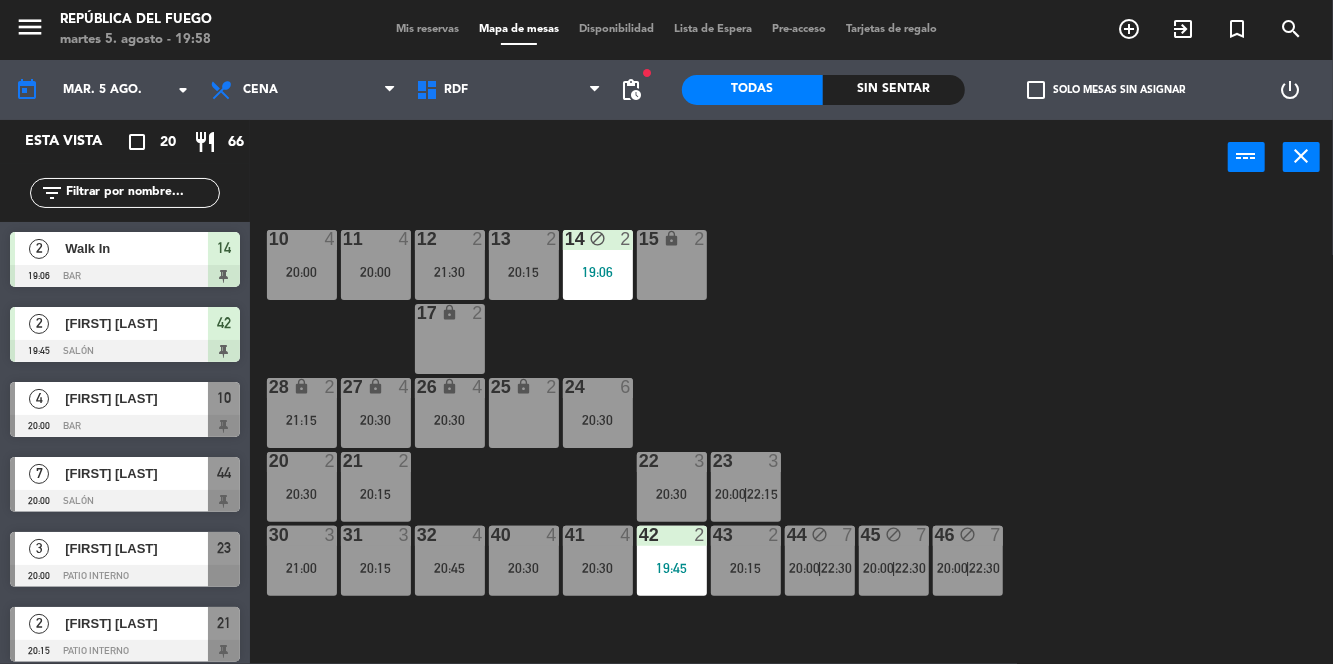 click at bounding box center (125, 426) 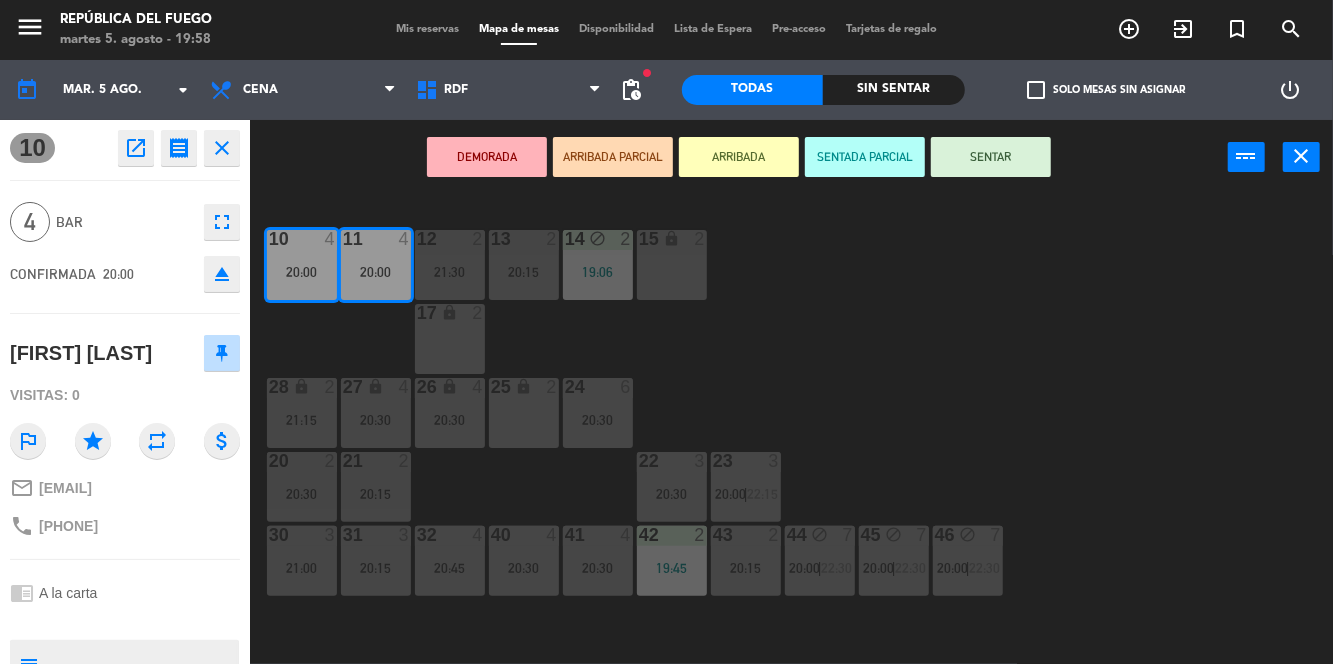 click on "10  4   20:00  11  4   20:00  12  2   21:30  13  2   20:15  14 block  2   19:06  15 lock  2  17 lock  2  24  6   20:30  25 lock  2  27 lock  4   20:30  26 lock  4   20:30  28 lock  2   21:15  20  2   20:30  21  2   20:15  22  3   20:30  23  3   20:00    |    22:15     30  3   21:00  31  3   20:15  32  4   20:45  40  4   20:30  41  4   20:30  42  2   19:45  43  2   20:15  44 block  7   20:00    |    22:30     45 block  7   20:00    |    22:30     46 block  7   20:00    |    22:30     1 lock  1  2 lock  1  3 lock  1  4 lock  1  5 lock  1  6 lock  1  72 lock  4  70 lock  4  71 lock  4  50 lock  2  51 lock  2  52 lock  2" 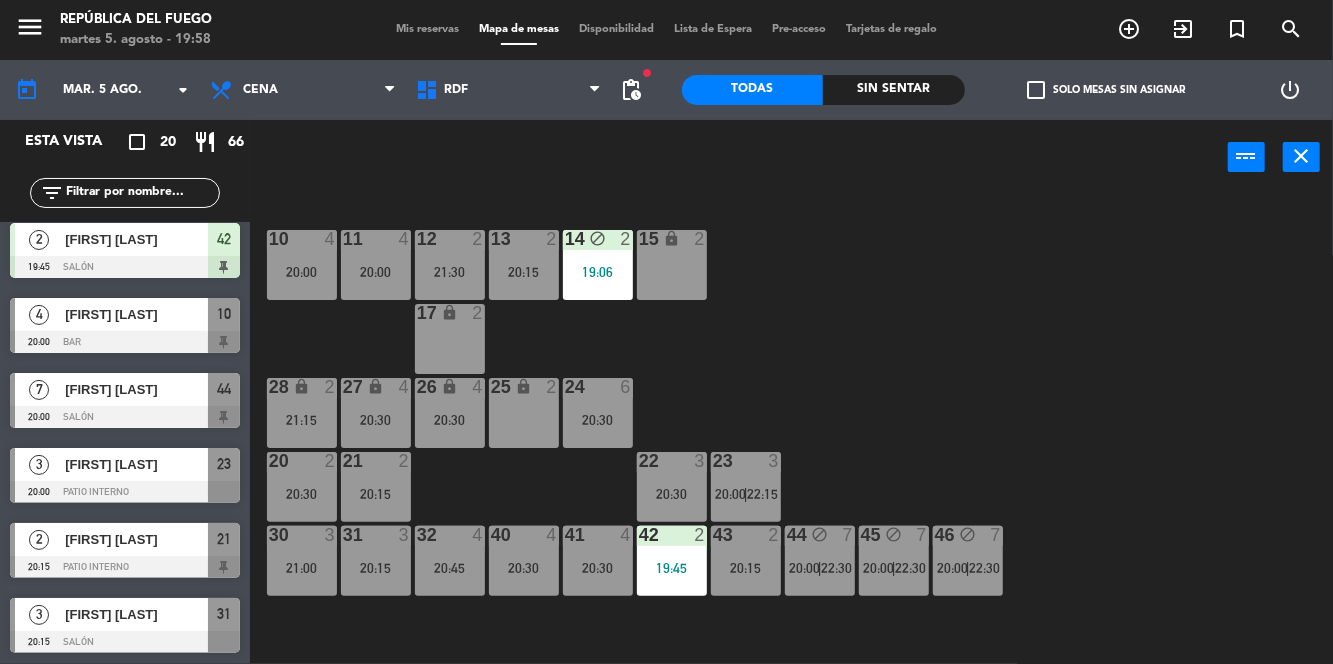 scroll, scrollTop: 87, scrollLeft: 0, axis: vertical 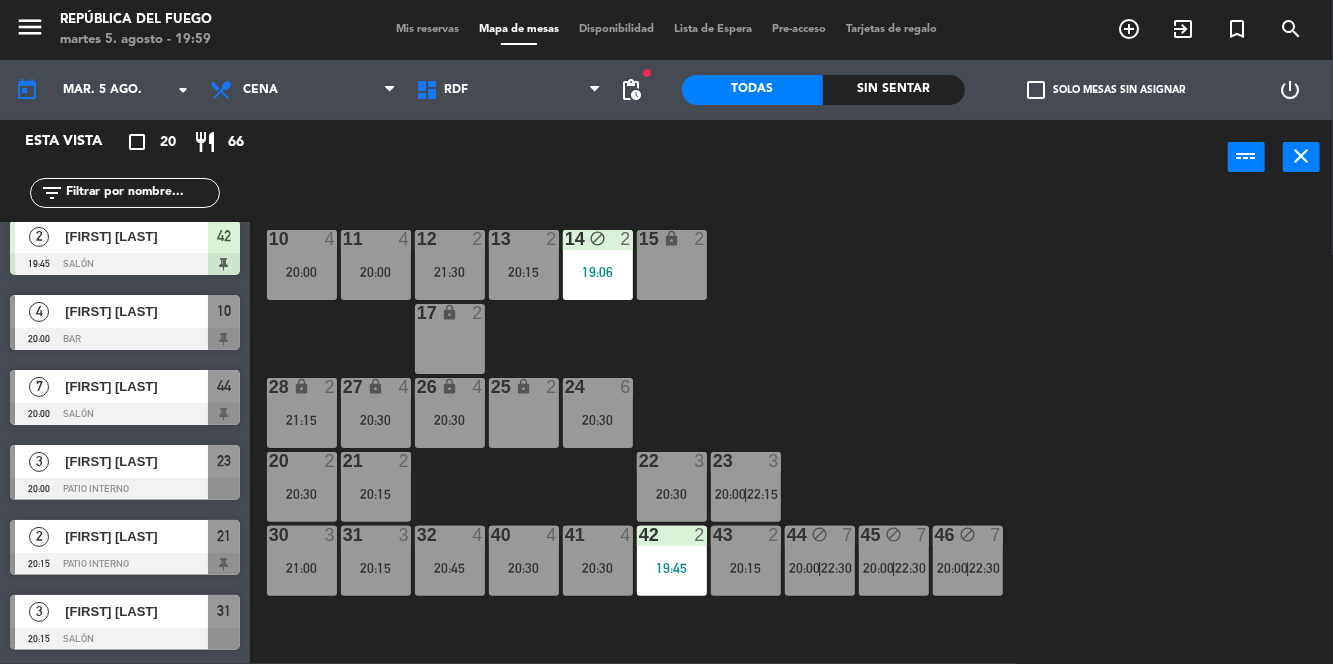 click on "10  4   20:00  11  4   20:00  12  2   21:30  13  2   20:15  14 block  2   19:06  15 lock  2  17 lock  2  24  6   20:30  25 lock  2  27 lock  4   20:30  26 lock  4   20:30  28 lock  2   21:15  20  2   20:30  21  2   20:15  22  3   20:30  23  3   20:00    |    22:15     30  3   21:00  31  3   20:15  32  4   20:45  40  4   20:30  41  4   20:30  42  2   19:45  43  2   20:15  44 block  7   20:00    |    22:30     45 block  7   20:00    |    22:30     46 block  7   20:00    |    22:30     1 lock  1  2 lock  1  3 lock  1  4 lock  1  5 lock  1  6 lock  1  72 lock  4  70 lock  4  71 lock  4  50 lock  2  51 lock  2  52 lock  2" 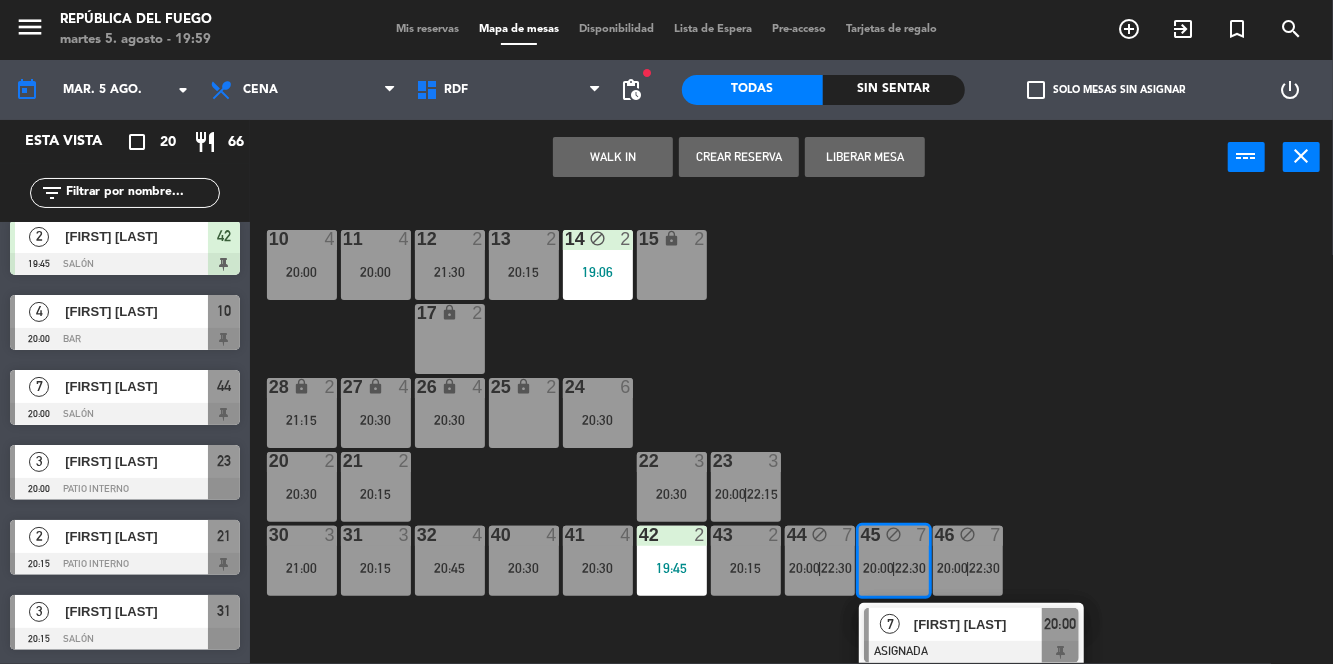 click on "10  4   20:00  11  4   20:00  12  2   21:30  13  2   20:15  14 block  2   19:06  15 lock  2  17 lock  2  24  6   20:30  25 lock  2  27 lock  4   20:30  26 lock  4   20:30  28 lock  2   21:15  20  2   20:30  21  2   20:15  22  3   20:30  23  3   20:00    |    22:15     30  3   21:00  31  3   20:15  32  4   20:45  40  4   20:30  41  4   20:30  42  2   19:45  43  2   20:15  44 block  7   20:00    |    22:30     45 block  7   20:00    |    22:30     46 block  7   20:00    |    22:30     1 lock  1  2 lock  1  3 lock  1  4 lock  1  5 lock  1  6 lock  1  72 lock  4  70 lock  4  71 lock  4  50 lock  2  51 lock  2  52 lock  2" 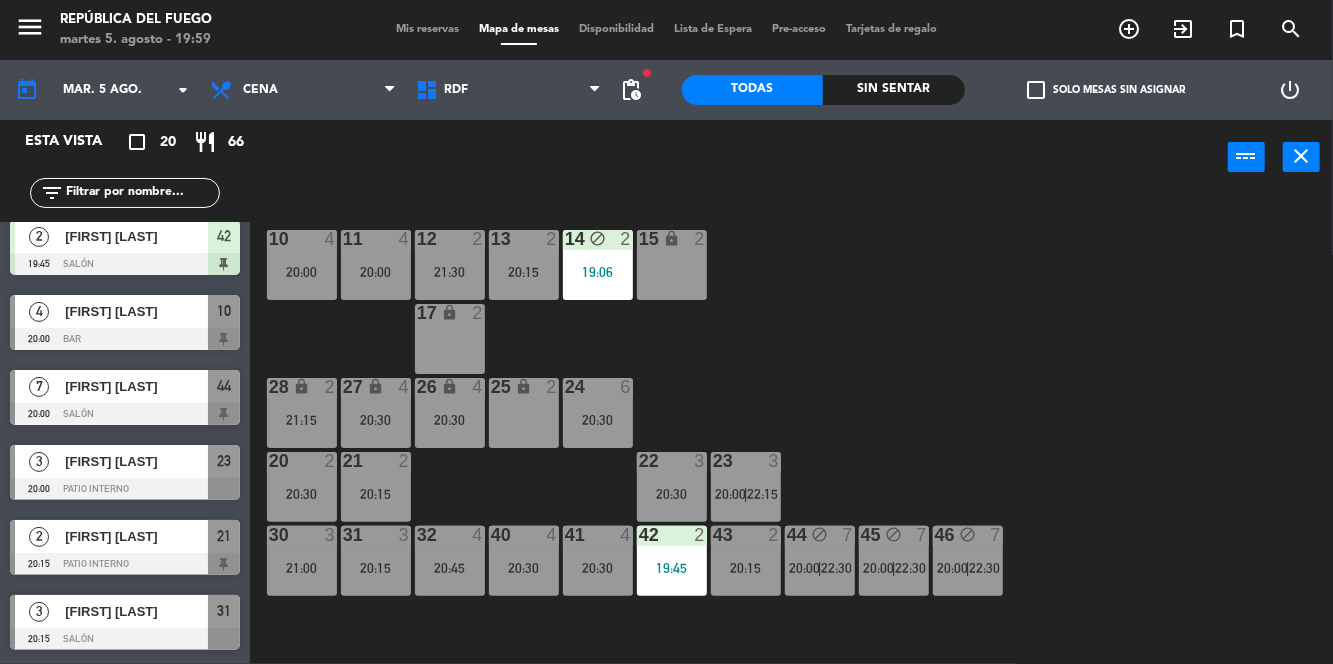 scroll, scrollTop: 0, scrollLeft: 0, axis: both 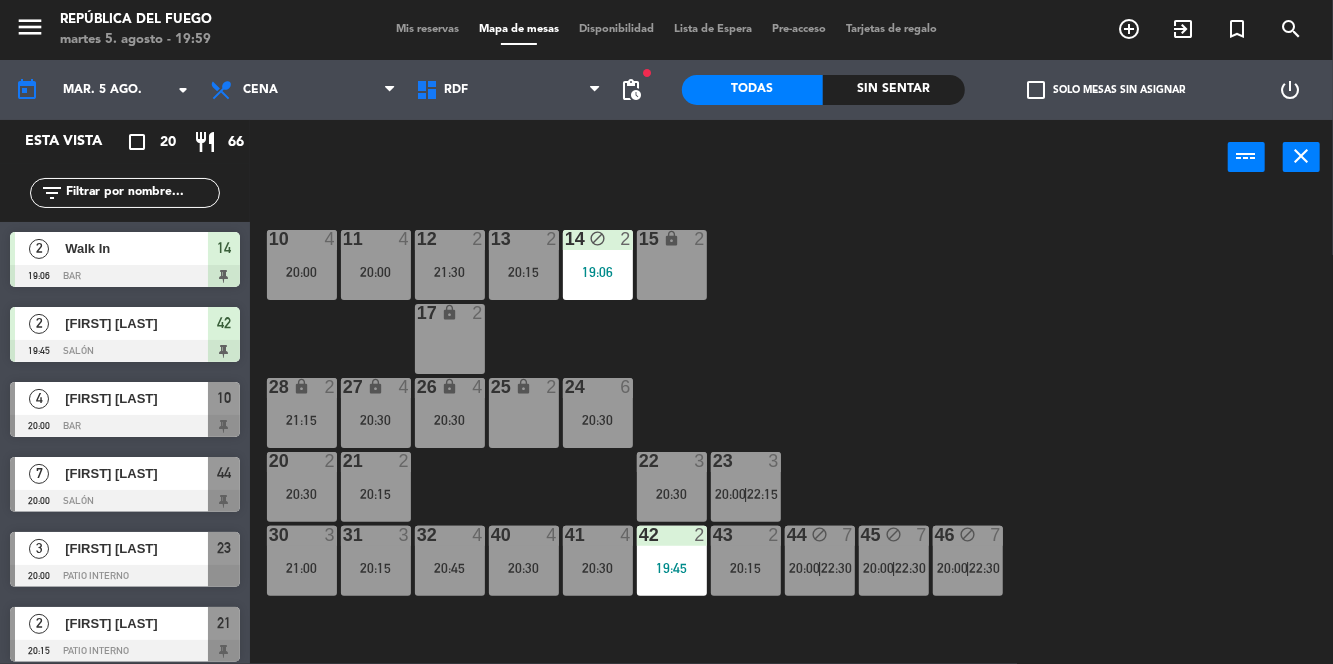 click on "10  4   20:00  11  4   20:00  12  2   21:30  13  2   20:15  14 block  2   19:06  15 lock  2  17 lock  2  24  6   20:30  25 lock  2  27 lock  4   20:30  26 lock  4   20:30  28 lock  2   21:15  20  2   20:30  21  2   20:15  22  3   20:30  23  3   20:00    |    22:15     30  3   21:00  31  3   20:15  32  4   20:45  40  4   20:30  41  4   20:30  42  2   19:45  43  2   20:15  44 block  7   20:00    |    22:30     45 block  7   20:00    |    22:30     46 block  7   20:00    |    22:30     1 lock  1  2 lock  1  3 lock  1  4 lock  1  5 lock  1  6 lock  1  72 lock  4  70 lock  4  71 lock  4  50 lock  2  51 lock  2  52 lock  2" 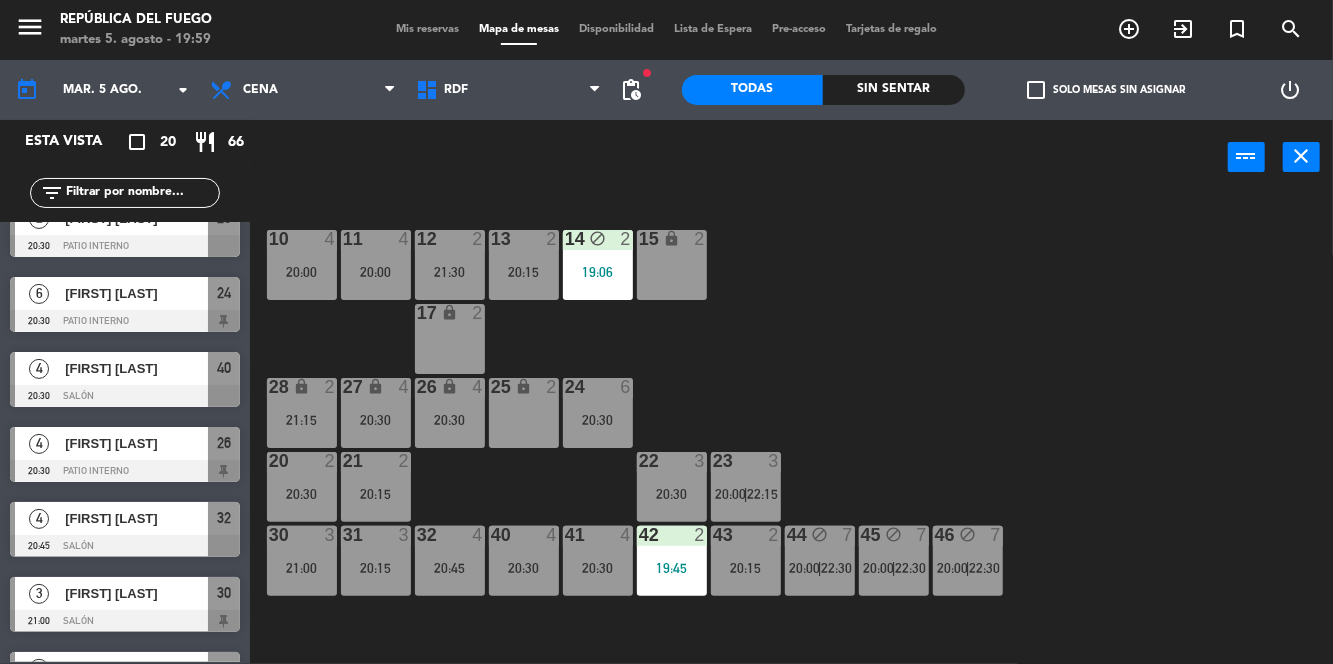 scroll, scrollTop: 776, scrollLeft: 0, axis: vertical 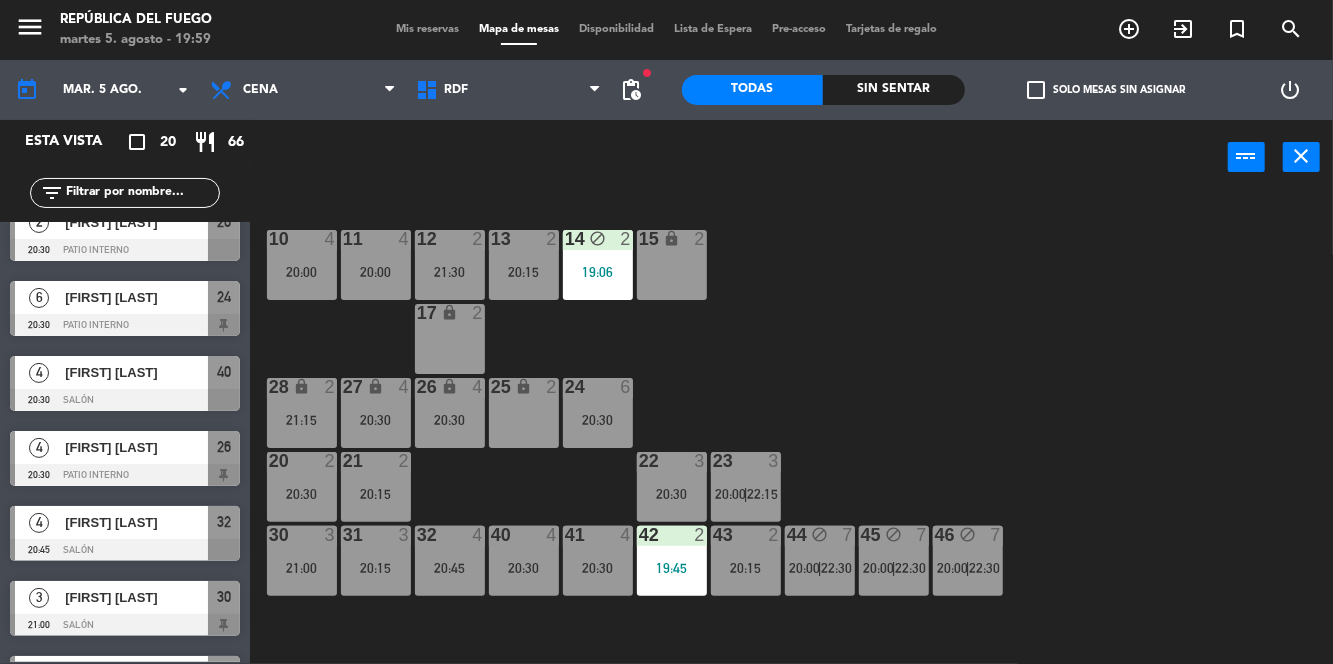 click on "10  4   20:00  11  4   20:00  12  2   21:30  13  2   20:15  14 block  2   19:06  15 lock  2  17 lock  2  24  6   20:30  25 lock  2  27 lock  4   20:30  26 lock  4   20:30  28 lock  2   21:15  20  2   20:30  21  2   20:15  22  3   20:30  23  3   20:00    |    22:15     30  3   21:00  31  3   20:15  32  4   20:45  40  4   20:30  41  4   20:30  42  2   19:45  43  2   20:15  44 block  7   20:00    |    22:30     45 block  7   20:00    |    22:30     46 block  7   20:00    |    22:30     1 lock  1  2 lock  1  3 lock  1  4 lock  1  5 lock  1  6 lock  1  72 lock  4  70 lock  4  71 lock  4  50 lock  2  51 lock  2  52 lock  2" 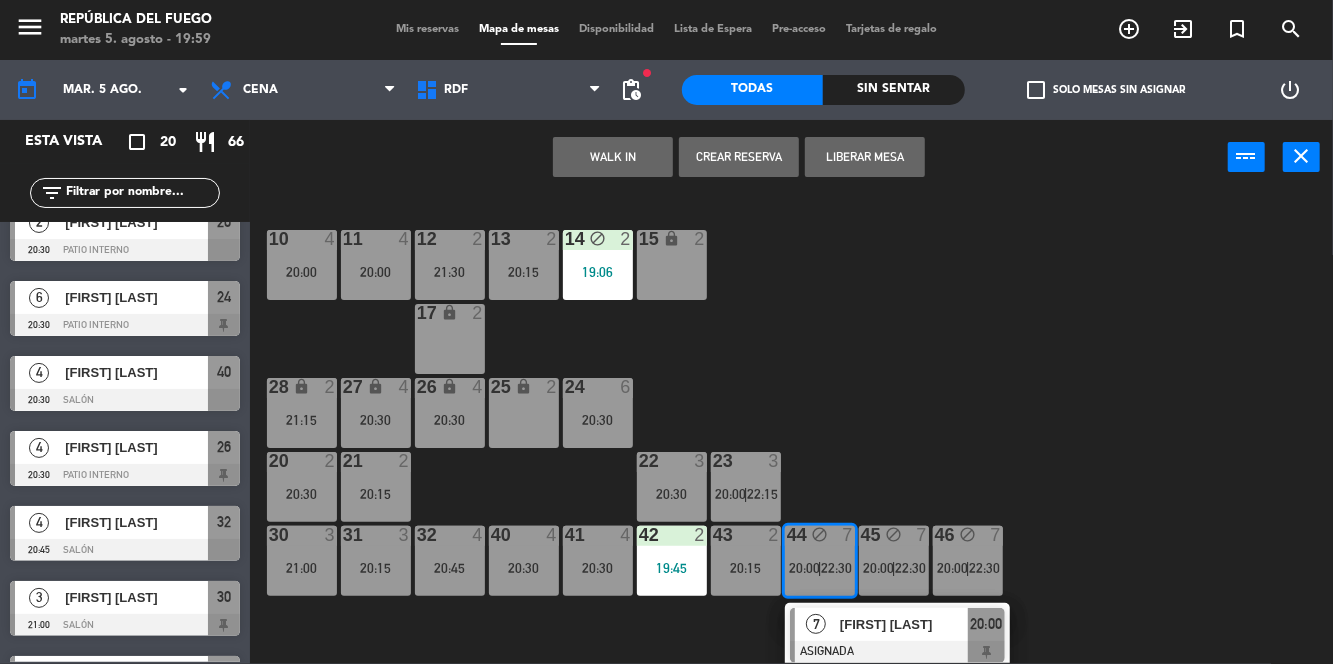 click on "10  4   20:00  11  4   20:00  12  2   21:30  13  2   20:15  14 block  2   19:06  15 lock  2  17 lock  2  24  6   20:30  25 lock  2  27 lock  4   20:30  26 lock  4   20:30  28 lock  2   21:15  20  2   20:30  21  2   20:15  22  3   20:30  23  3   20:00    |    22:15     30  3   21:00  31  3   20:15  32  4   20:45  40  4   20:30  41  4   20:30  42  2   19:45  43  2   20:15  44 block  7   20:00    |    22:30      7   [FIRST] [LAST]   ASIGNADA  20:00  6   [FIRST] [LAST]   ASIGNADA  22:30 45 block  7   20:00    |    22:30     46 block  7   20:00    |    22:30     1 lock  1  2 lock  1  3 lock  1  4 lock  1  5 lock  1  6 lock  1  72 lock  4  70 lock  4  71 lock  4  50 lock  2  51 lock  2  52 lock  2" 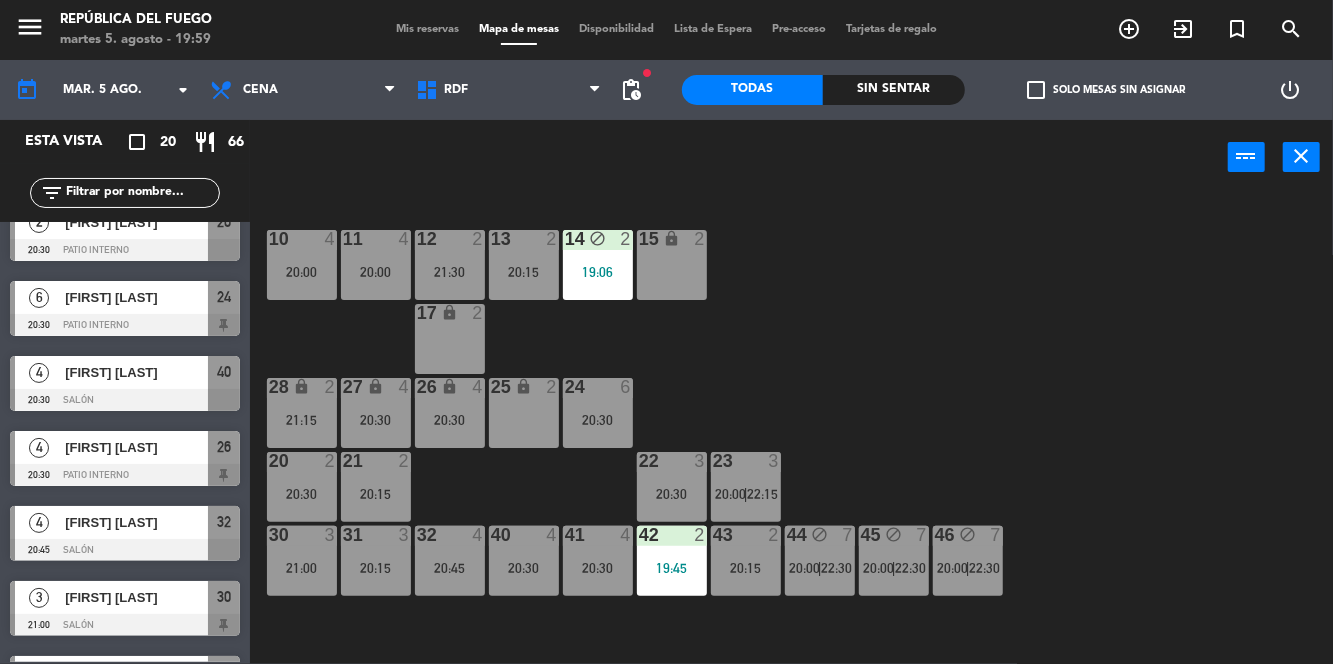 click on "26 lock  4   20:30" at bounding box center [450, 413] 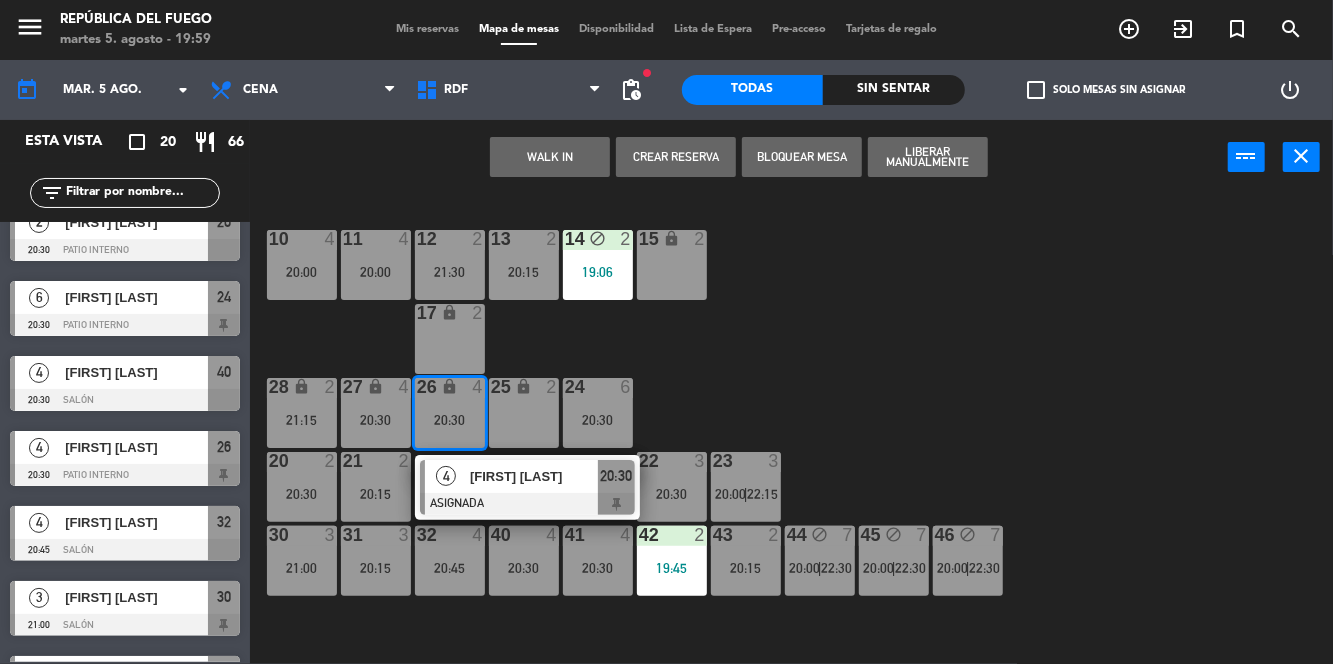 click on "10  4   20:00  11  4   20:00  12  2   21:30  13  2   20:15  14 block  2   19:06  15 lock  2  17 lock  2  24  6   20:30  25 lock  2  27 lock  4   20:30  26 lock  4   20:30   4   [FIRST] [LAST]   ASIGNADA  20:30 28 lock  2   21:15  20  2   20:30  21  2   20:15  22  3   20:30  23  3   20:00    |    22:15     30  3   21:00  31  3   20:15  32  4   20:45  40  4   20:30  41  4   20:30  42  2   19:45  43  2   20:15  44 block  7   20:00    |    22:30     45 block  7   20:00    |    22:30     46 block  7   20:00    |    22:30     1 lock  1  2 lock  1  3 lock  1  4 lock  1  5 lock  1  6 lock  1  72 lock  4  70 lock  4  71 lock  4  50 lock  2  51 lock  2  52 lock  2" 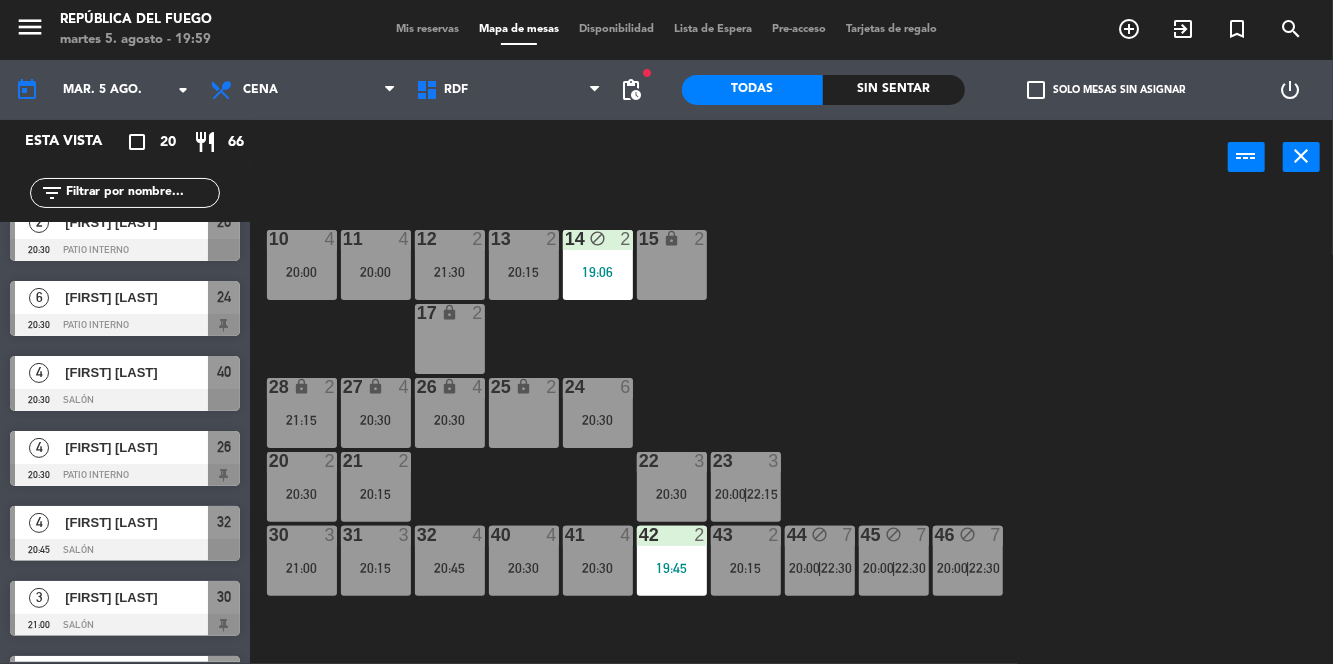click on "24  6   20:30" at bounding box center (598, 413) 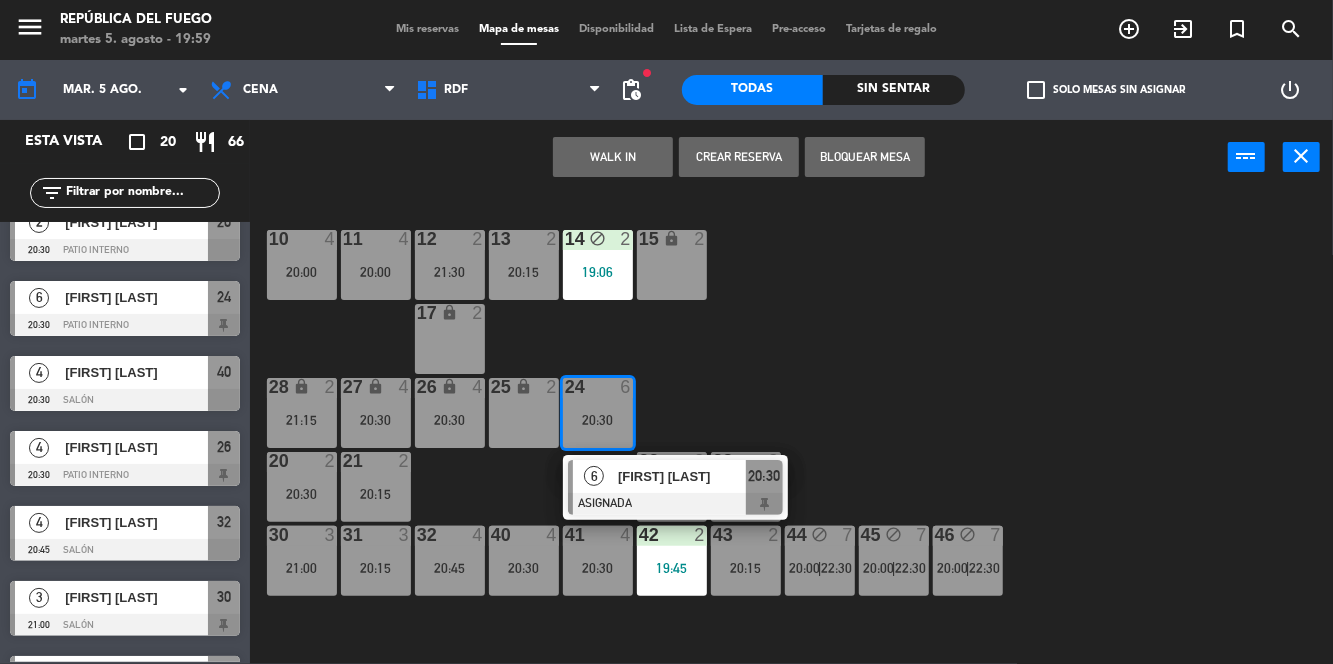 click on "10  4   20:00  11  4   20:00  12  2   21:30  13  2   20:15  14 block  2   19:06  15 lock  2  17 lock  2  24  6   20:30   6   [FIRST] [LAST]   ASIGNADA  20:30 25 lock  2  27 lock  4   20:30  26 lock  4   20:30  28 lock  2   21:15  20  2   20:30  21  2   20:15  22  3   20:30  23  3   20:00    |    22:15     30  3   21:00  31  3   20:15  32  4   20:45  40  4   20:30  41  4   20:30  42  2   19:45  43  2   20:15  44 block  7   20:00    |    22:30     45 block  7   20:00    |    22:30     46 block  7   20:00    |    22:30     1 lock  1  2 lock  1  3 lock  1  4 lock  1  5 lock  1  6 lock  1  72 lock  4  70 lock  4  71 lock  4  50 lock  2  51 lock  2  52 lock  2" 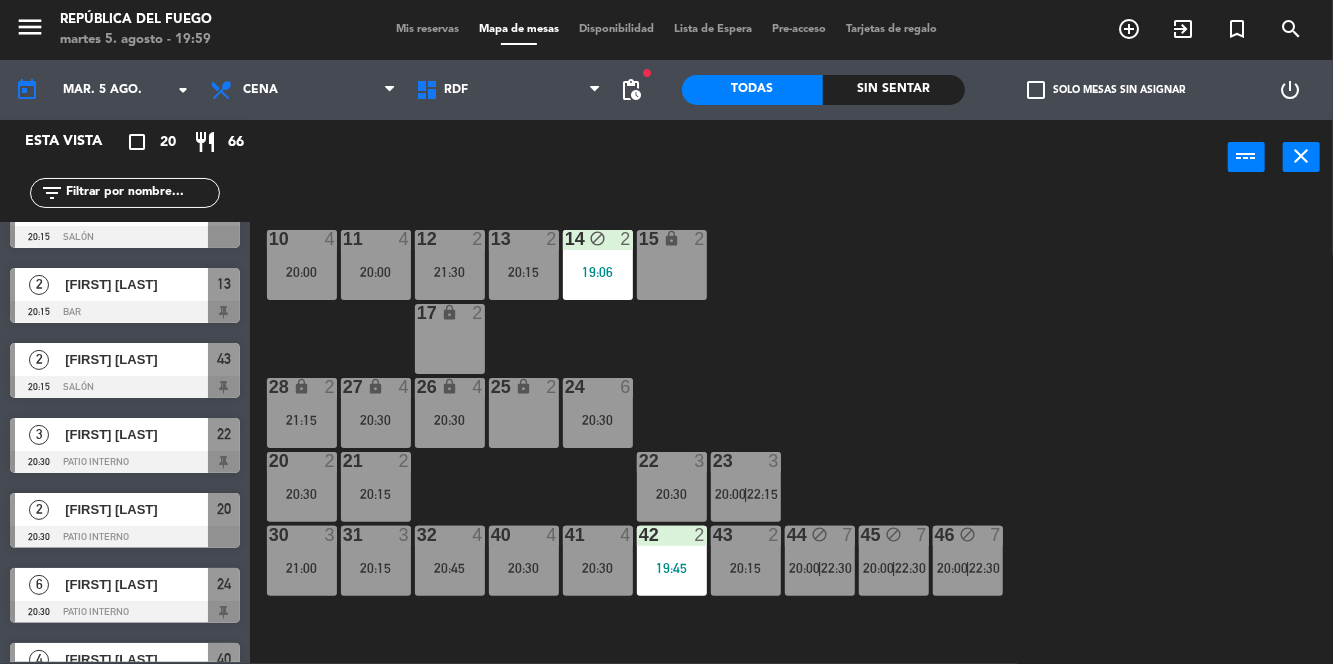 scroll, scrollTop: 476, scrollLeft: 0, axis: vertical 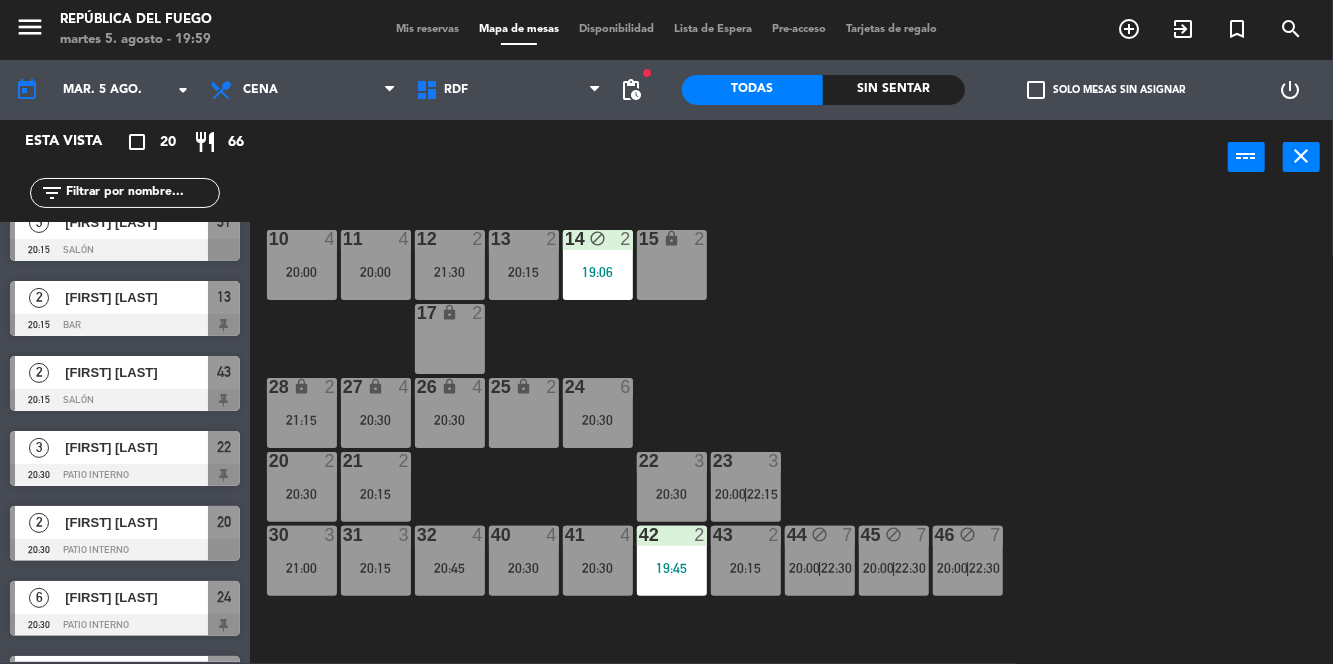 click on "Mis reservas" at bounding box center (427, 29) 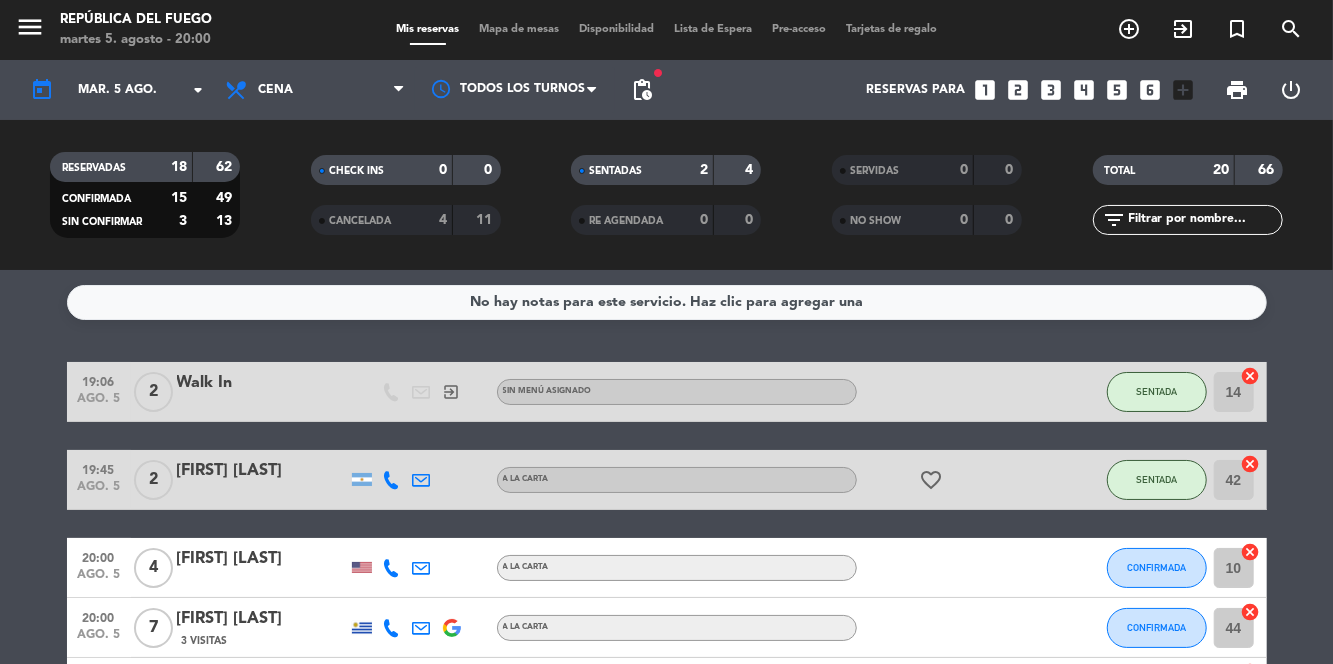 click on "CANCELADA" 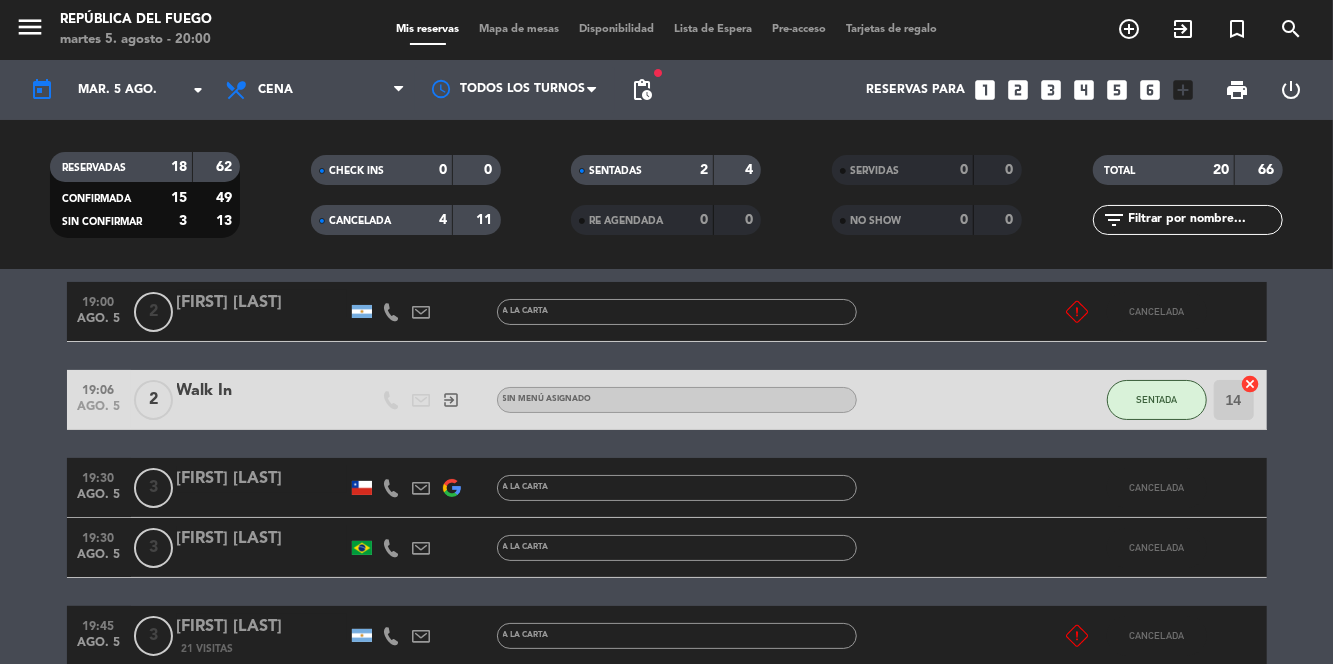 scroll, scrollTop: 75, scrollLeft: 0, axis: vertical 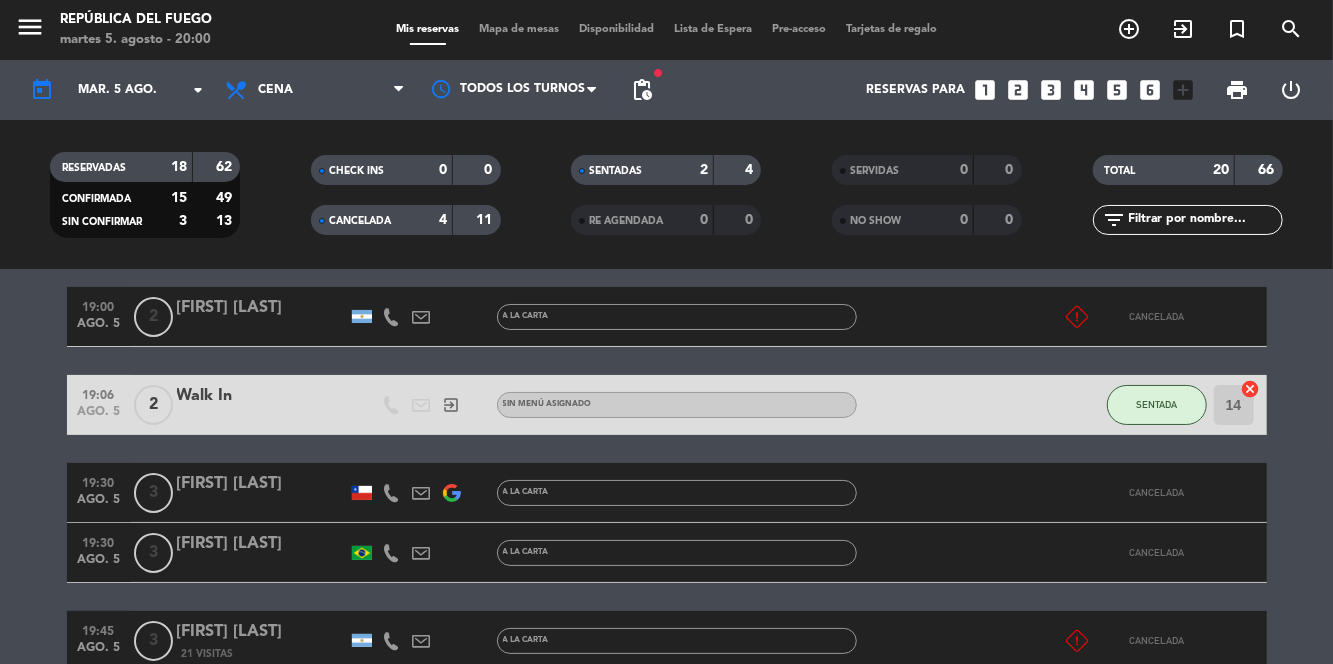 click on "Mapa de mesas" at bounding box center [519, 29] 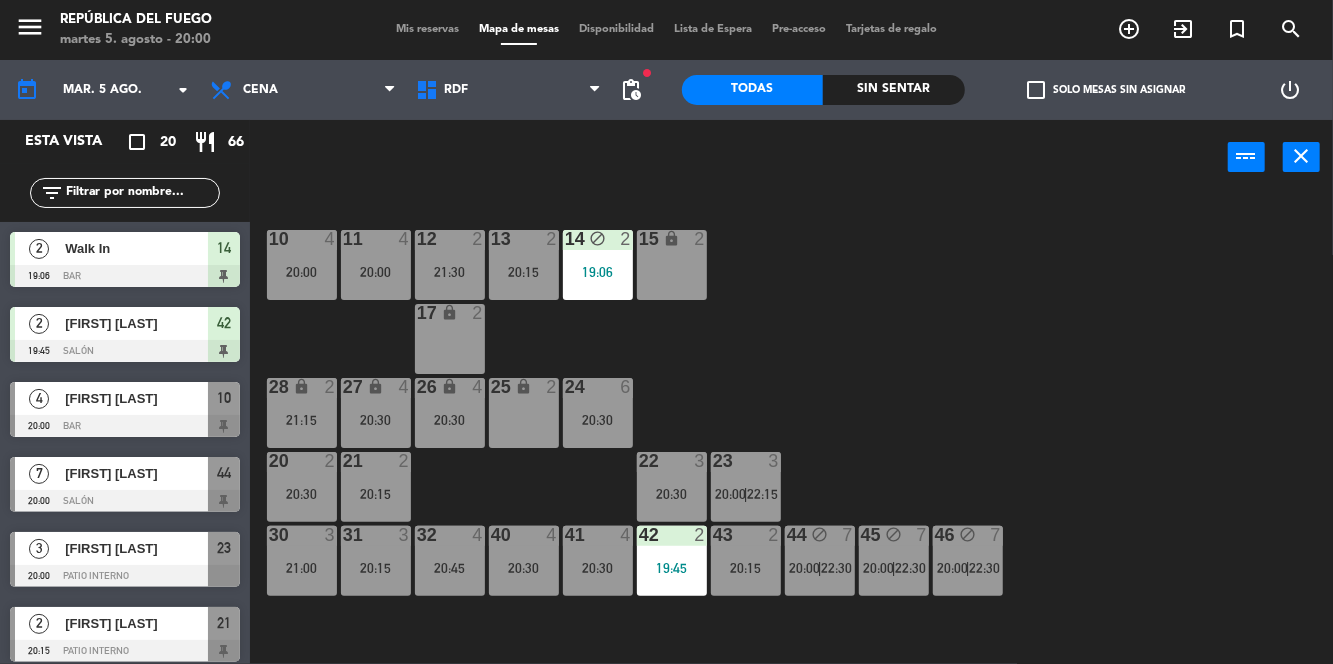 click on "10  4   20:00  11  4   20:00  12  2   21:30  13  2   20:15  14 block  2   19:06  15 lock  2  17 lock  2  24  6   20:30  25 lock  2  27 lock  4   20:30  26 lock  4   20:30  28 lock  2   21:15  20  2   20:30  21  2   20:15  22  3   20:30  23  3   20:00    |    22:15     30  3   21:00  31  3   20:15  32  4   20:45  40  4   20:30  41  4   20:30  42  2   19:45  43  2   20:15  44 block  7   20:00    |    22:30     45 block  7   20:00    |    22:30     46 block  7   20:00    |    22:30     1 lock  1  2 lock  1  3 lock  1  4 lock  1  5 lock  1  6 lock  1  72 lock  4  70 lock  4  71 lock  4  50 lock  2  51 lock  2  52 lock  2" 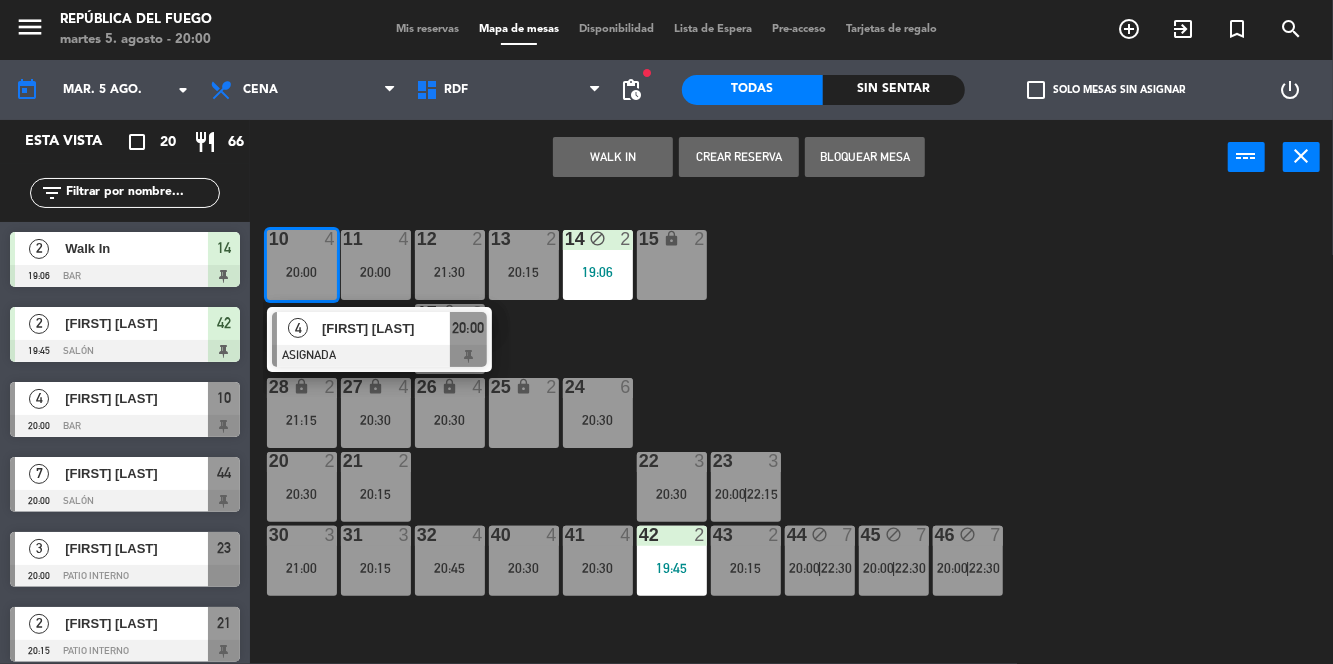 click on "[FIRST] [LAST]" at bounding box center [385, 328] 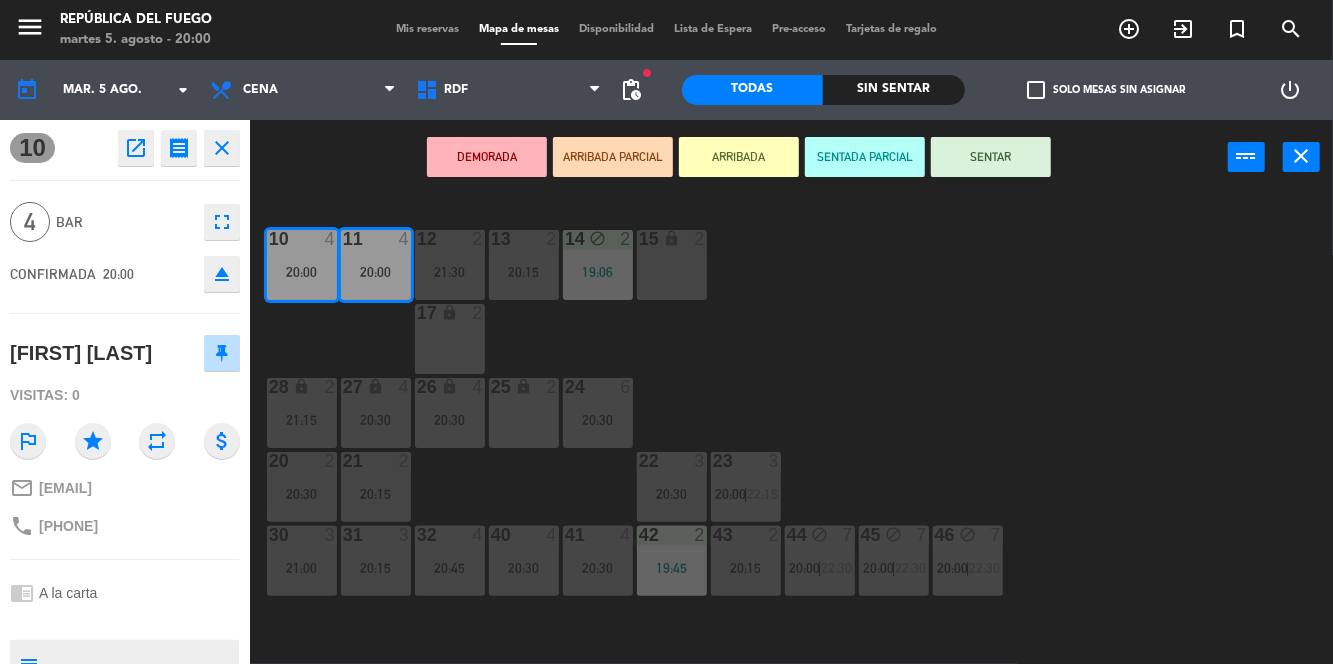 click on "SENTAR" at bounding box center [991, 157] 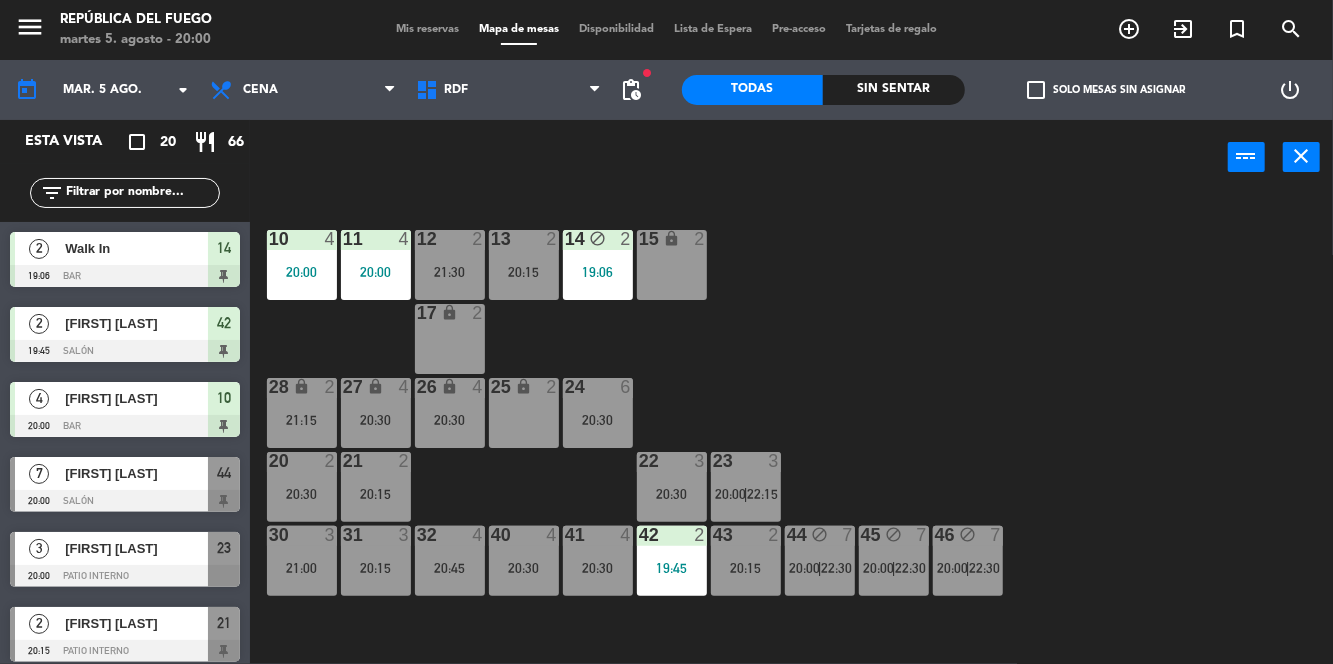 click on "10  4   20:00  11  4   20:00  12  2   21:30  13  2   20:15  14 block  2   19:06  15 lock  2  17 lock  2  24  6   20:30  25 lock  2  27 lock  4   20:30  26 lock  4   20:30  28 lock  2   21:15  20  2   20:30  21  2   20:15  22  3   20:30  23  3   20:00    |    22:15     30  3   21:00  31  3   20:15  32  4   20:45  40  4   20:30  41  4   20:30  42  2   19:45  43  2   20:15  44 block  7   20:00    |    22:30     45 block  7   20:00    |    22:30     46 block  7   20:00    |    22:30     1 lock  1  2 lock  1  3 lock  1  4 lock  1  5 lock  1  6 lock  1  72 lock  4  70 lock  4  71 lock  4  50 lock  2  51 lock  2  52 lock  2" 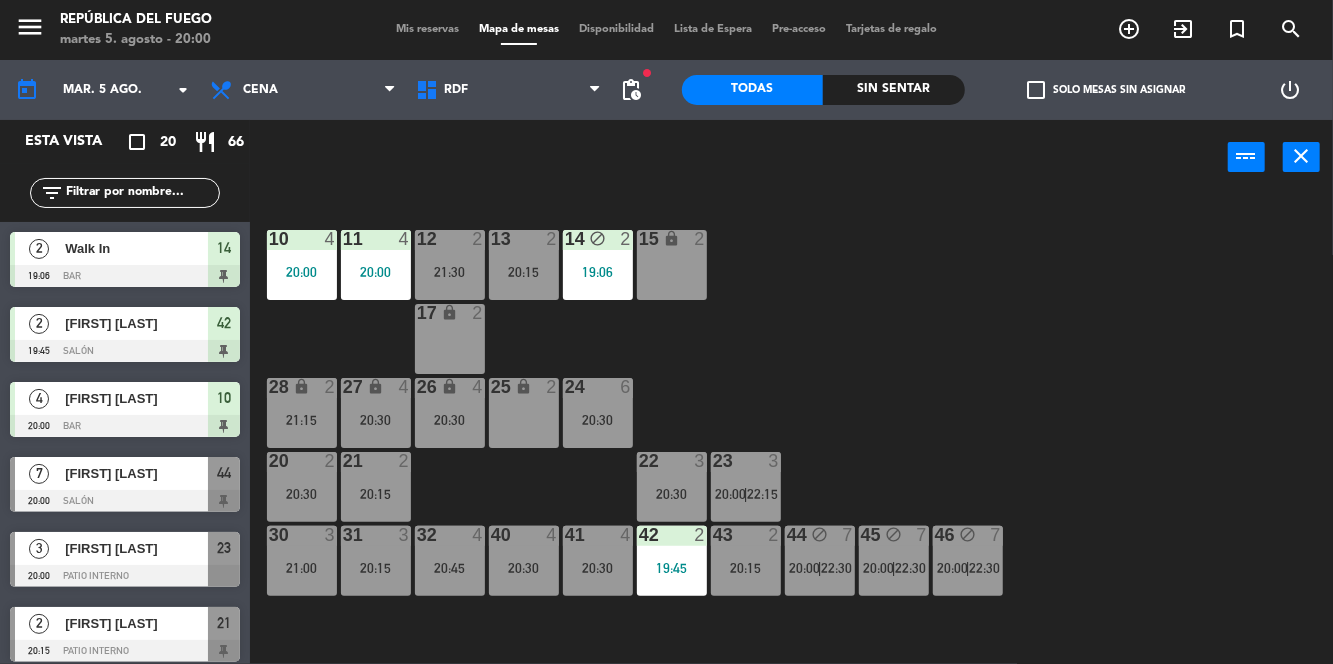 scroll, scrollTop: 94, scrollLeft: 0, axis: vertical 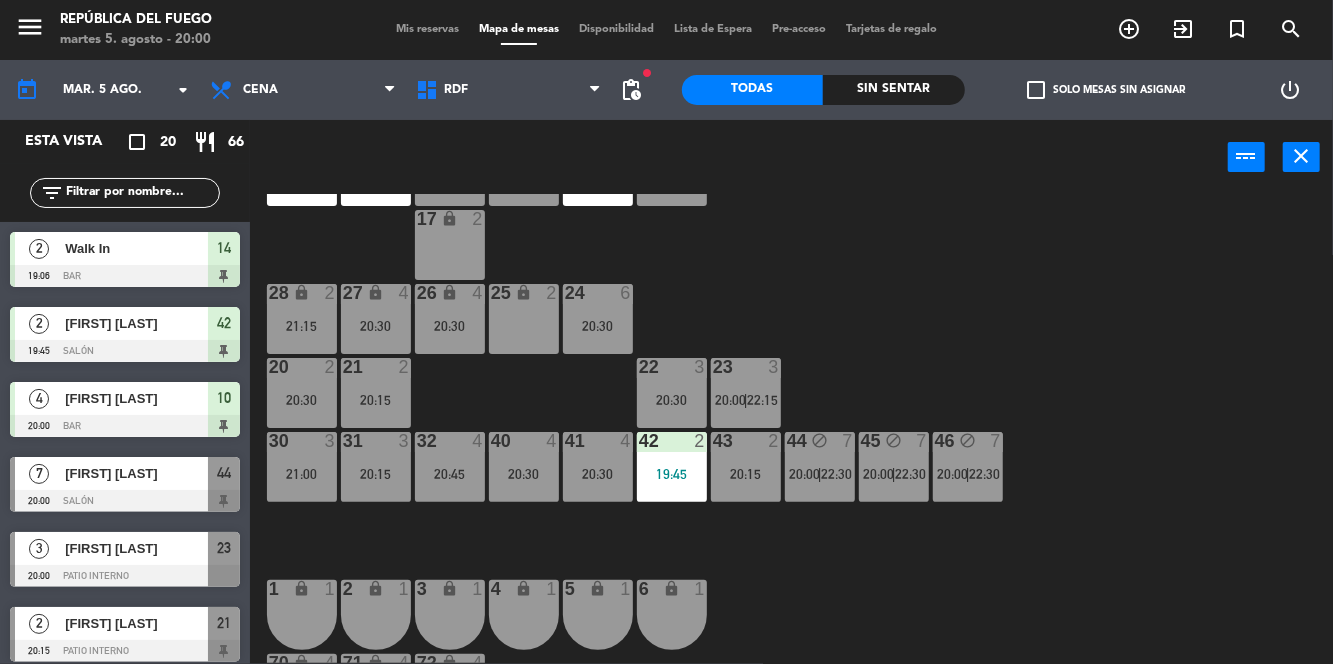 click on "45 block  7   20:00    |    22:30" at bounding box center [894, 467] 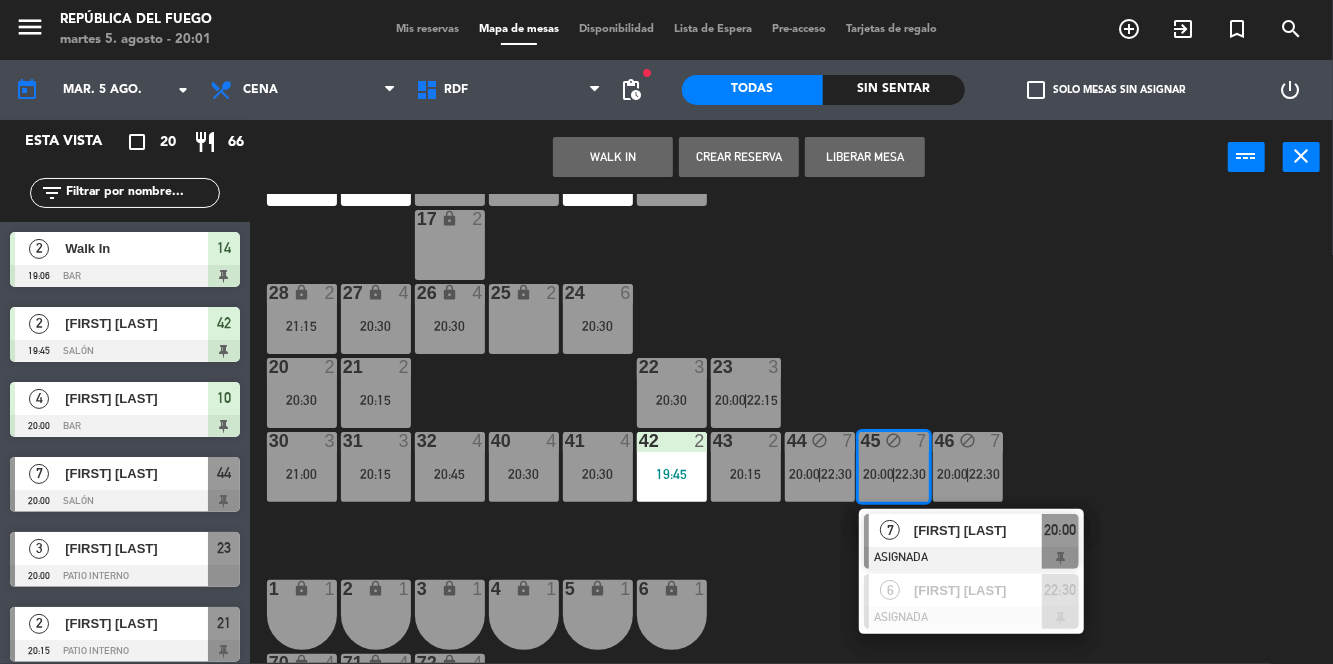 click on "20:30" at bounding box center (598, 326) 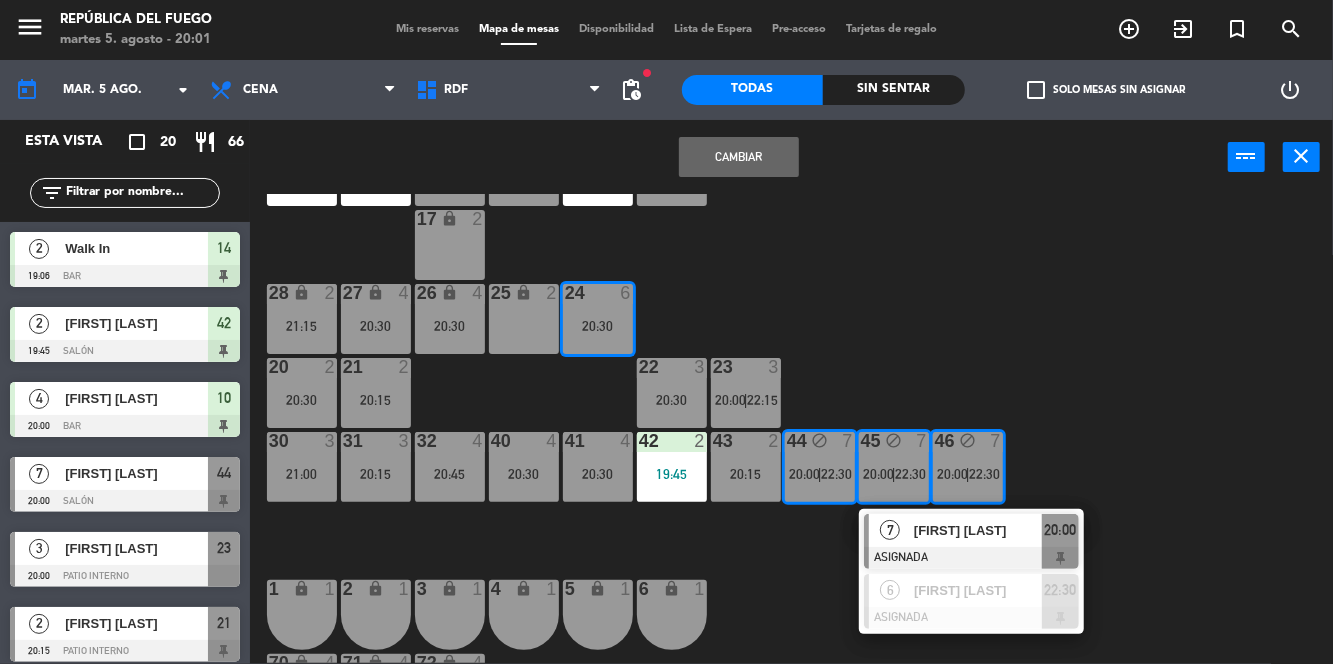 click on "10  4   20:00  11  4   20:00  12  2   21:30  13  2   20:15  14 block  2   19:06  15 lock  2  17 lock  2  24  6   20:30  25 lock  2  27 lock  4   20:30  26 lock  4   20:30  28 lock  2   21:15  20  2   20:30  21  2   20:15  22  3   20:30  23  3   20:00    |    22:15     30  3   21:00  31  3   20:15  32  4   20:45  40  4   20:30  41  4   20:30  42  2   19:45  43  2   20:15  44 block  7   20:00    |    22:30     45 block  7   20:00    |    22:30     46 block  7   20:00    |    22:30     1 lock  1  2 lock  1  3 lock  1  4 lock  1  5 lock  1  6 lock  1  72 lock  4  70 lock  4  71 lock  4  50 lock  2  51 lock  2  52 lock  2" 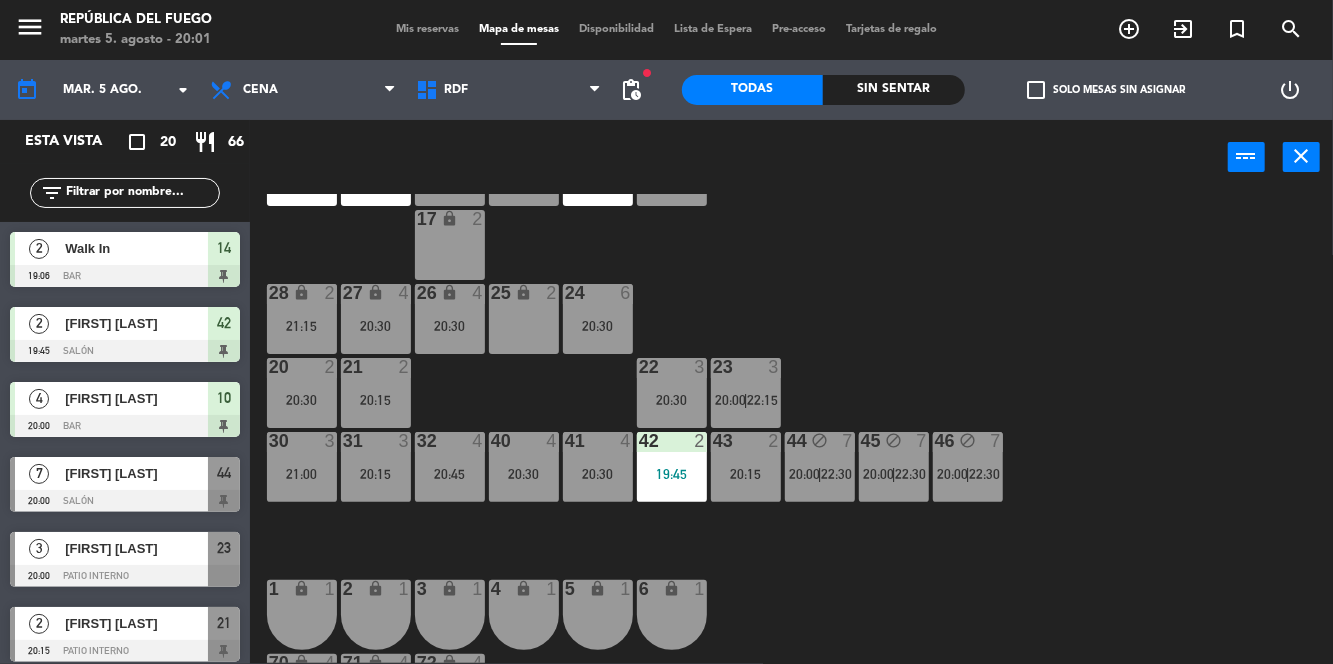 click on "24  6   20:30" at bounding box center [598, 319] 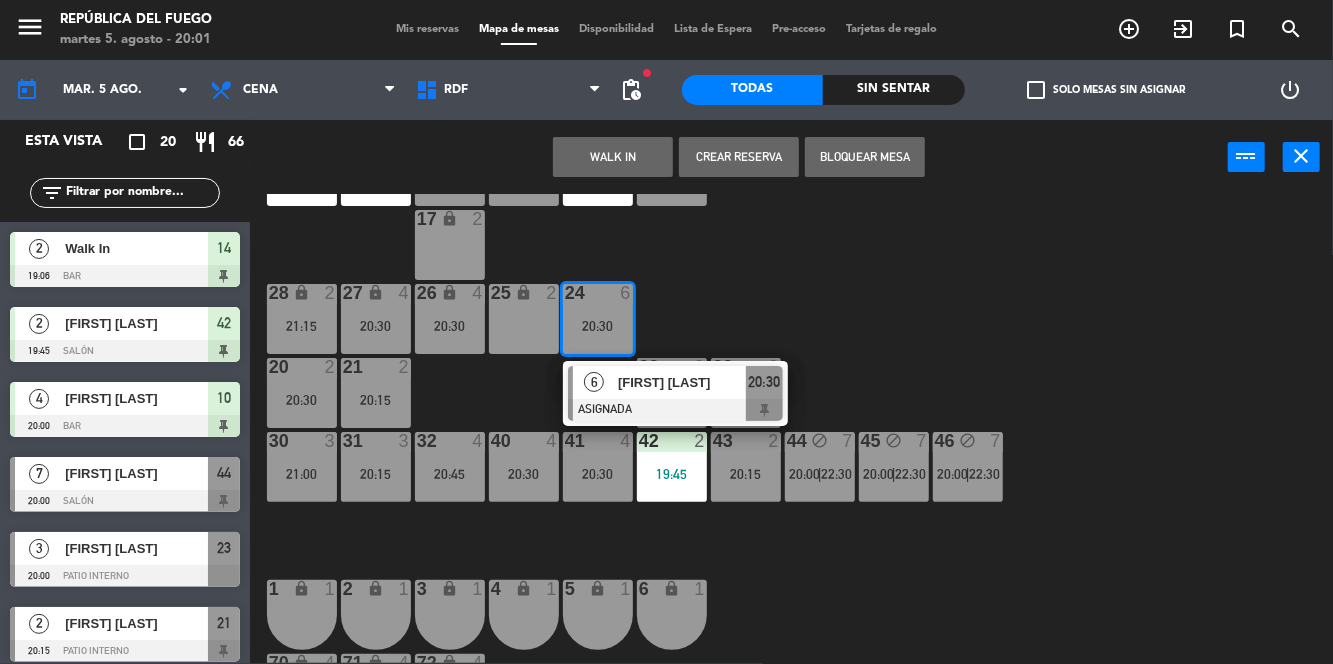 click on "10  4   20:00  11  4   20:00  12  2   21:30  13  2   20:15  14 block  2   19:06  15 lock  2  17 lock  2  24  6   20:30   6   [FIRST] [LAST]   ASIGNADA  20:30 25 lock  2  27 lock  4   20:30  26 lock  4   20:30  28 lock  2   21:15  20  2   20:30  21  2   20:15  22  3   20:30  23  3   20:00    |    22:15     30  3   21:00  31  3   20:15  32  4   20:45  40  4   20:30  41  4   20:30  42  2   19:45  43  2   20:15  44 block  7   20:00    |    22:30     45 block  7   20:00    |    22:30     46 block  7   20:00    |    22:30     1 lock  1  2 lock  1  3 lock  1  4 lock  1  5 lock  1  6 lock  1  72 lock  4  70 lock  4  71 lock  4  50 lock  2  51 lock  2  52 lock  2" 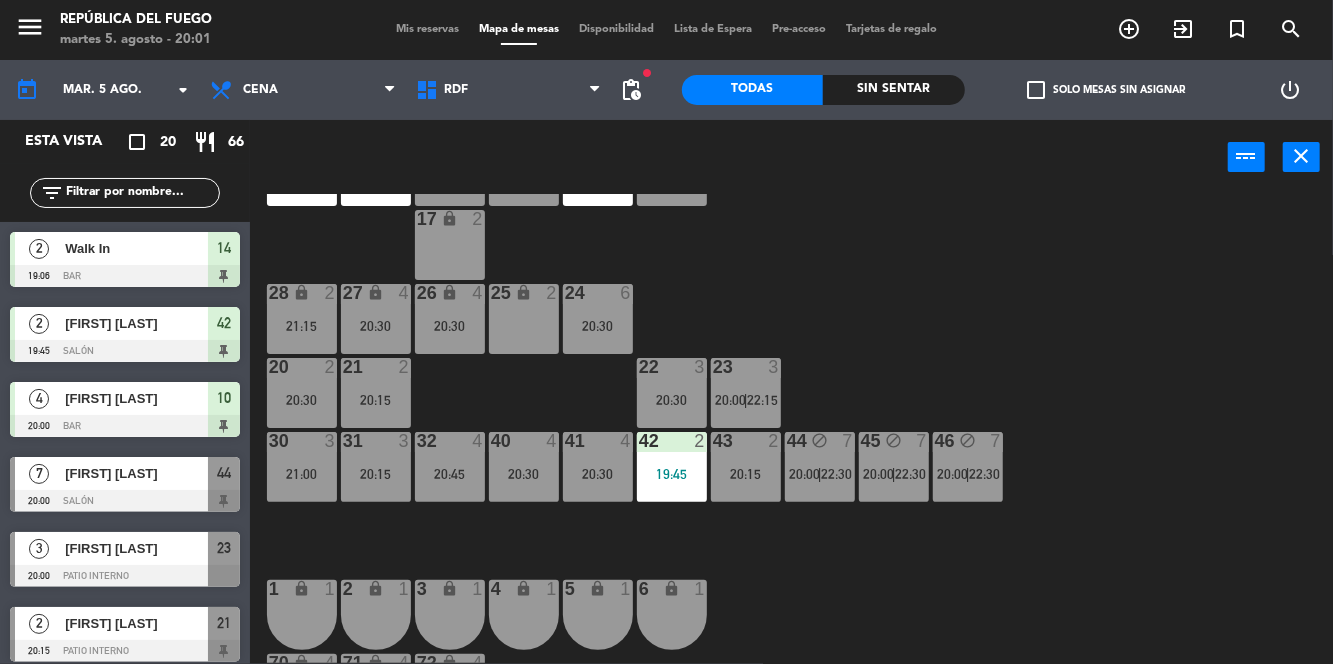 click on "24  6   20:30" at bounding box center [598, 319] 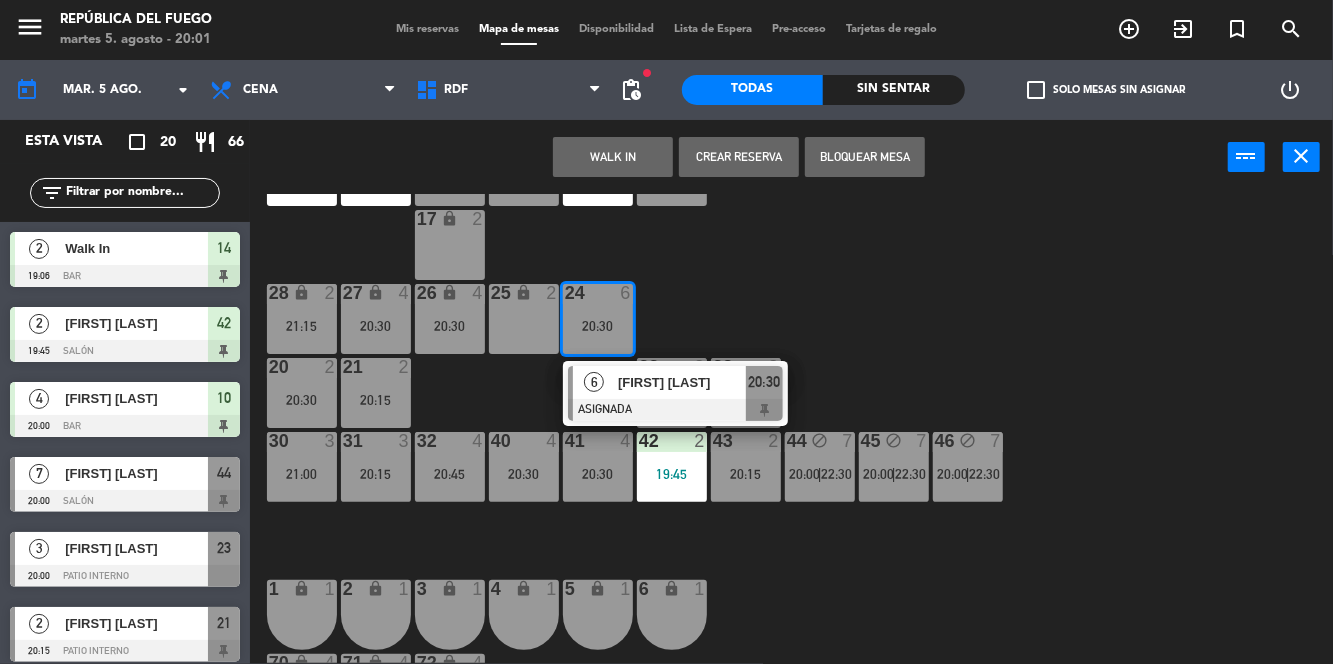 click on "10  4   20:00  11  4   20:00  12  2   21:30  13  2   20:15  14 block  2   19:06  15 lock  2  17 lock  2  24  6   20:30   6   [FIRST] [LAST]   ASIGNADA  20:30 25 lock  2  27 lock  4   20:30  26 lock  4   20:30  28 lock  2   21:15  20  2   20:30  21  2   20:15  22  3   20:30  23  3   20:00    |    22:15     30  3   21:00  31  3   20:15  32  4   20:45  40  4   20:30  41  4   20:30  42  2   19:45  43  2   20:15  44 block  7   20:00    |    22:30     45 block  7   20:00    |    22:30     46 block  7   20:00    |    22:30     1 lock  1  2 lock  1  3 lock  1  4 lock  1  5 lock  1  6 lock  1  72 lock  4  70 lock  4  71 lock  4  50 lock  2  51 lock  2  52 lock  2" 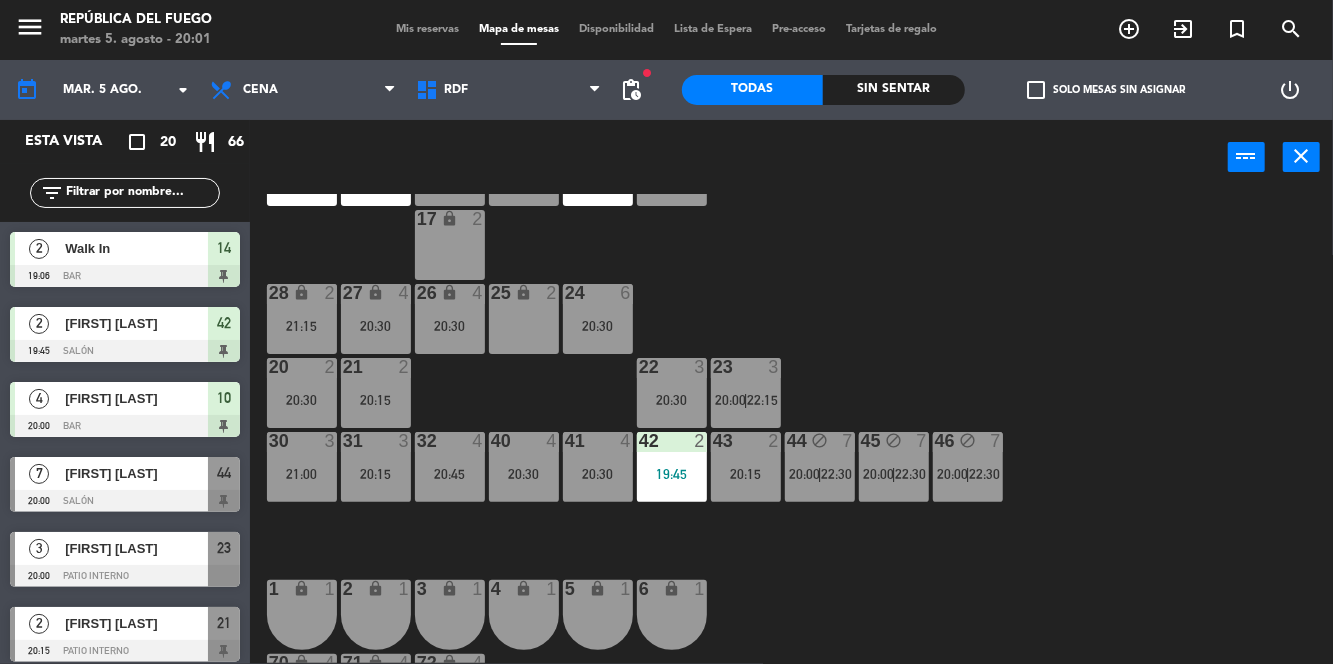 click on "20:00" at bounding box center (878, 474) 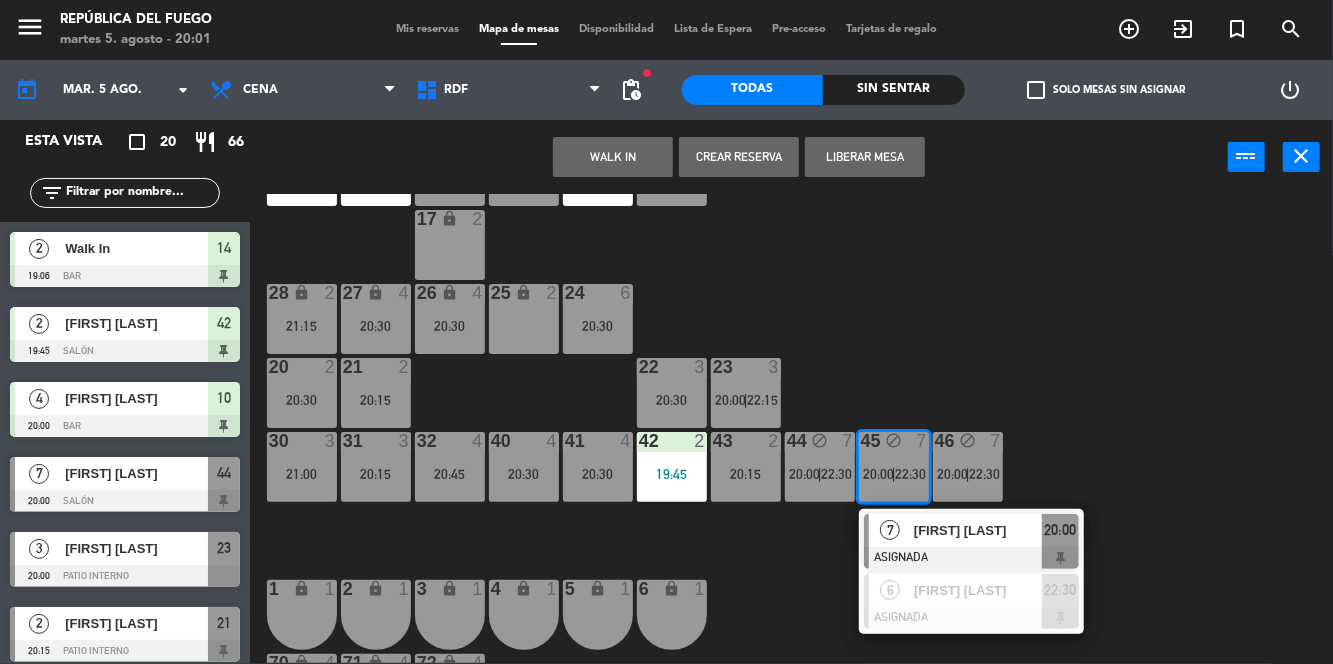 click on "10  4   20:00  11  4   20:00  12  2   21:30  13  2   20:15  14 block  2   19:06  15 lock  2  17 lock  2  24  6   20:30  25 lock  2  27 lock  4   20:30  26 lock  4   20:30  28 lock  2   21:15  20  2   20:30  21  2   20:15  22  3   20:30  23  3   20:00    |    22:15     30  3   21:00  31  3   20:15  32  4   20:45  40  4   20:30  41  4   20:30  42  2   19:45  43  2   20:15  44 block  7   20:00    |    22:30     45 block  7   20:00    |    22:30     46 block  7   20:00    |    22:30     1 lock  1  2 lock  1  3 lock  1  4 lock  1  5 lock  1  6 lock  1  72 lock  4  70 lock  4  71 lock  4  50 lock  2  51 lock  2  52 lock  2" 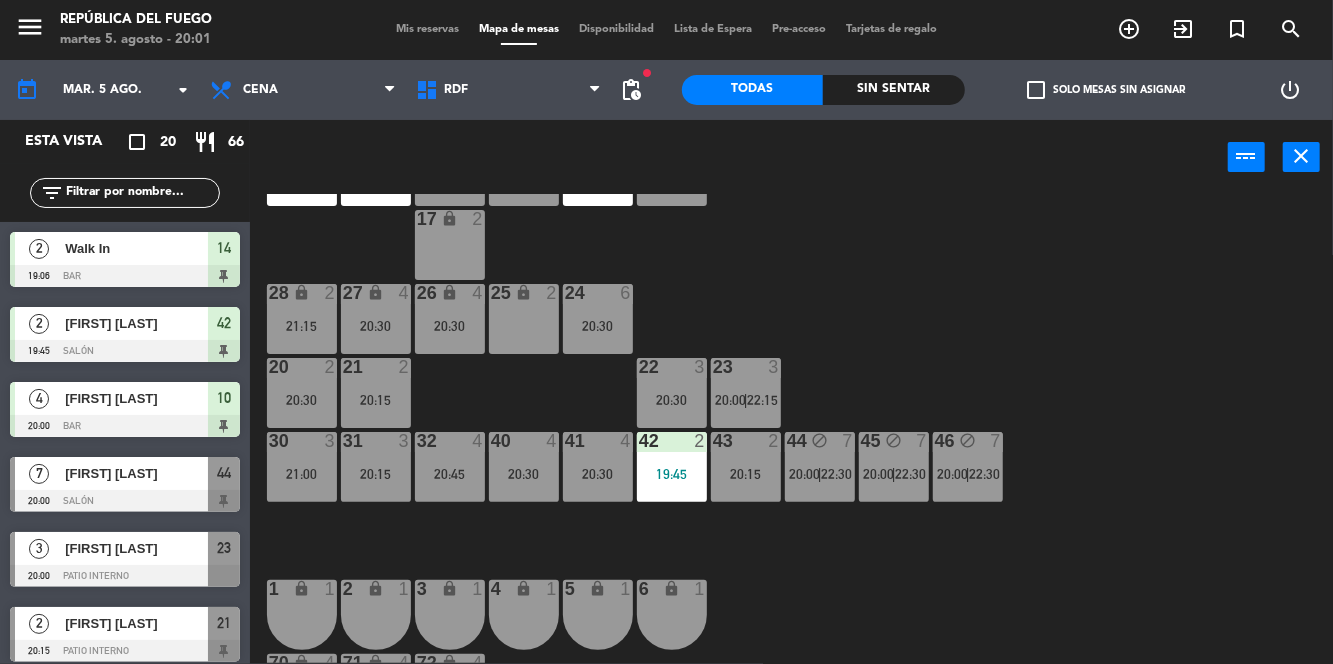 click on "Mis reservas   Mapa de mesas   Disponibilidad   Lista de Espera   Pre-acceso   Tarjetas de regalo" at bounding box center (666, 30) 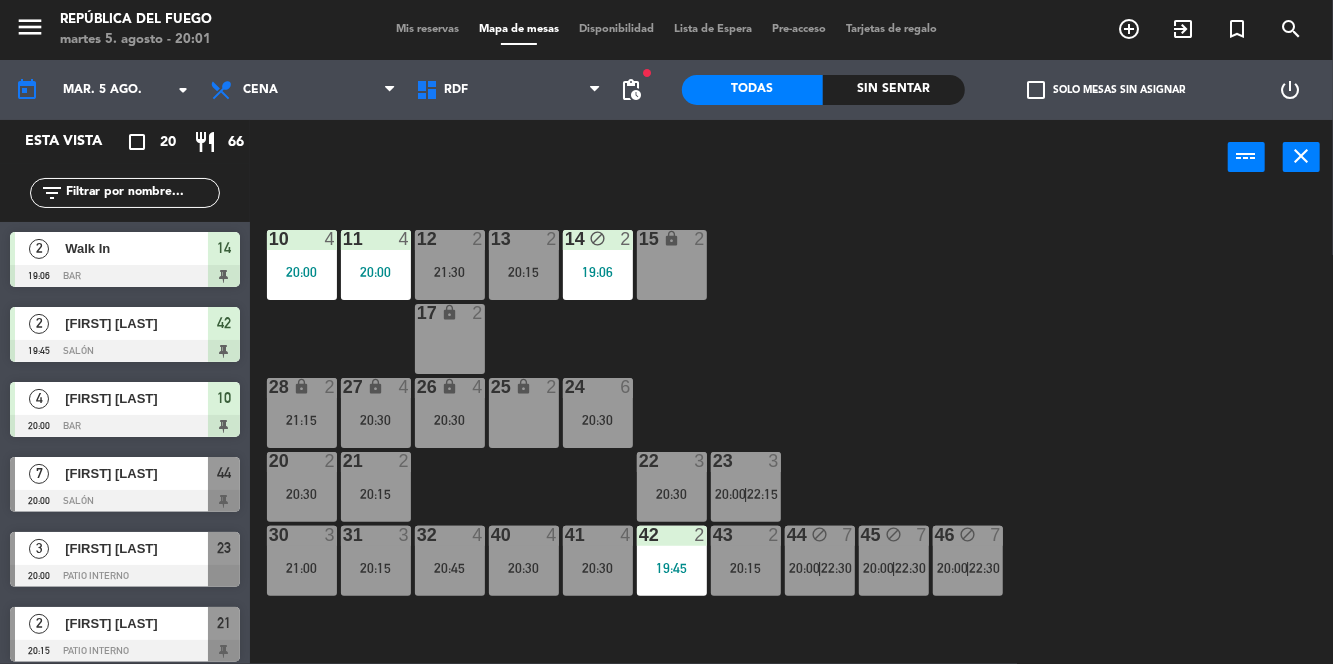 click on "10  4   20:00  11  4   20:00  12  2   21:30  13  2   20:15  14 block  2   19:06  15 lock  2  17 lock  2  24  6   20:30  25 lock  2  27 lock  4   20:30  26 lock  4   20:30  28 lock  2   21:15  20  2   20:30  21  2   20:15  22  3   20:30  23  3   20:00    |    22:15     30  3   21:00  31  3   20:15  32  4   20:45  40  4   20:30  41  4   20:30  42  2   19:45  43  2   20:15  44 block  7   20:00    |    22:30     45 block  7   20:00    |    22:30     46 block  7   20:00    |    22:30     1 lock  1  2 lock  1  3 lock  1  4 lock  1  5 lock  1  6 lock  1  72 lock  4  70 lock  4  71 lock  4  50 lock  2  51 lock  2  52 lock  2" 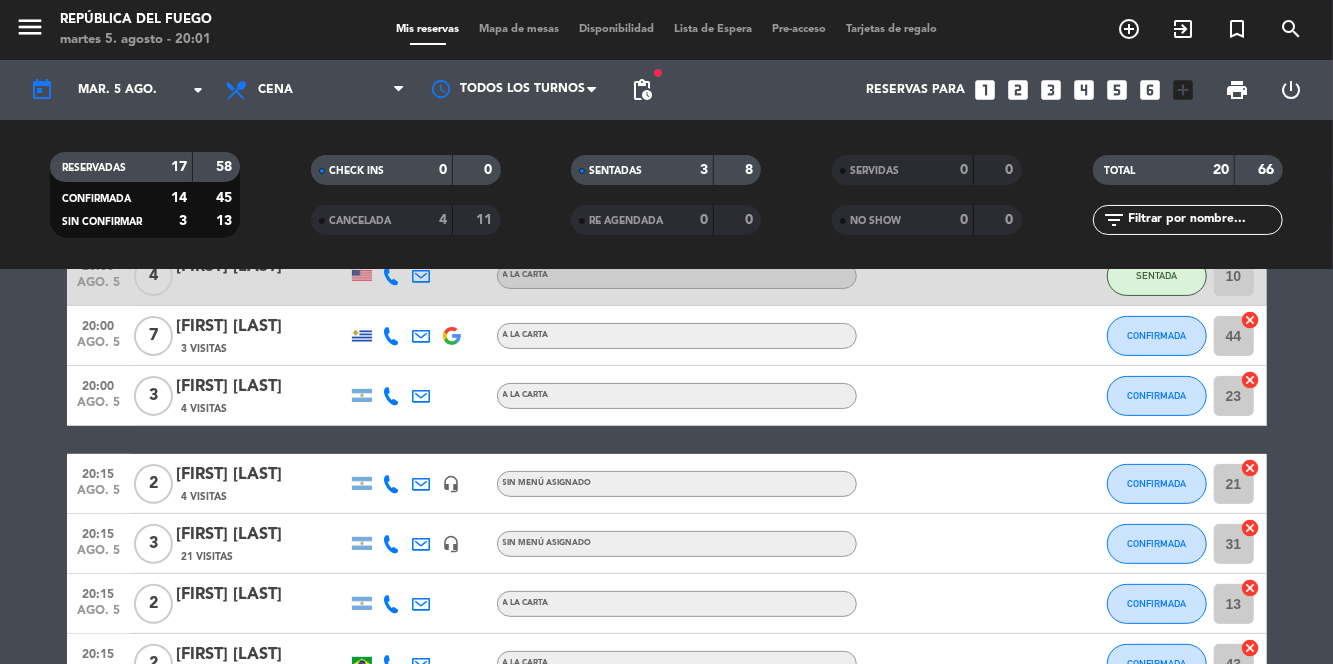 scroll, scrollTop: 310, scrollLeft: 0, axis: vertical 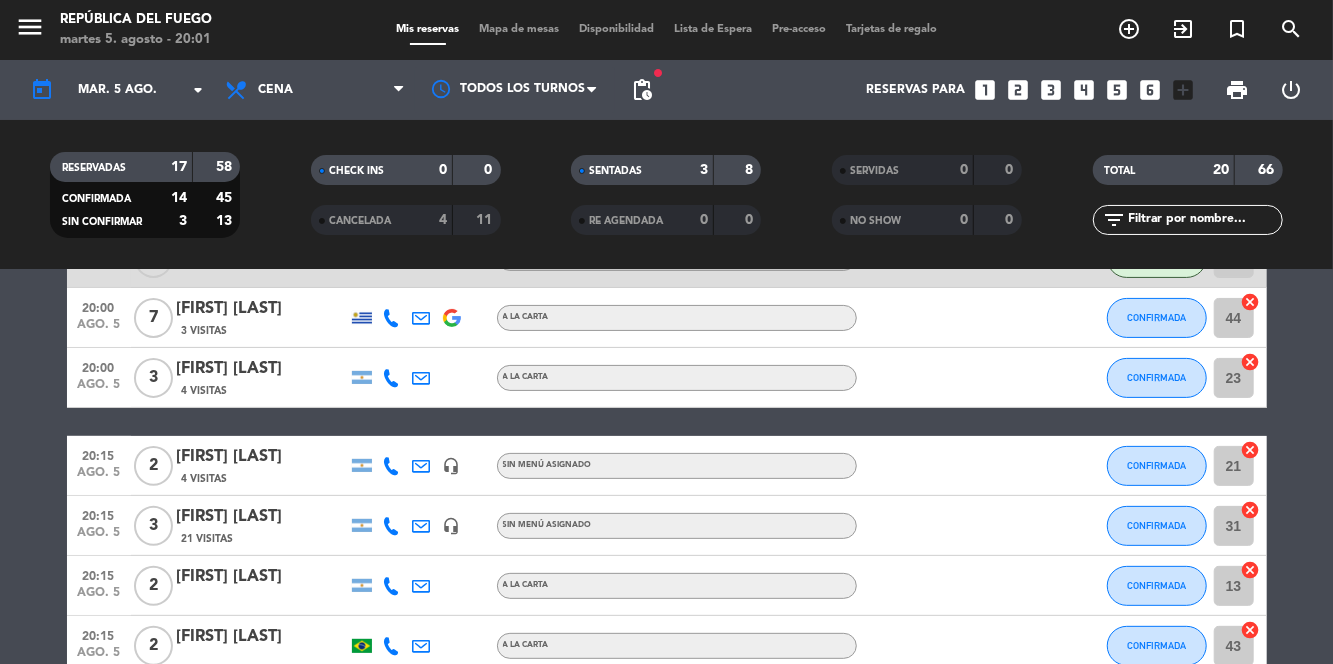click on "Mapa de mesas" at bounding box center (519, 29) 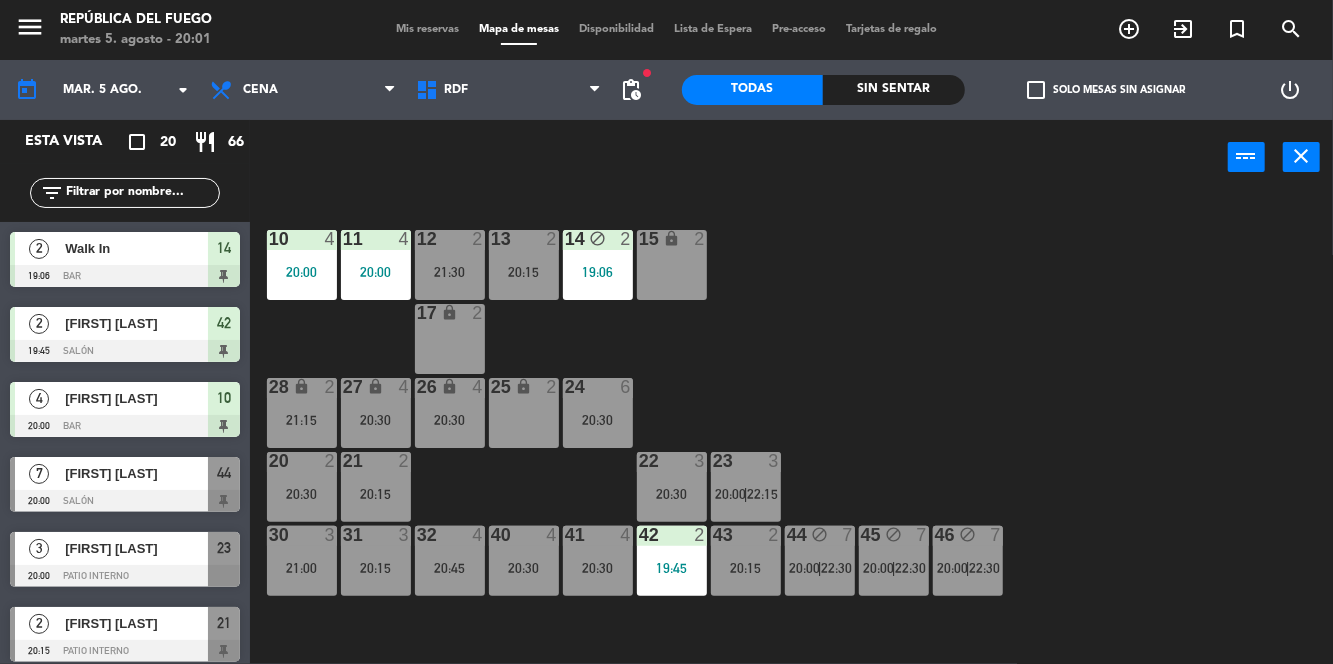 scroll, scrollTop: 26, scrollLeft: 0, axis: vertical 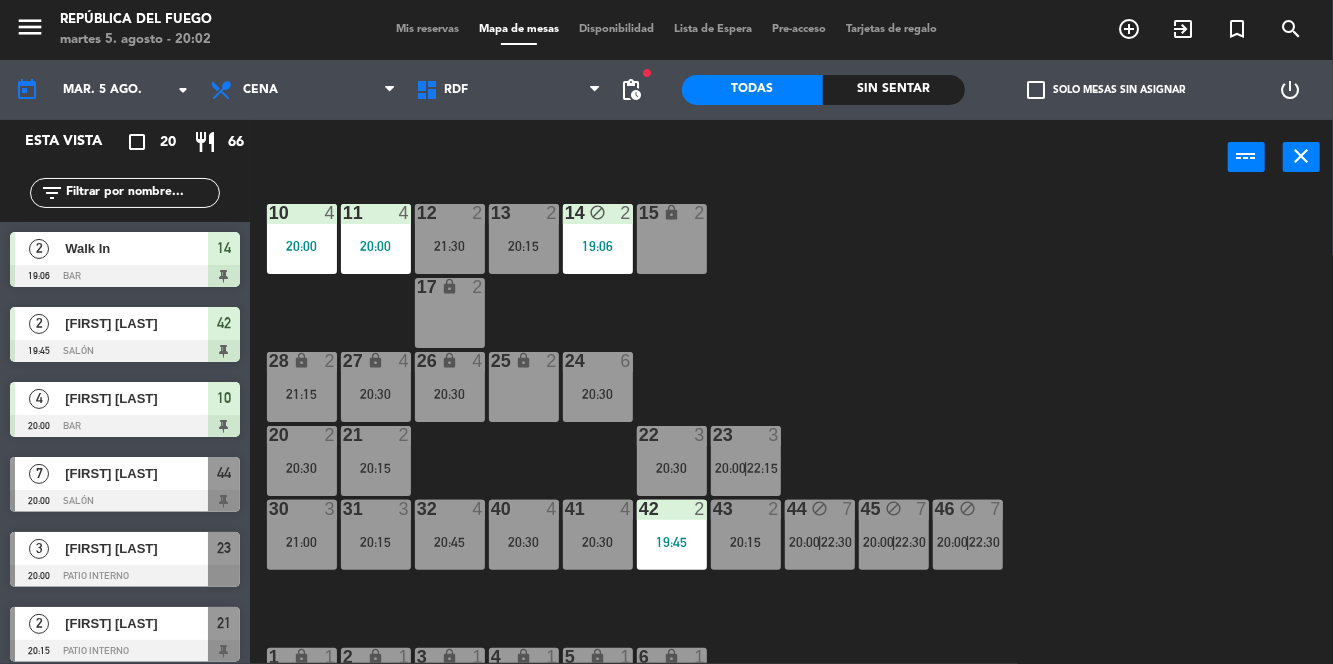 click on "Mis reservas" at bounding box center (427, 29) 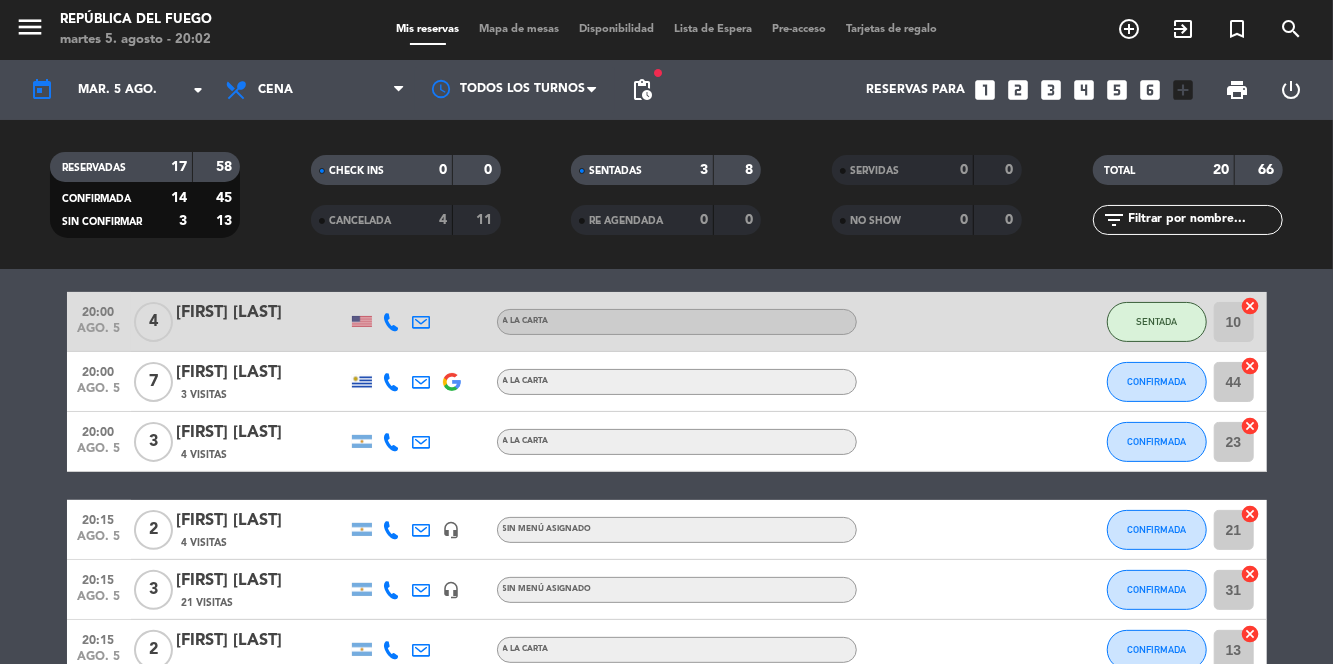 scroll, scrollTop: 247, scrollLeft: 0, axis: vertical 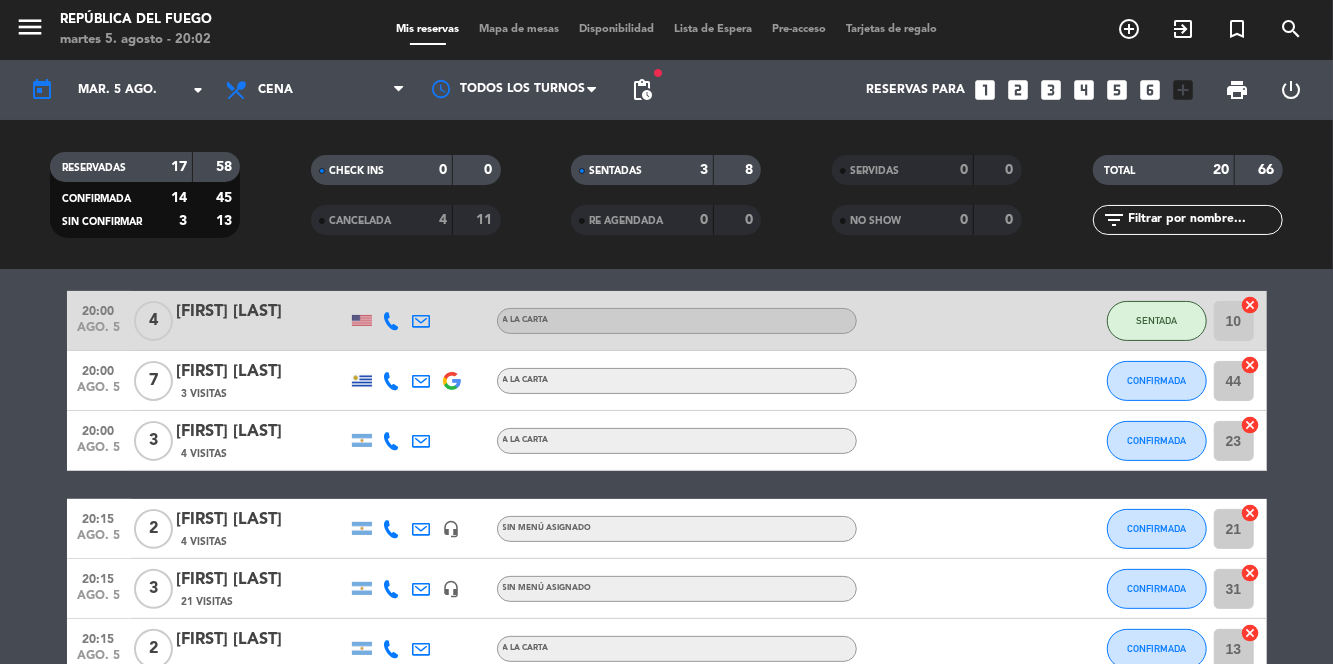 click on "Mis reservas   Mapa de mesas   Disponibilidad   Lista de Espera   Pre-acceso   Tarjetas de regalo" at bounding box center (666, 30) 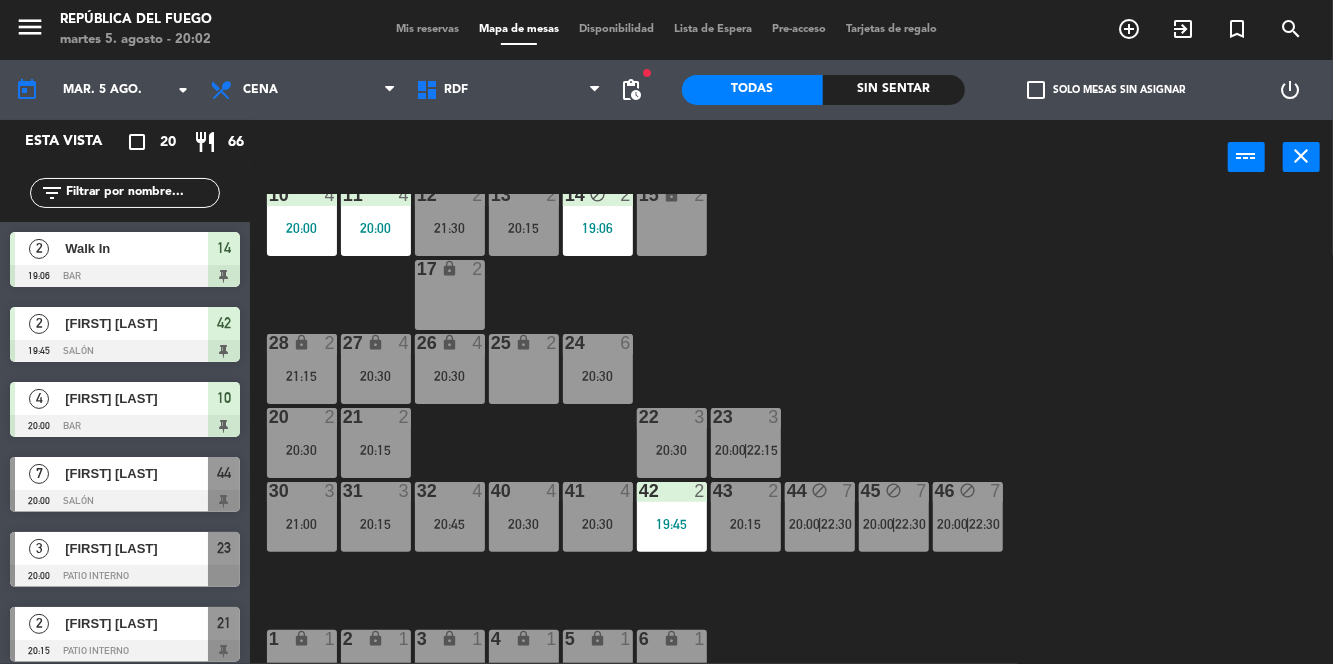 scroll, scrollTop: 0, scrollLeft: 0, axis: both 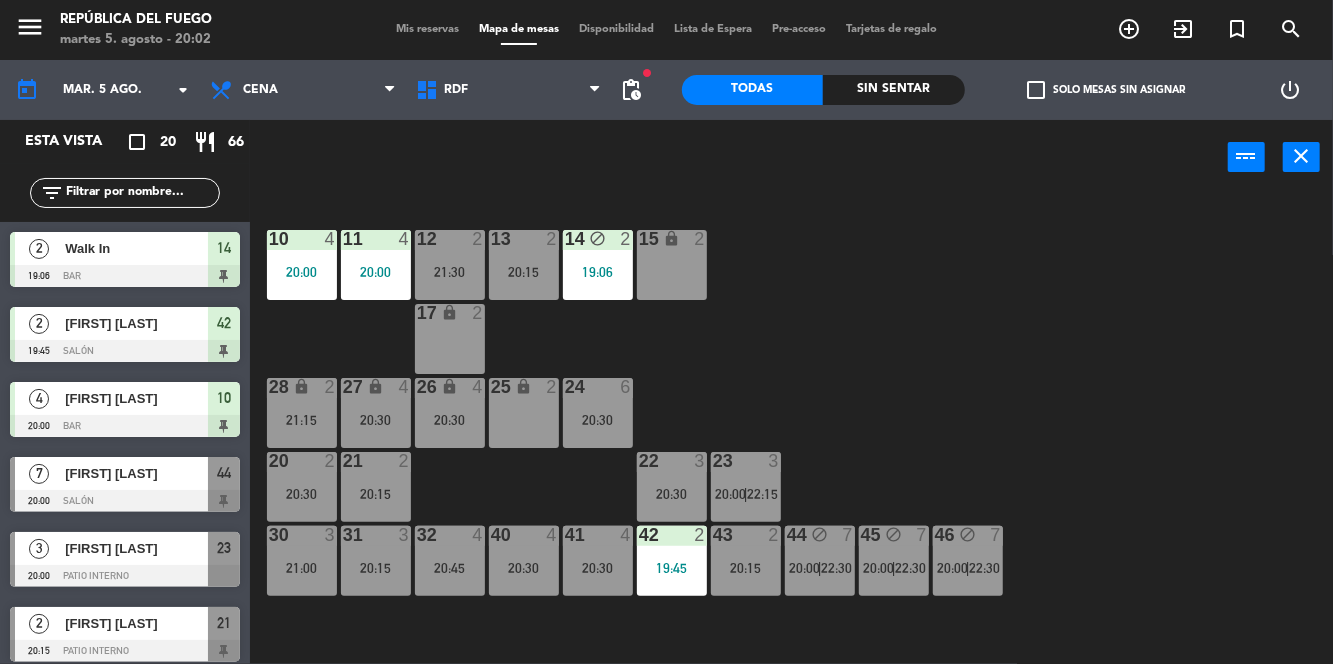 click on "10  4   20:00  11  4   20:00  12  2   21:30  13  2   20:15  14 block  2   19:06  15 lock  2  17 lock  2  24  6   20:30  25 lock  2  27 lock  4   20:30  26 lock  4   20:30  28 lock  2   21:15  20  2   20:30  21  2   20:15  22  3   20:30  23  3   20:00    |    22:15     30  3   21:00  31  3   20:15  32  4   20:45  40  4   20:30  41  4   20:30  42  2   19:45  43  2   20:15  44 block  7   20:00    |    22:30     45 block  7   20:00    |    22:30     46 block  7   20:00    |    22:30     1 lock  1  2 lock  1  3 lock  1  4 lock  1  5 lock  1  6 lock  1  72 lock  4  70 lock  4  71 lock  4  50 lock  2  51 lock  2  52 lock  2" 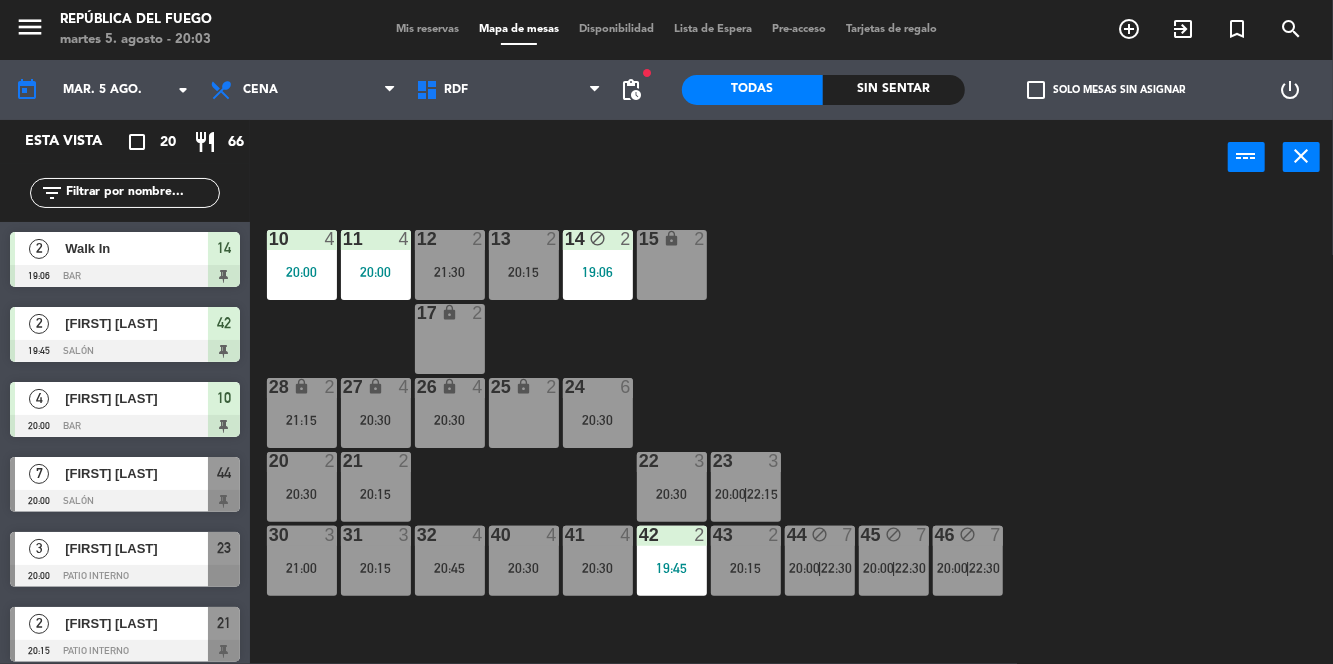 click on "10  4   20:00  11  4   20:00  12  2   21:30  13  2   20:15  14 block  2   19:06  15 lock  2  17 lock  2  24  6   20:30  25 lock  2  27 lock  4   20:30  26 lock  4   20:30  28 lock  2   21:15  20  2   20:30  21  2   20:15  22  3   20:30  23  3   20:00    |    22:15     30  3   21:00  31  3   20:15  32  4   20:45  40  4   20:30  41  4   20:30  42  2   19:45  43  2   20:15  44 block  7   20:00    |    22:30     45 block  7   20:00    |    22:30     46 block  7   20:00    |    22:30     1 lock  1  2 lock  1  3 lock  1  4 lock  1  5 lock  1  6 lock  1  72 lock  4  70 lock  4  71 lock  4  50 lock  2  51 lock  2  52 lock  2" 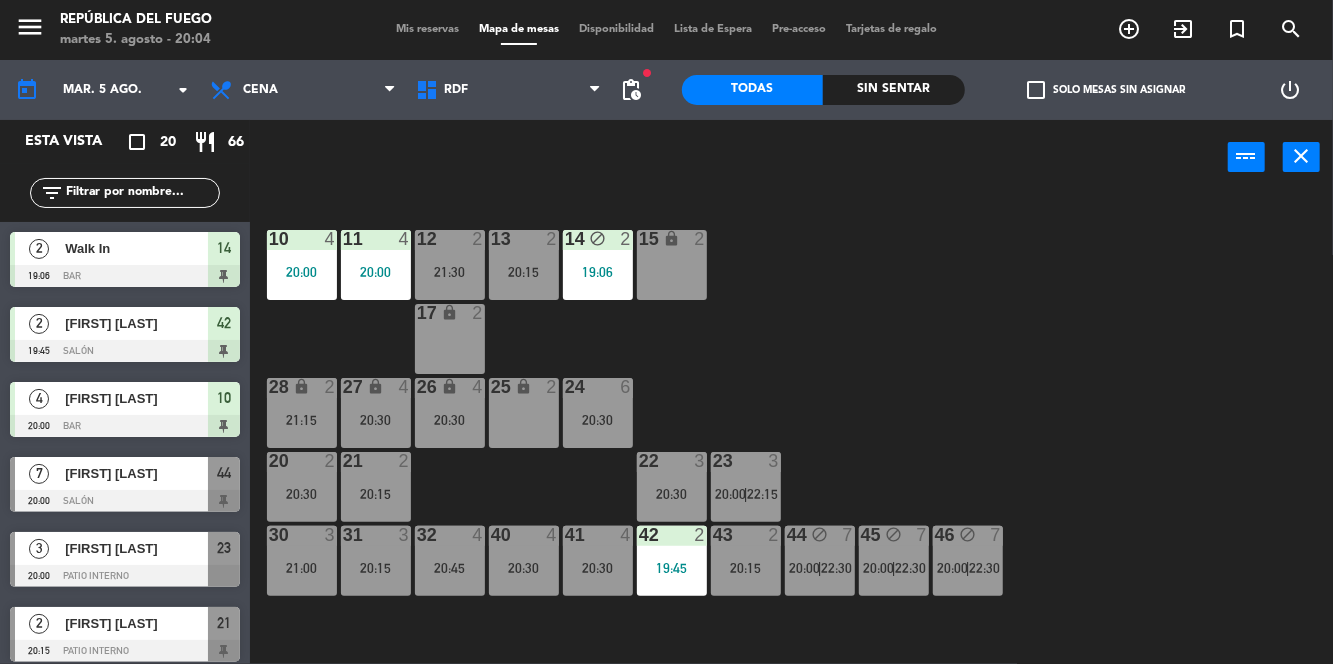 click on "10  4   20:00  11  4   20:00  12  2   21:30  13  2   20:15  14 block  2   19:06  15 lock  2  17 lock  2  24  6   20:30  25 lock  2  27 lock  4   20:30  26 lock  4   20:30  28 lock  2   21:15  20  2   20:30  21  2   20:15  22  3   20:30  23  3   20:00    |    22:15     30  3   21:00  31  3   20:15  32  4   20:45  40  4   20:30  41  4   20:30  42  2   19:45  43  2   20:15  44 block  7   20:00    |    22:30     45 block  7   20:00    |    22:30     46 block  7   20:00    |    22:30     1 lock  1  2 lock  1  3 lock  1  4 lock  1  5 lock  1  6 lock  1  72 lock  4  70 lock  4  71 lock  4  50 lock  2  51 lock  2  52 lock  2" 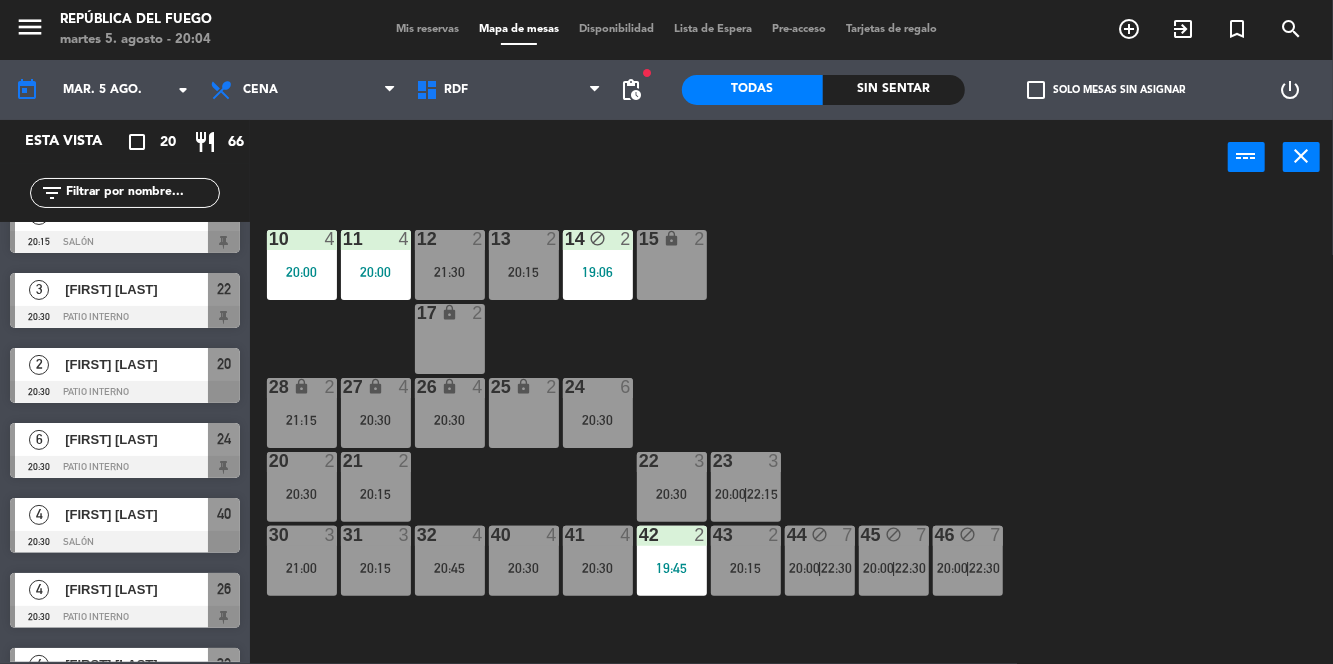 scroll, scrollTop: 630, scrollLeft: 0, axis: vertical 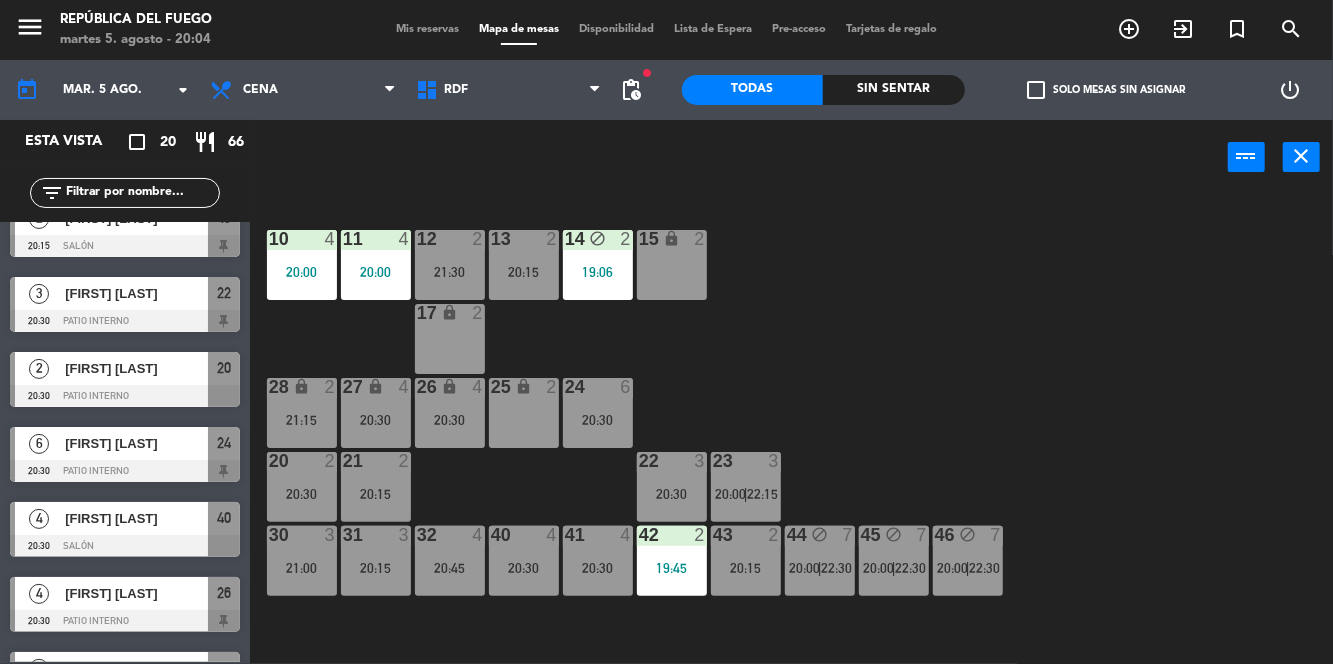 click on "[FIRST] [LAST]" at bounding box center (136, 443) 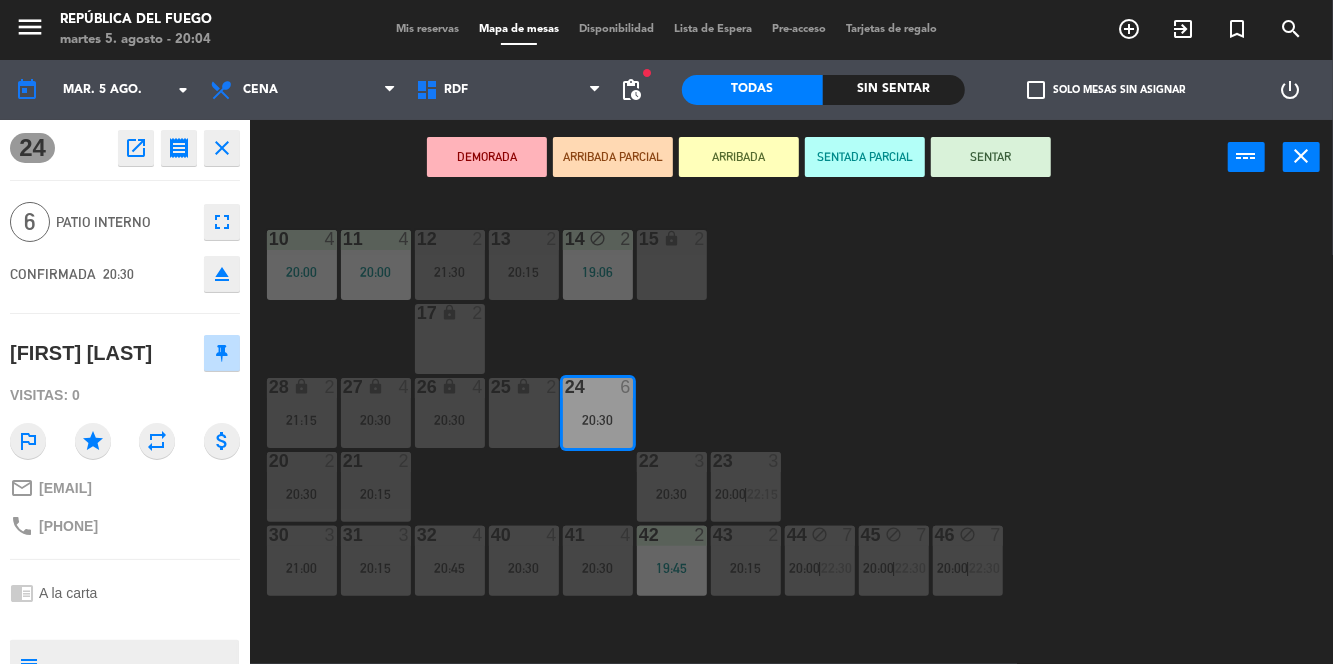 click on "10  4   20:00  11  4   20:00  12  2   21:30  13  2   20:15  14 block  2   19:06  15 lock  2  17 lock  2  24  6   20:30  25 lock  2  27 lock  4   20:30  26 lock  4   20:30  28 lock  2   21:15  20  2   20:30  21  2   20:15  22  3   20:30  23  3   20:00    |    22:15     30  3   21:00  31  3   20:15  32  4   20:45  40  4   20:30  41  4   20:30  42  2   19:45  43  2   20:15  44 block  7   20:00    |    22:30     45 block  7   20:00    |    22:30     46 block  7   20:00    |    22:30     1 lock  1  2 lock  1  3 lock  1  4 lock  1  5 lock  1  6 lock  1  72 lock  4  70 lock  4  71 lock  4  50 lock  2  51 lock  2  52 lock  2" 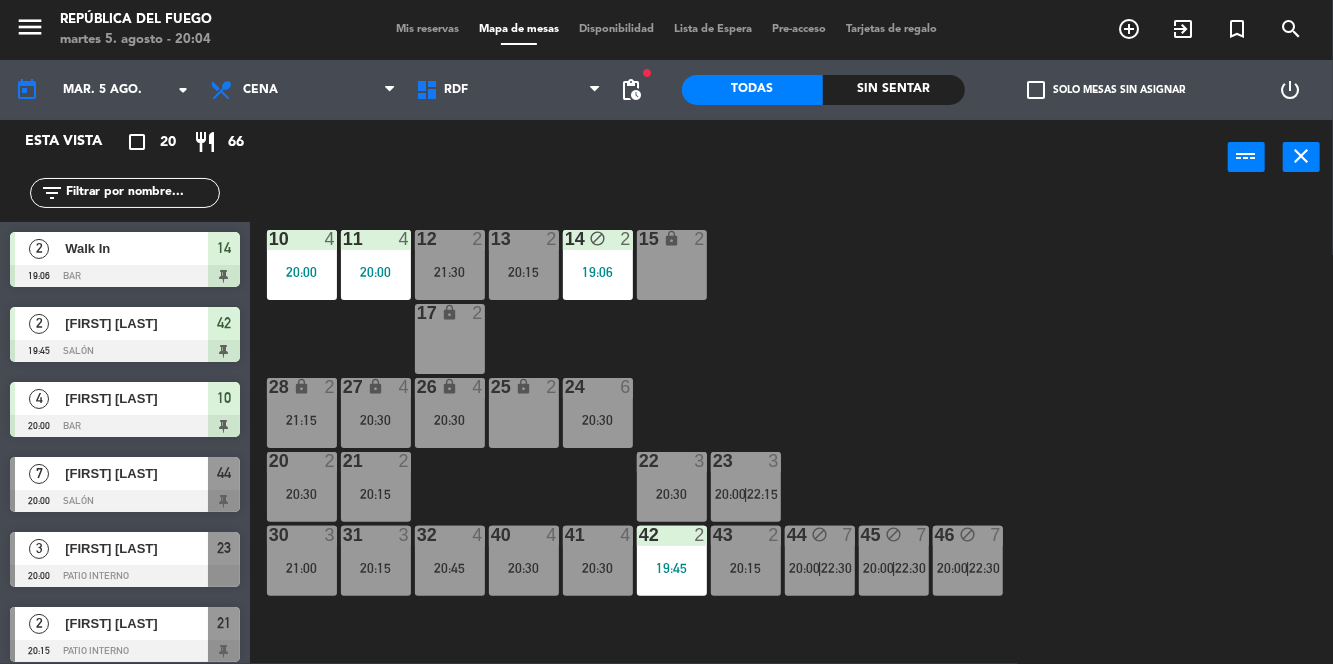 scroll, scrollTop: 0, scrollLeft: 0, axis: both 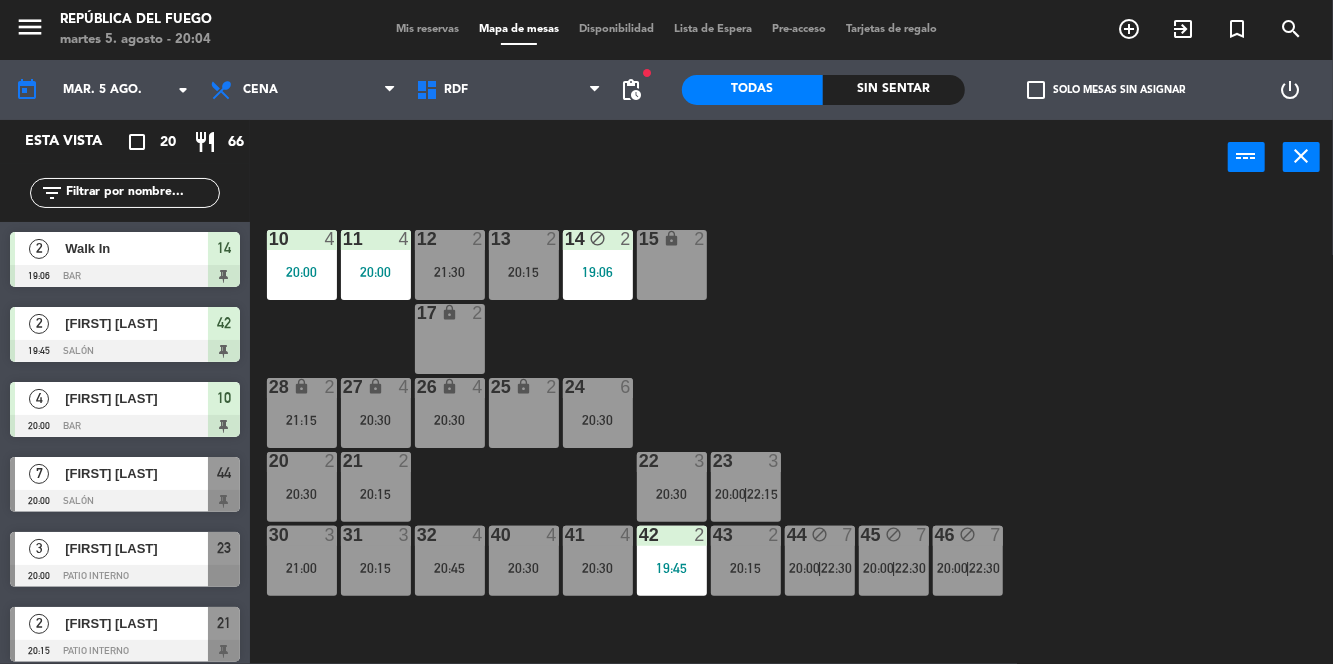 click on "20:00" at bounding box center (804, 568) 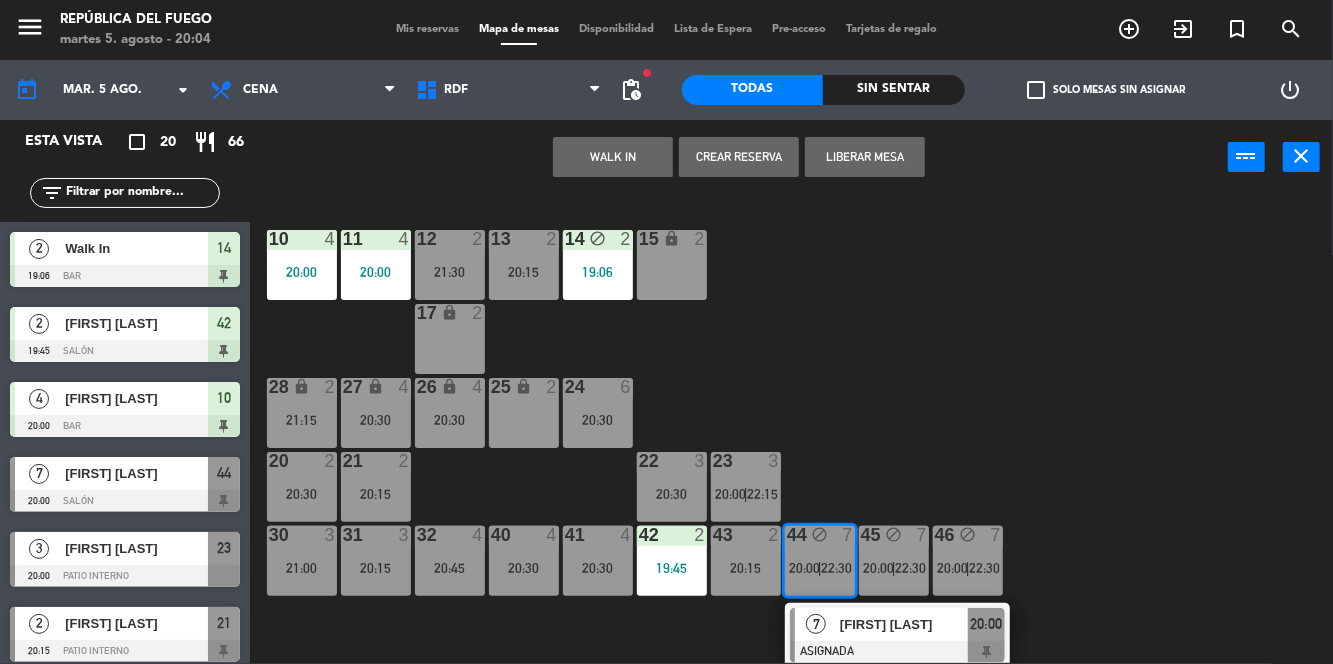 click on "10  4   20:00  11  4   20:00  12  2   21:30  13  2   20:15  14 block  2   19:06  15 lock  2  17 lock  2  24  6   20:30  25 lock  2  27 lock  4   20:30  26 lock  4   20:30  28 lock  2   21:15  20  2   20:30  21  2   20:15  22  3   20:30  23  3   20:00    |    22:15     30  3   21:00  31  3   20:15  32  4   20:45  40  4   20:30  41  4   20:30  42  2   19:45  43  2   20:15  44 block  7   20:00    |    22:30      7   [FIRST] [LAST]   ASIGNADA  20:00  6   [FIRST] [LAST]   ASIGNADA  22:30 45 block  7   20:00    |    22:30     46 block  7   20:00    |    22:30     1 lock  1  2 lock  1  3 lock  1  4 lock  1  5 lock  1  6 lock  1  72 lock  4  70 lock  4  71 lock  4  50 lock  2  51 lock  2  52 lock  2" 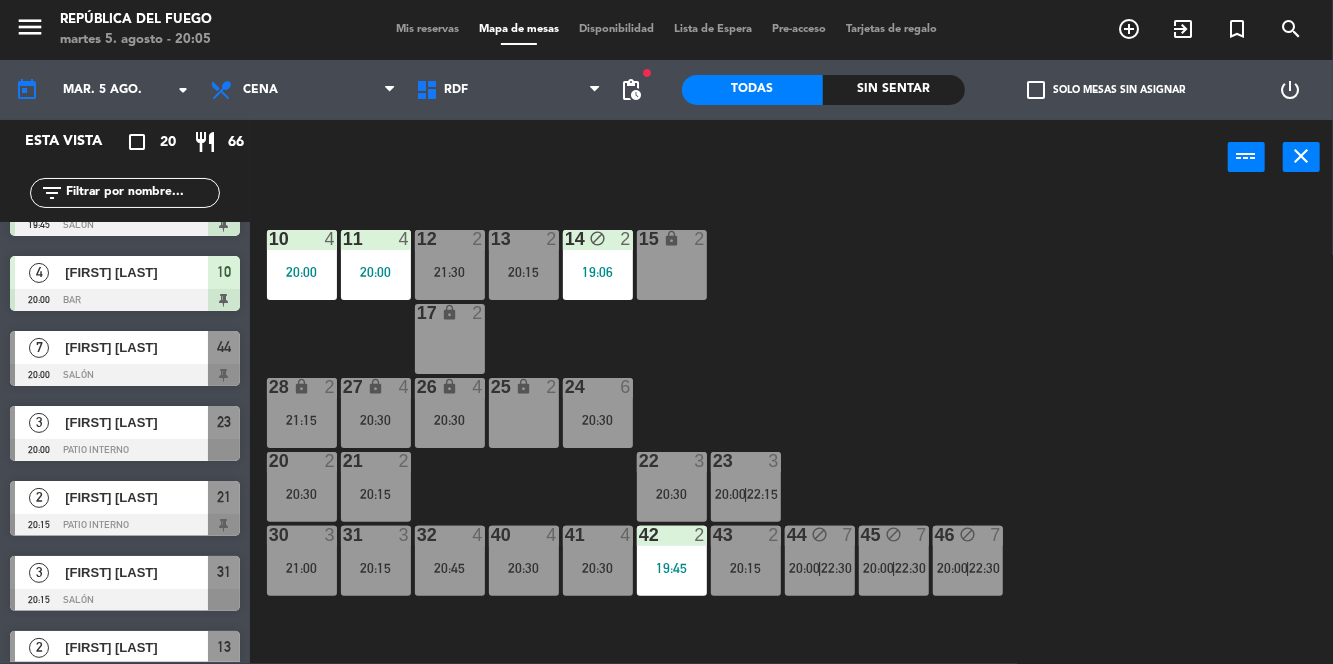 scroll, scrollTop: 0, scrollLeft: 0, axis: both 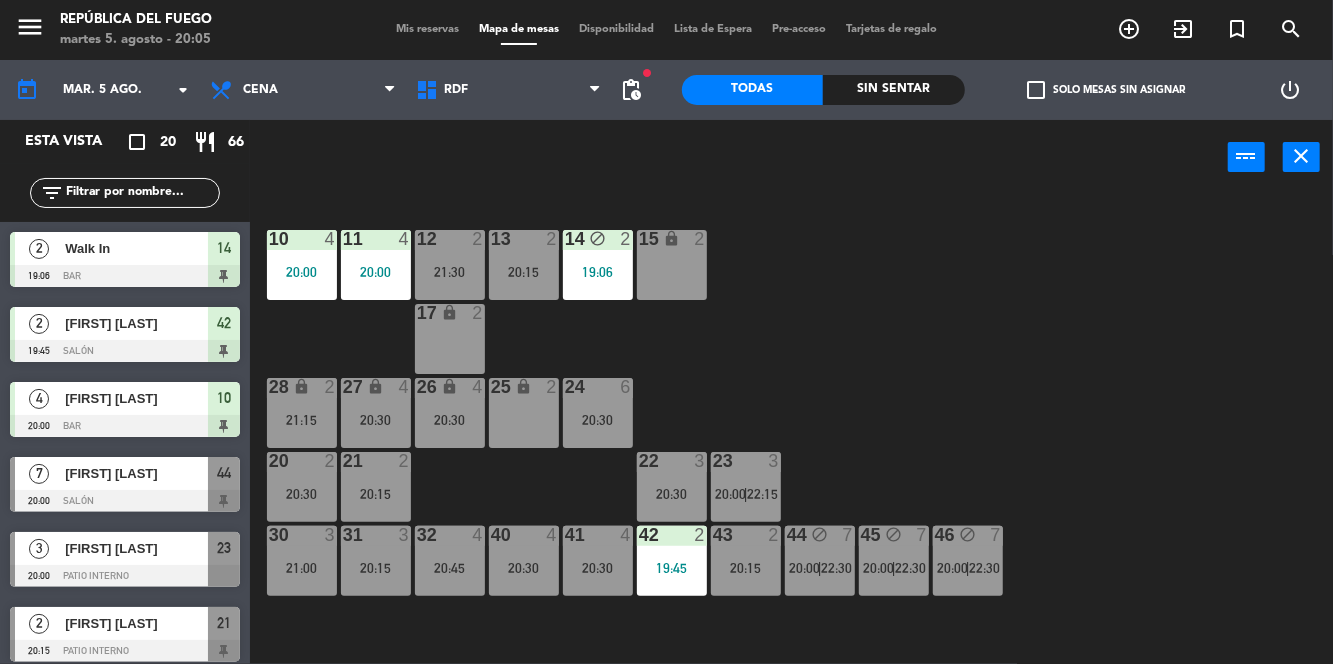 click on "10  4   20:00  11  4   20:00  12  2   21:30  13  2   20:15  14 block  2   19:06  15 lock  2  17 lock  2  24  6   20:30  25 lock  2  27 lock  4   20:30  26 lock  4   20:30  28 lock  2   21:15  20  2   20:30  21  2   20:15  22  3   20:30  23  3   20:00    |    22:15     30  3   21:00  31  3   20:15  32  4   20:45  40  4   20:30  41  4   20:30  42  2   19:45  43  2   20:15  44 block  7   20:00    |    22:30     45 block  7   20:00    |    22:30     46 block  7   20:00    |    22:30     1 lock  1  2 lock  1  3 lock  1  4 lock  1  5 lock  1  6 lock  1  72 lock  4  70 lock  4  71 lock  4  50 lock  2  51 lock  2  52 lock  2" 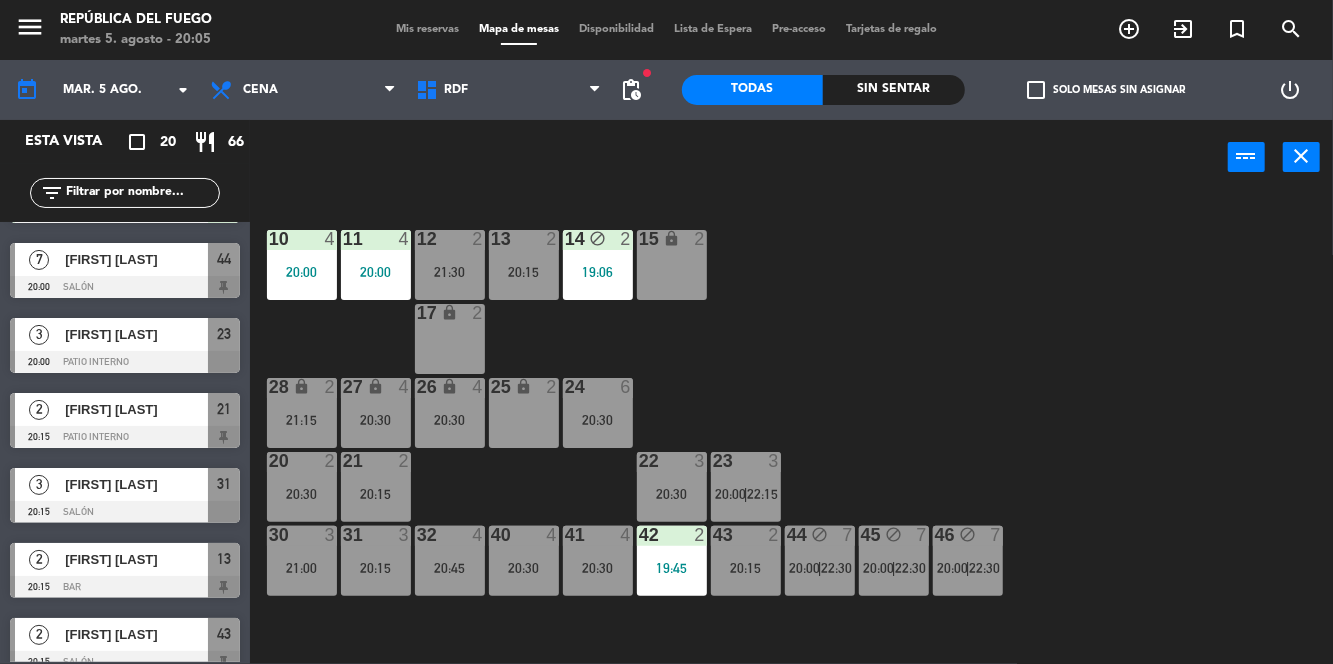 scroll, scrollTop: 219, scrollLeft: 0, axis: vertical 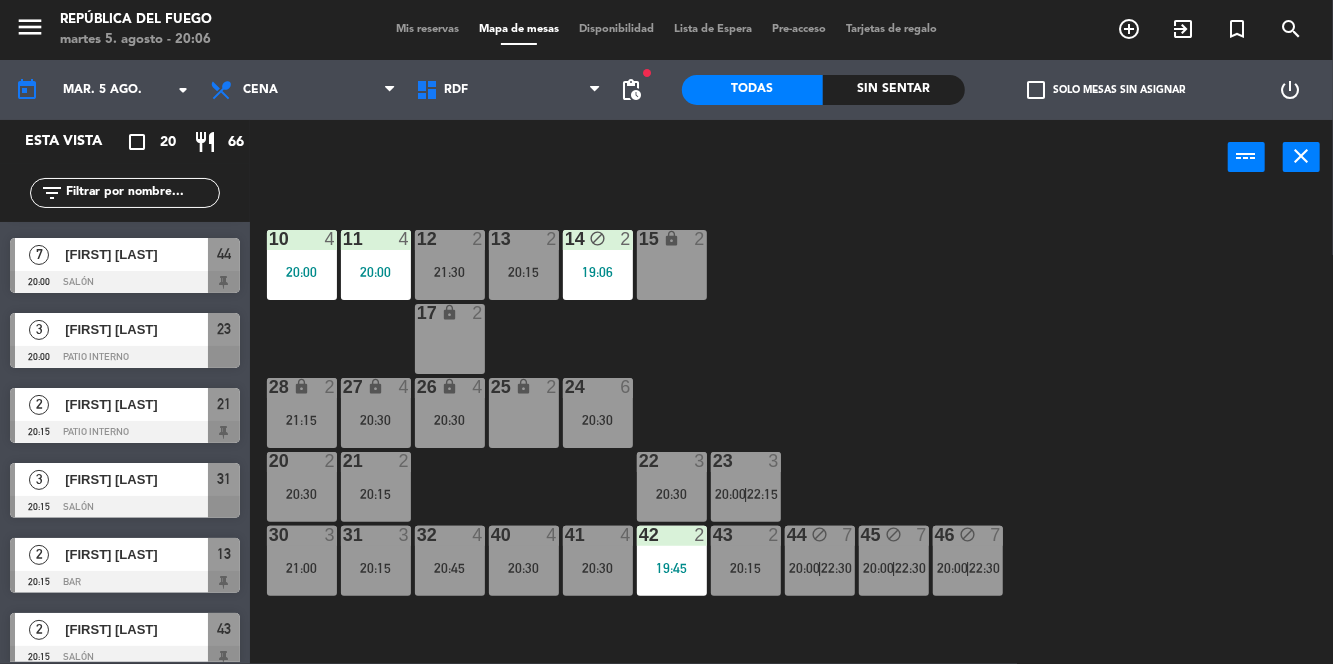 click on "Mis reservas" at bounding box center (427, 29) 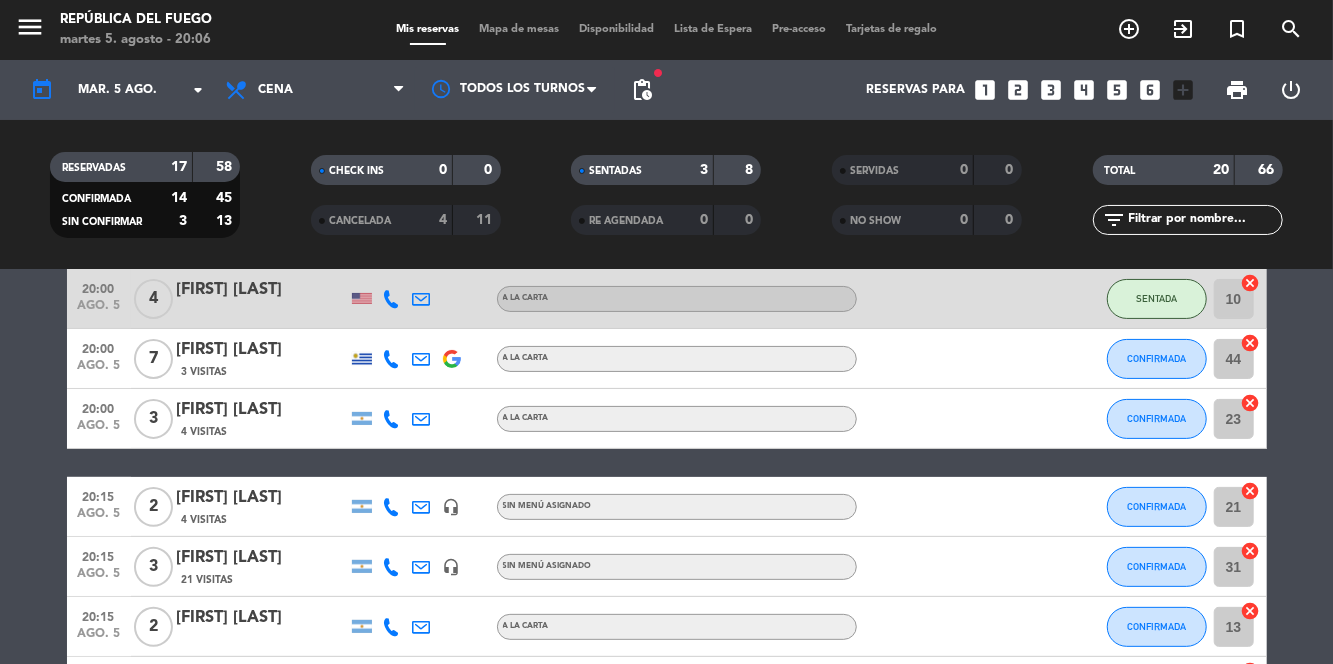 scroll, scrollTop: 252, scrollLeft: 0, axis: vertical 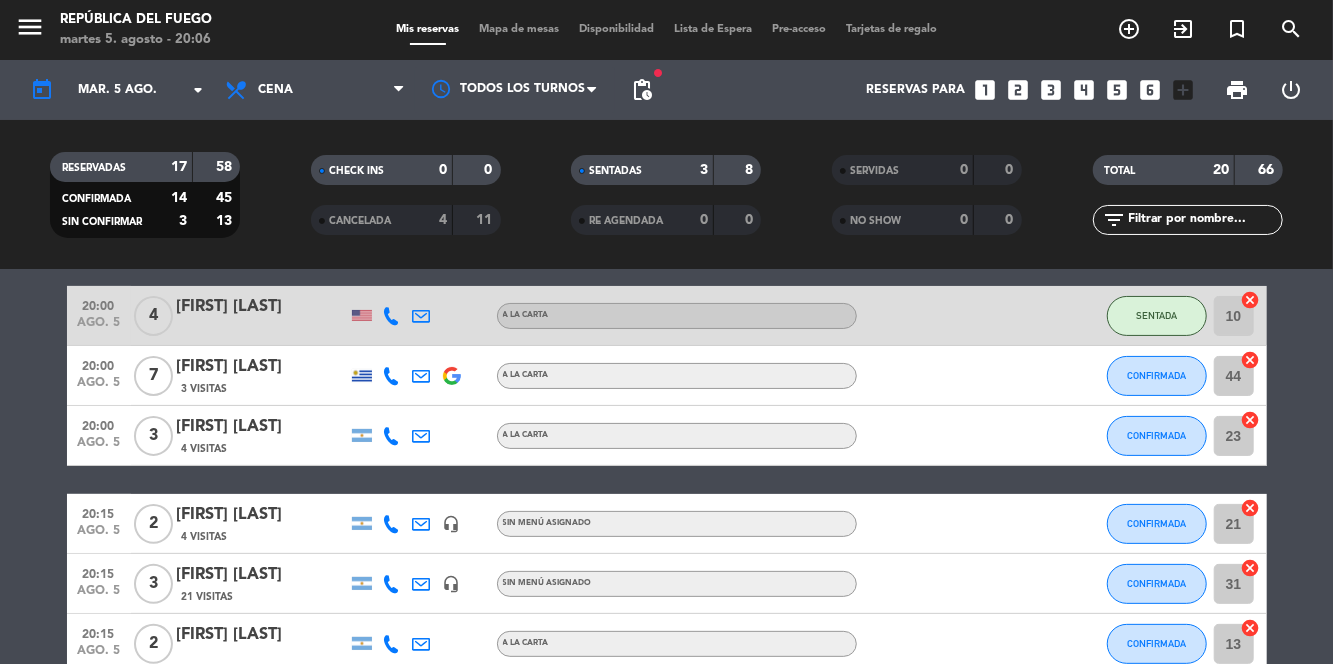 click on "Mapa de mesas" at bounding box center [519, 29] 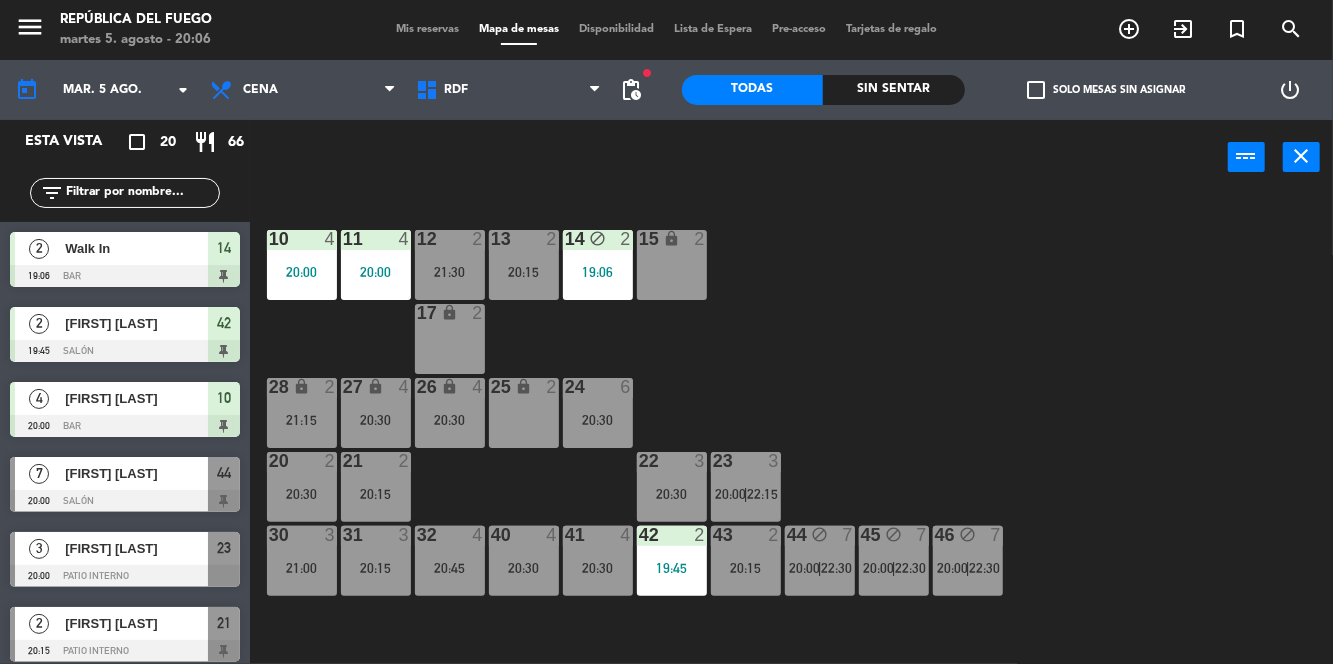 click on "23  3   20:00    |    22:15" at bounding box center (746, 487) 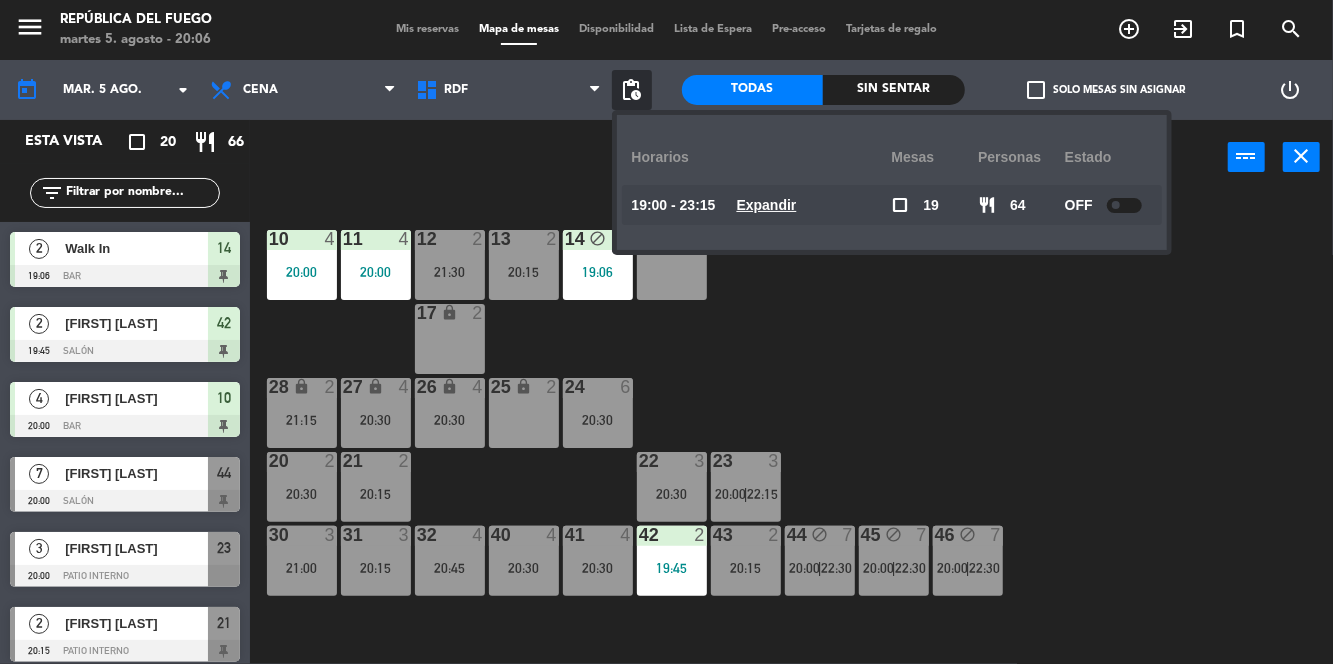 click on "10  4   20:00  11  4   20:00  12  2   21:30  13  2   20:15  14 block  2   19:06  15 lock  2  17 lock  2  24  6   20:30  25 lock  2  27 lock  4   20:30  26 lock  4   20:30  28 lock  2   21:15  20  2   20:30  21  2   20:15  22  3   20:30  23  3   20:00    |    22:15     30  3   21:00  31  3   20:15  32  4   20:45  40  4   20:30  41  4   20:30  42  2   19:45  43  2   20:15  44 block  7   20:00    |    22:30     45 block  7   20:00    |    22:30     46 block  7   20:00    |    22:30     1 lock  1  2 lock  1  3 lock  1  4 lock  1  5 lock  1  6 lock  1  72 lock  4  70 lock  4  71 lock  4  50 lock  2  51 lock  2  52 lock  2" 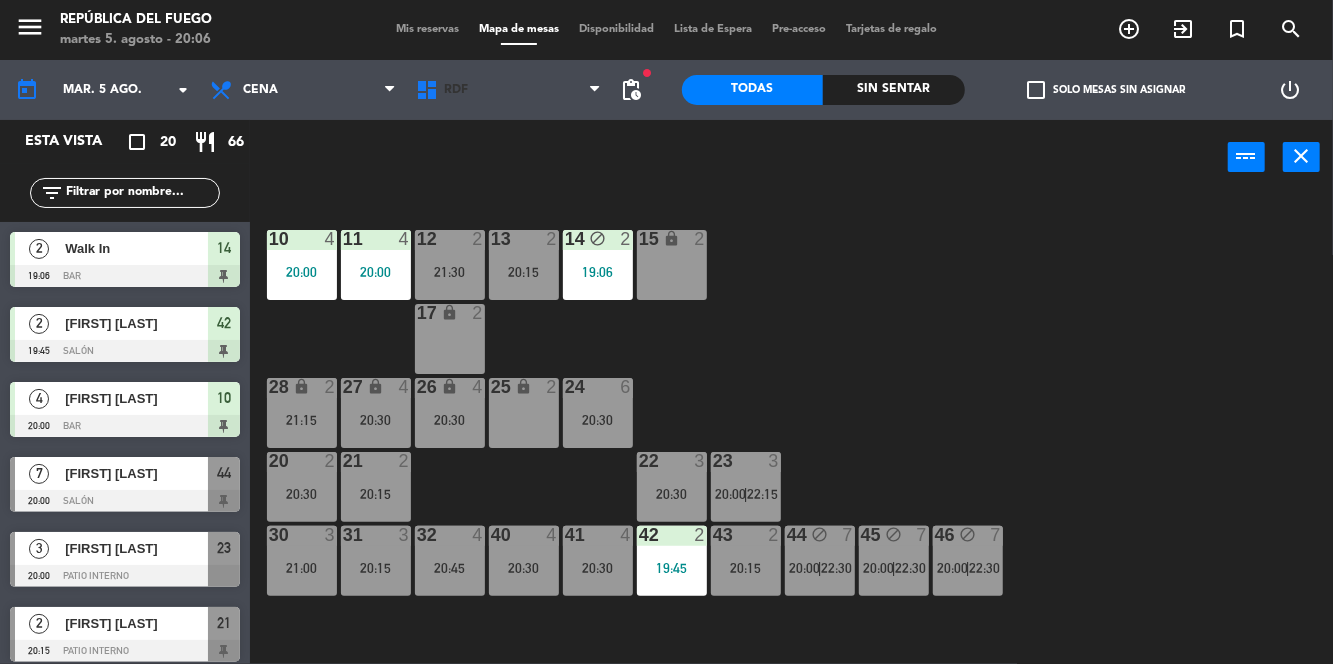 click at bounding box center (601, 90) 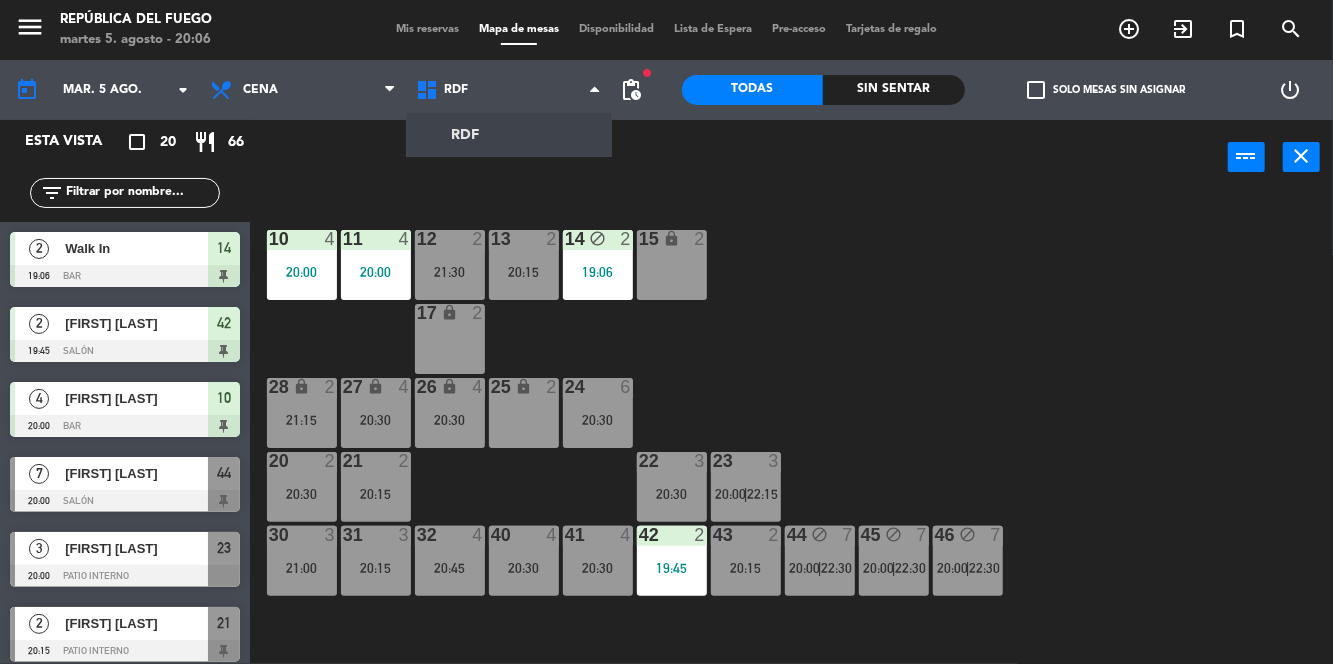 click on "pending_actions" 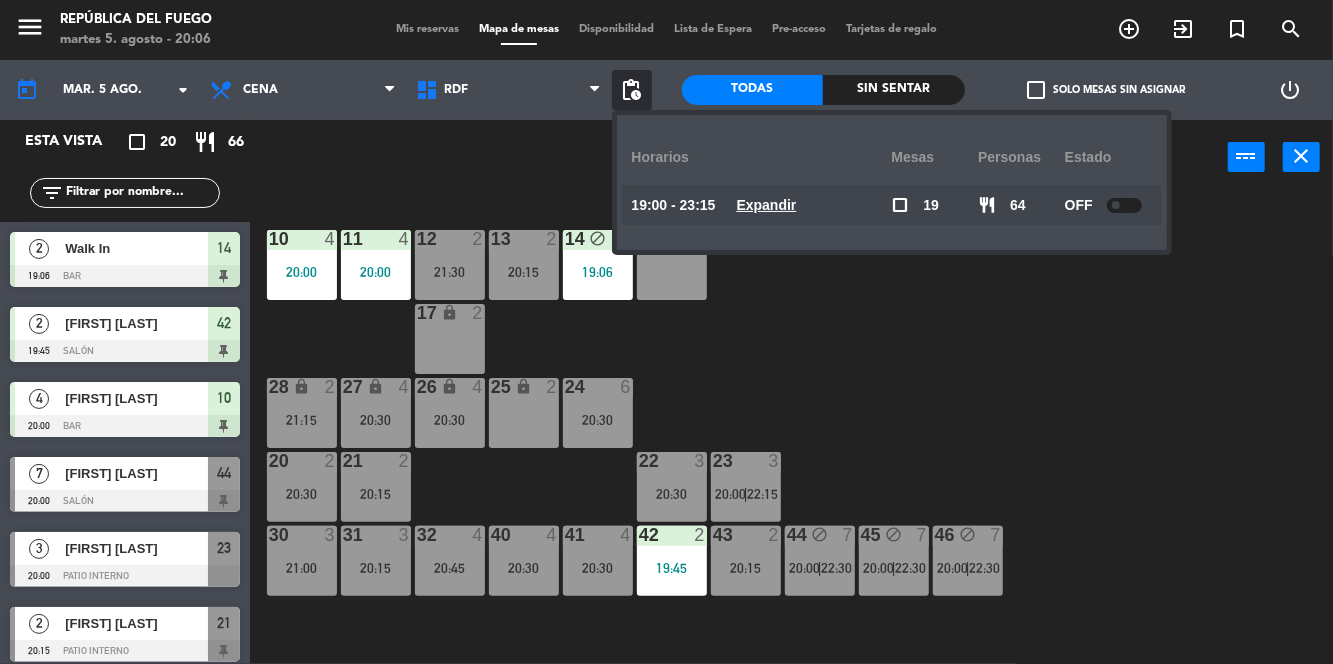 click 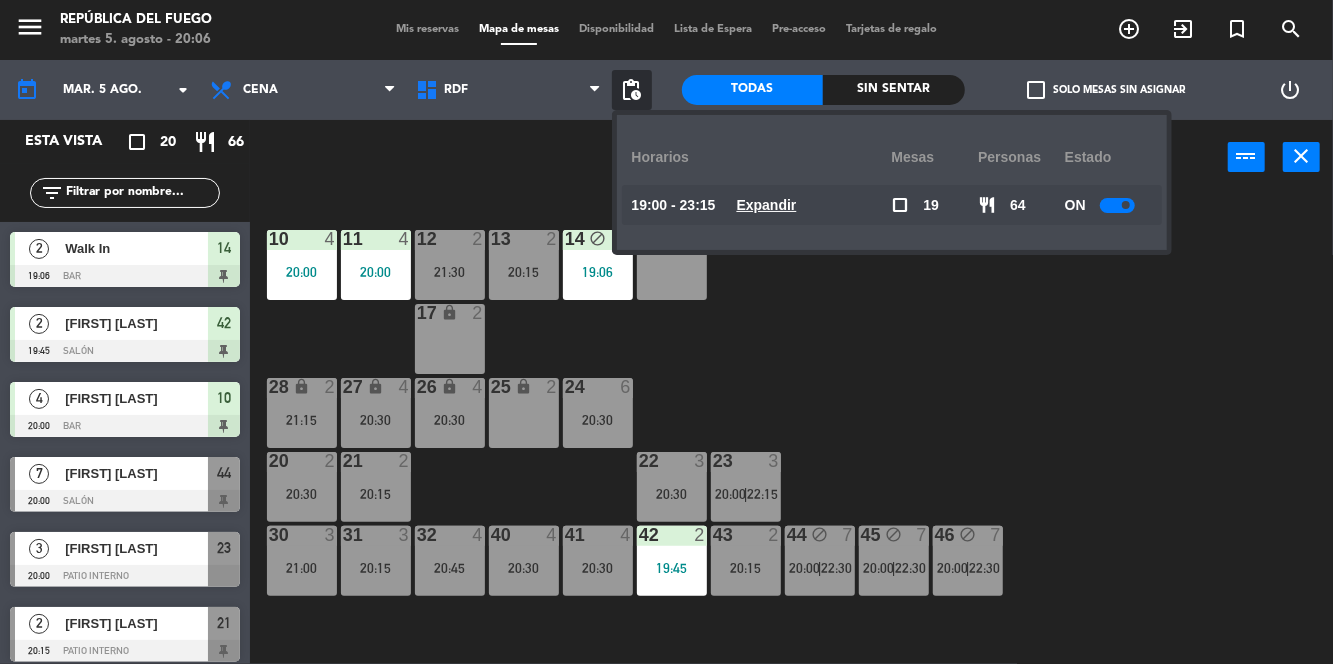 click on "10  4   20:00  11  4   20:00  12  2   21:30  13  2   20:15  14 block  2   19:06  15 lock  2  17 lock  2  24  6   20:30  25 lock  2  27 lock  4   20:30  26 lock  4   20:30  28 lock  2   21:15  20  2   20:30  21  2   20:15  22  3   20:30  23  3   20:00    |    22:15     30  3   21:00  31  3   20:15  32  4   20:45  40  4   20:30  41  4   20:30  42  2   19:45  43  2   20:15  44 block  7   20:00    |    22:30     45 block  7   20:00    |    22:30     46 block  7   20:00    |    22:30     1 lock  1  2 lock  1  3 lock  1  4 lock  1  5 lock  1  6 lock  1  72 lock  4  70 lock  4  71 lock  4  50 lock  2  51 lock  2  52 lock  2" 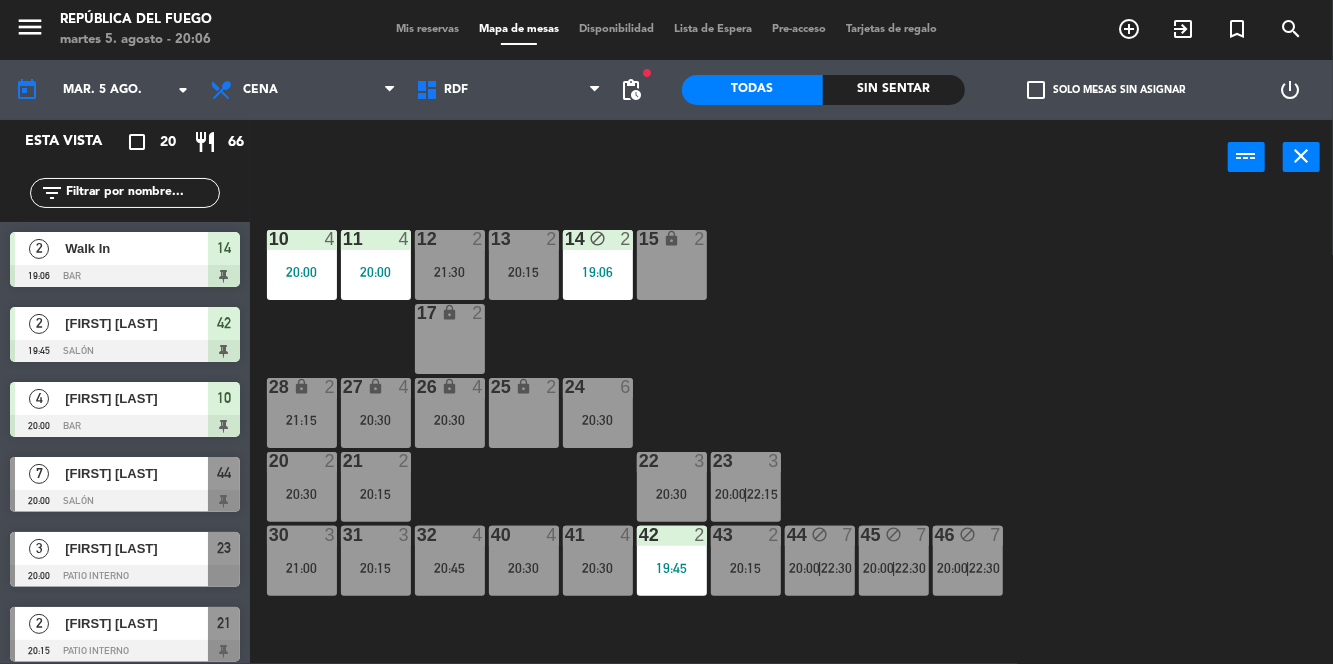 click on "23  3   20:00    |    22:15" at bounding box center [746, 487] 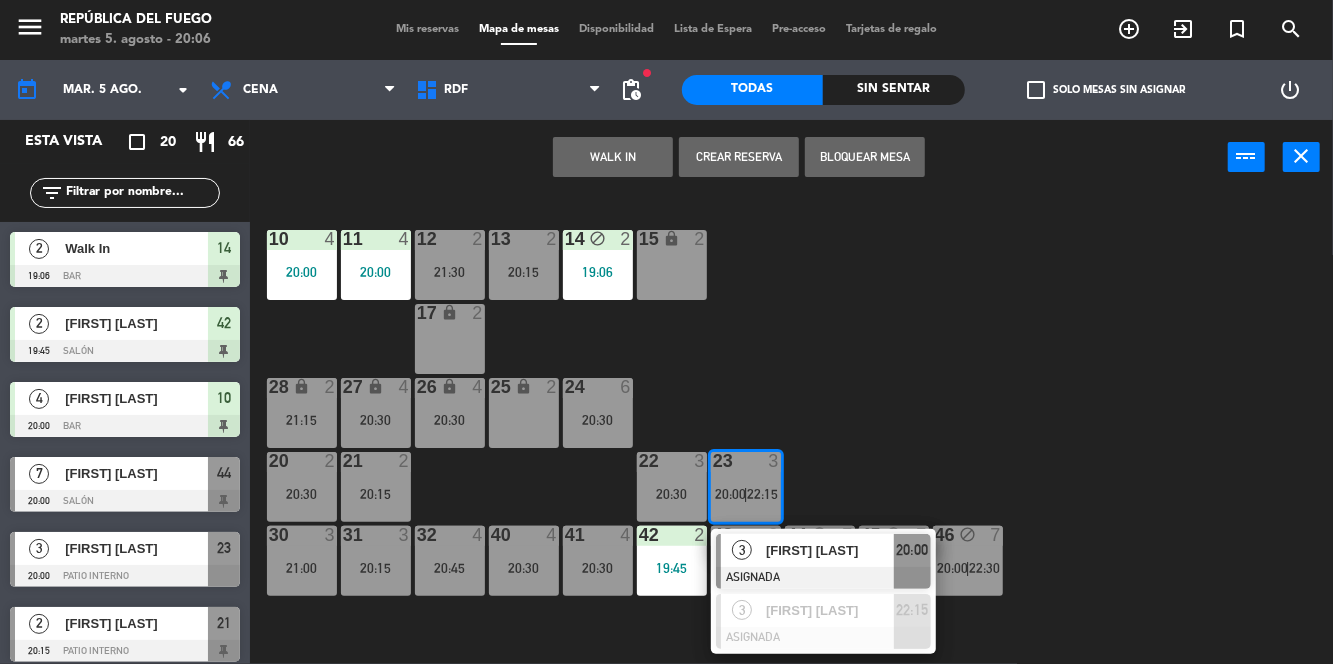 click on "[FIRST] [LAST]" at bounding box center (830, 550) 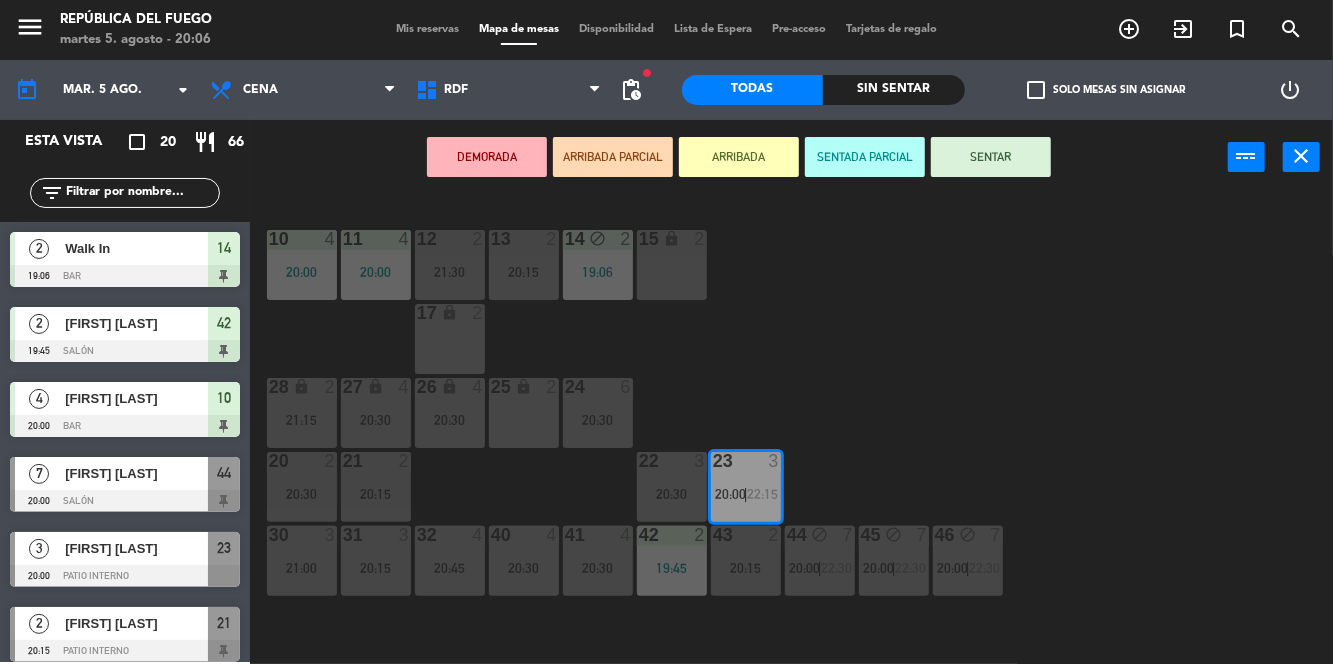 click on "15 lock  2" at bounding box center (672, 265) 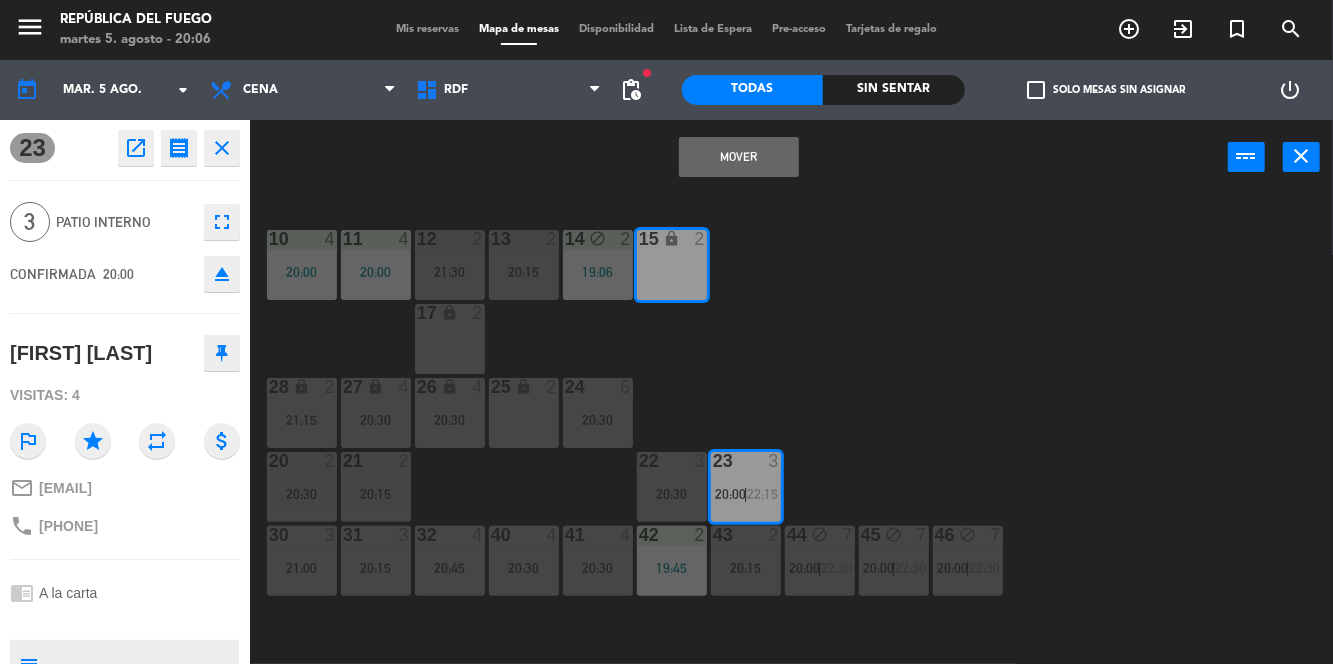 click on "Mover" at bounding box center [739, 157] 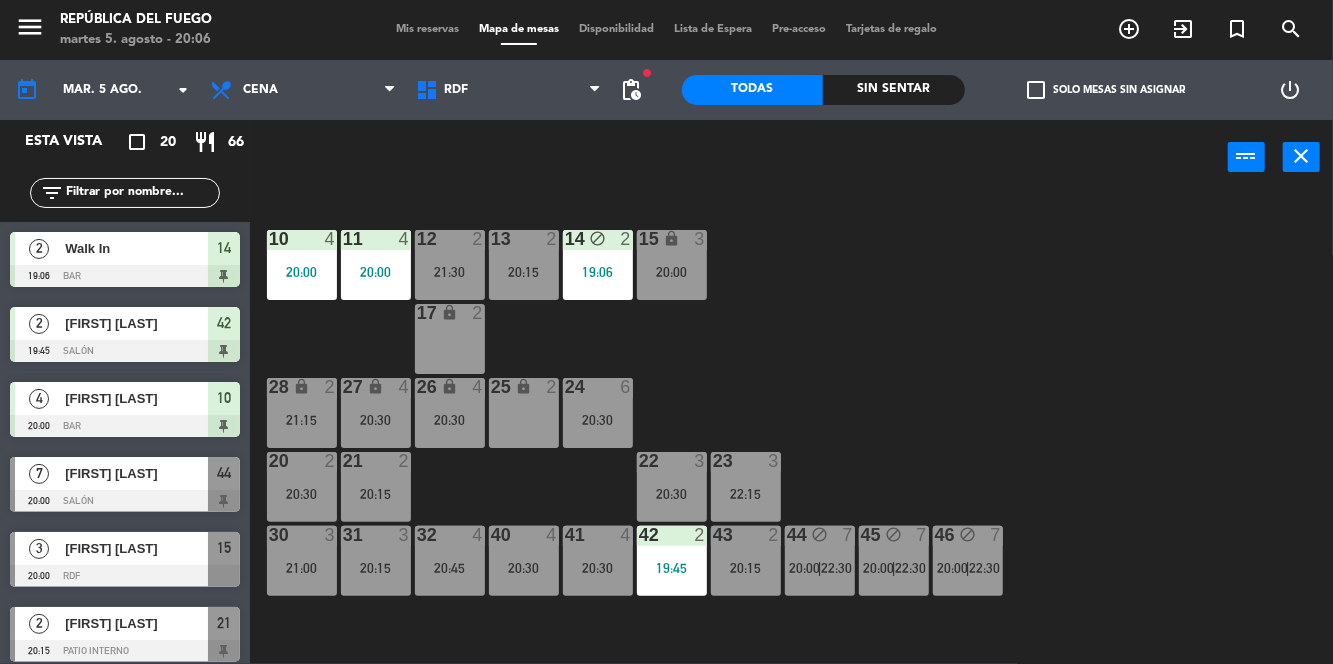 click on "20:15" at bounding box center (376, 568) 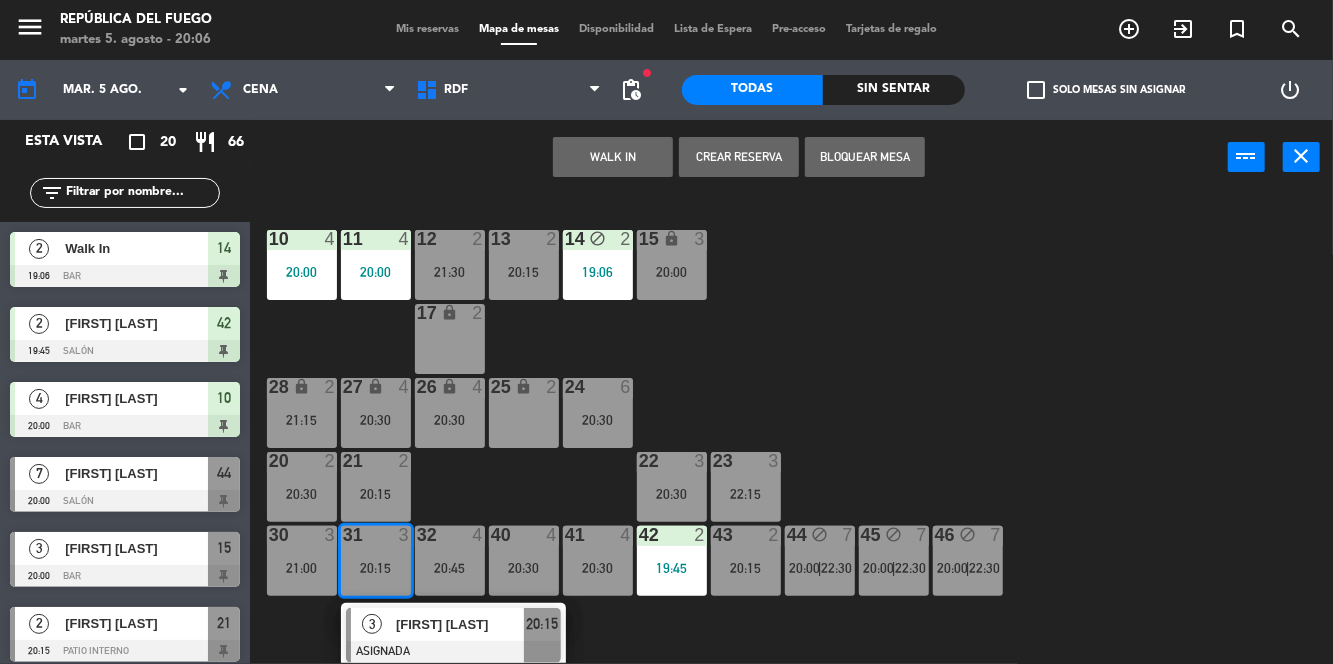 click on "15 lock  3   20:00" at bounding box center (672, 265) 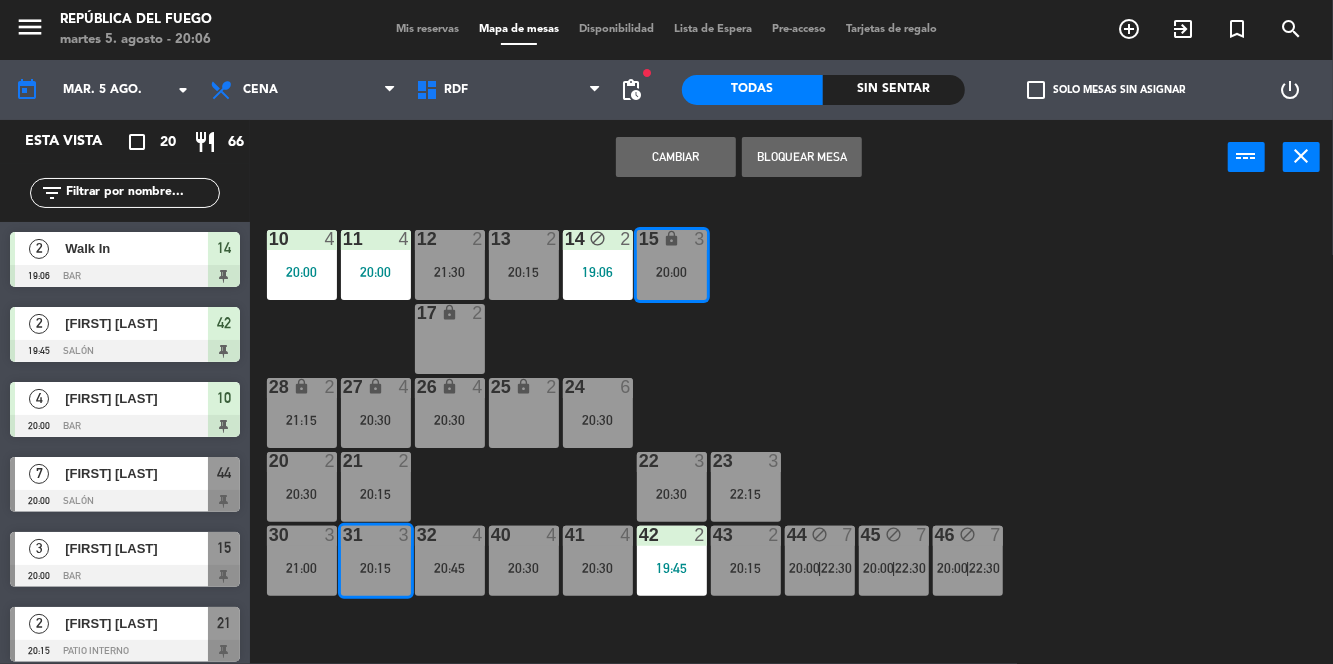 click on "Cambiar" at bounding box center (676, 157) 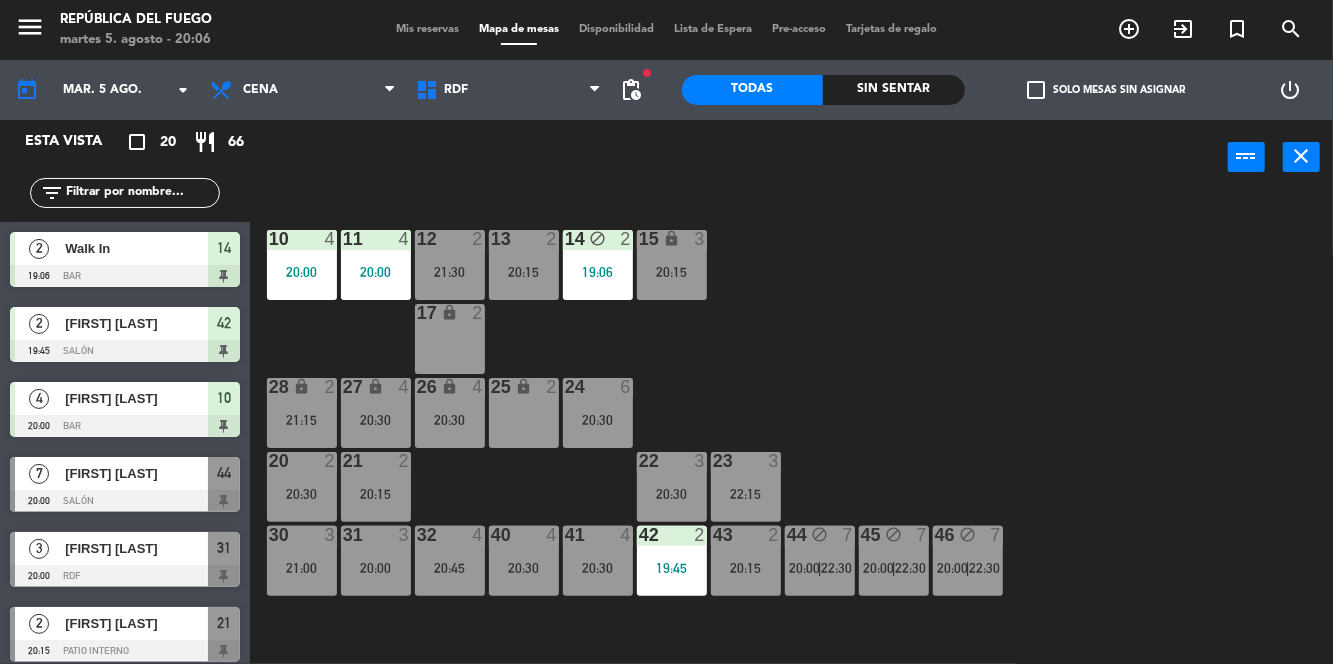 click on "22:15" at bounding box center [746, 494] 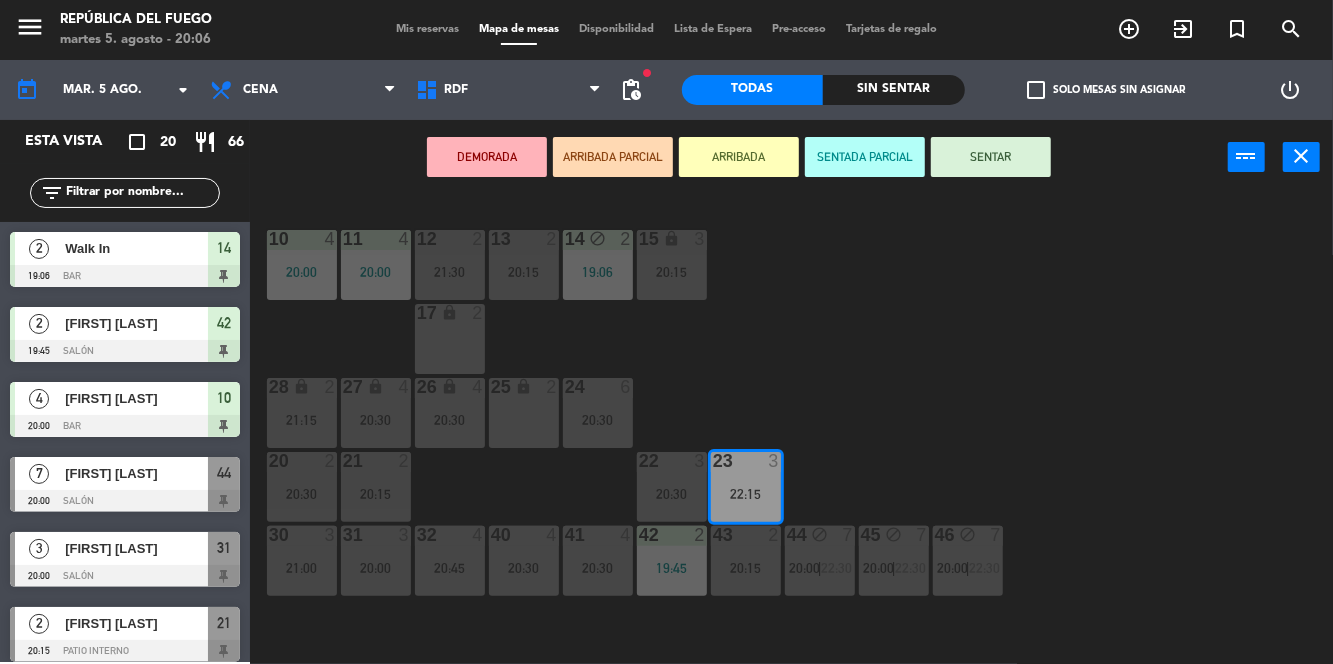 click on "20:00" at bounding box center [376, 568] 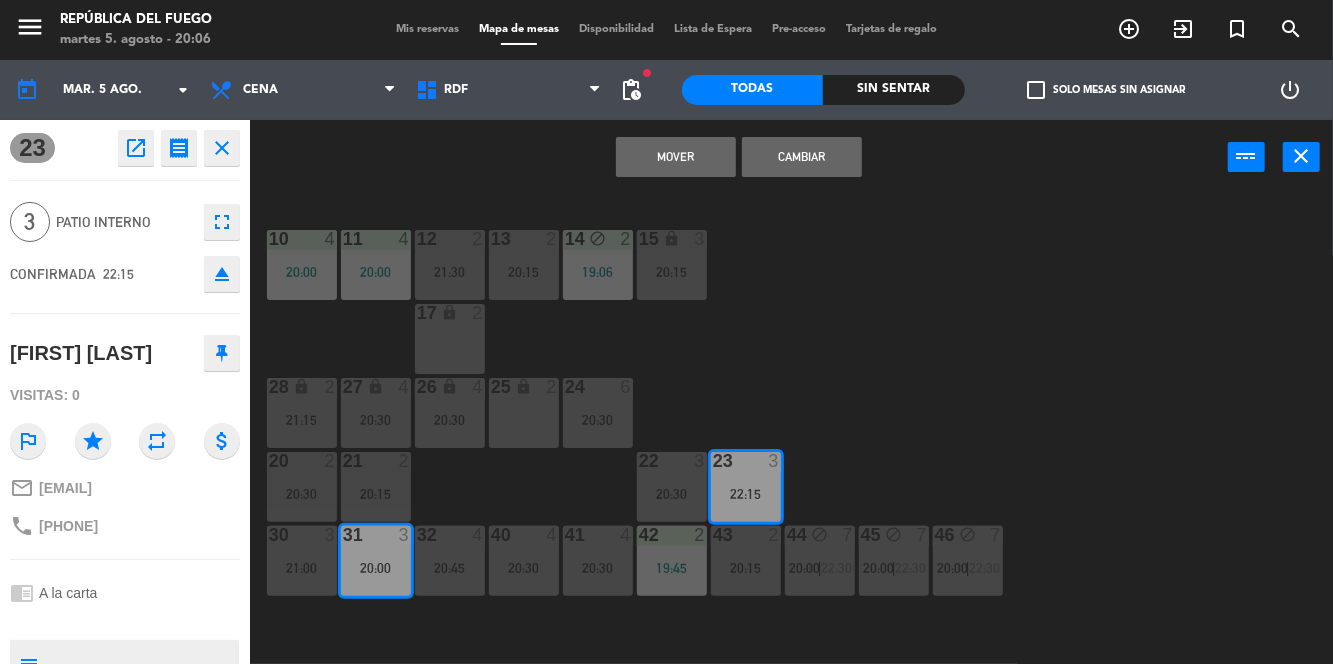 click on "Mover" at bounding box center [676, 157] 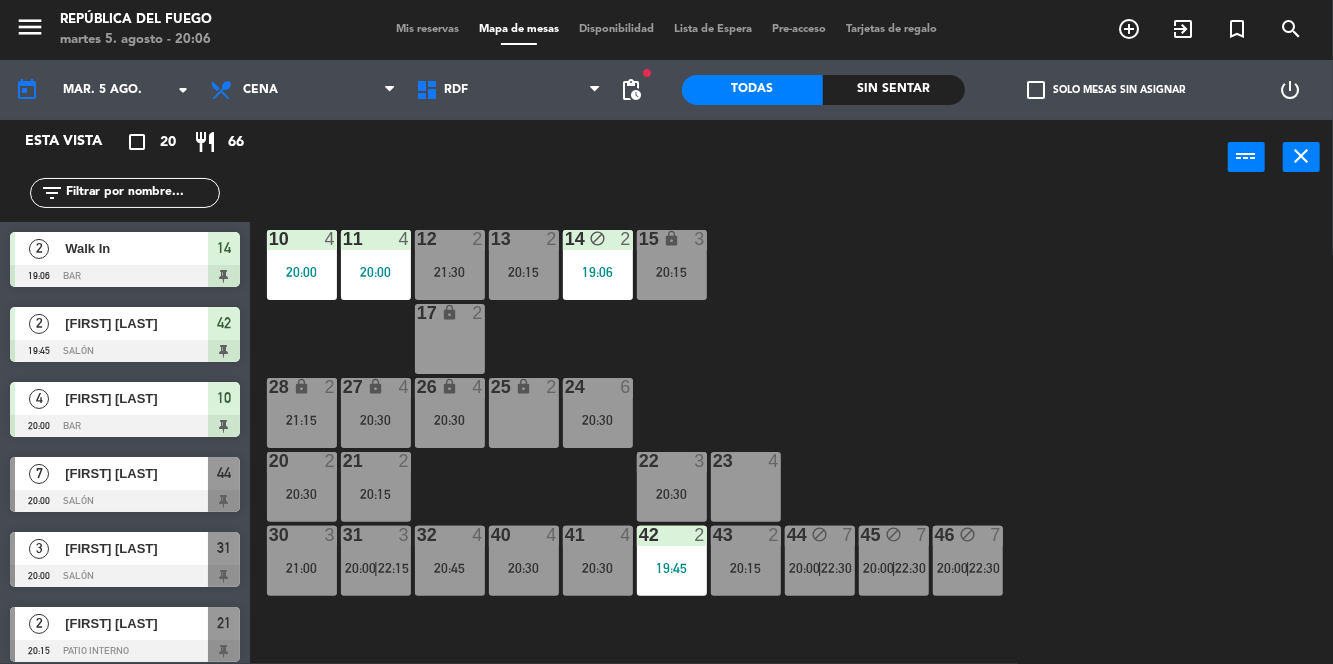 scroll, scrollTop: 0, scrollLeft: 0, axis: both 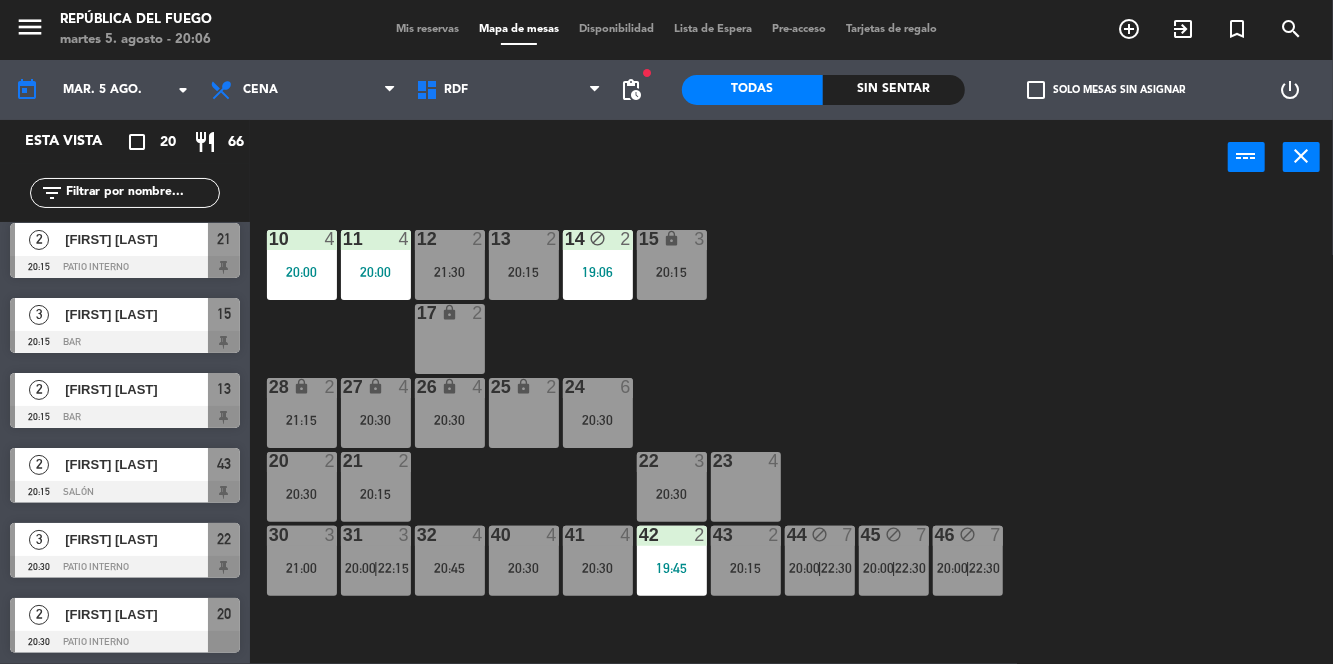 click on "31  3   20:00    |    22:15" at bounding box center (376, 561) 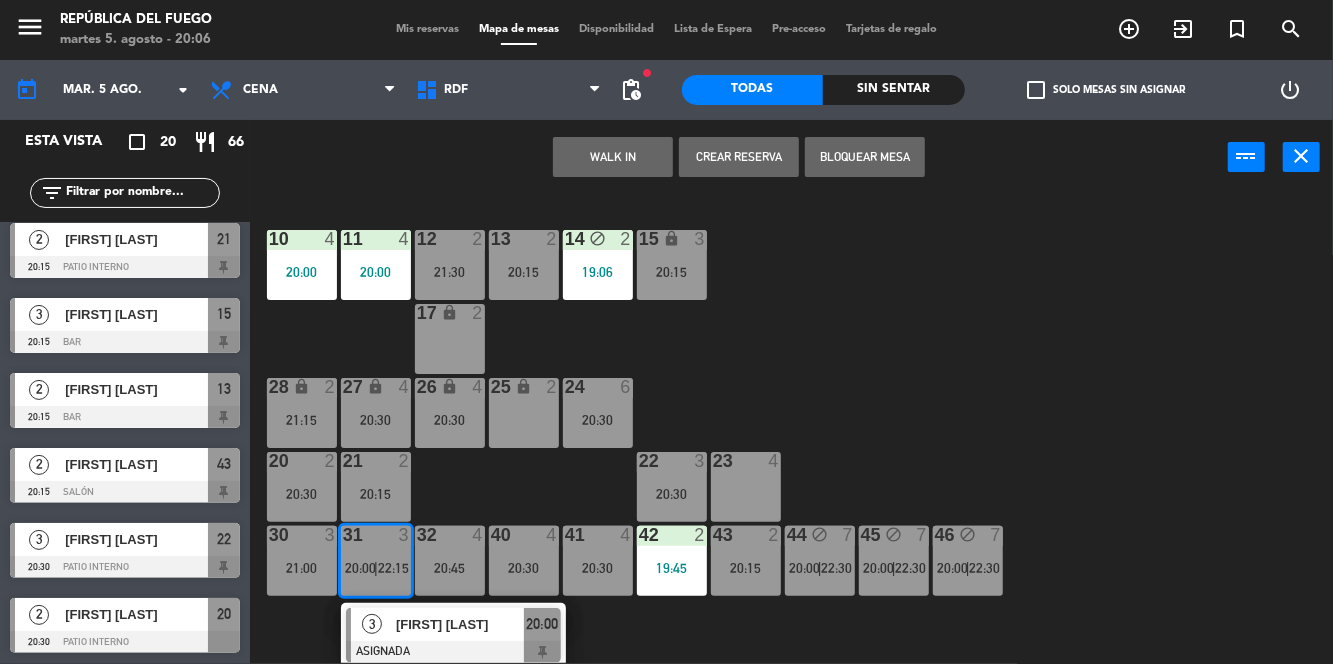 click on "[FIRST] [LAST]" at bounding box center [460, 624] 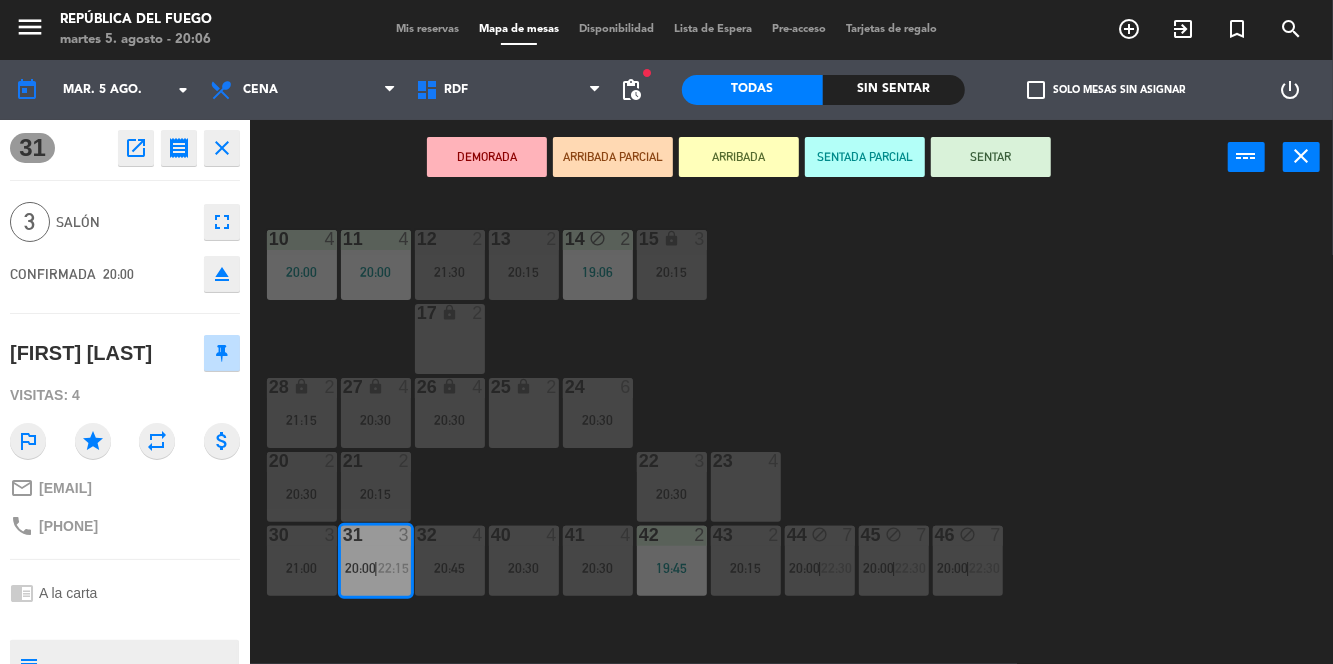 click on "SENTAR" at bounding box center [991, 157] 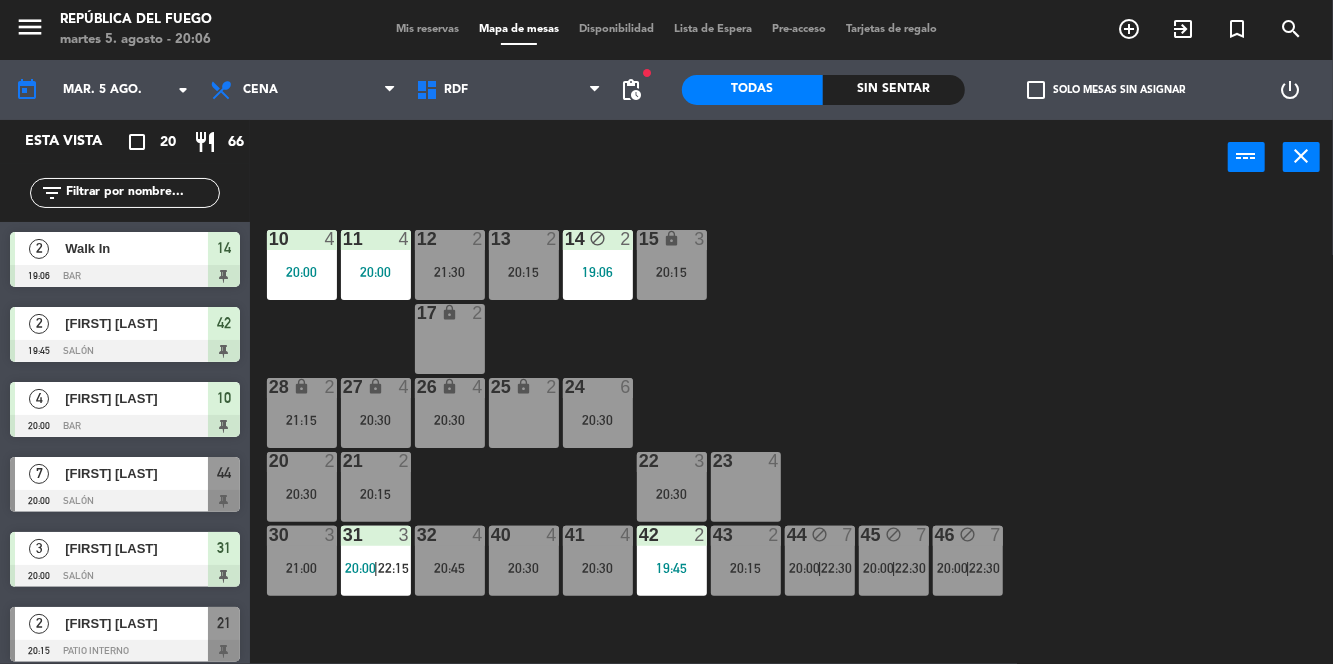 click on "[PHONE]" 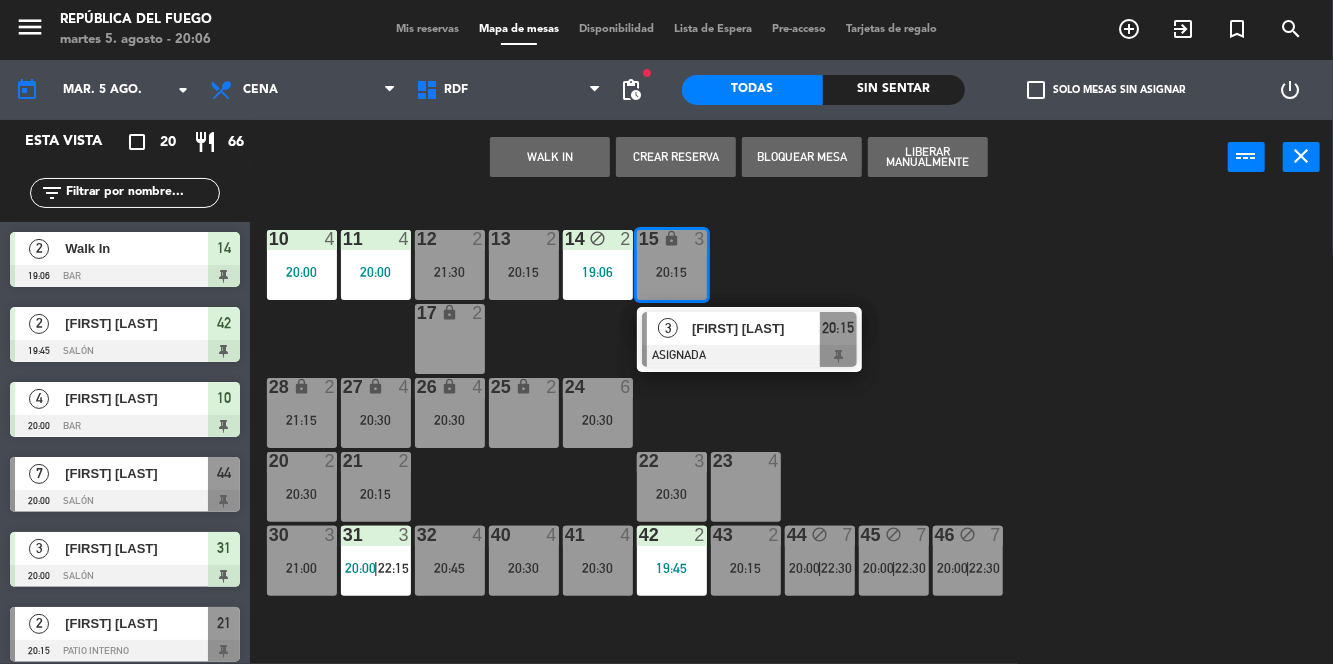 click on "[FIRST] [LAST]" at bounding box center (756, 328) 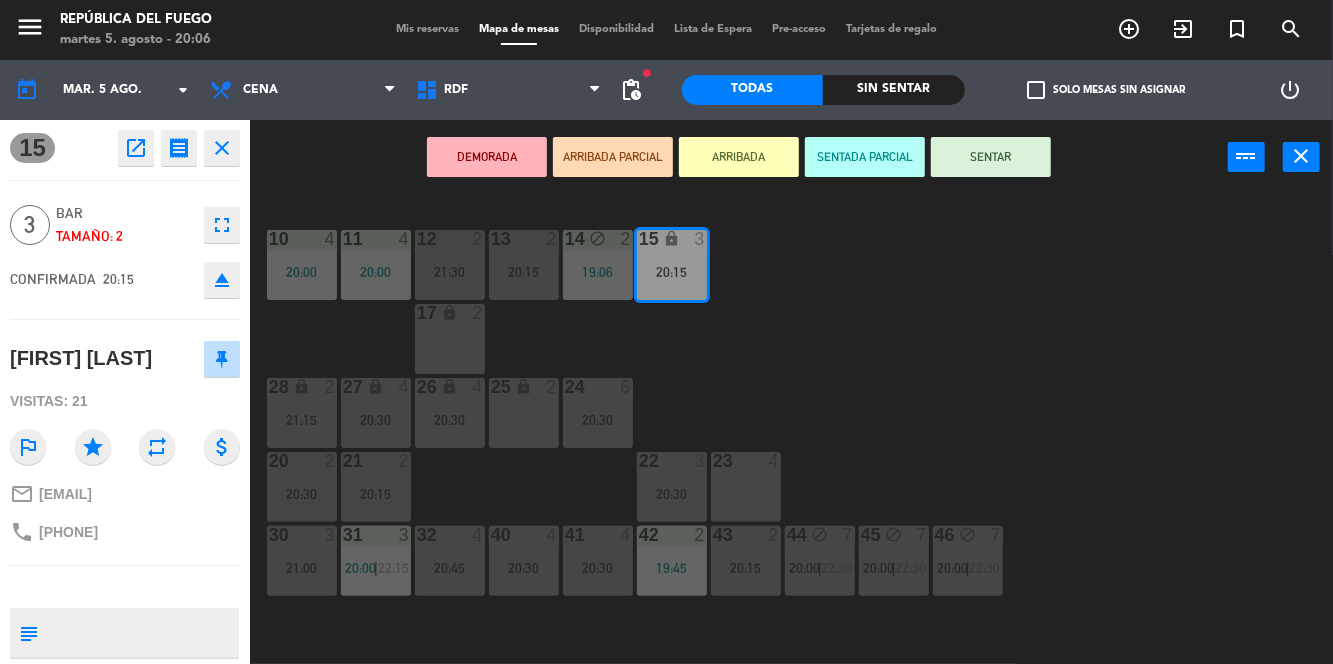 click on "[PHONE]" 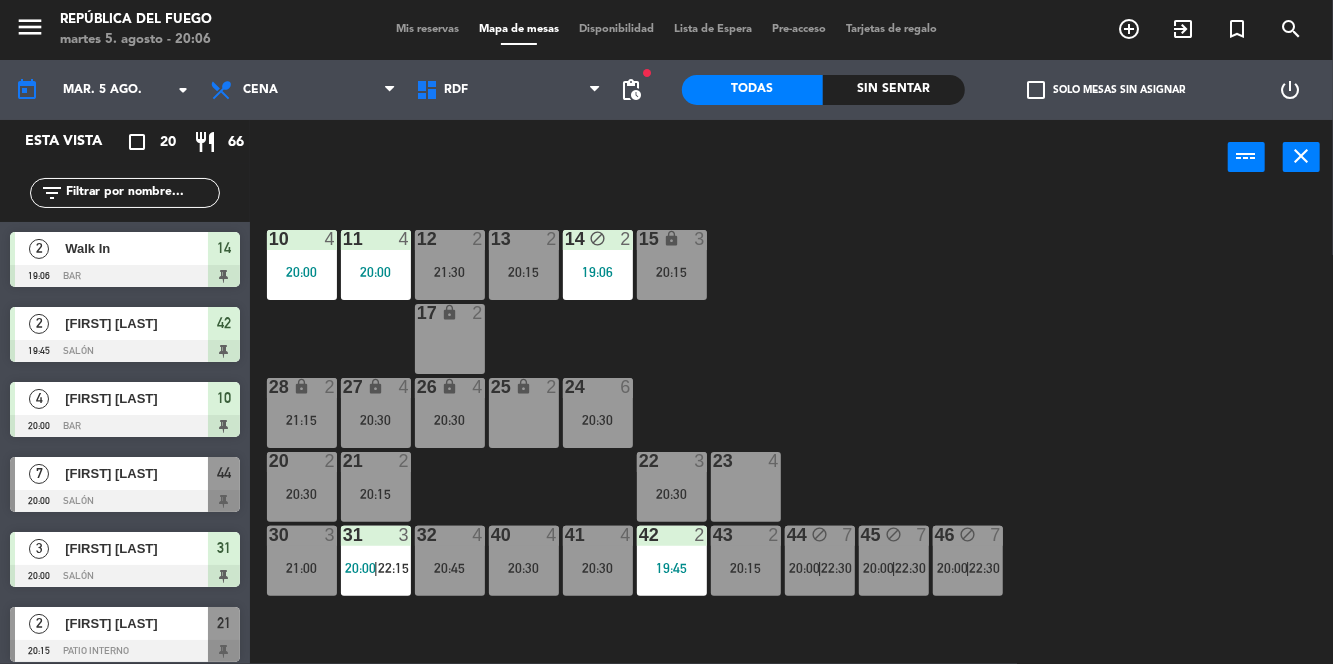 scroll, scrollTop: 0, scrollLeft: 0, axis: both 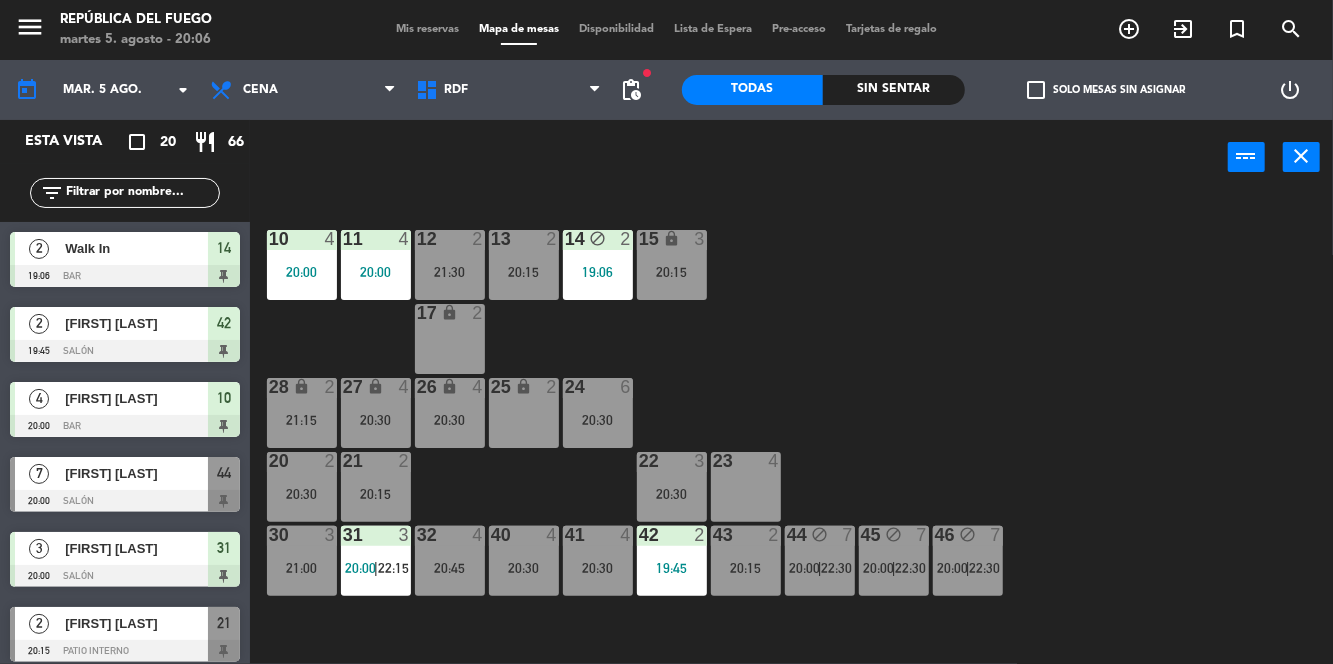 click on "15 lock  3   20:15" at bounding box center (672, 265) 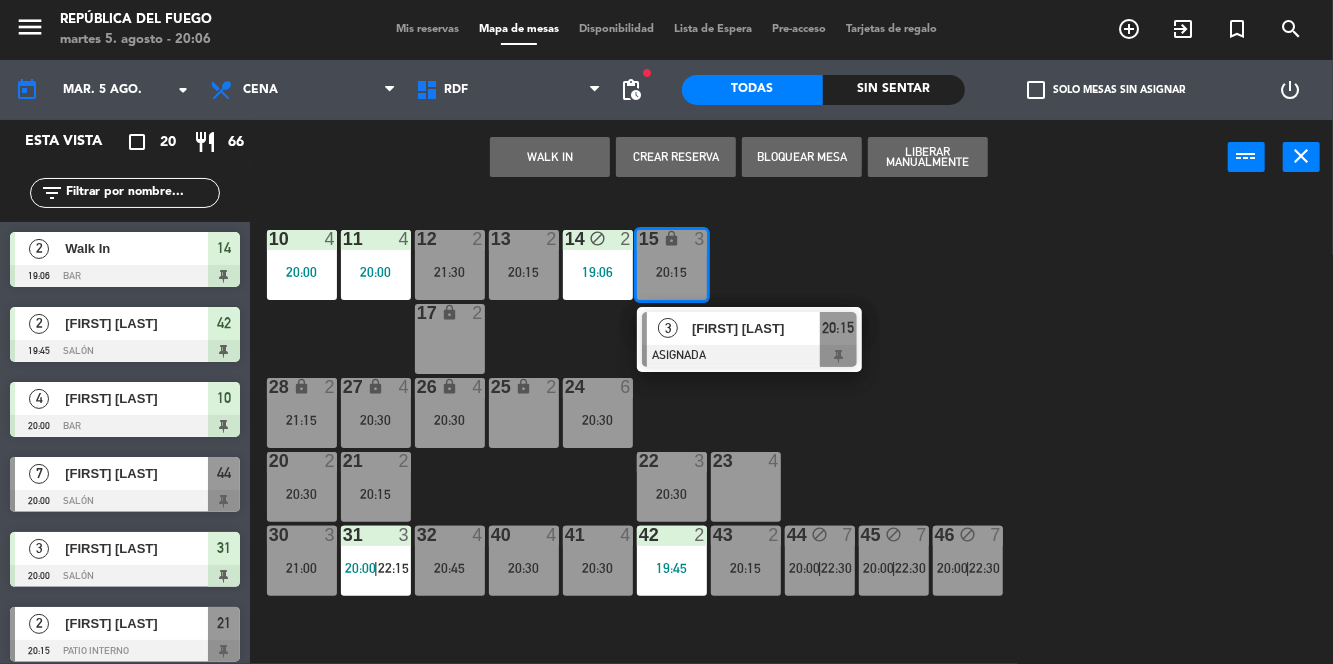 click on "[FIRST] [LAST]" at bounding box center (756, 328) 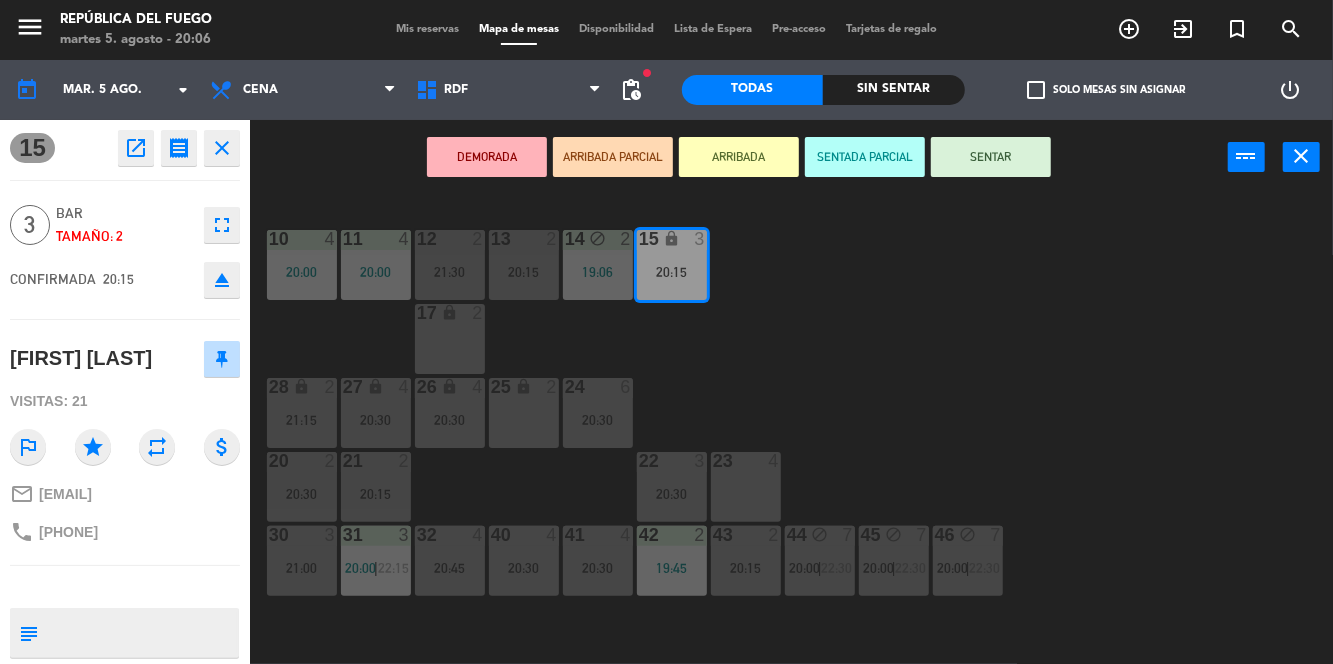 click on "20:45" at bounding box center [450, 568] 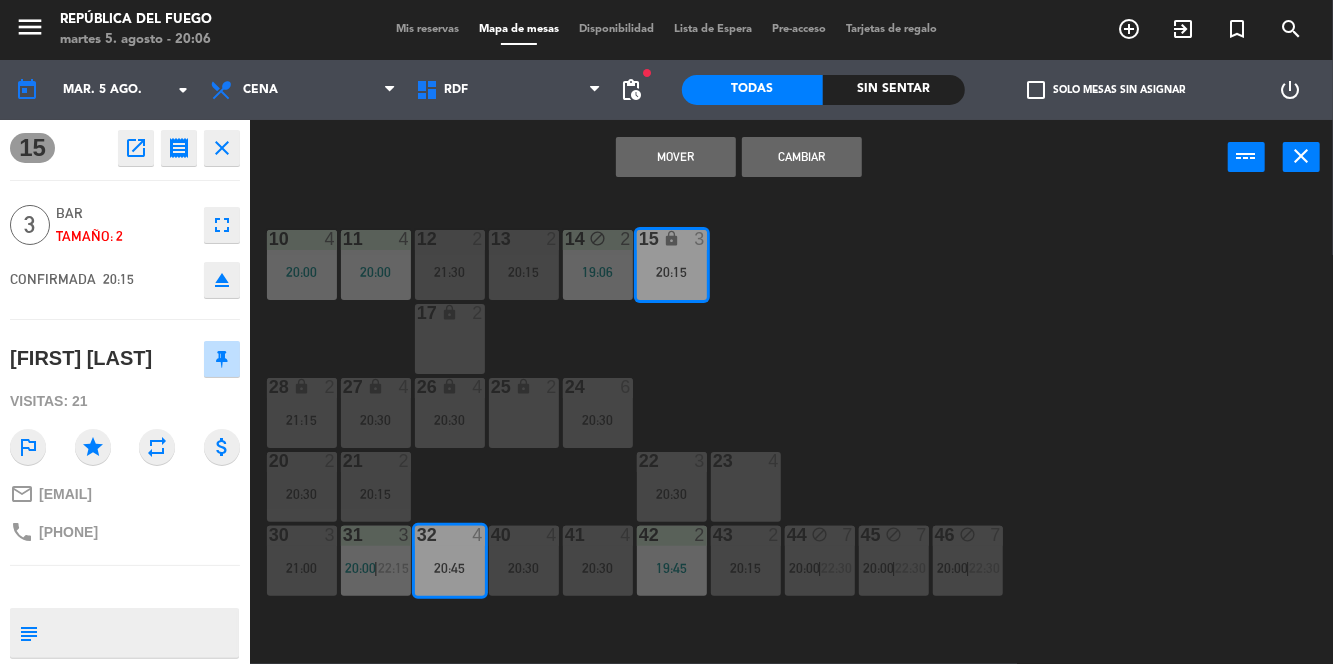 click on "Mover" at bounding box center (676, 157) 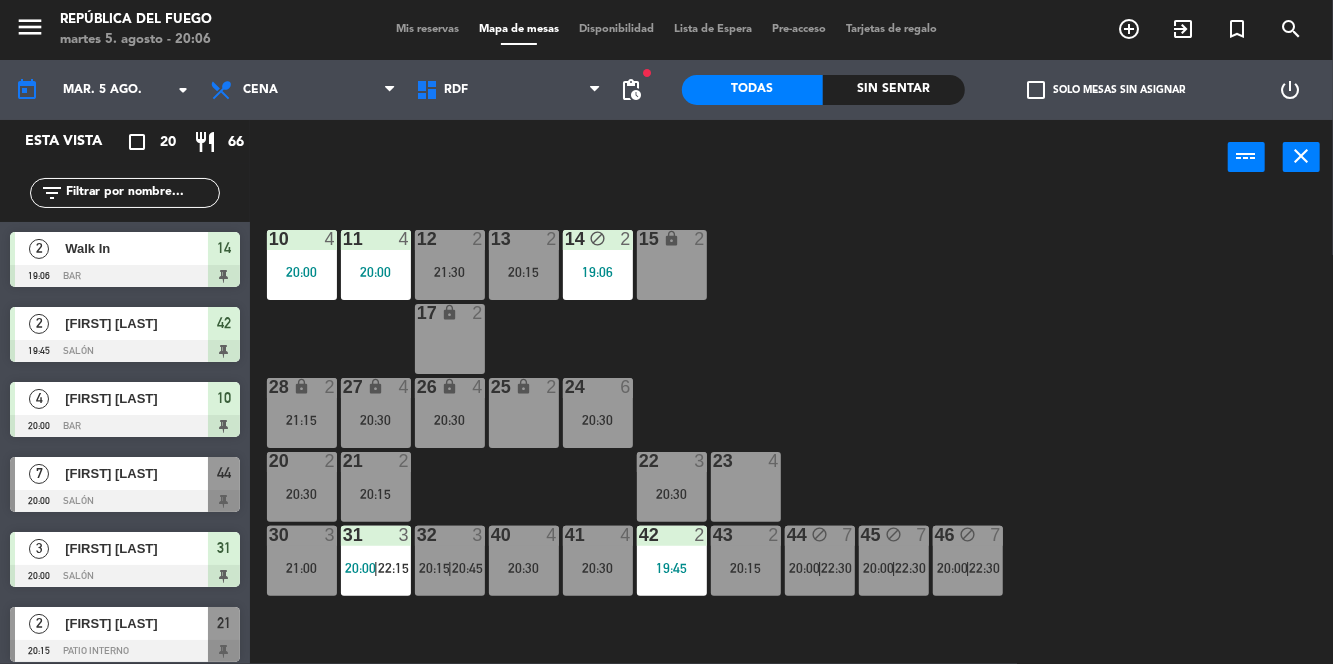 scroll, scrollTop: 0, scrollLeft: 0, axis: both 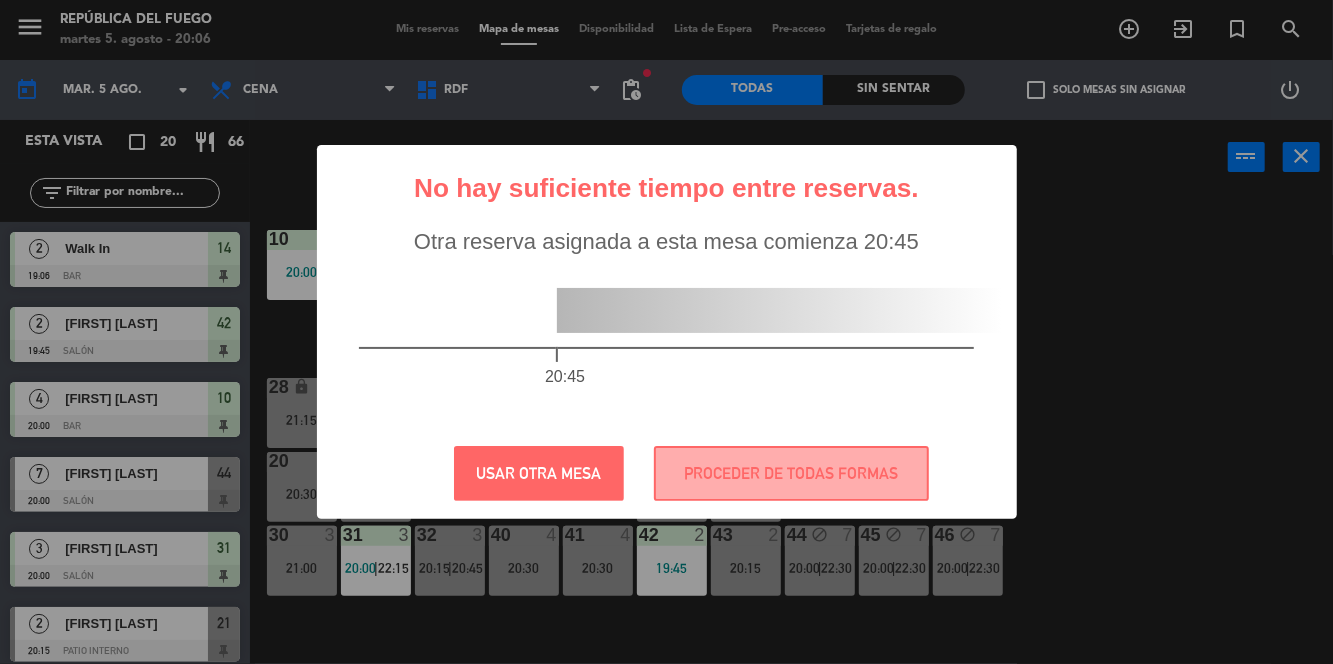 click on "USAR OTRA MESA" at bounding box center [539, 473] 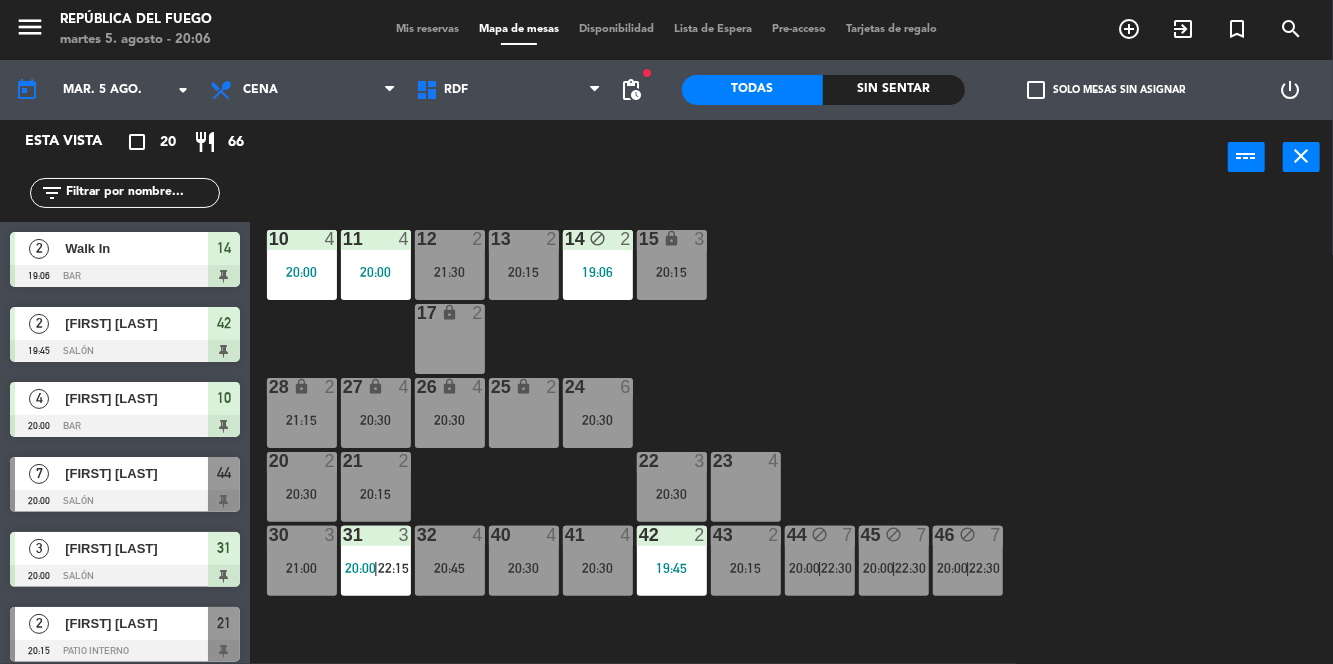 click on "32  4   20:45" at bounding box center (450, 561) 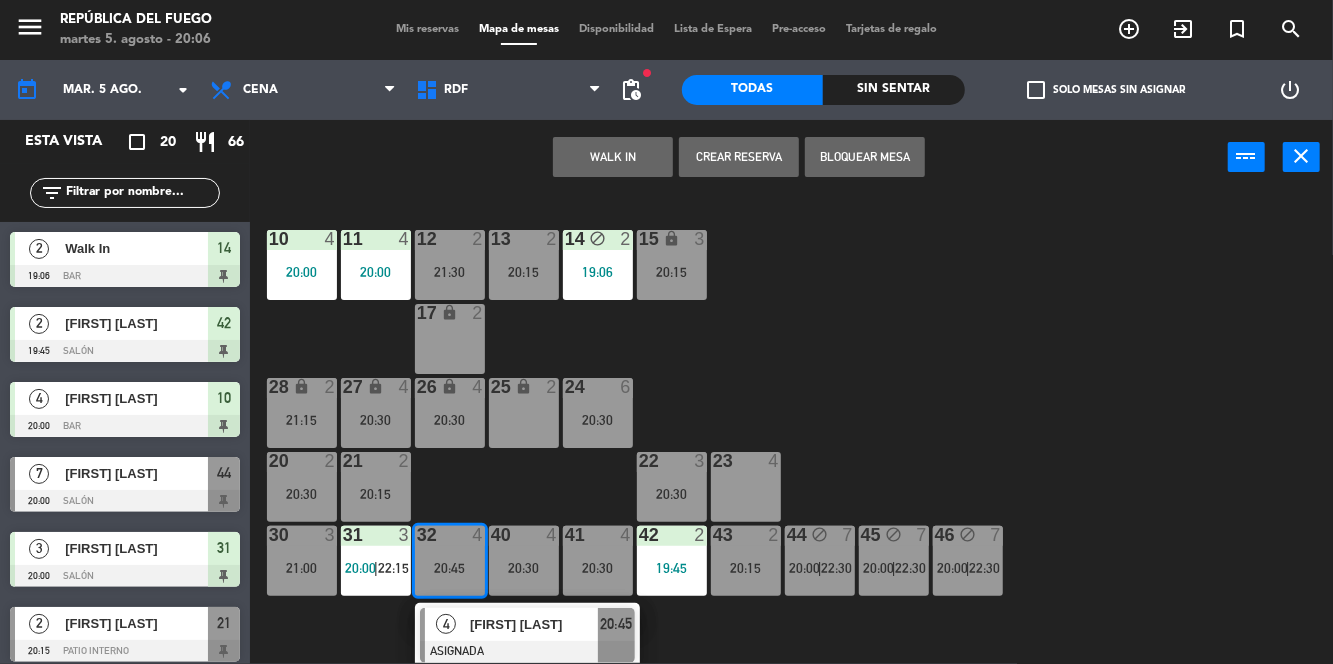 click on "15 lock  3   20:15" at bounding box center (672, 265) 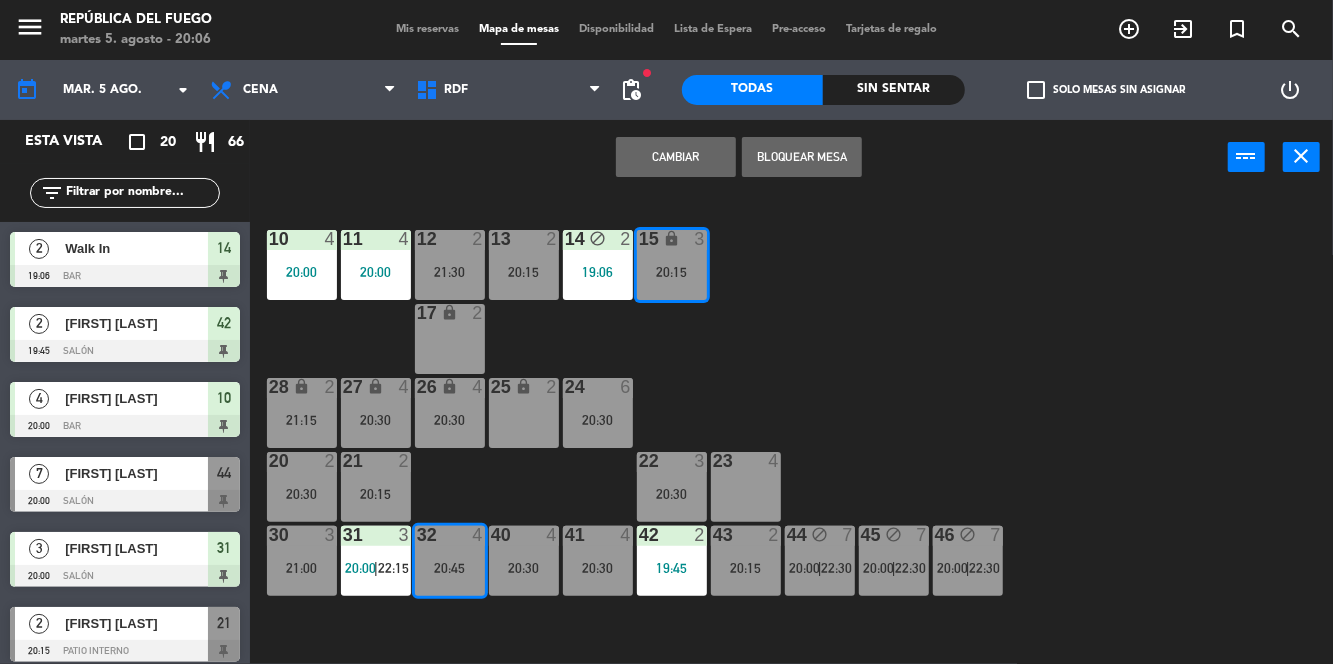 click on "Cambiar" at bounding box center (676, 157) 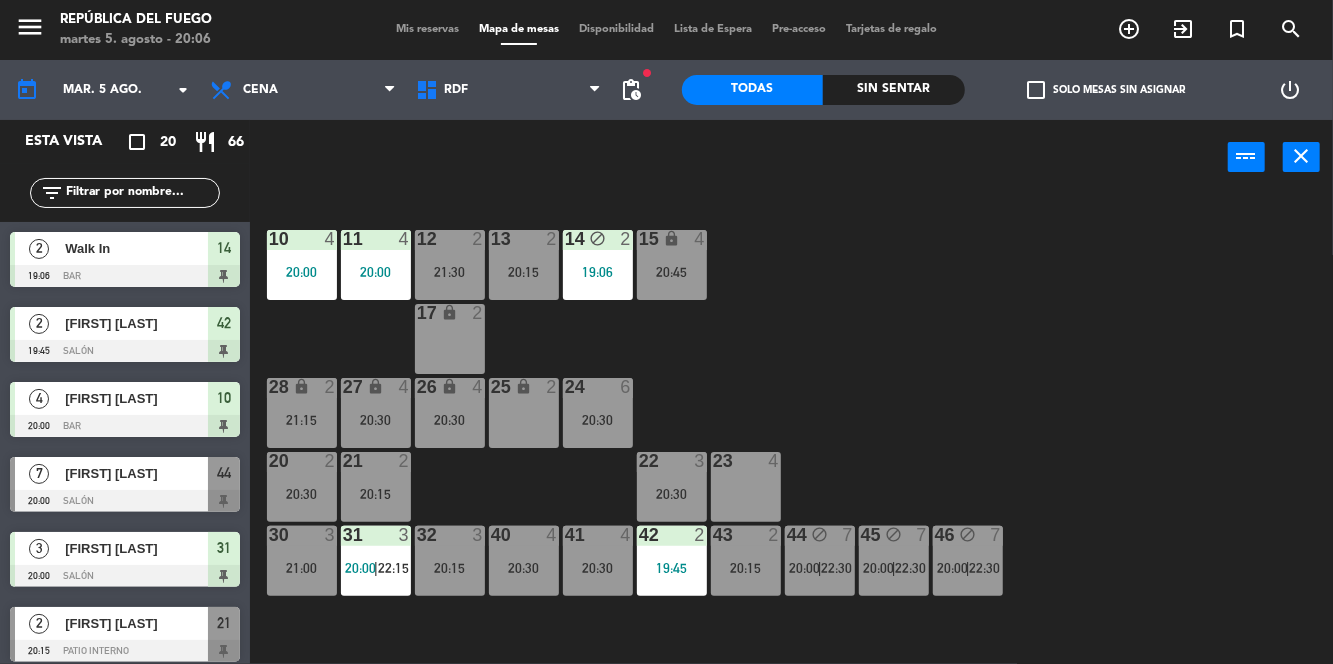 click on "20:15" at bounding box center (450, 568) 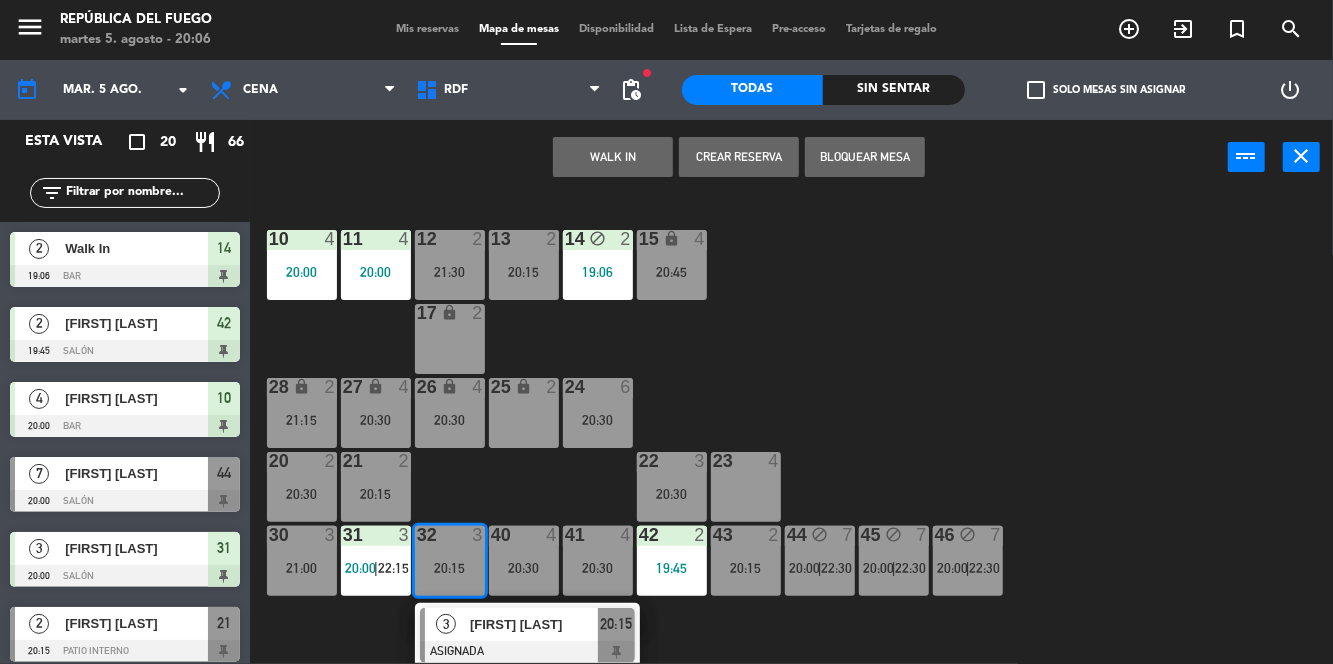 click on "[FIRST] [LAST]" at bounding box center [534, 624] 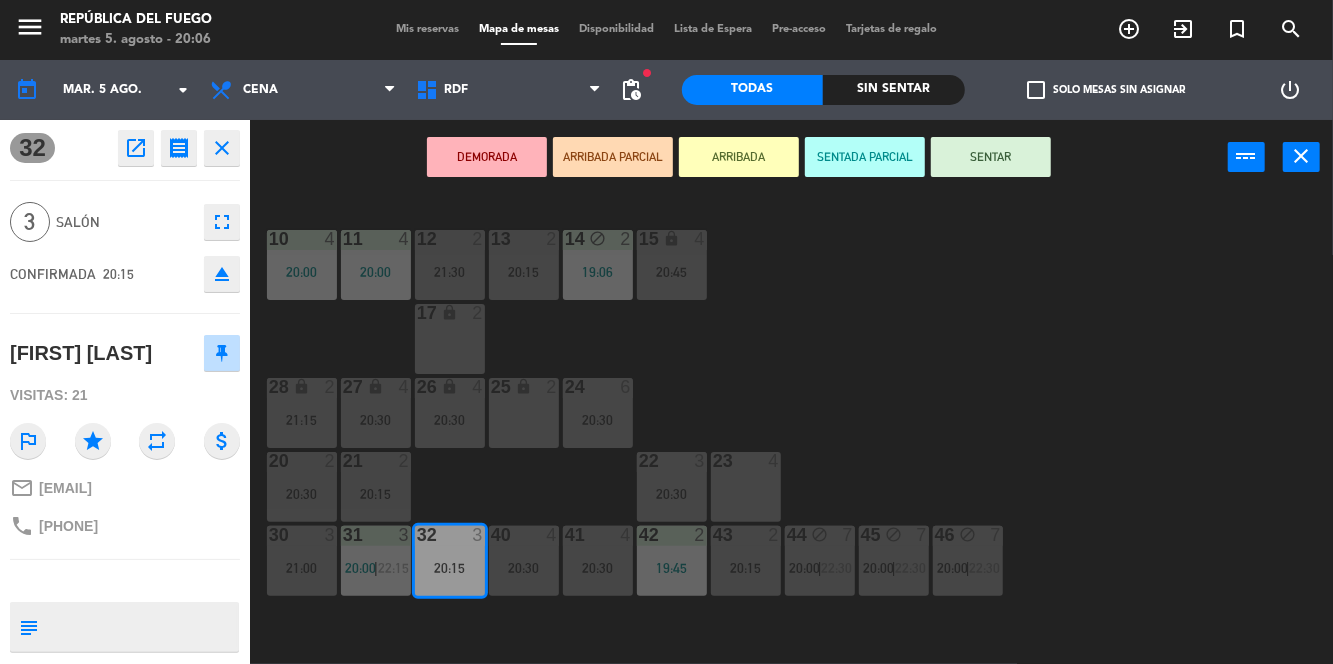 click on "SENTAR" at bounding box center (991, 157) 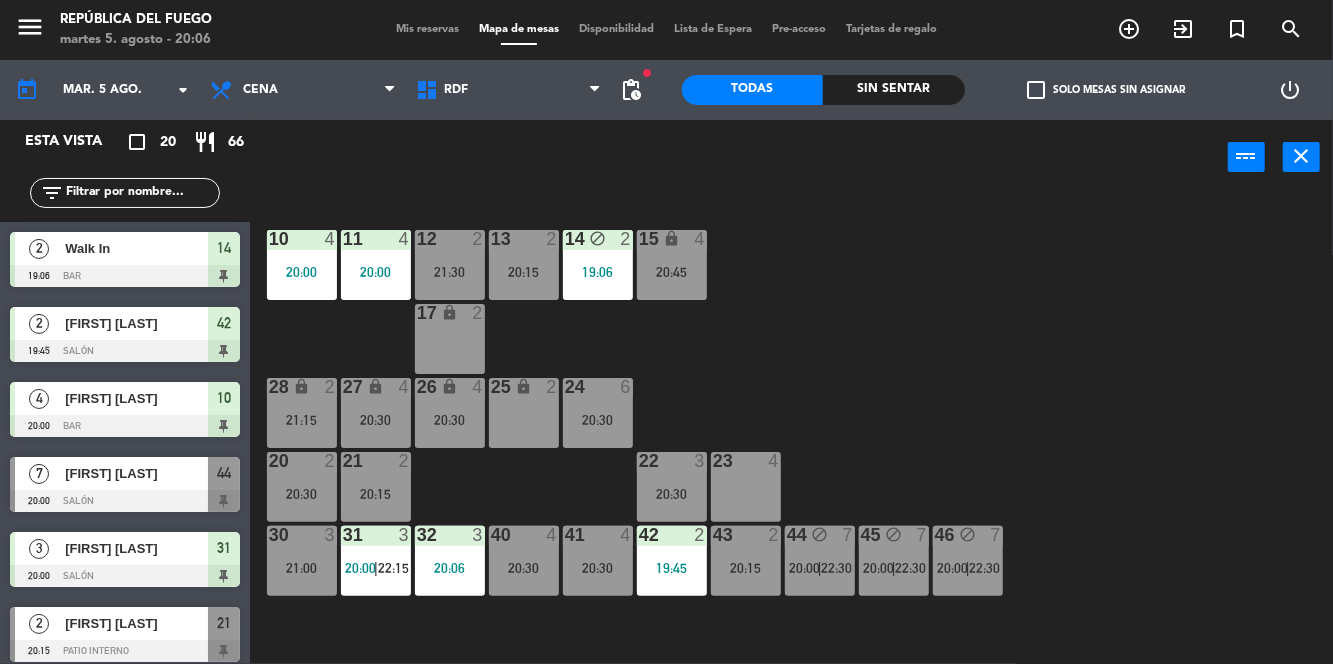 scroll, scrollTop: 0, scrollLeft: 0, axis: both 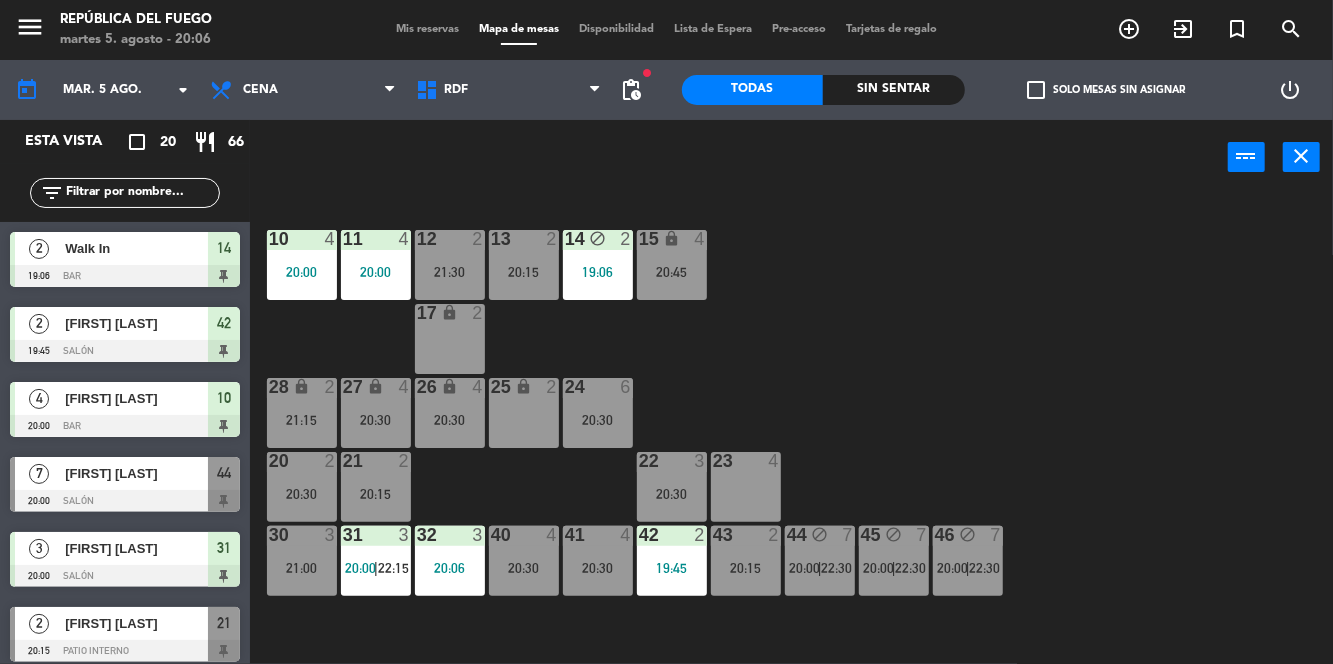 click on "[PHONE]" 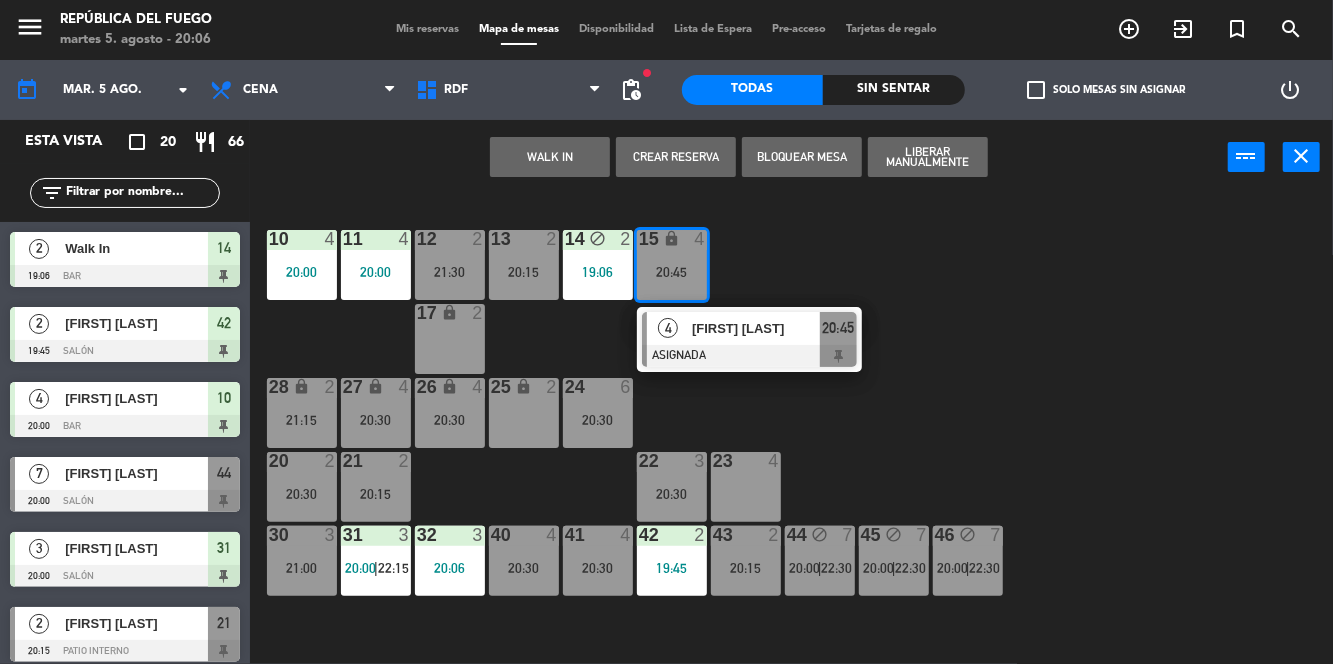 click on "23  4" at bounding box center [746, 487] 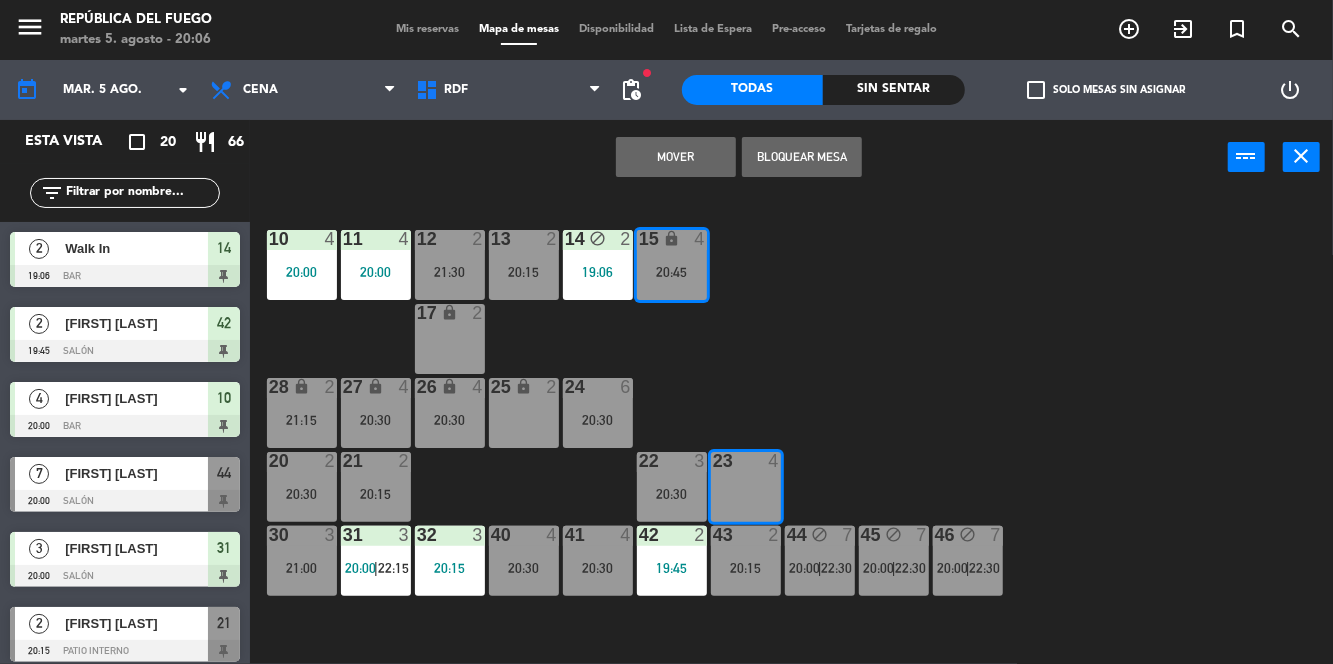 click on "10  4   20:00  11  4   20:00  12  2   21:30  13  2   20:15  14 block  2   19:06  15 lock  4   20:45  17 lock  2  24  6   20:30  25 lock  2  27 lock  4   20:30  26 lock  4   20:30  28 lock  2   21:15  20  2   20:30  21  2   20:15  22  3   20:30  23  4  30  3   21:00  31  3   20:00    |    22:15     32  3   20:15  40  4   20:30  41  4   20:30  42  2   19:45  43  2   20:15  44 block  7   20:00    |    22:30     45 block  7   20:00    |    22:30     46 block  7   20:00    |    22:30     1 lock  1  2 lock  1  3 lock  1  4 lock  1  5 lock  1  6 lock  1  72 lock  4  70 lock  4  71 lock  4  50 lock  2  51 lock  2  52 lock  2" 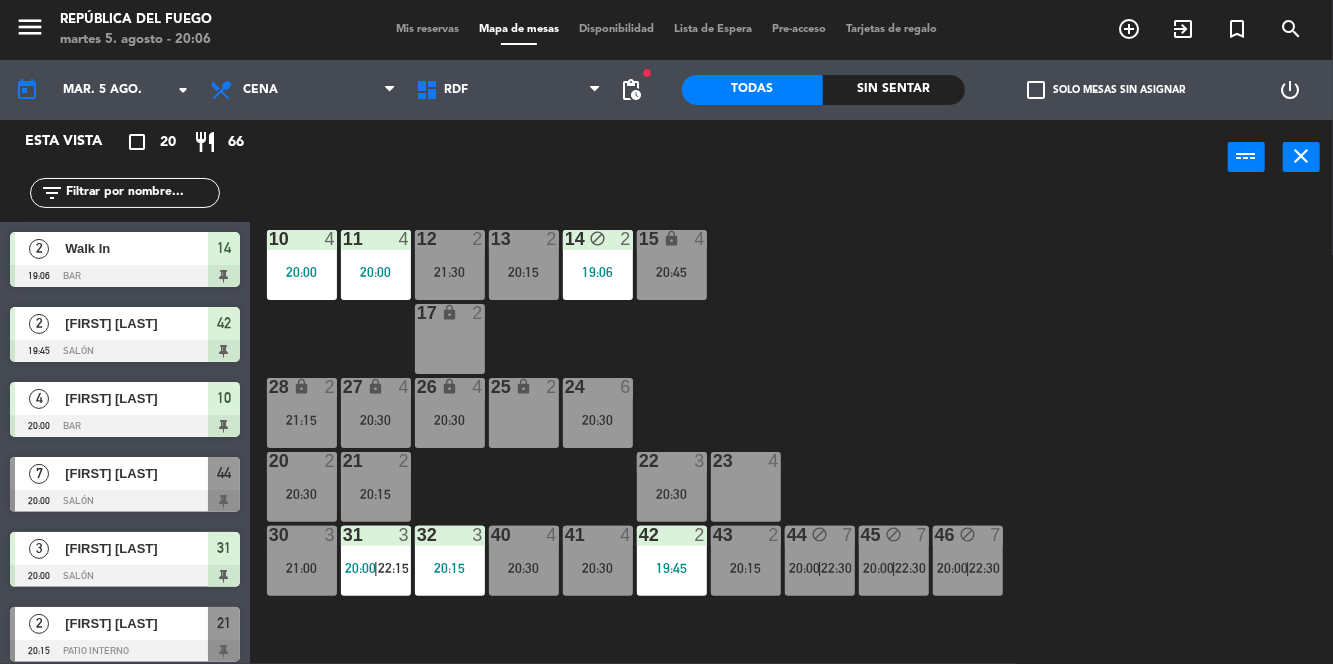 click on "20:45" at bounding box center [672, 272] 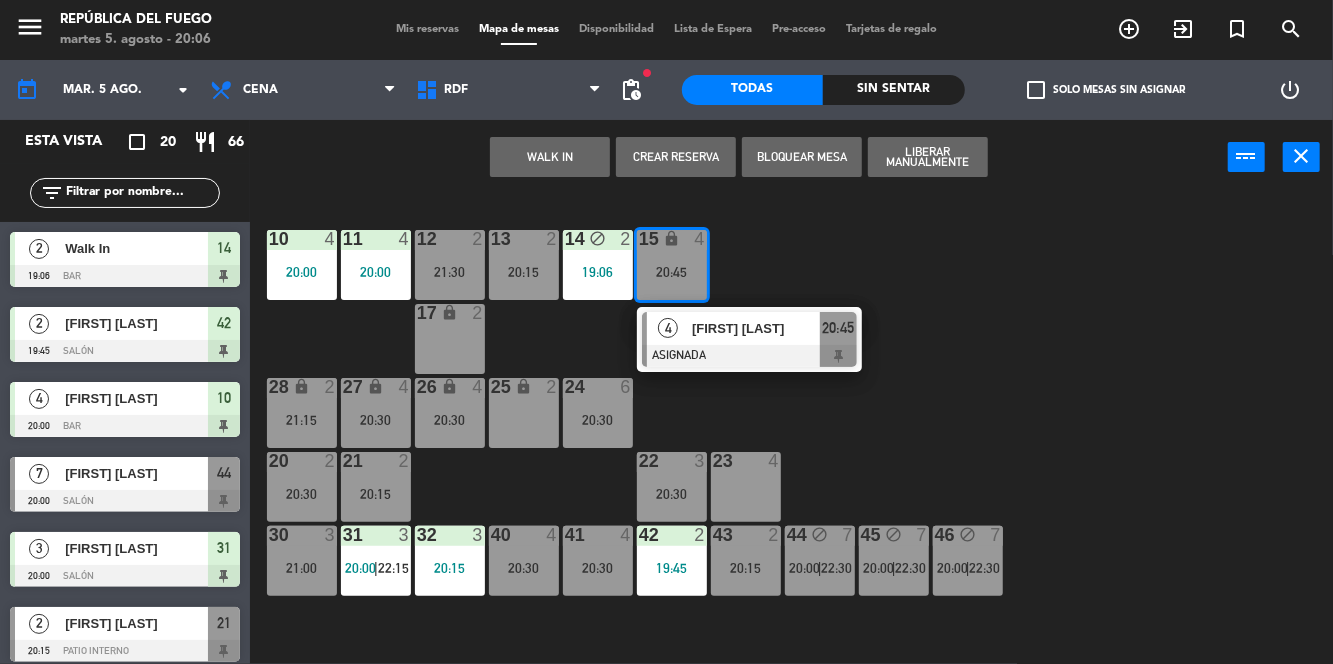 click on "23  4" at bounding box center [746, 487] 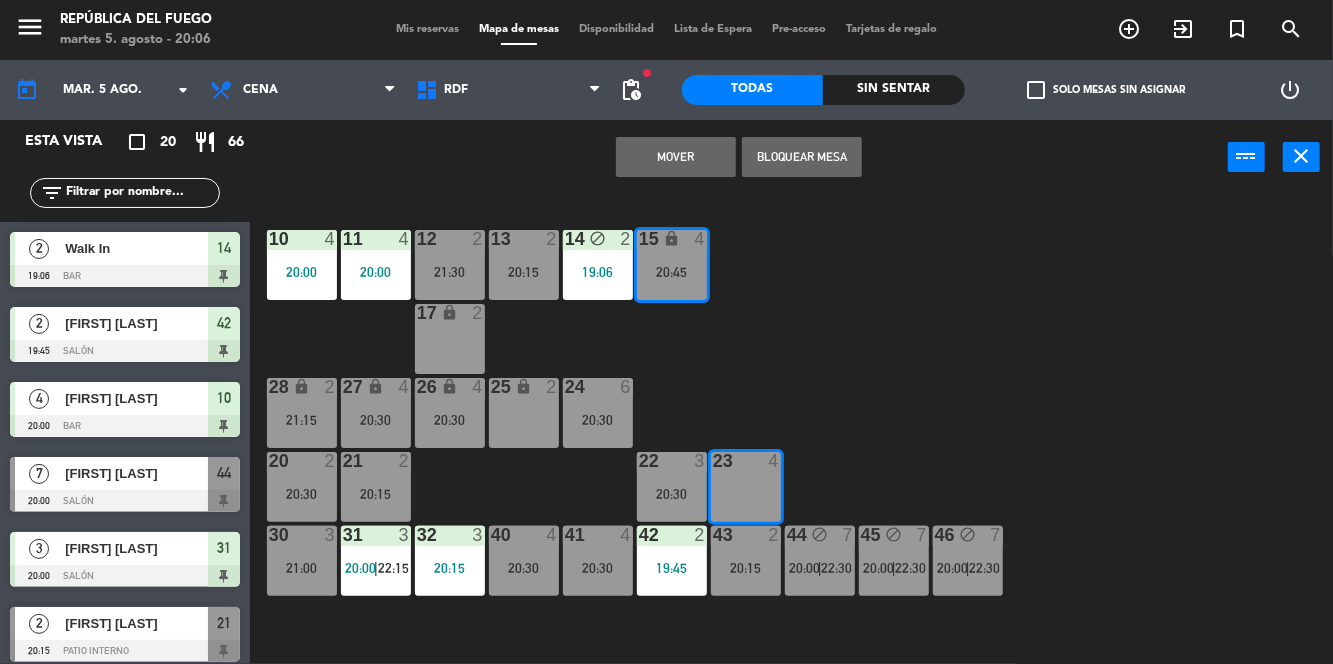 click on "Mover" at bounding box center (676, 157) 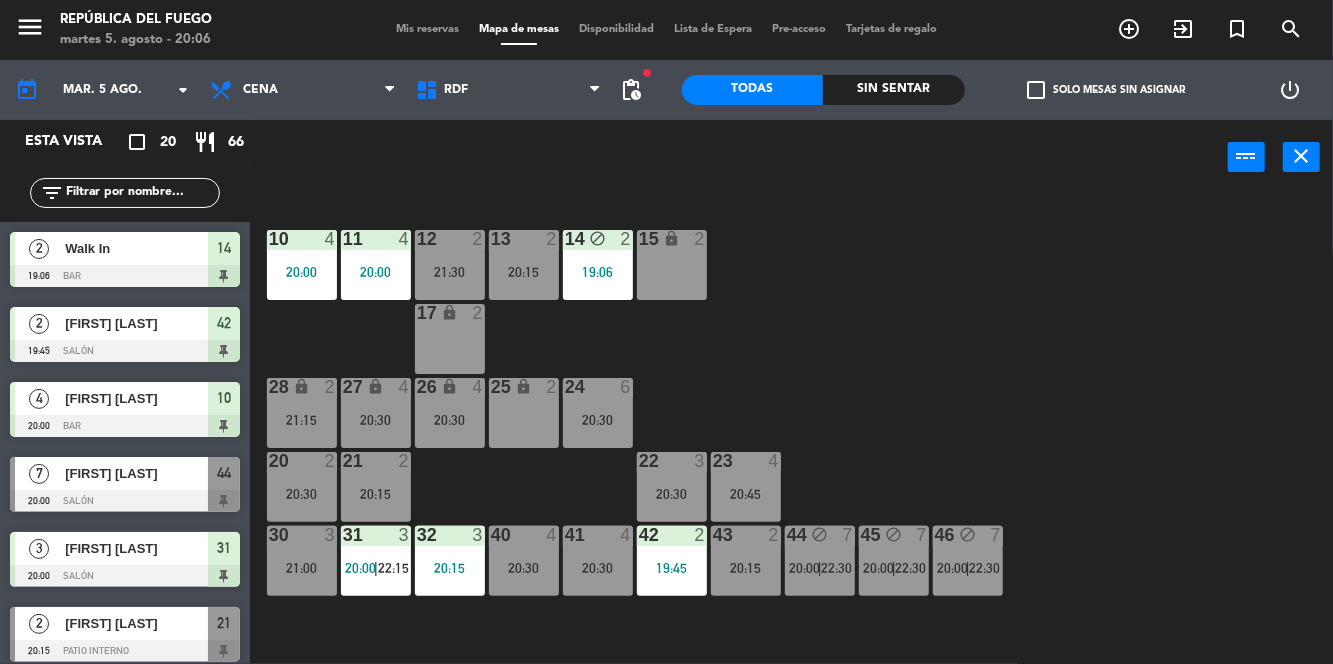 click on "10  4   20:00  11  4   20:00  12  2   21:30  13  2   20:15  14 block  2   19:06  15 lock  2  17 lock  2  24  6   20:30  25 lock  2  27 lock  4   20:30  26 lock  4   20:30  28 lock  2   21:15  20  2   20:30  21  2   20:15  22  3   20:30  23  4   20:45  30  3   21:00  31  3   20:00    |    22:15     32  3   20:15  40  4   20:30  41  4   20:30  42  2   19:45  43  2   20:15  44 block  7   20:00    |    22:30     45 block  7   20:00    |    22:30     46 block  7   20:00    |    22:30     1 lock  1  2 lock  1  3 lock  1  4 lock  1  5 lock  1  6 lock  1  72 lock  4  70 lock  4  71 lock  4  50 lock  2  51 lock  2  52 lock  2" 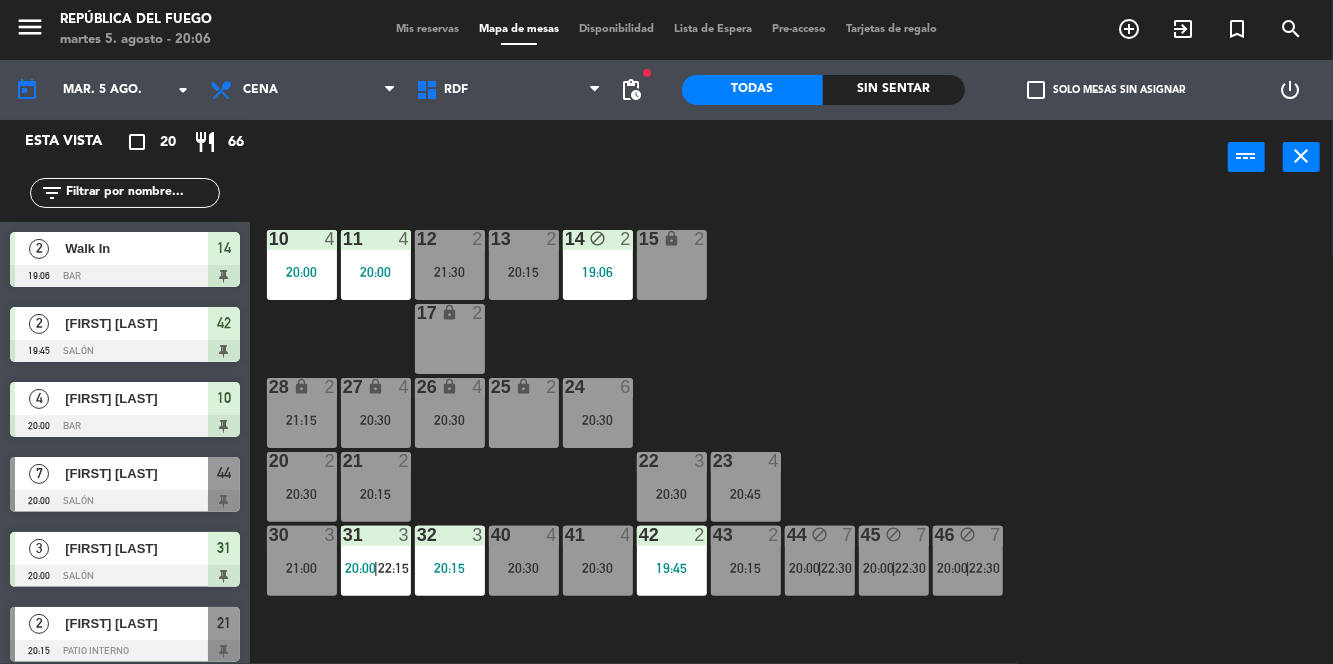 click on "Mis reservas" at bounding box center (427, 29) 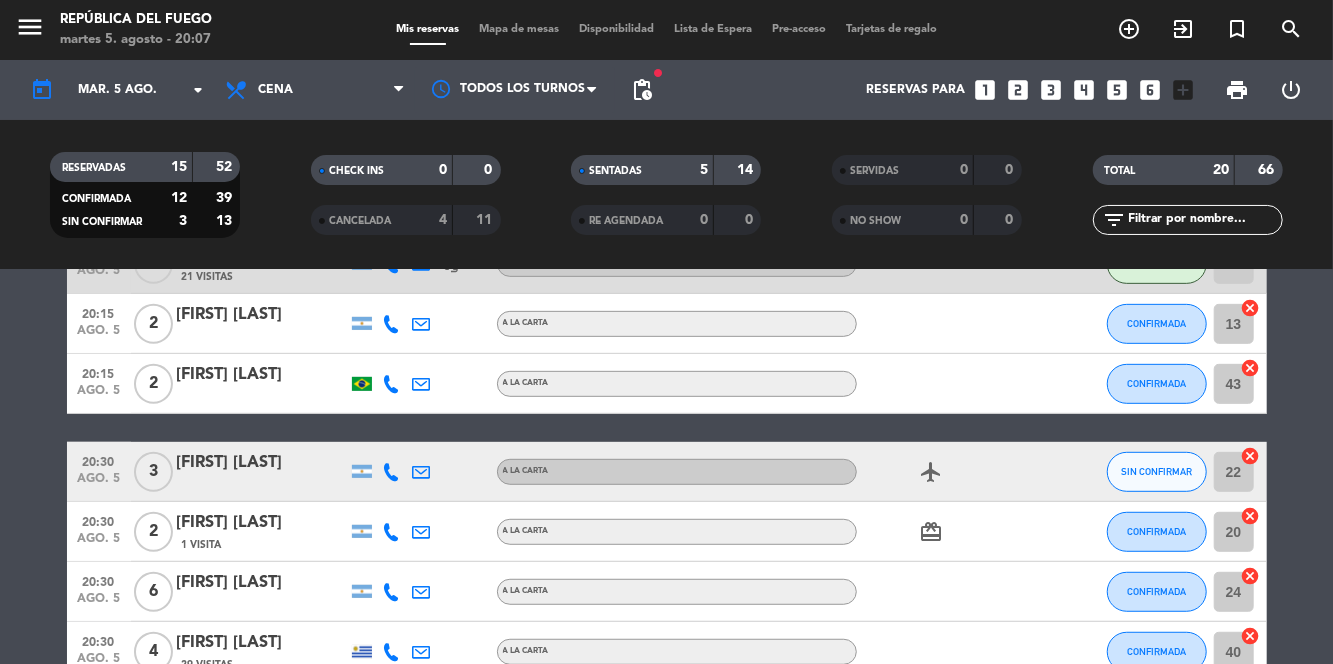 scroll, scrollTop: 576, scrollLeft: 0, axis: vertical 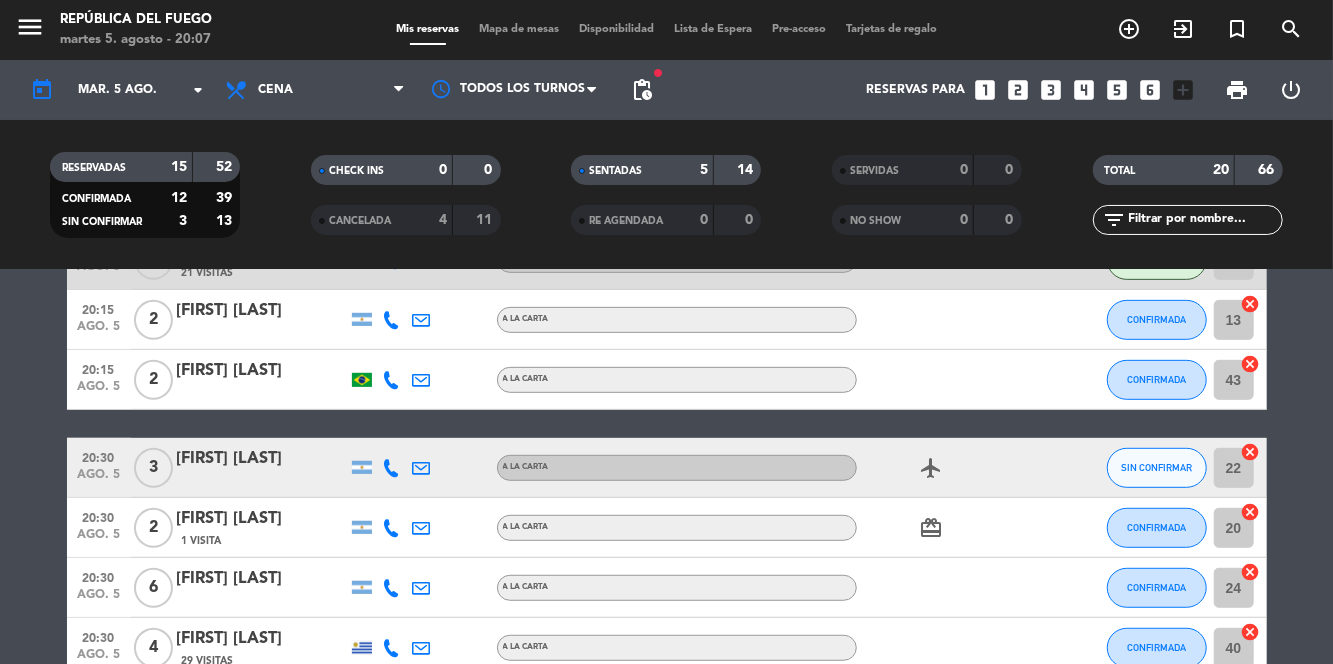 click on "[FIRST] [LAST]" 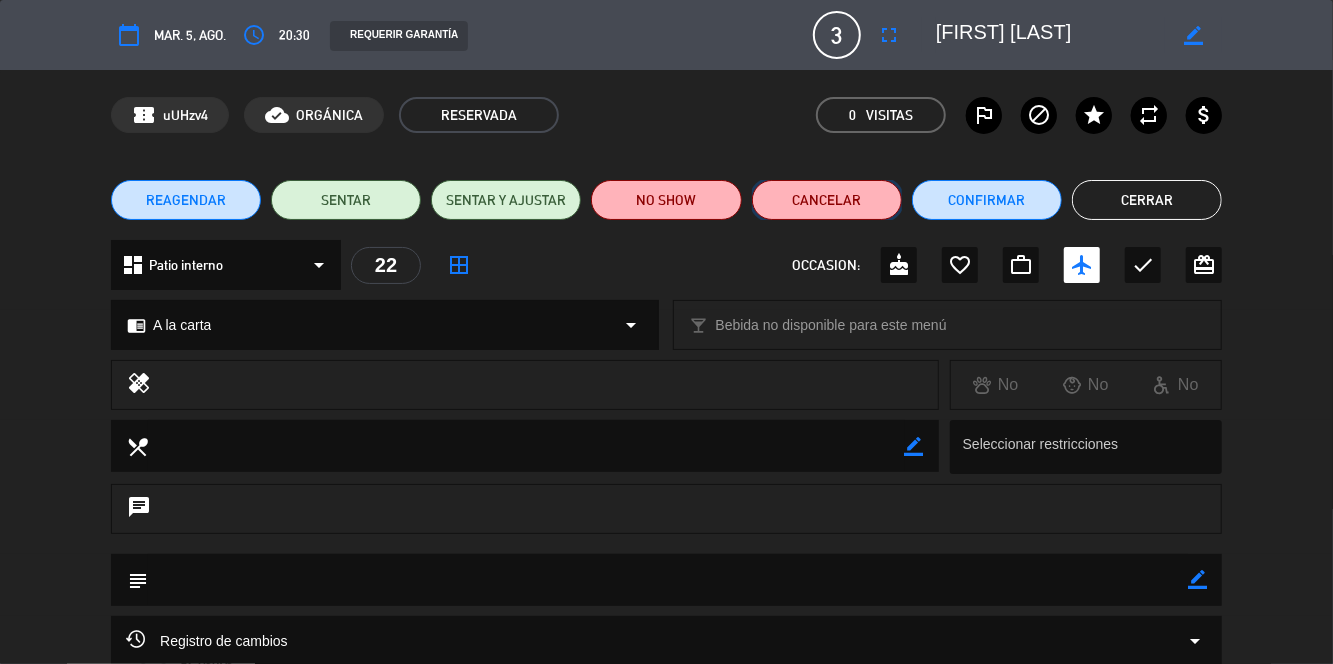 click on "Cancelar" 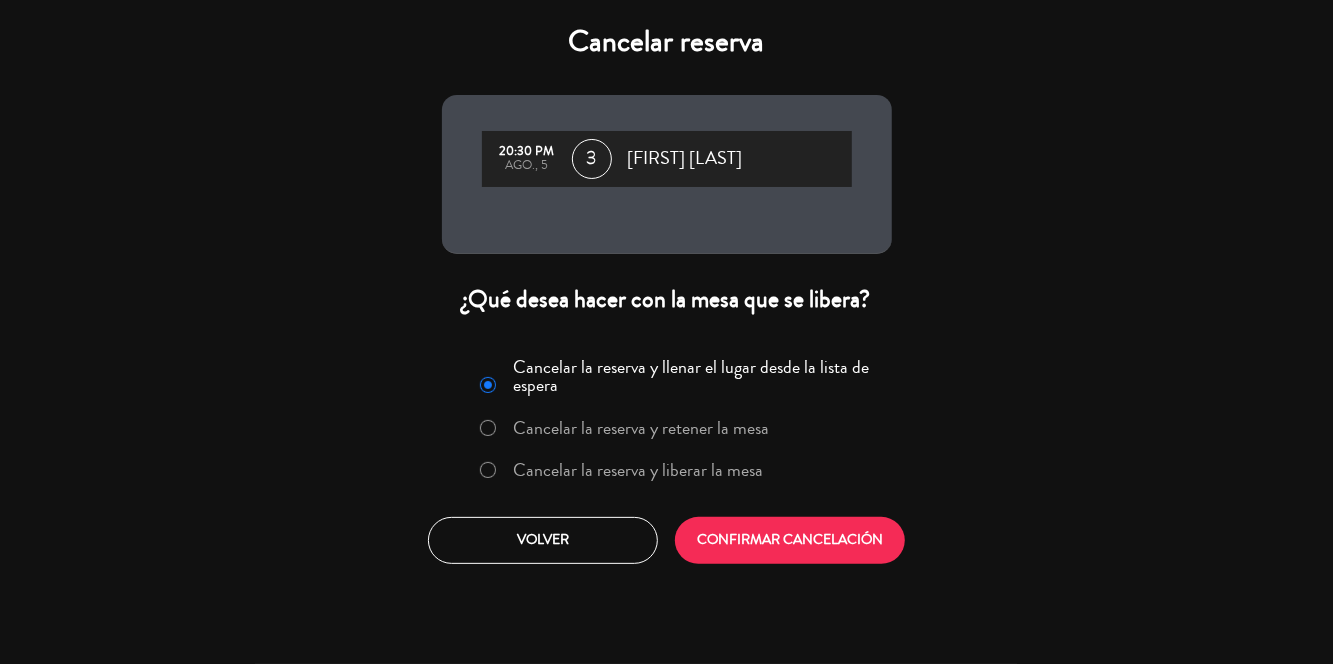 click on "Cancelar la reserva y liberar la mesa" 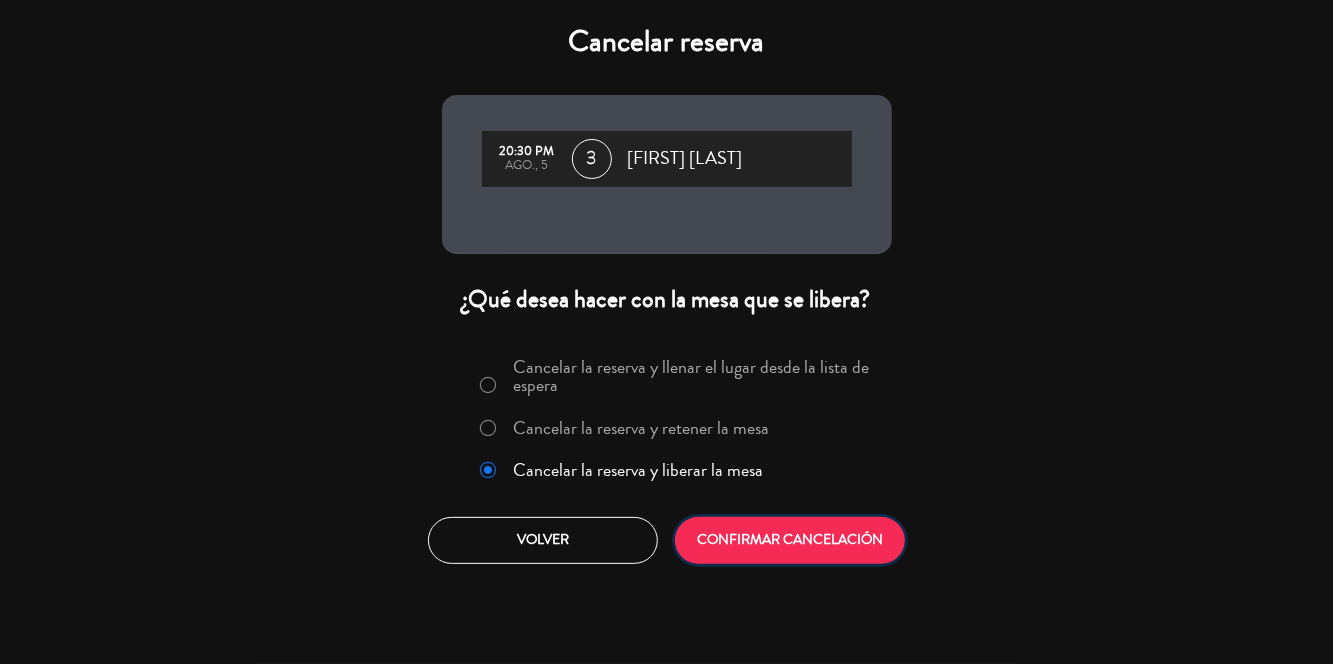 click on "CONFIRMAR CANCELACIÓN" 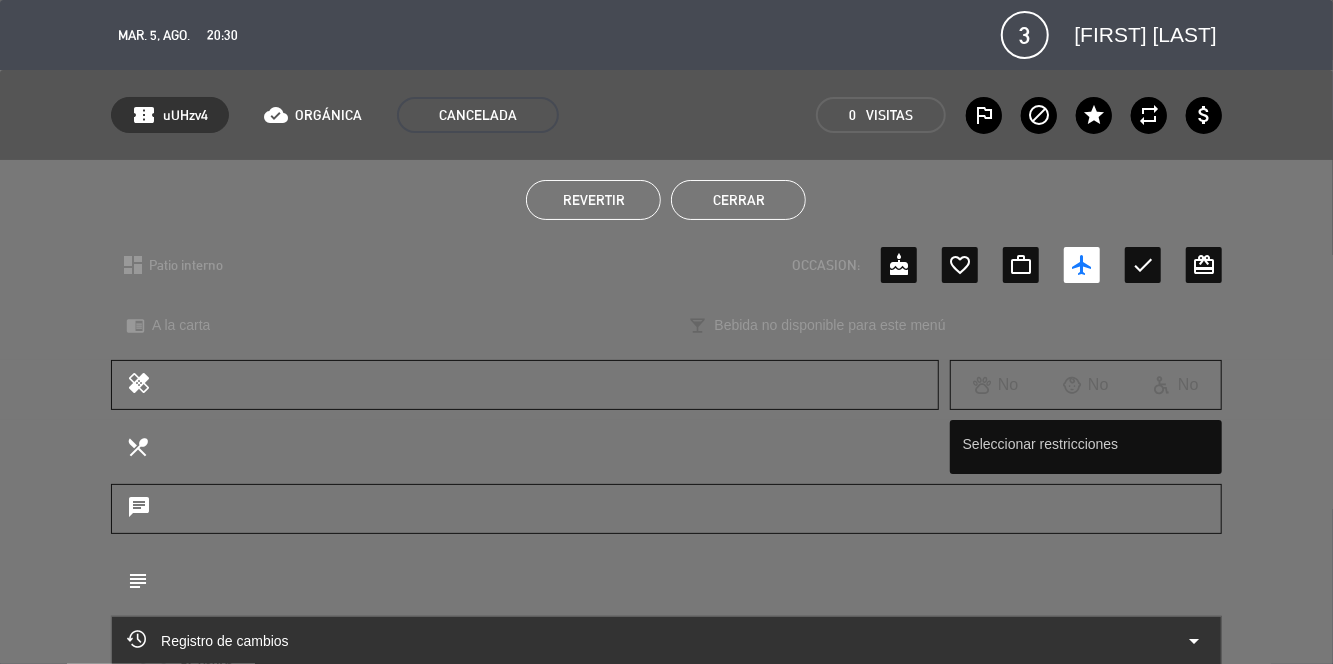 click on "Cerrar" 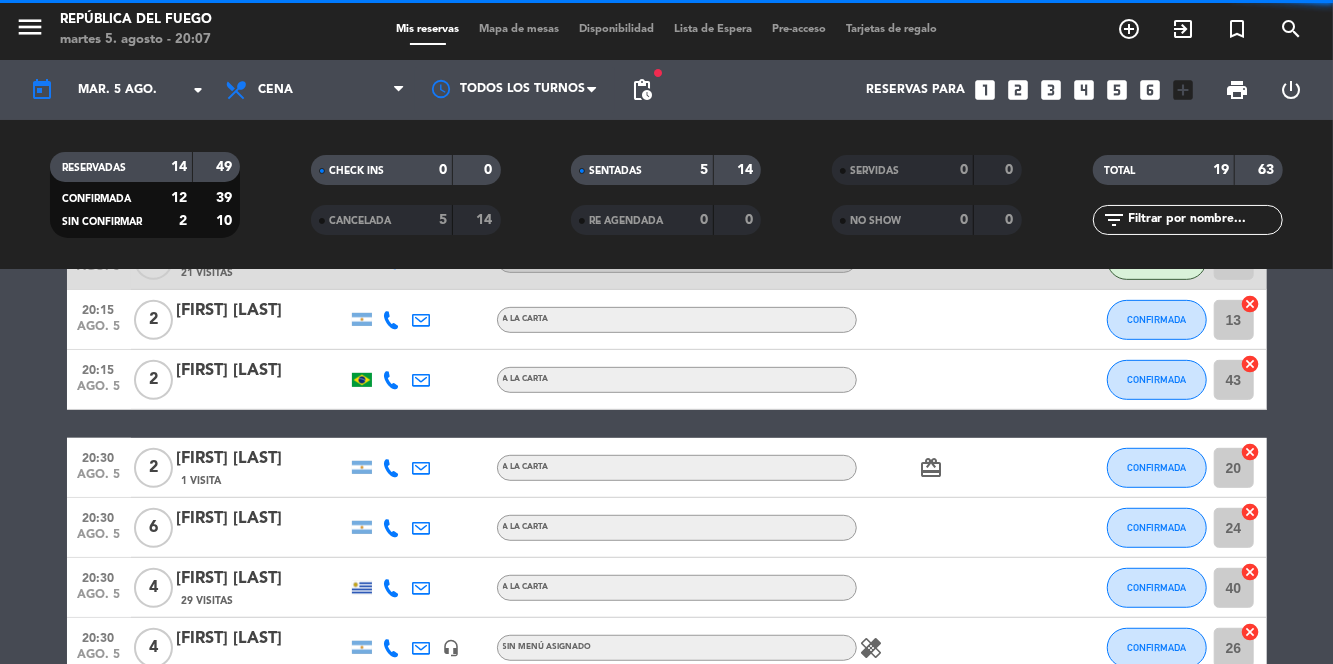 click on "Mapa de mesas" at bounding box center [519, 29] 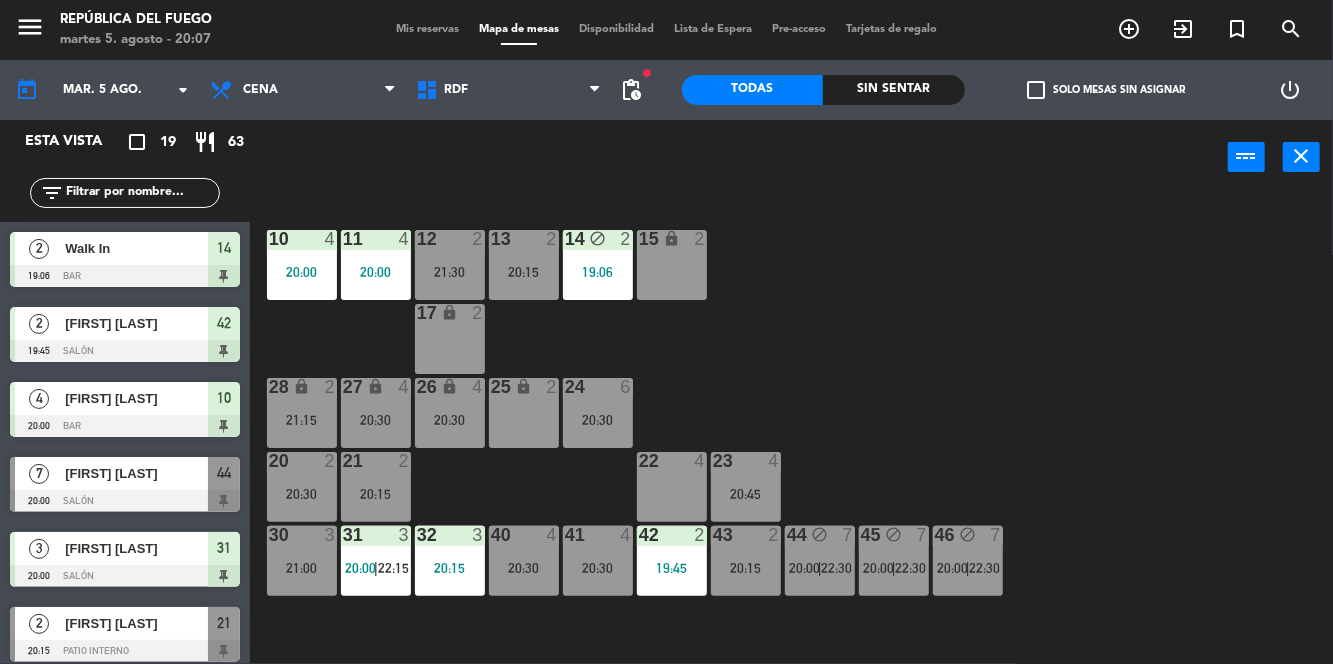 click on "10  4   20:00  11  4   20:00  12  2   21:30  13  2   20:15  14 block  2   19:06  15 lock  2  17 lock  2  24  6   20:30  25 lock  2  27 lock  4   20:30  26 lock  4   20:30  28 lock  2   21:15  20  2   20:30  21  2   20:15  22  4  23  4   20:45  30  3   21:00  31  3   20:00    |    22:15     32  3   20:15  40  4   20:30  41  4   20:30  42  2   19:45  43  2   20:15  44 block  7   20:00    |    22:30     45 block  7   20:00    |    22:30     46 block  7   20:00    |    22:30     1 lock  1  2 lock  1  3 lock  1  4 lock  1  5 lock  1  6 lock  1  72 lock  4  70 lock  4  71 lock  4  50 lock  2  51 lock  2  52 lock  2" 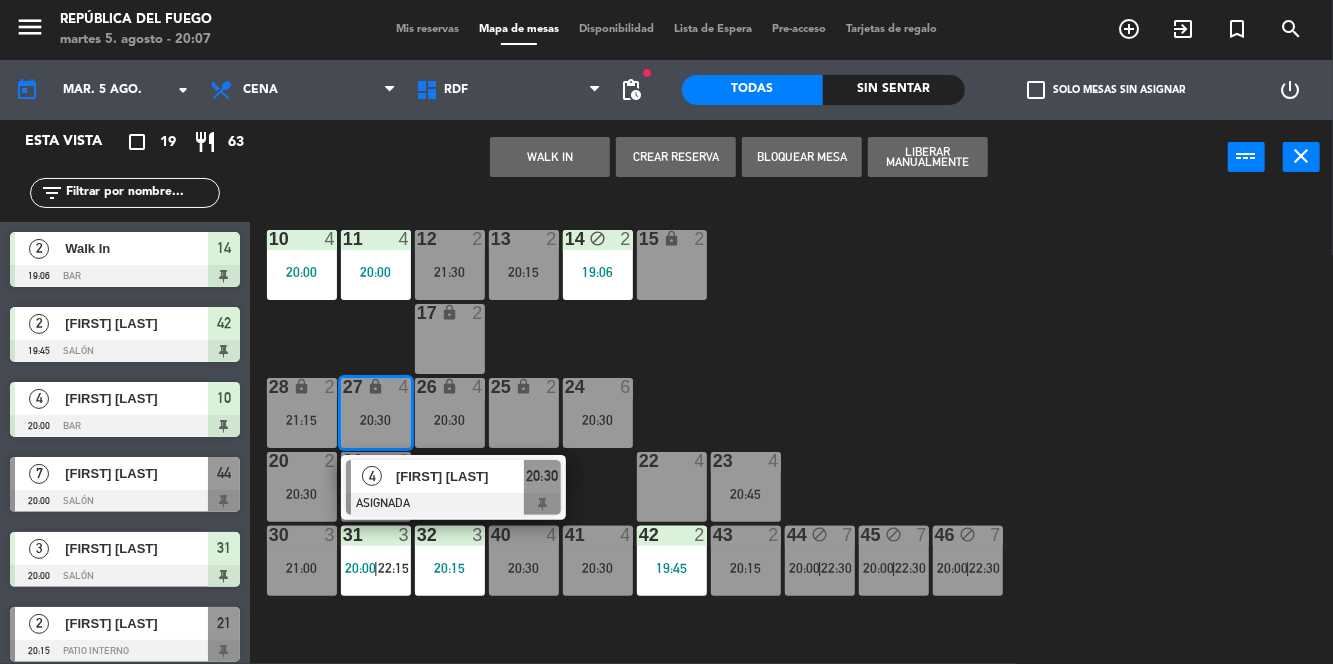 click on "22  4" at bounding box center (672, 487) 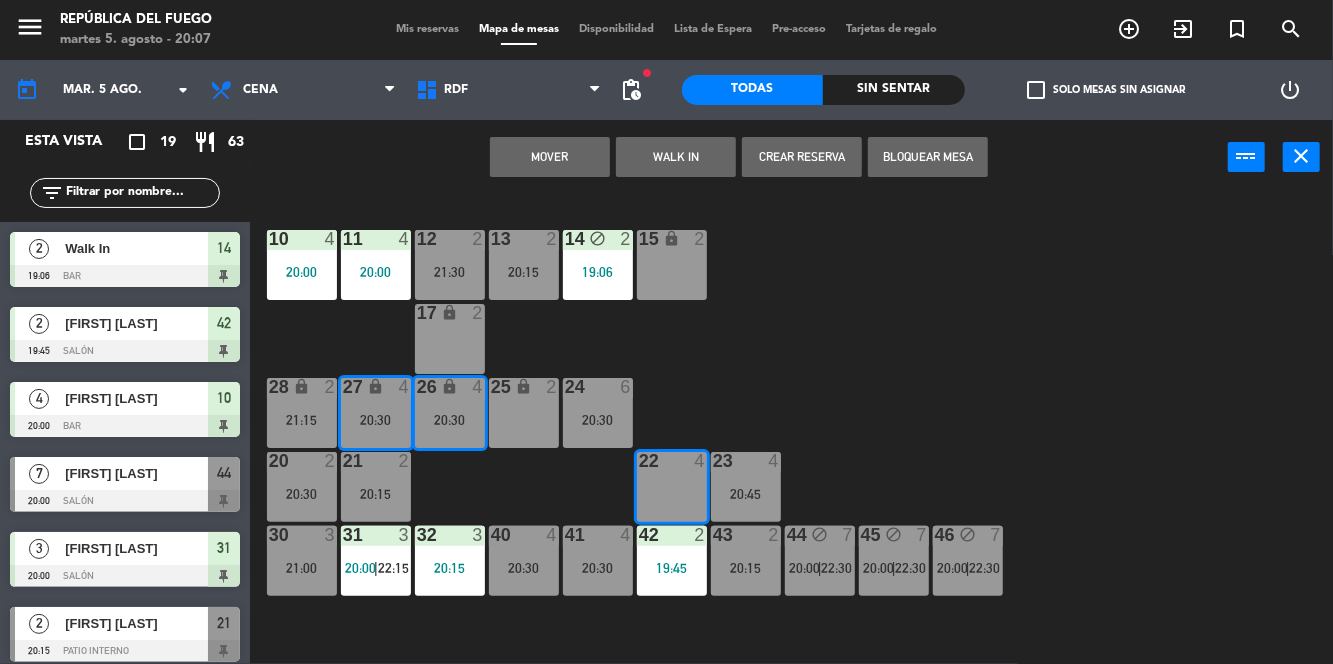 click on "Mover" at bounding box center [550, 157] 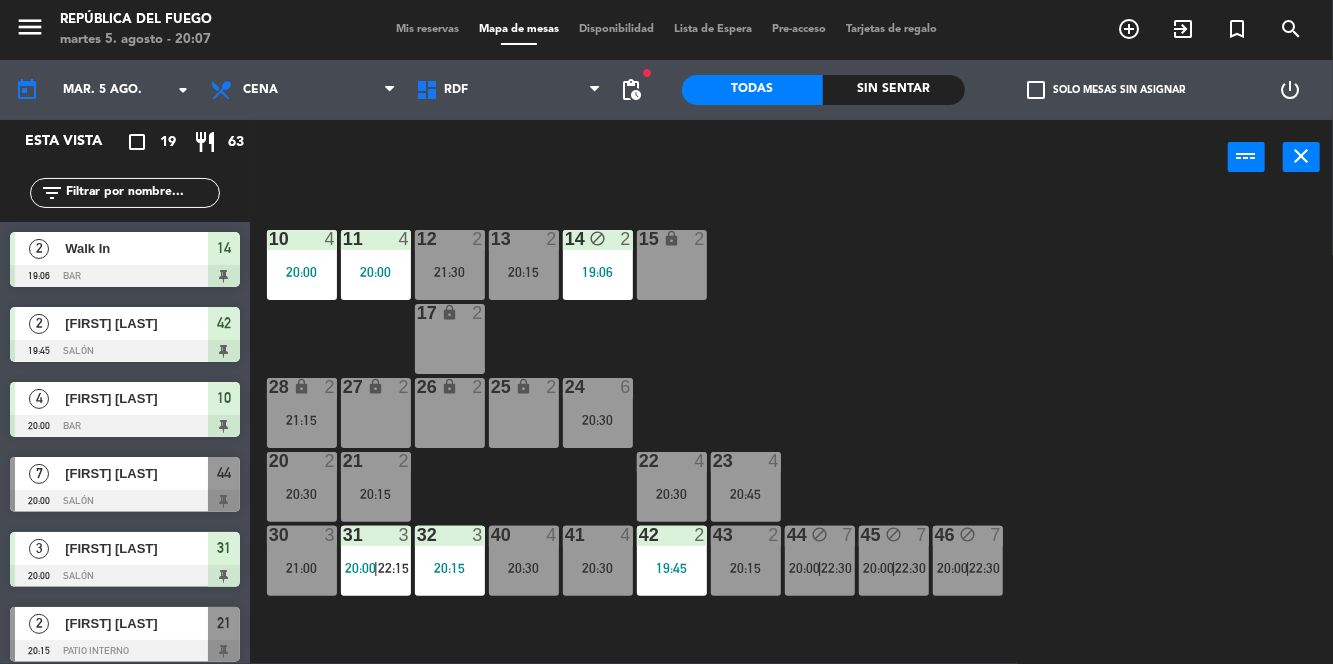 click on "10  4   20:00  11  4   20:00  12  2   21:30  13  2   20:15  14 block  2   19:06  15 lock  2  17 lock  2  24  6   20:30  25 lock  2  27 lock  2  26 lock  2  28 lock  2   21:15  20  2   20:30  21  2   20:15  22  4   20:30  23  4   20:45  30  3   21:00  31  3   20:00    |    22:15     32  3   20:15  40  4   20:30  41  4   20:30  42  2   19:45  43  2   20:15  44 block  7   20:00    |    22:30     45 block  7   20:00    |    22:30     46 block  7   20:00    |    22:30     1 lock  1  2 lock  1  3 lock  1  4 lock  1  5 lock  1  6 lock  1  72 lock  4  70 lock  4  71 lock  4  50 lock  2  51 lock  2  52 lock  2" 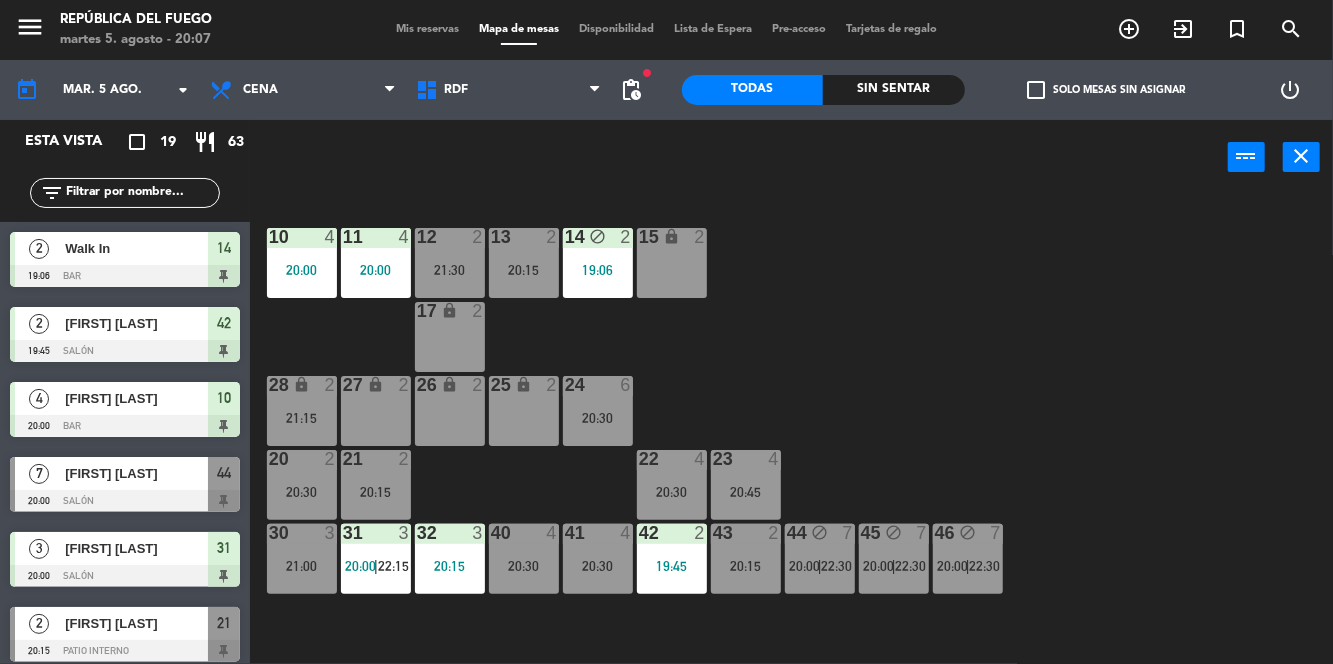scroll, scrollTop: 2, scrollLeft: 0, axis: vertical 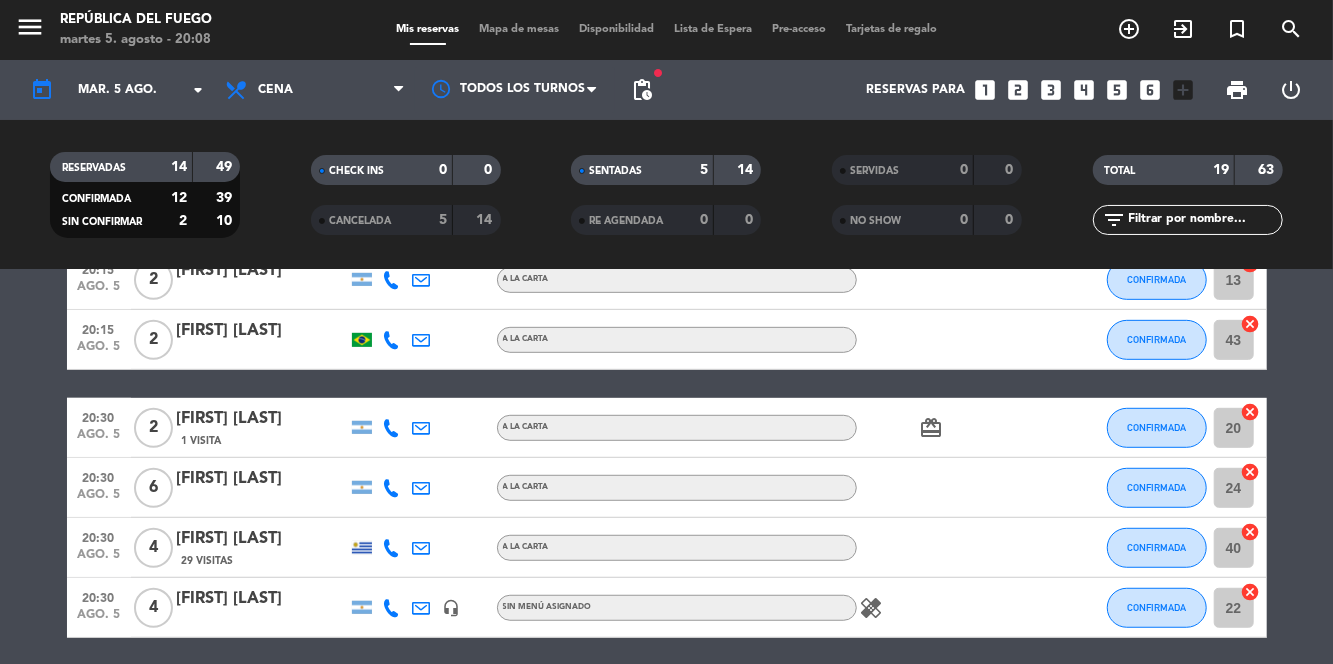 click on "pending_actions" 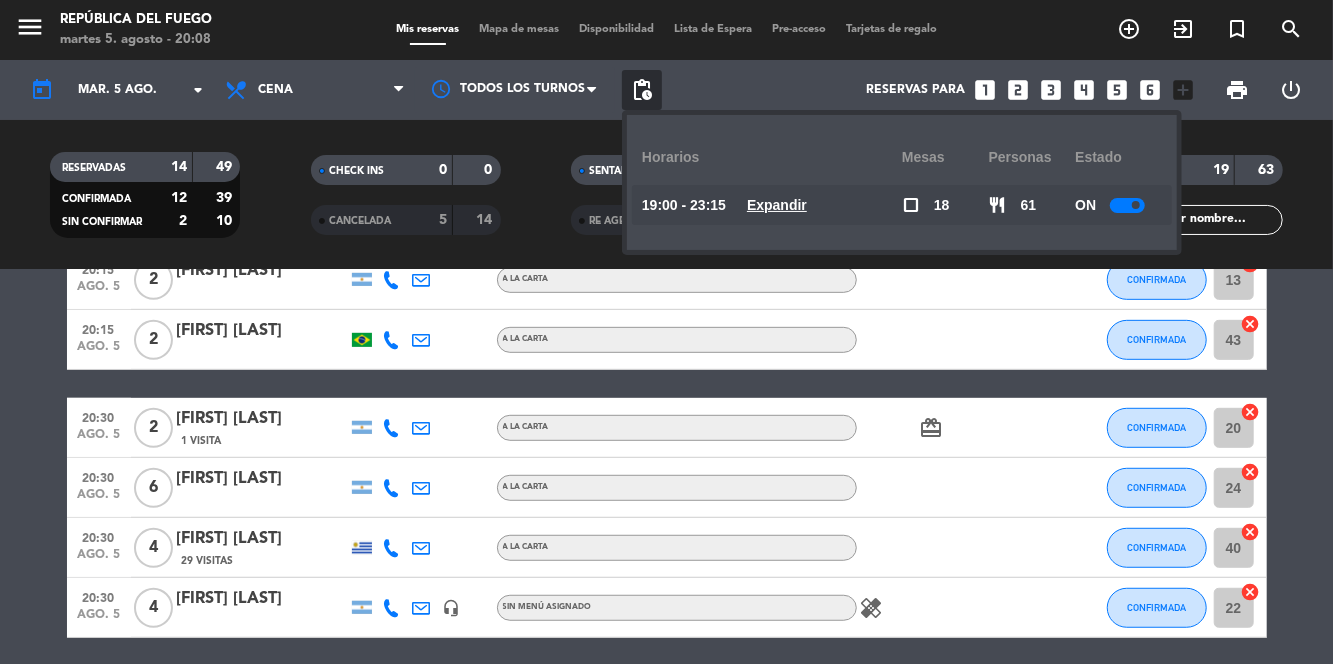 click on "Mapa de mesas" at bounding box center [519, 29] 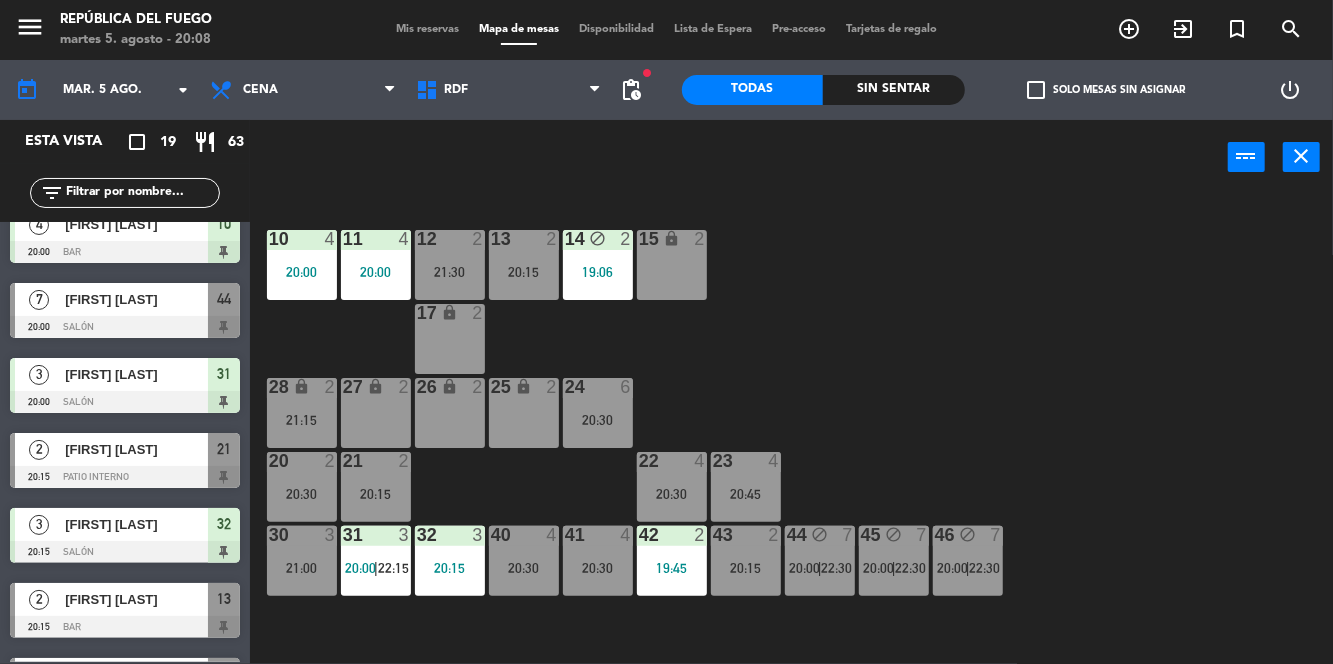 scroll, scrollTop: 176, scrollLeft: 0, axis: vertical 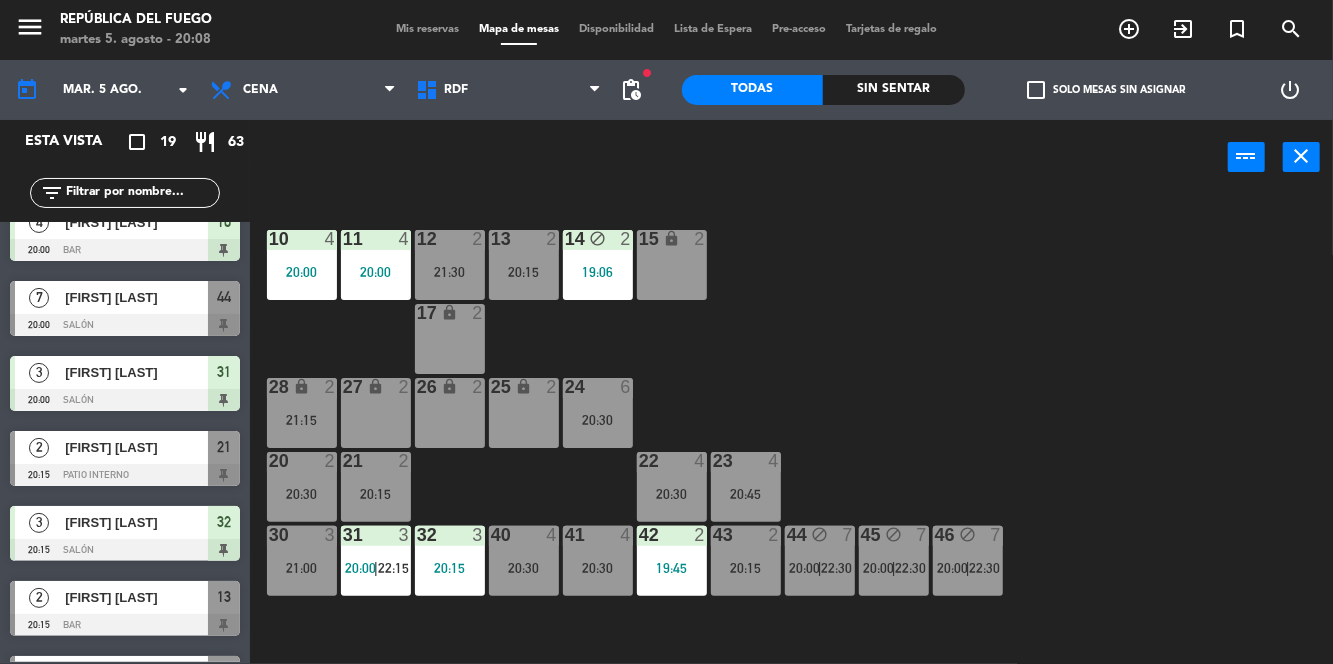 click on "Disponibilidad" at bounding box center (616, 29) 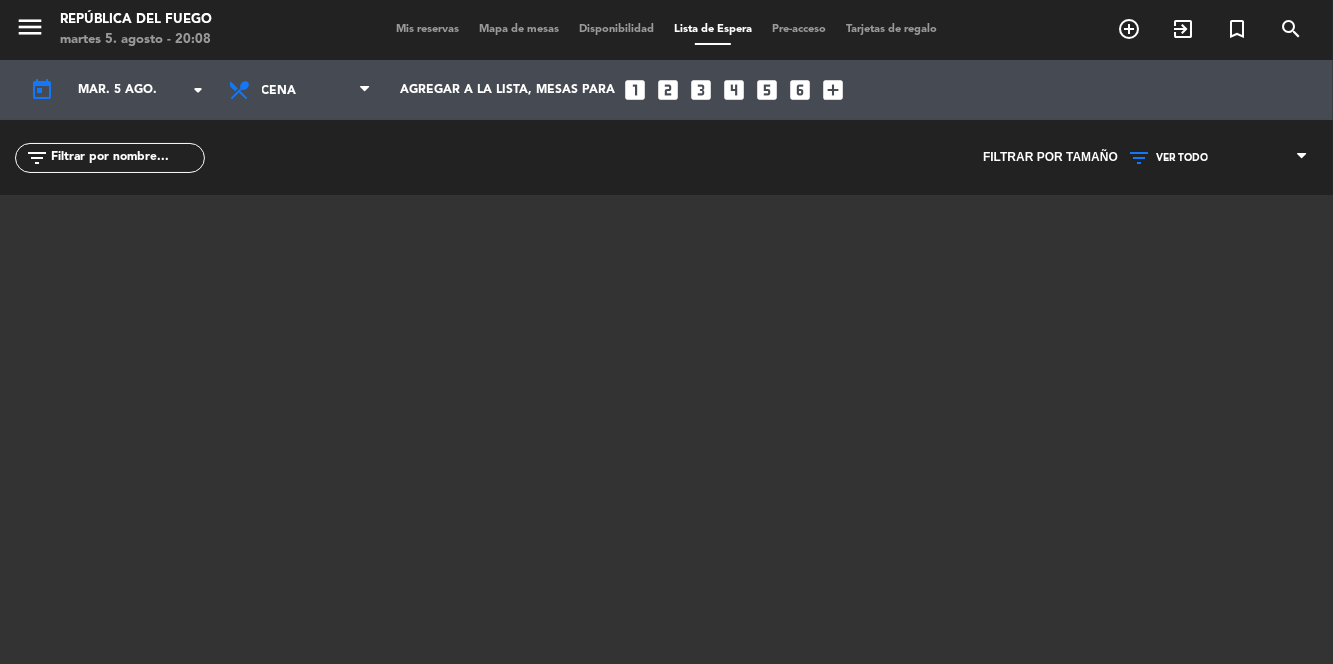 click on "Mis reservas" at bounding box center [427, 29] 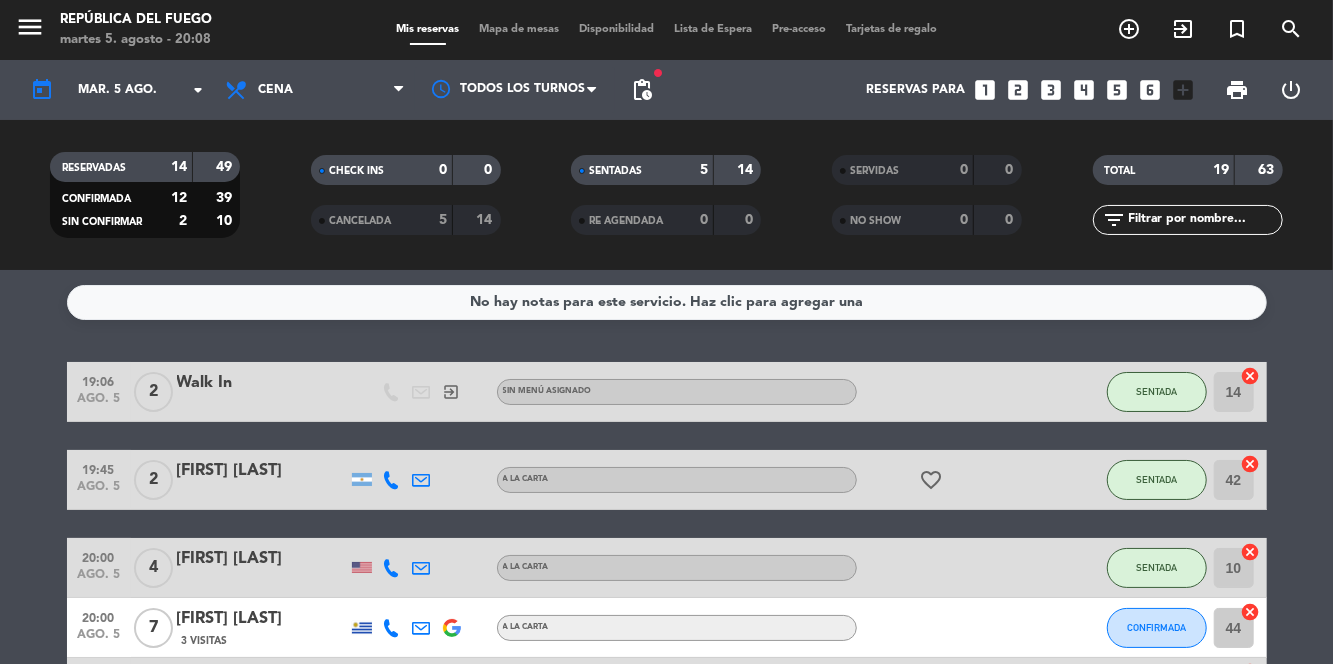 click on "Disponibilidad" at bounding box center [616, 29] 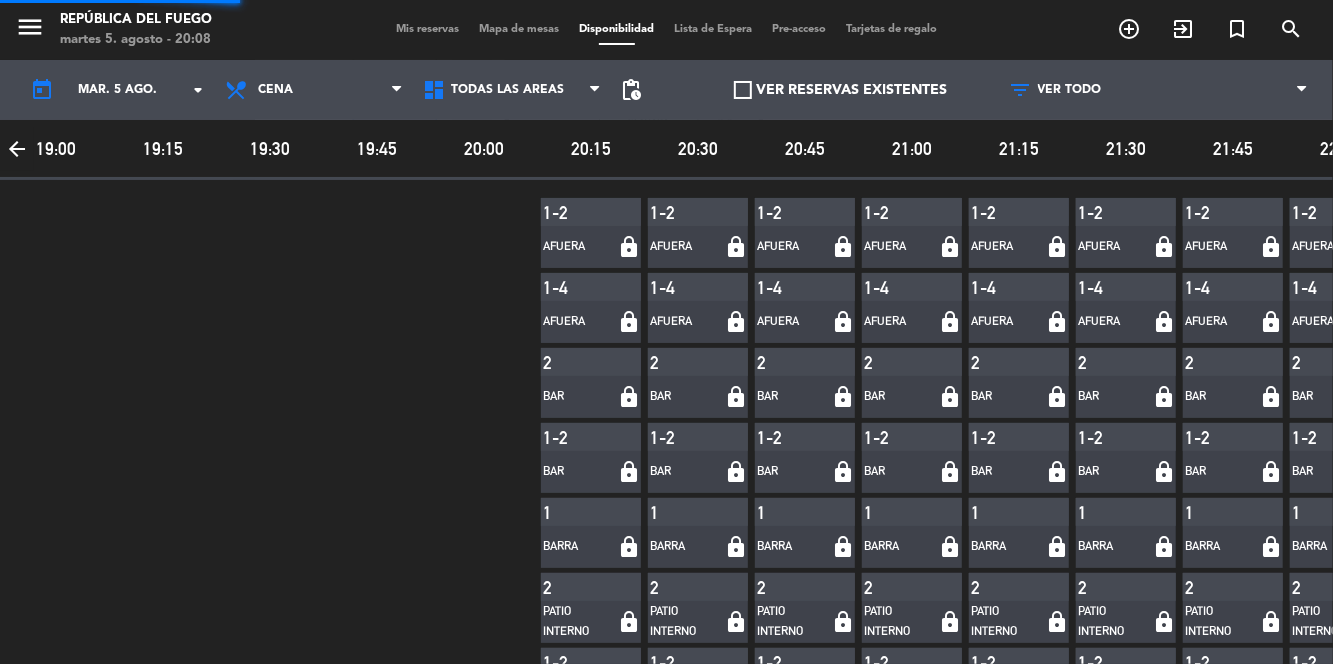 scroll, scrollTop: 0, scrollLeft: 541, axis: horizontal 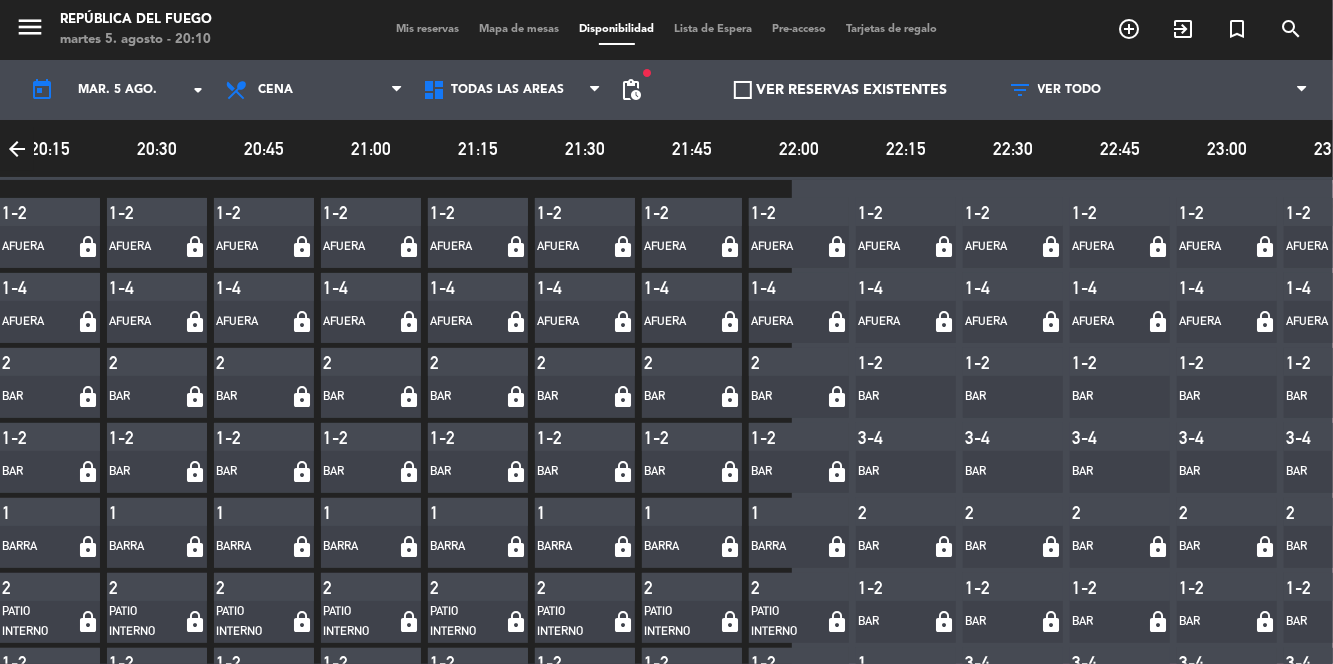 click on "Mis reservas" at bounding box center (427, 29) 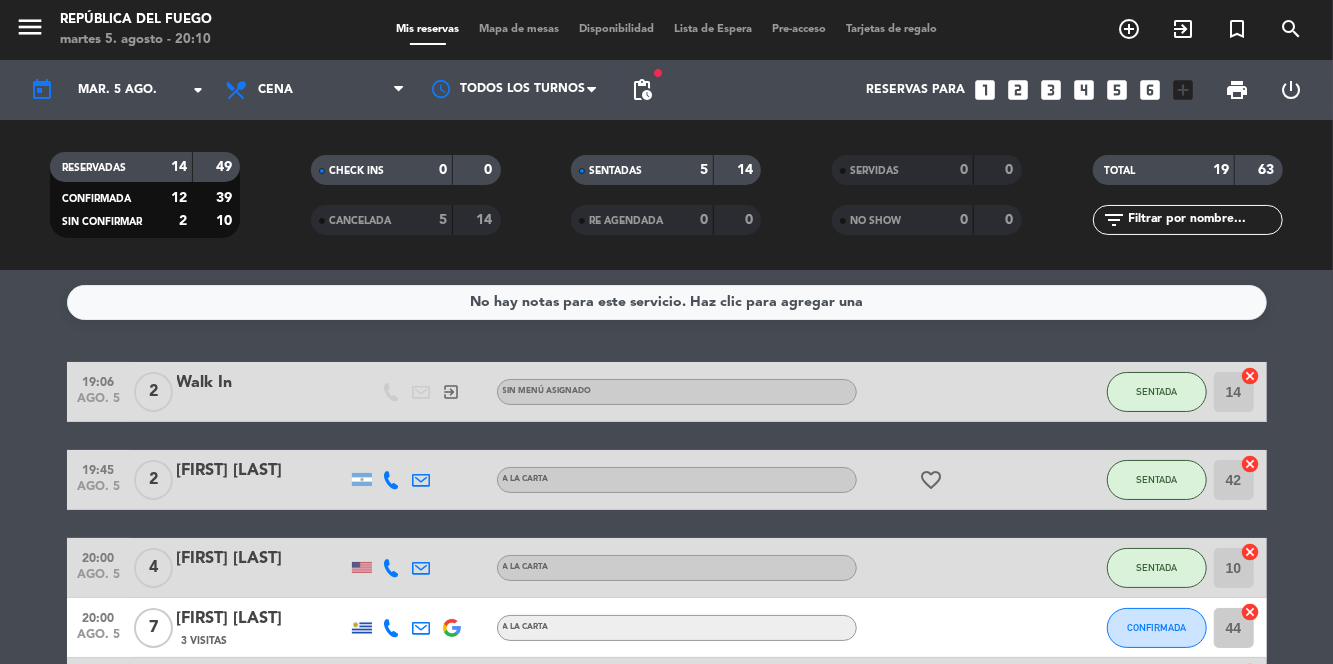 click on "Mapa de mesas" at bounding box center (519, 29) 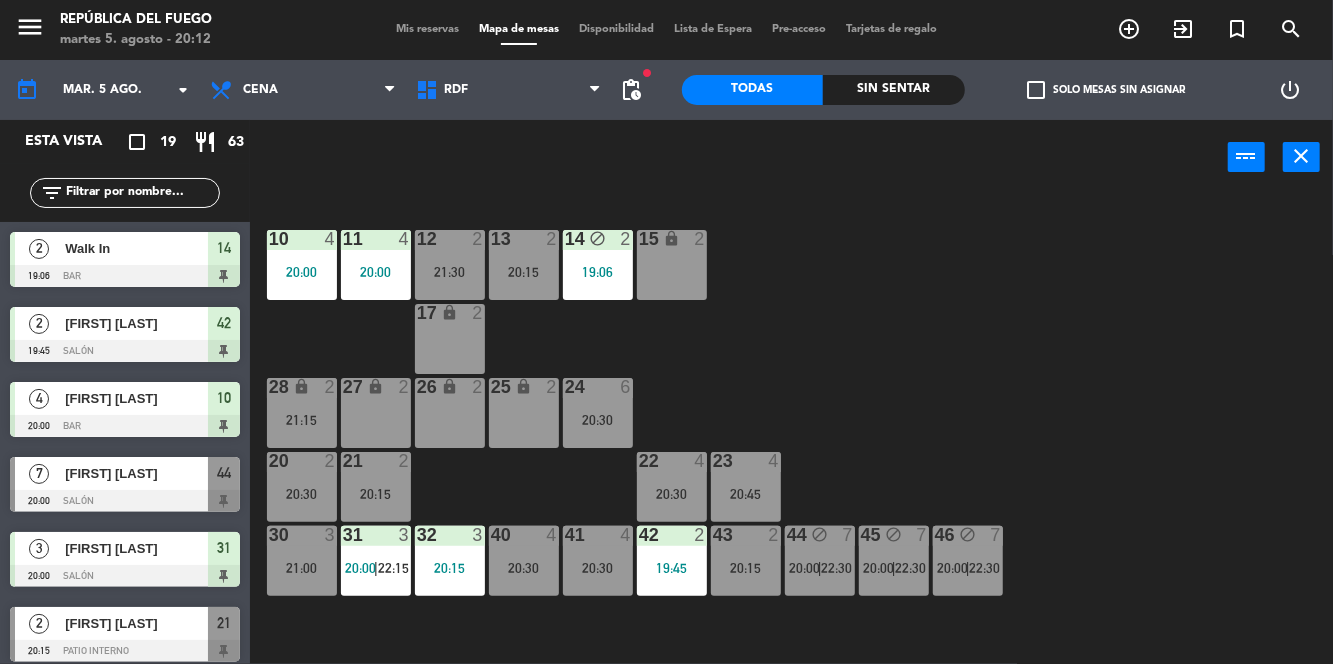click on "10  4   20:00  11  4   20:00  12  2   21:30  13  2   20:15  14 block  2   19:06  15 lock  2  17 lock  2  24  6   20:30  25 lock  2  27 lock  2  26 lock  2  28 lock  2   21:15  20  2   20:30  21  2   20:15  22  4   20:30  23  4   20:45  30  3   21:00  31  3   20:00    |    22:15     32  3   20:15  40  4   20:30  41  4   20:30  42  2   19:45  43  2   20:15  44 block  7   20:00    |    22:30     45 block  7   20:00    |    22:30     46 block  7   20:00    |    22:30     1 lock  1  2 lock  1  3 lock  1  4 lock  1  5 lock  1  6 lock  1  72 lock  4  70 lock  4  71 lock  4  50 lock  2  51 lock  2  52 lock  2" 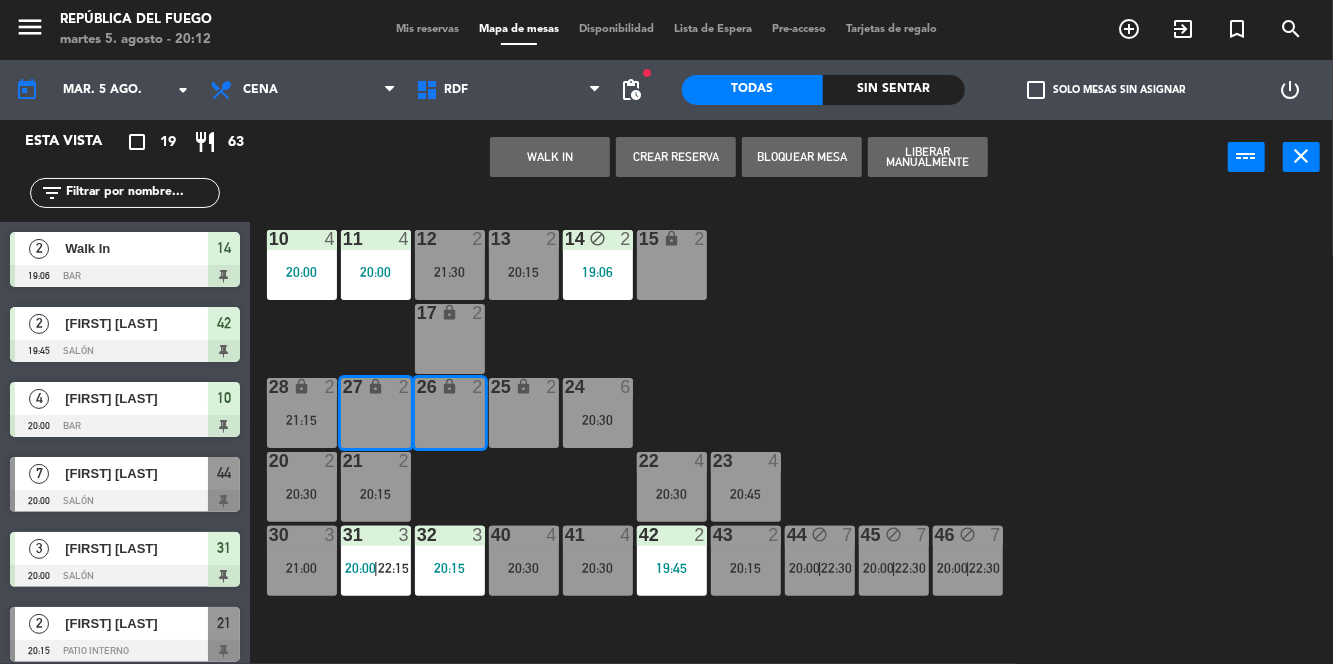 click on "25 lock  2" at bounding box center (524, 413) 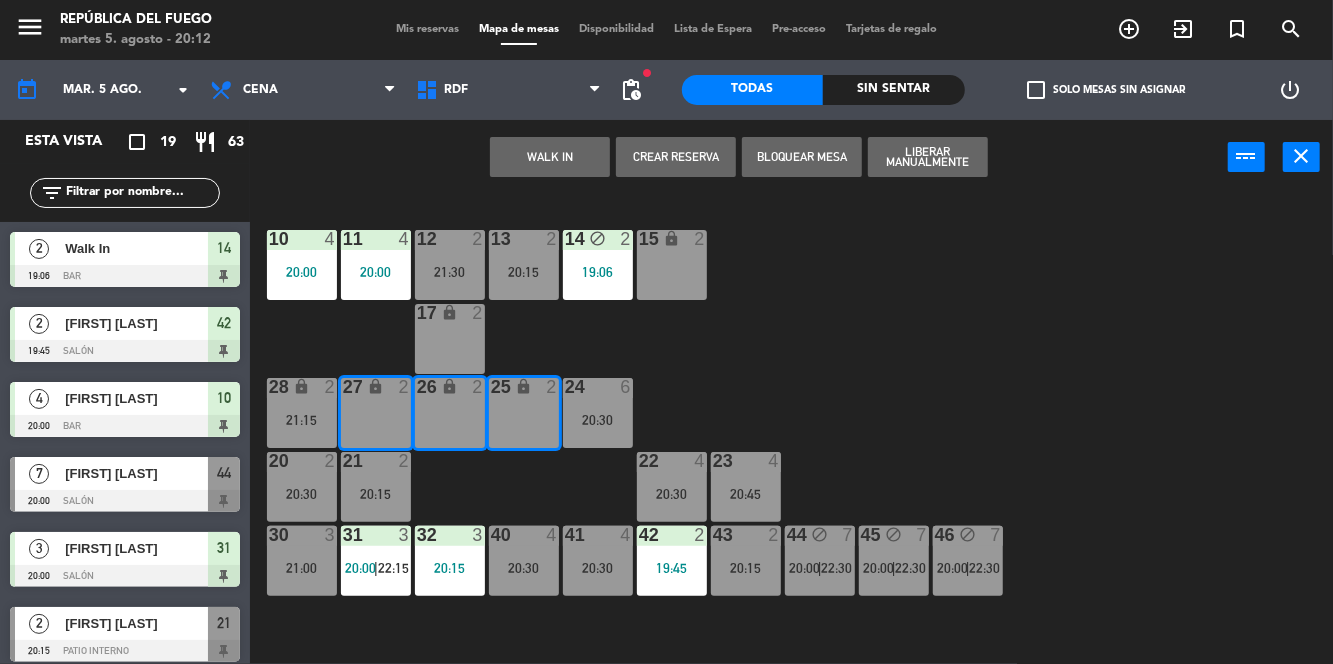 click on "10  4   20:00  11  4   20:00  12  2   21:30  13  2   20:15  14 block  2   19:06  15 lock  2  17 lock  2  24  6   20:30  25 lock  2  27 lock  2  26 lock  2  28 lock  2   21:15  20  2   20:30  21  2   20:15  22  4   20:30  23  4   20:45  30  3   21:00  31  3   20:00    |    22:15     32  3   20:15  40  4   20:30  41  4   20:30  42  2   19:45  43  2   20:15  44 block  7   20:00    |    22:30     45 block  7   20:00    |    22:30     46 block  7   20:00    |    22:30     1 lock  1  2 lock  1  3 lock  1  4 lock  1  5 lock  1  6 lock  1  72 lock  4  70 lock  4  71 lock  4  50 lock  2  51 lock  2  52 lock  2" 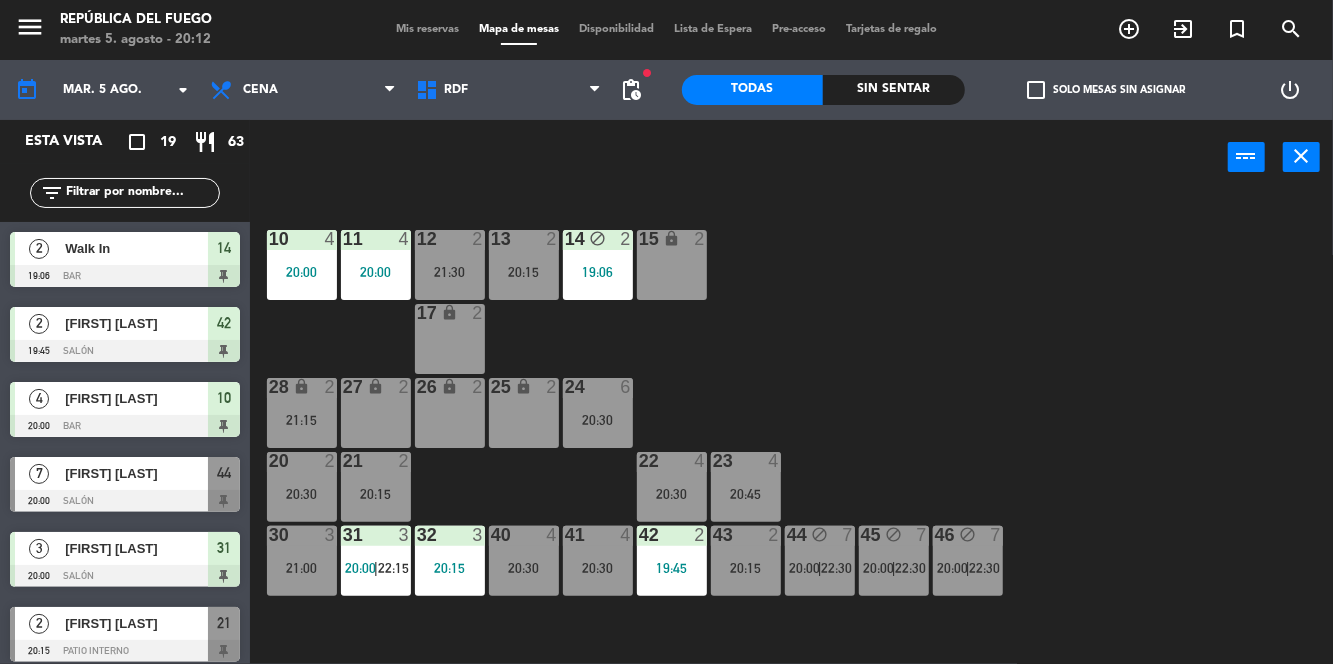 click on "pending_actions" 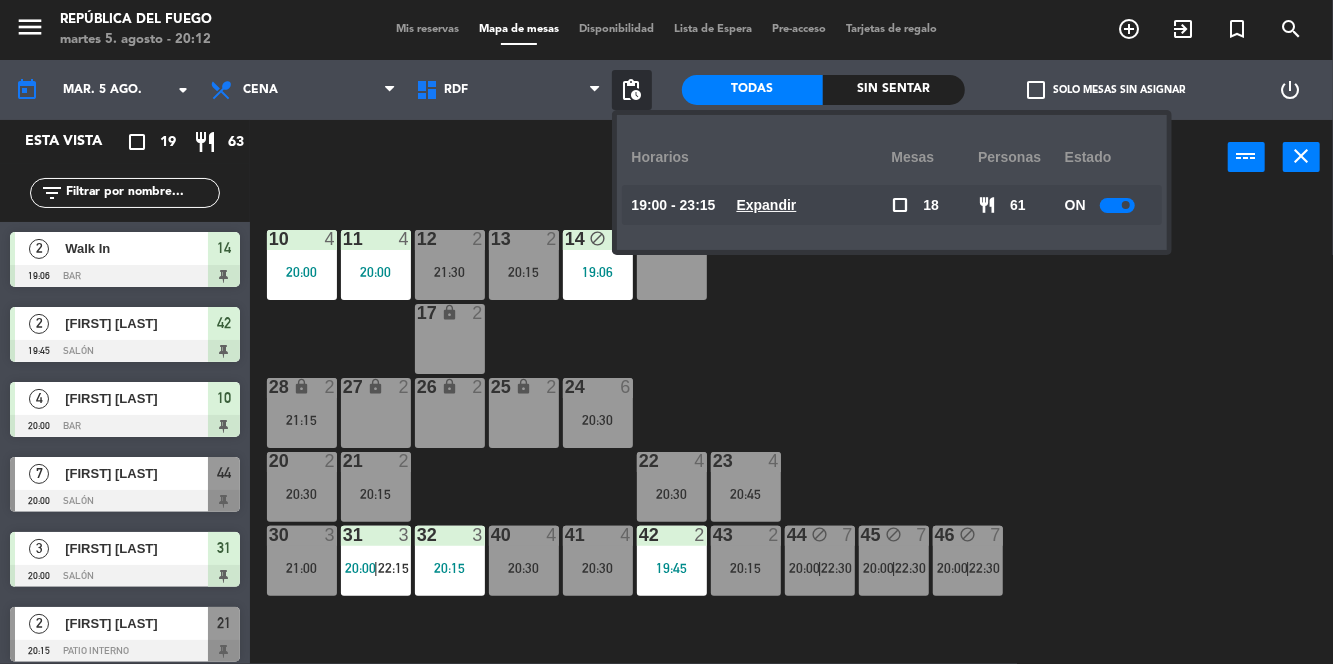 click on "10  4   20:00  11  4   20:00  12  2   21:30  13  2   20:15  14 block  2   19:06  15 lock  2  17 lock  2  24  6   20:30  25 lock  2  27 lock  2  26 lock  2  28 lock  2   21:15  20  2   20:30  21  2   20:15  22  4   20:30  23  4   20:45  30  3   21:00  31  3   20:00    |    22:15     32  3   20:15  40  4   20:30  41  4   20:30  42  2   19:45  43  2   20:15  44 block  7   20:00    |    22:30     45 block  7   20:00    |    22:30     46 block  7   20:00    |    22:30     1 lock  1  2 lock  1  3 lock  1  4 lock  1  5 lock  1  6 lock  1  72 lock  4  70 lock  4  71 lock  4  50 lock  2  51 lock  2  52 lock  2" 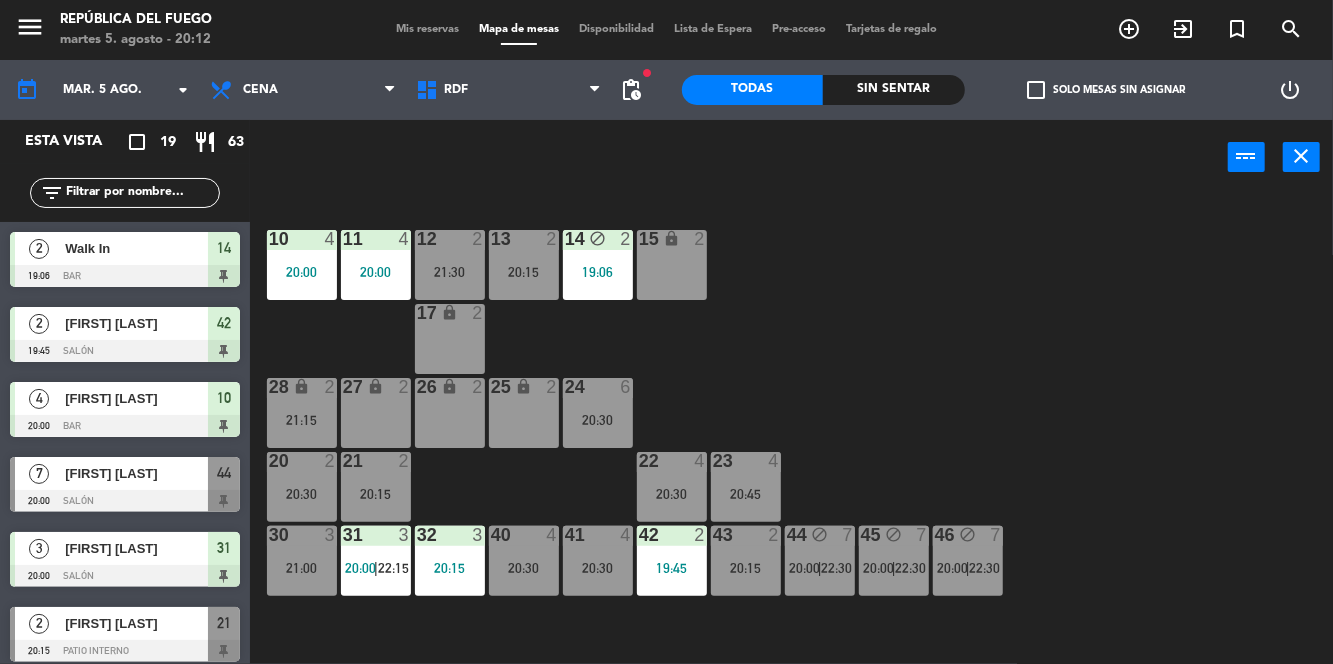 click on "today    mar. 5 ago. arrow_drop_down  Almuerzo  Cena  Cena  Almuerzo  Cena  RDF   RDF   RDF  fiber_manual_record pending_actions" 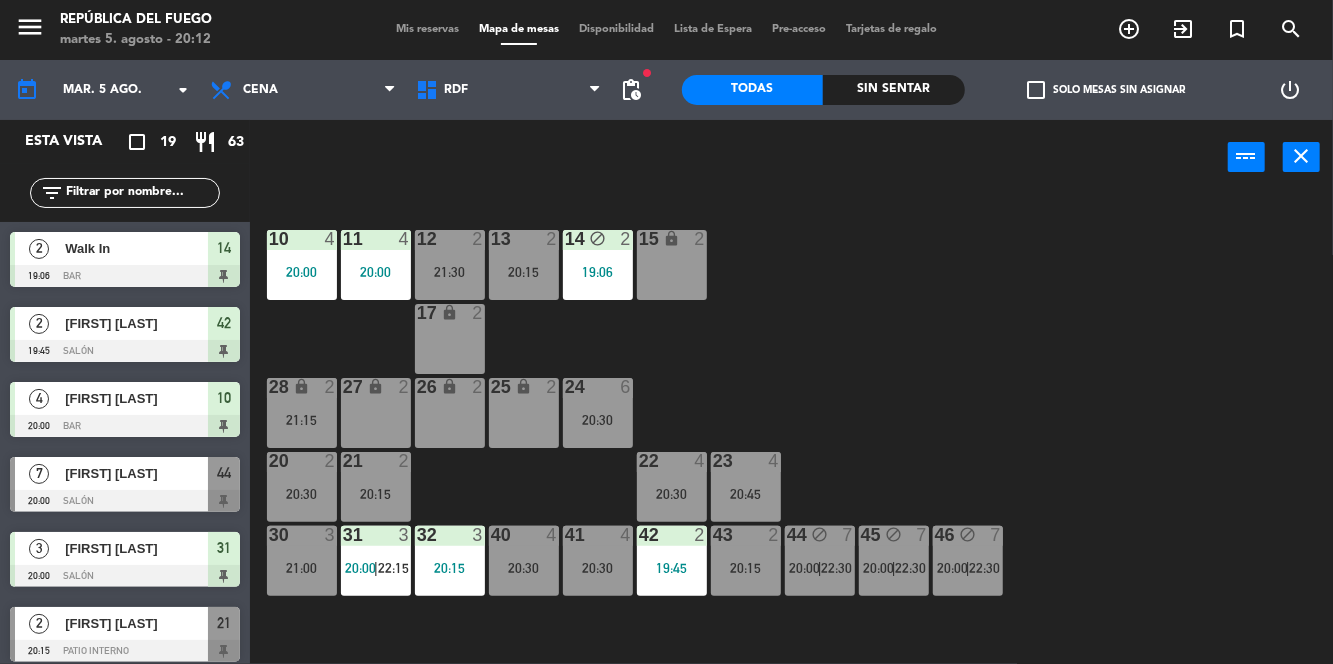 click on "pending_actions" 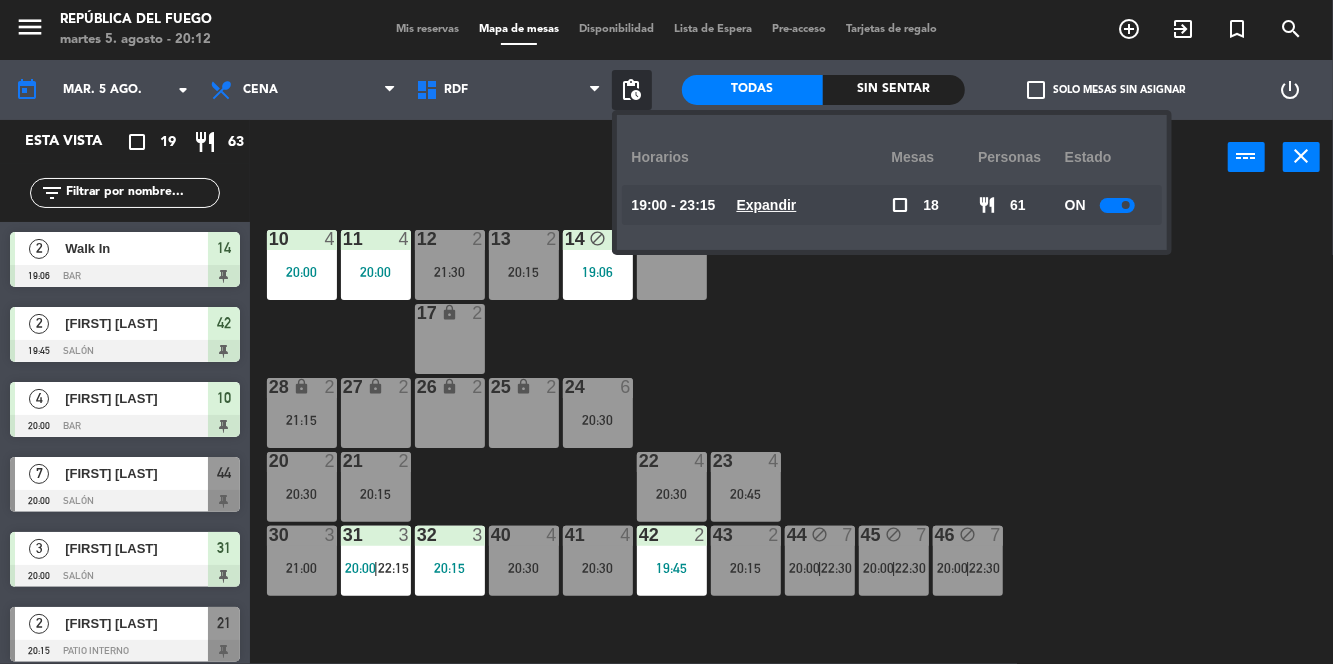 click 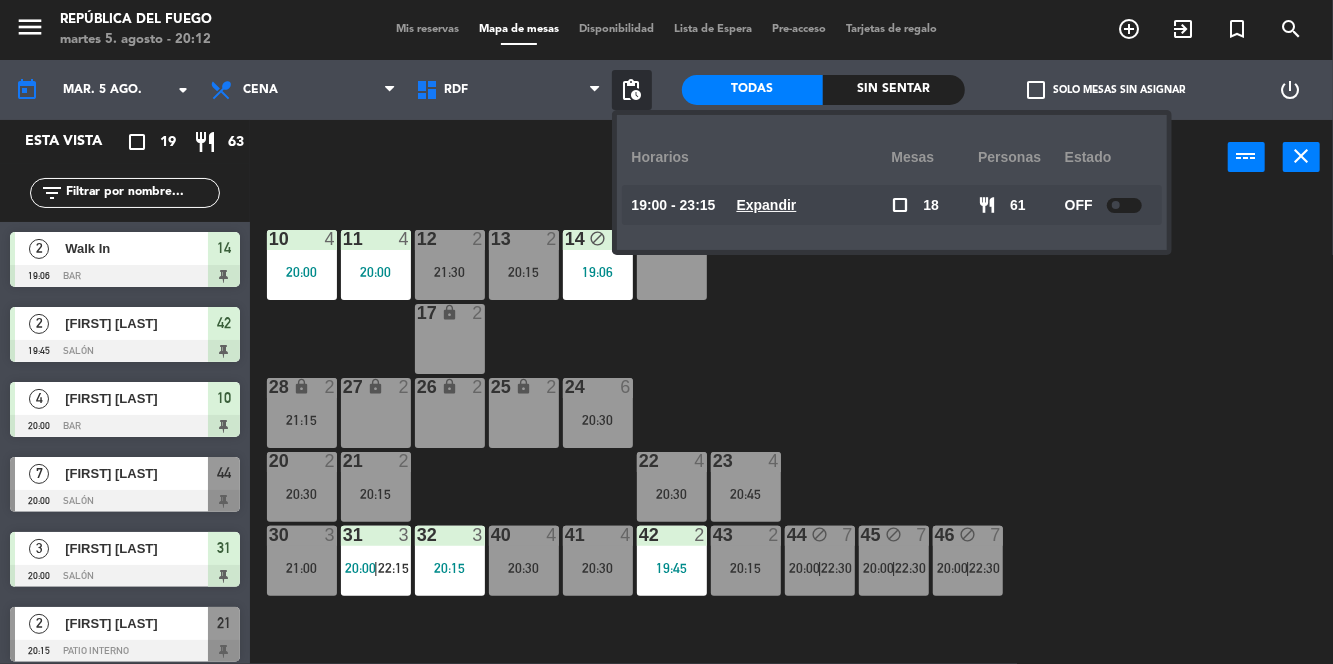 click on "10  4   20:00  11  4   20:00  12  2   21:30  13  2   20:15  14 block  2   19:06  15 lock  2  17 lock  2  24  6   20:30  25 lock  2  27 lock  2  26 lock  2  28 lock  2   21:15  20  2   20:30  21  2   20:15  22  4   20:30  23  4   20:45  30  3   21:00  31  3   20:00    |    22:15     32  3   20:15  40  4   20:30  41  4   20:30  42  2   19:45  43  2   20:15  44 block  7   20:00    |    22:30     45 block  7   20:00    |    22:30     46 block  7   20:00    |    22:30     1 lock  1  2 lock  1  3 lock  1  4 lock  1  5 lock  1  6 lock  1  72 lock  4  70 lock  4  71 lock  4  50 lock  2  51 lock  2  52 lock  2" 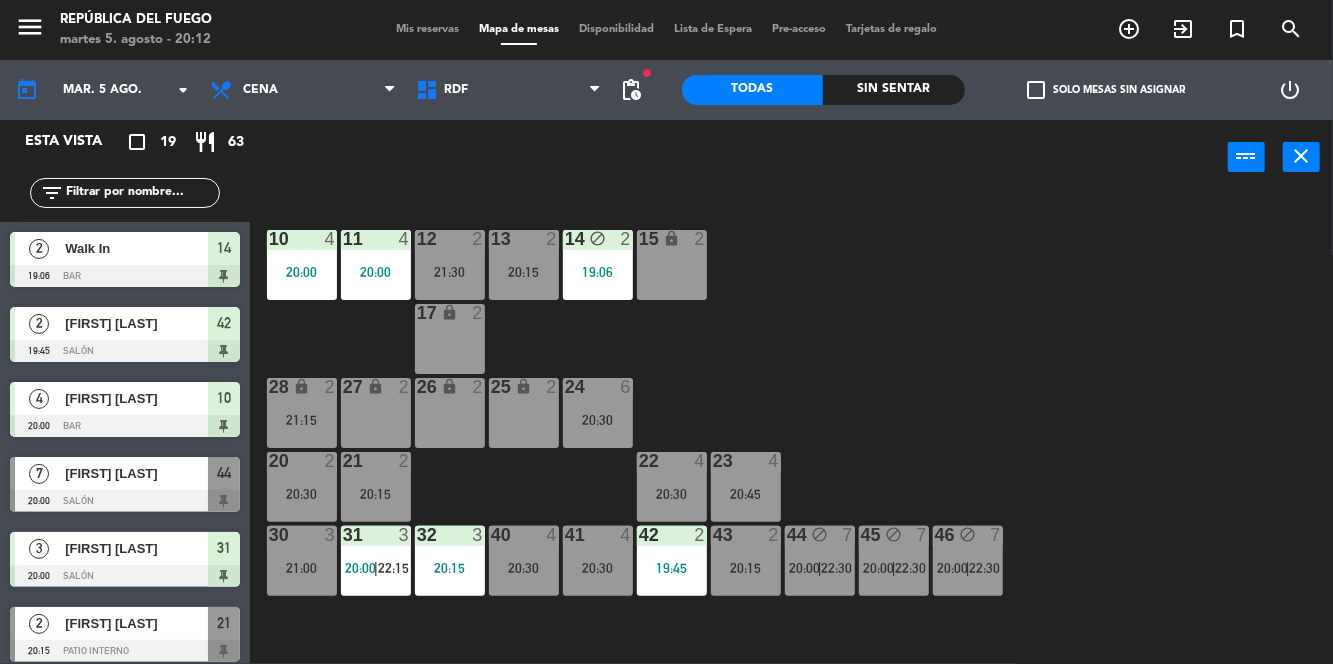 click on "Mis reservas" at bounding box center (427, 29) 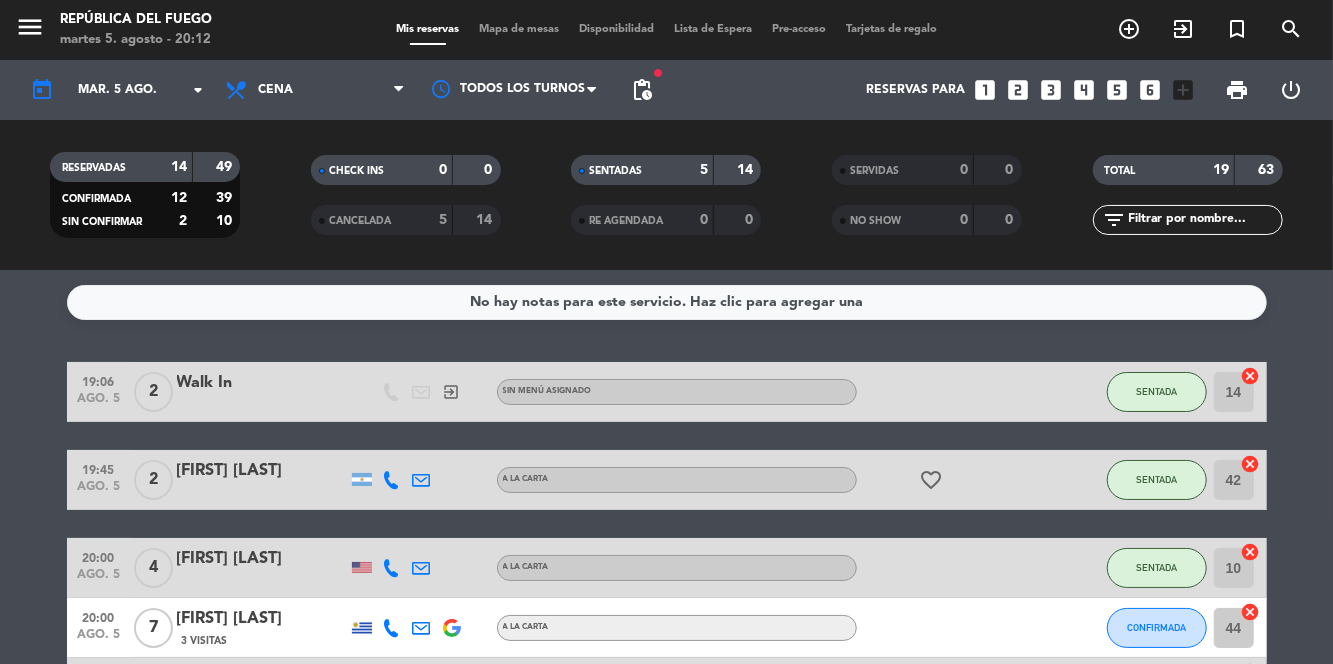 click on "Mapa de mesas" at bounding box center (519, 29) 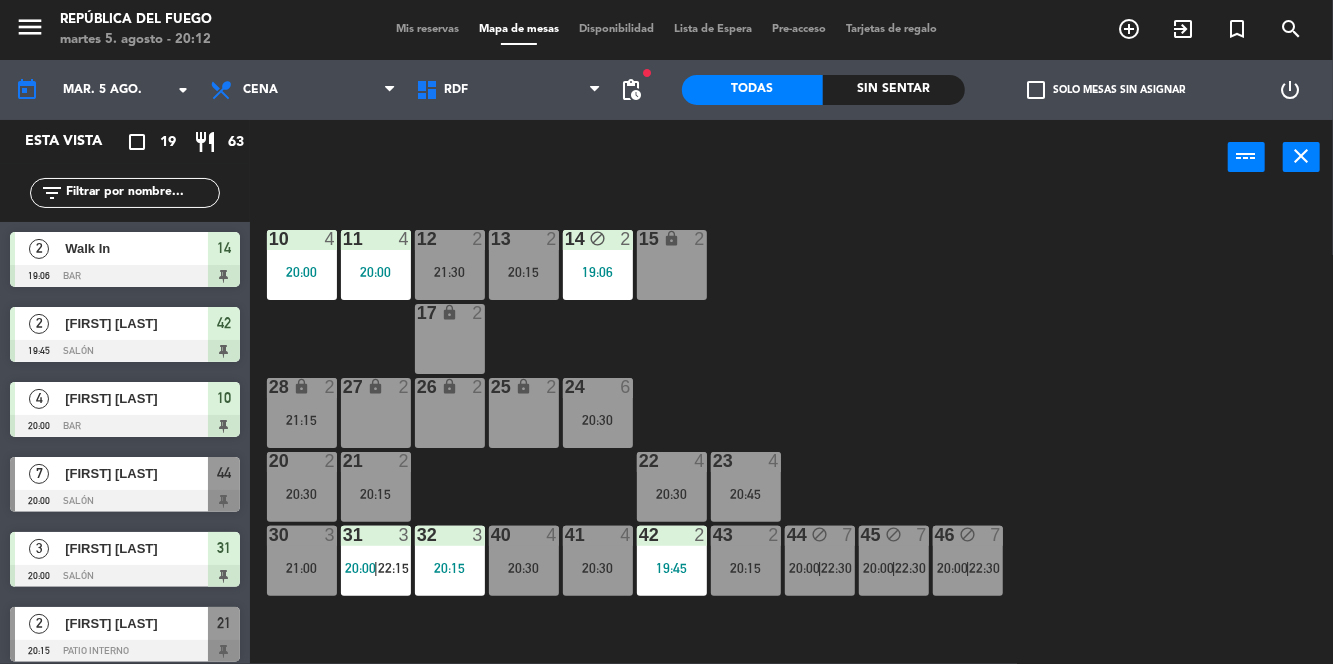 click on "10  4   20:00  11  4   20:00  12  2   21:30  13  2   20:15  14 block  2   19:06  15 lock  2  17 lock  2  24  6   20:30  25 lock  2  27 lock  2  26 lock  2  28 lock  2   21:15  20  2   20:30  21  2   20:15  22  4   20:30  23  4   20:45  30  3   21:00  31  3   20:00    |    22:15     32  3   20:15  40  4   20:30  41  4   20:30  42  2   19:45  43  2   20:15  44 block  7   20:00    |    22:30     45 block  7   20:00    |    22:30     46 block  7   20:00    |    22:30     1 lock  1  2 lock  1  3 lock  1  4 lock  1  5 lock  1  6 lock  1  72 lock  4  70 lock  4  71 lock  4  50 lock  2  51 lock  2  52 lock  2" 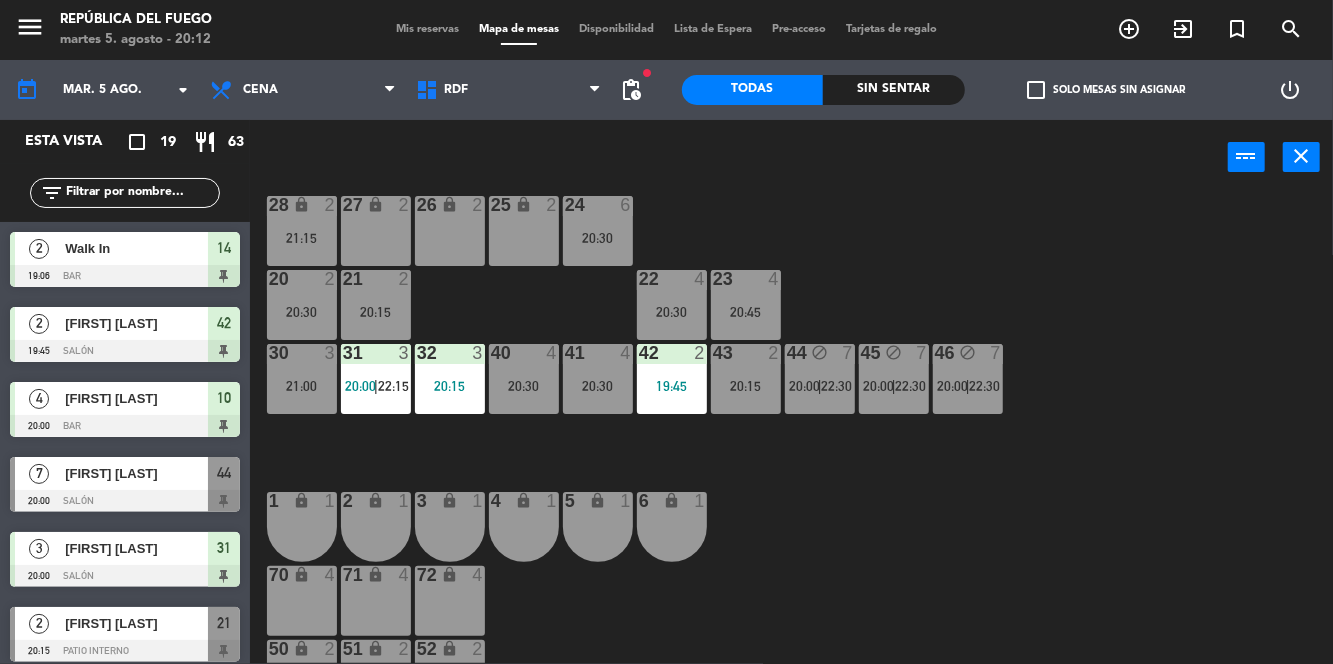 click on "44 block  7   20:00    |    22:30" at bounding box center [820, 379] 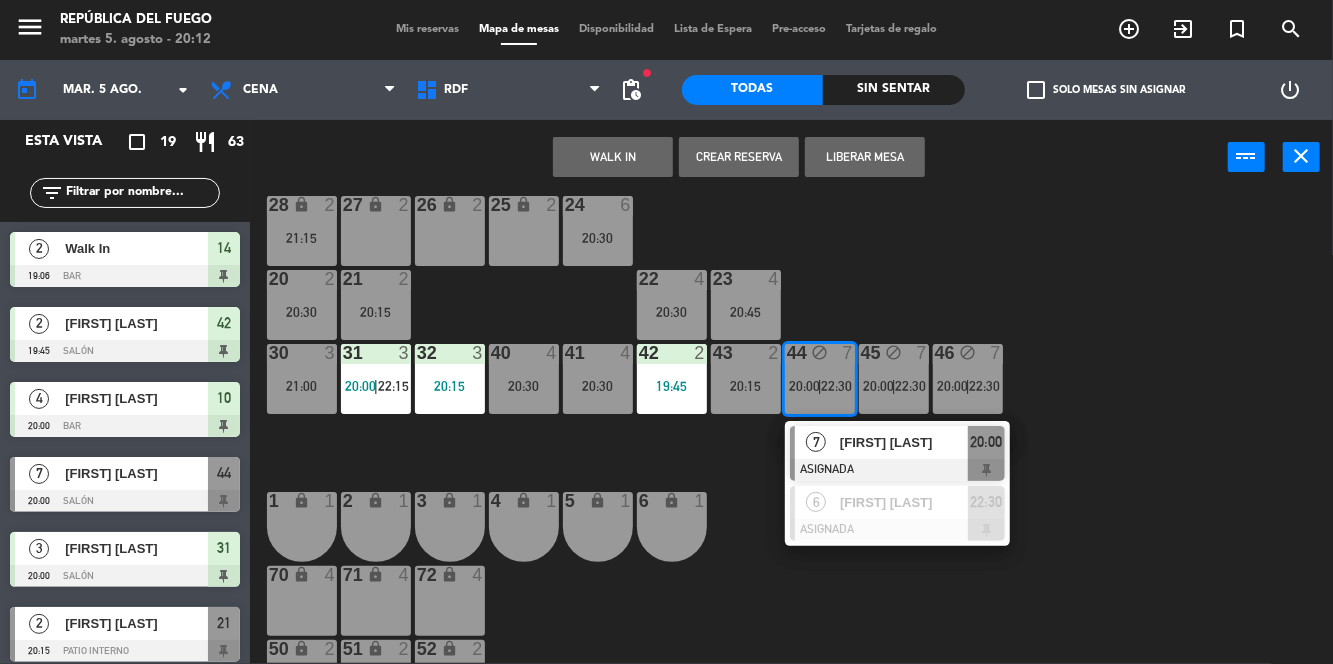 click at bounding box center [897, 530] 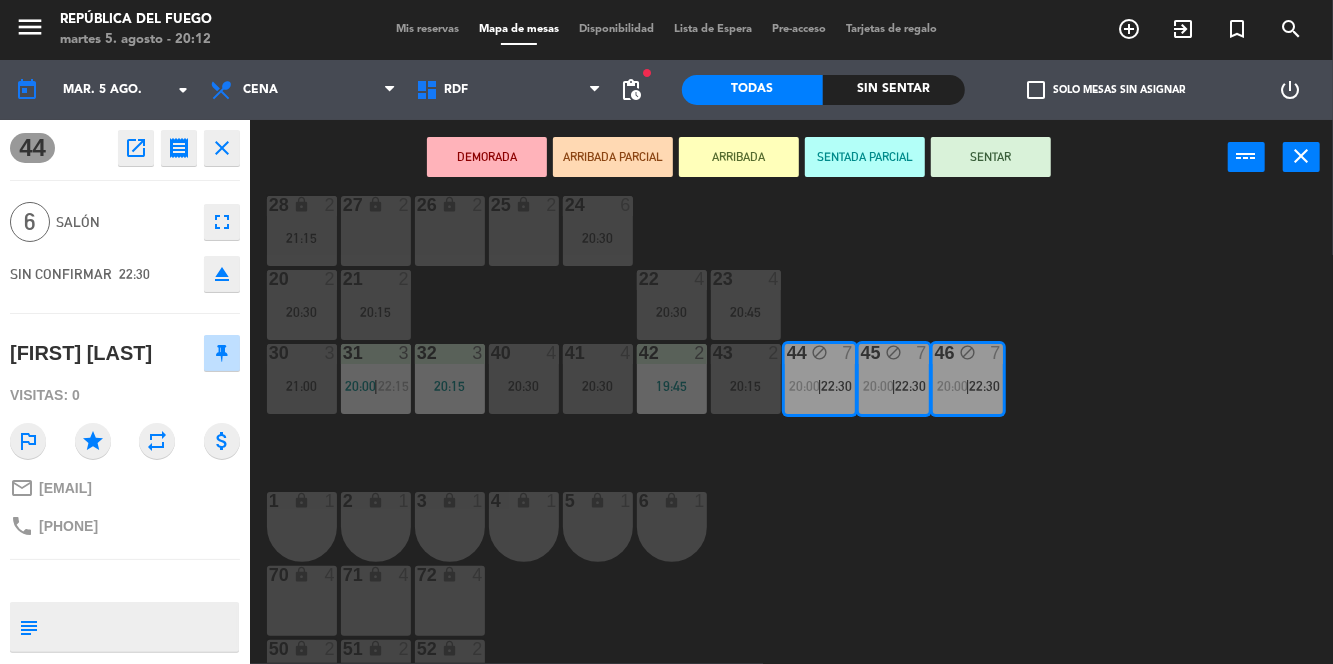 click on "10  4   20:00  11  4   20:00  12  2   21:30  13  2   20:15  14 block  2   19:06  15 lock  2  17 lock  2  24  6   20:30  25 lock  2  27 lock  2  26 lock  2  28 lock  2   21:15  20  2   20:30  21  2   20:15  22  4   20:30  23  4   20:45  30  3   21:00  31  3   20:00    |    22:15     32  3   20:15  40  4   20:30  41  4   20:30  42  2   19:45  43  2   20:15  44 block  7   20:00    |    22:30     45 block  7   20:00    |    22:30     46 block  7   20:00    |    22:30     1 lock  1  2 lock  1  3 lock  1  4 lock  1  5 lock  1  6 lock  1  72 lock  4  70 lock  4  71 lock  4  50 lock  2  51 lock  2  52 lock  2" 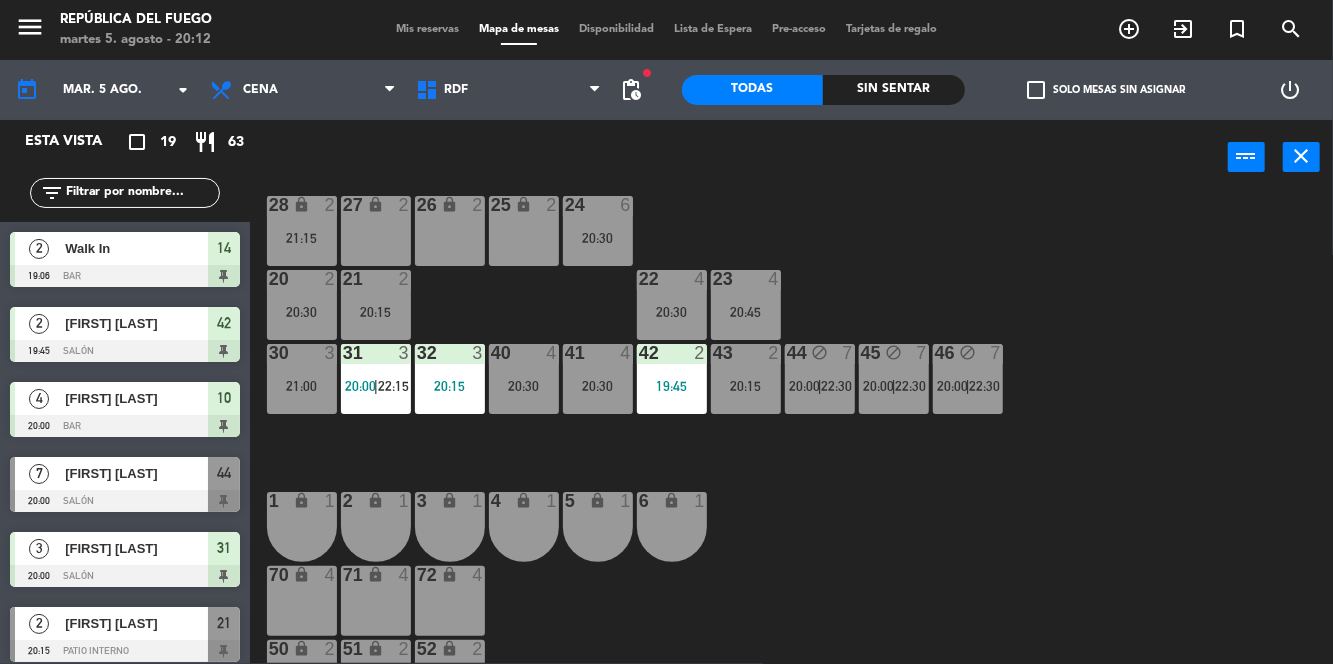 scroll, scrollTop: 0, scrollLeft: 0, axis: both 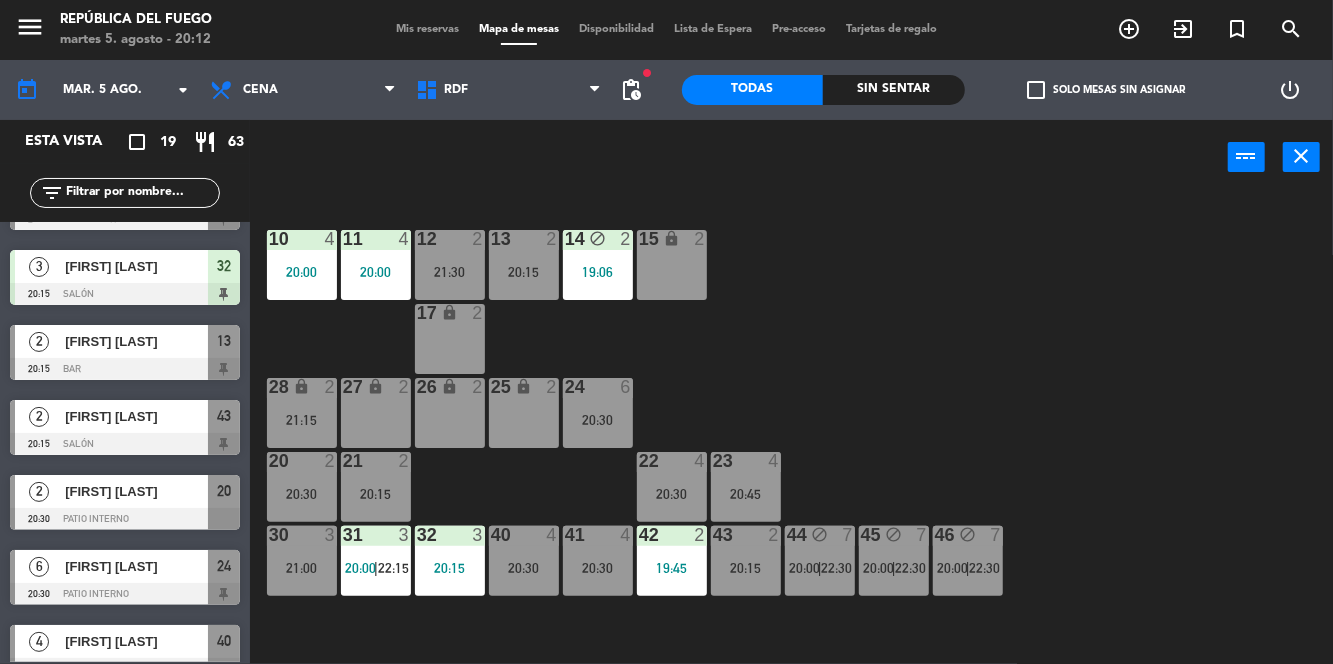 click on "10  4   20:00  11  4   20:00  12  2   21:30  13  2   20:15  14 block  2   19:06  15 lock  2  17 lock  2  24  6   20:30  25 lock  2  27 lock  2  26 lock  2  28 lock  2   21:15  20  2   20:30  21  2   20:15  22  4   20:30  23  4   20:45  30  3   21:00  31  3   20:00    |    22:15     32  3   20:15  40  4   20:30  41  4   20:30  42  2   19:45  43  2   20:15  44 block  7   20:00    |    22:30     45 block  7   20:00    |    22:30     46 block  7   20:00    |    22:30     1 lock  1  2 lock  1  3 lock  1  4 lock  1  5 lock  1  6 lock  1  72 lock  4  70 lock  4  71 lock  4  50 lock  2  51 lock  2  52 lock  2" 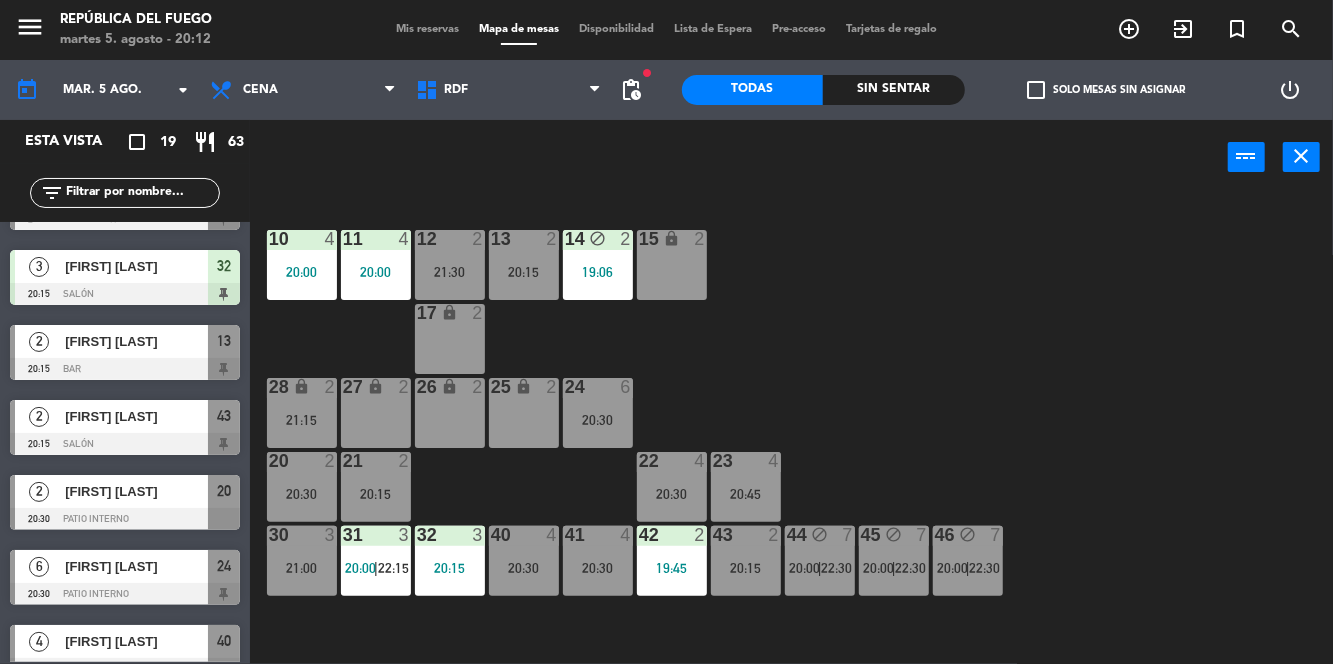 click on "30  3   21:00" at bounding box center (302, 561) 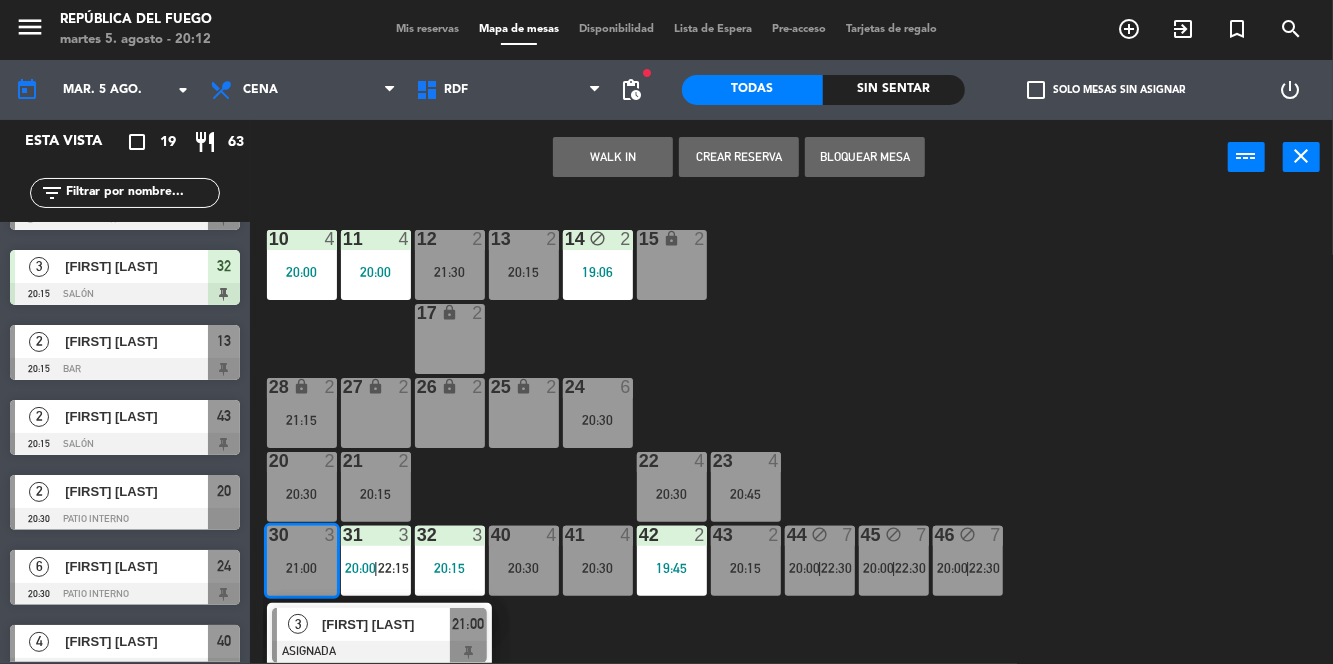click on "10  4   20:00  11  4   20:00  12  2   21:30  13  2   20:15  14 block  2   19:06  15 lock  2  17 lock  2  24  6   20:30  25 lock  2  27 lock  2  26 lock  2  28 lock  2   21:15  20  2   20:30  21  2   20:15  22  4   20:30  23  4   20:45  30  3   21:00   3   [FIRST] [LAST]   ASIGNADA  21:00 31  3   20:00    |    22:15     32  3   20:15  40  4   20:30  41  4   20:30  42  2   19:45  43  2   20:15  44 block  7   20:00    |    22:30     45 block  7   20:00    |    22:30     46 block  7   20:00    |    22:30     1 lock  1  2 lock  1  3 lock  1  4 lock  1  5 lock  1  6 lock  1  72 lock  4  70 lock  4  71 lock  4  50 lock  2  51 lock  2  52 lock  2" 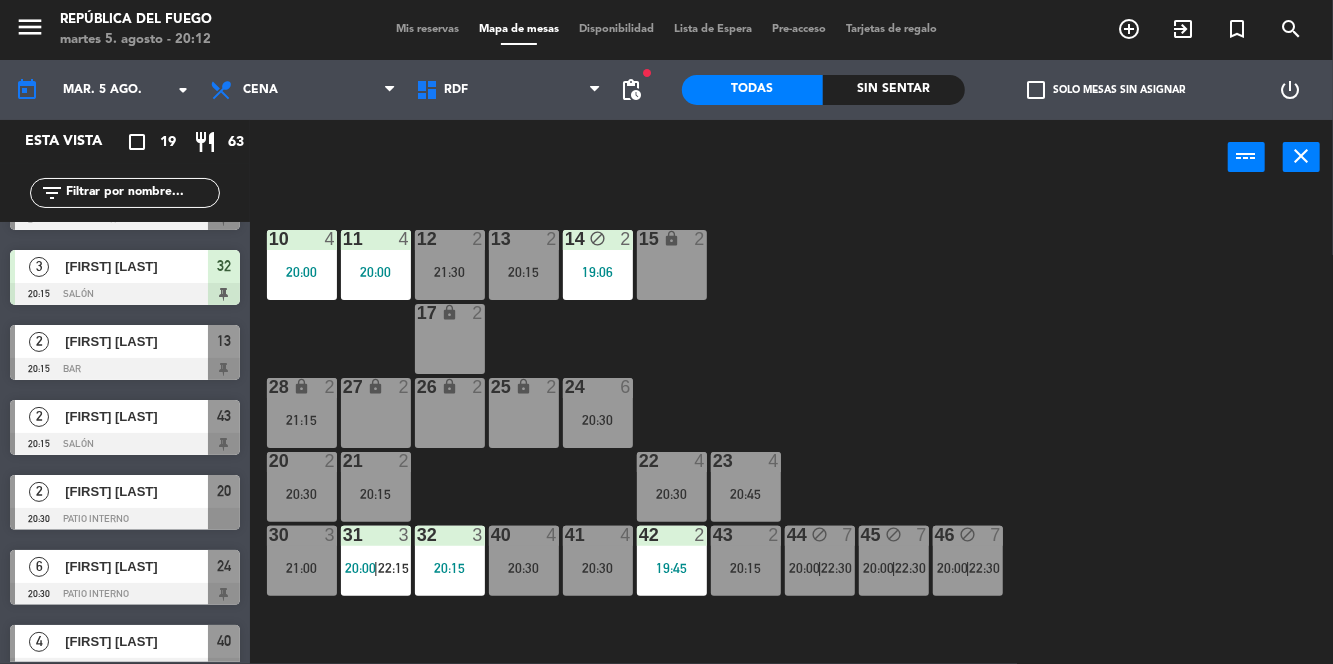 click on "10  4   20:00  11  4   20:00  12  2   21:30  13  2   20:15  14 block  2   19:06  15 lock  2  17 lock  2  24  6   20:30  25 lock  2  27 lock  2  26 lock  2  28 lock  2   21:15  20  2   20:30  21  2   20:15  22  4   20:30  23  4   20:45  30  3   21:00  31  3   20:00    |    22:15     32  3   20:15  40  4   20:30  41  4   20:30  42  2   19:45  43  2   20:15  44 block  7   20:00    |    22:30     45 block  7   20:00    |    22:30     46 block  7   20:00    |    22:30     1 lock  1  2 lock  1  3 lock  1  4 lock  1  5 lock  1  6 lock  1  72 lock  4  70 lock  4  71 lock  4  50 lock  2  51 lock  2  52 lock  2" 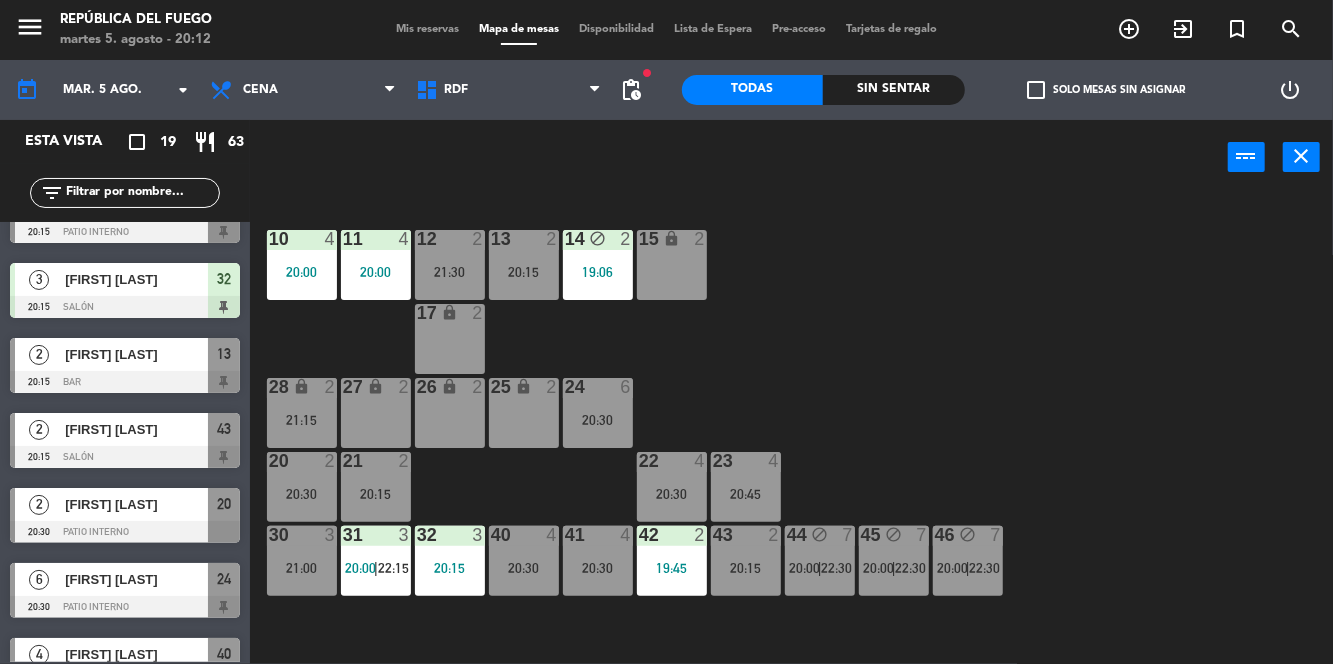 scroll, scrollTop: 0, scrollLeft: 0, axis: both 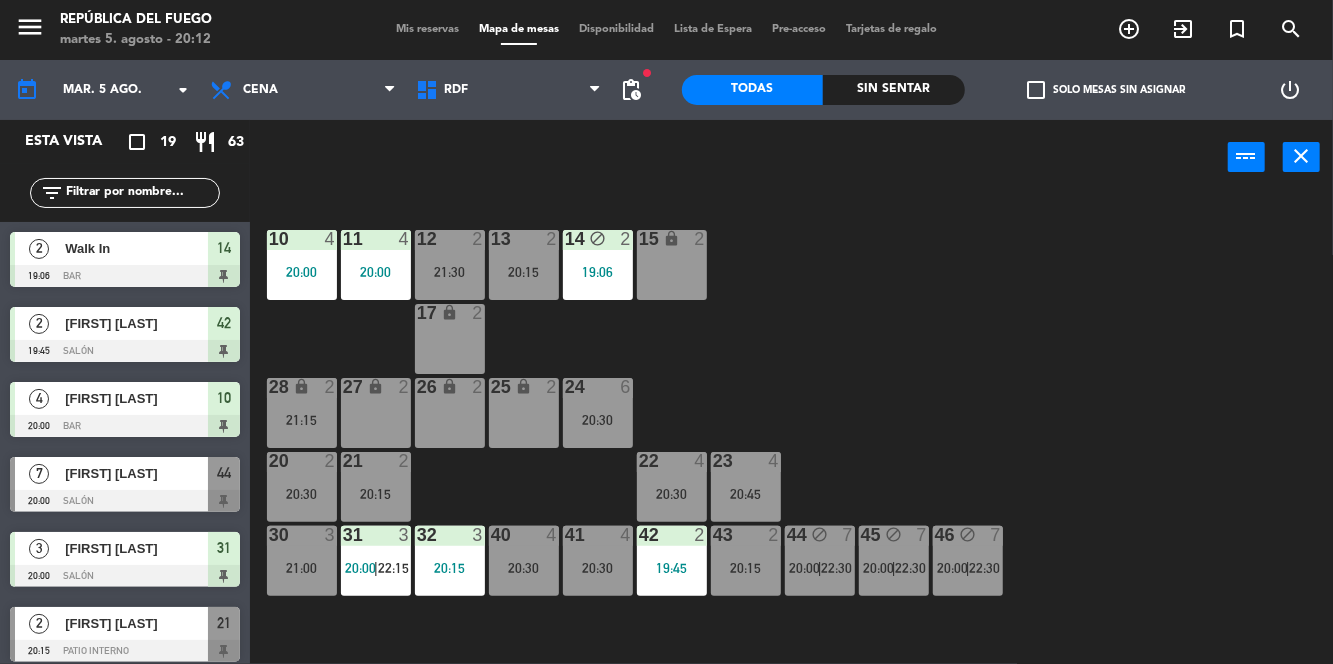 click on "45 block  7   20:00    |    22:30" at bounding box center (894, 561) 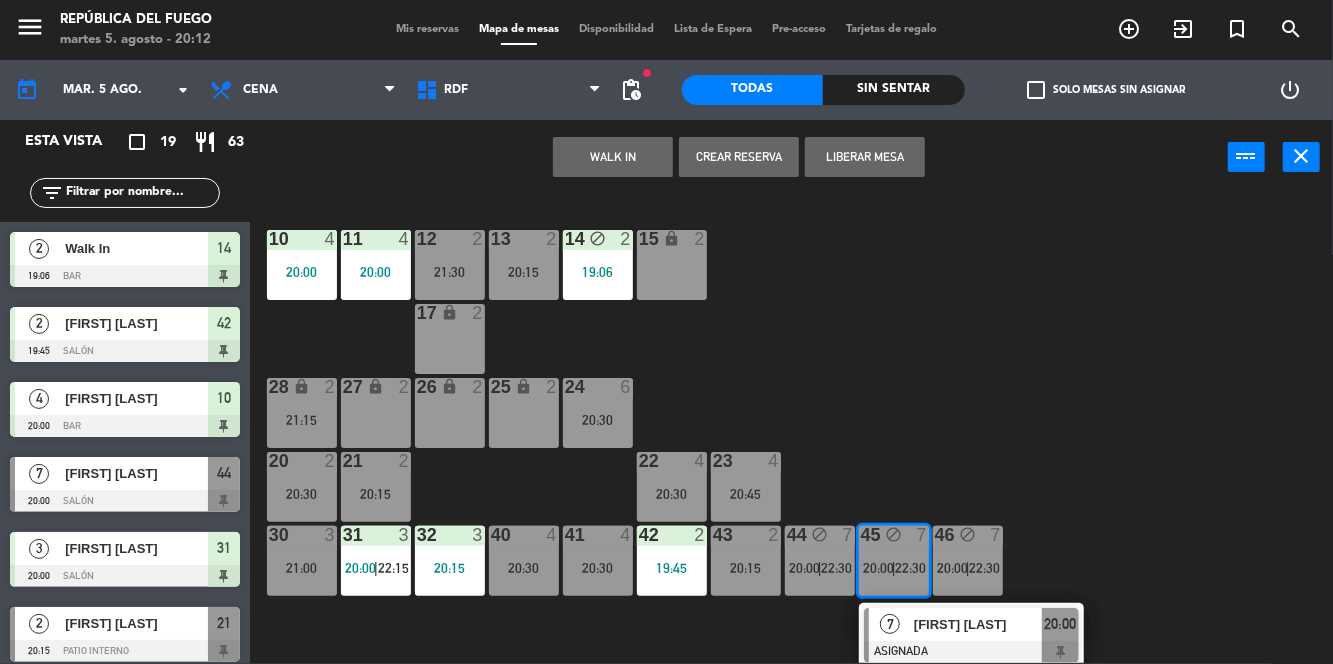 click on "[FIRST] [LAST]" at bounding box center [978, 624] 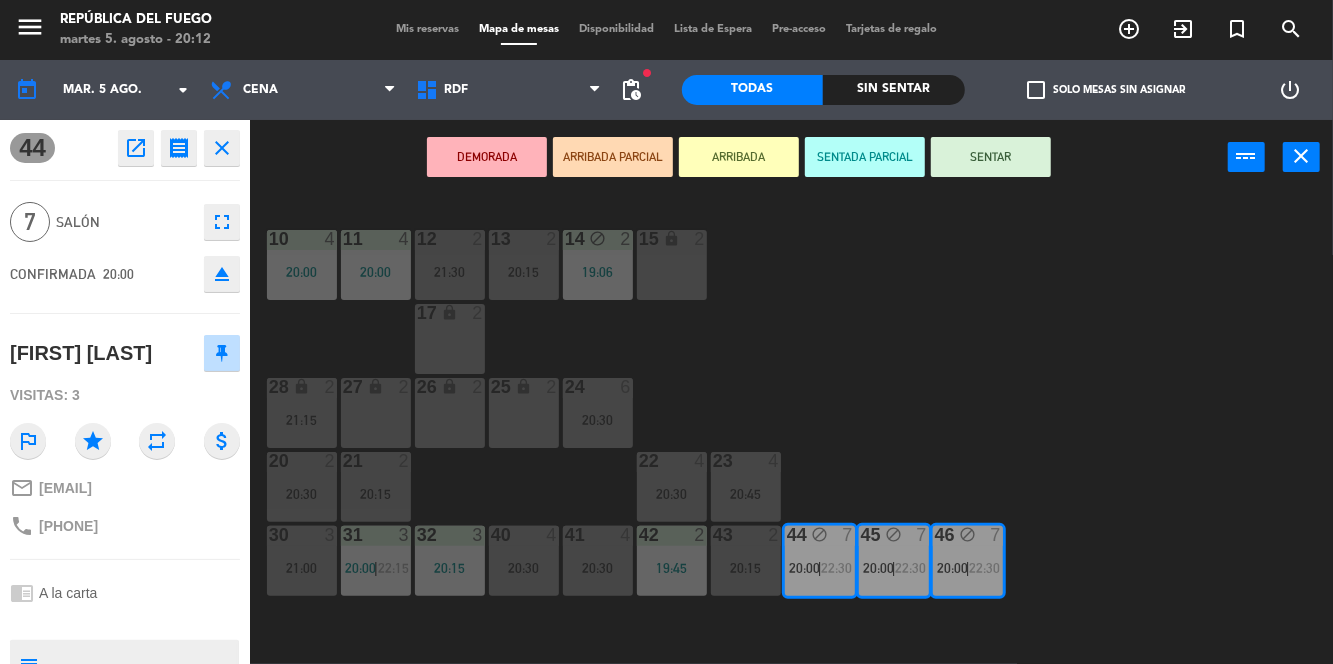 click on "SENTAR" at bounding box center (991, 157) 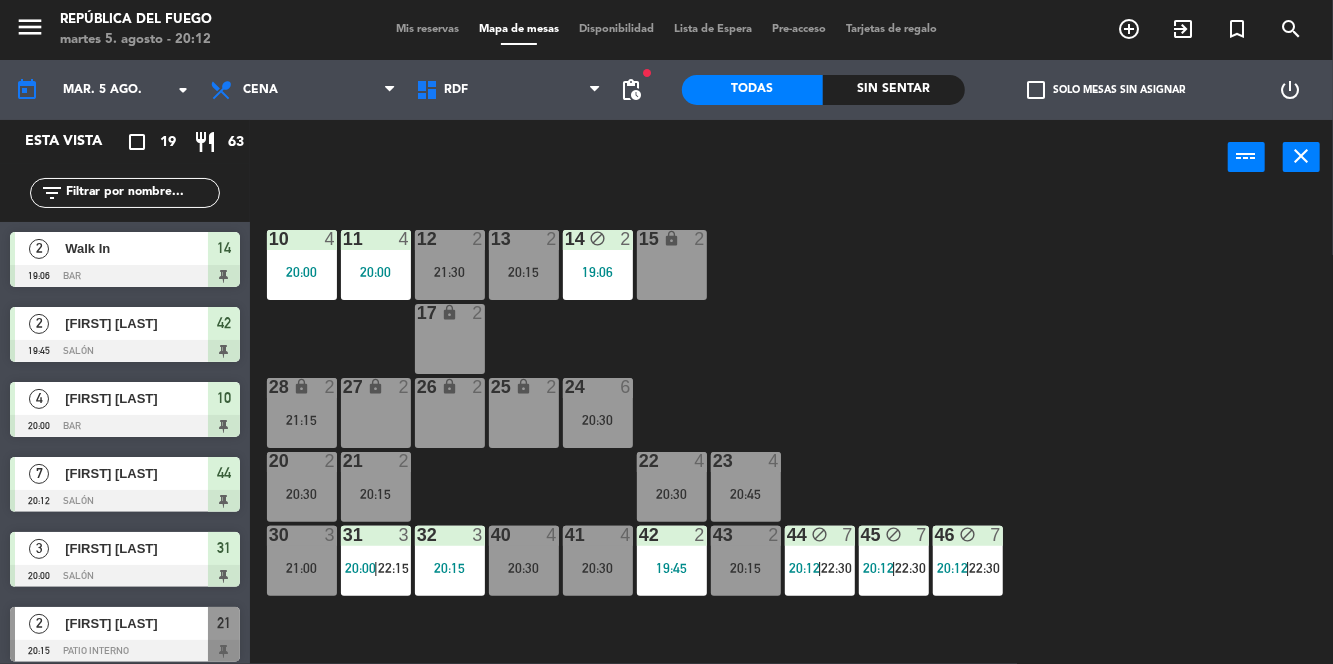 click on "10  4   20:00  11  4   20:00  12  2   21:30  13  2   20:15  14 block  2   19:06  15 lock  2  17 lock  2  24  6   20:30  25 lock  2  27 lock  2  26 lock  2  28 lock  2   21:15  20  2   20:30  21  2   20:15  22  4   20:30  23  4   20:45  30  3   21:00  31  3   20:00    |    22:15     32  3   20:15  40  4   20:30  41  4   20:30  42  2   19:45  43  2   20:15  44 block  7   20:12    |    22:30     45 block  7   20:12    |    22:30     46 block  7   20:12    |    22:30     1 lock  1  2 lock  1  3 lock  1  4 lock  1  5 lock  1  6 lock  1  72 lock  4  70 lock  4  71 lock  4  50 lock  2  51 lock  2  52 lock  2" 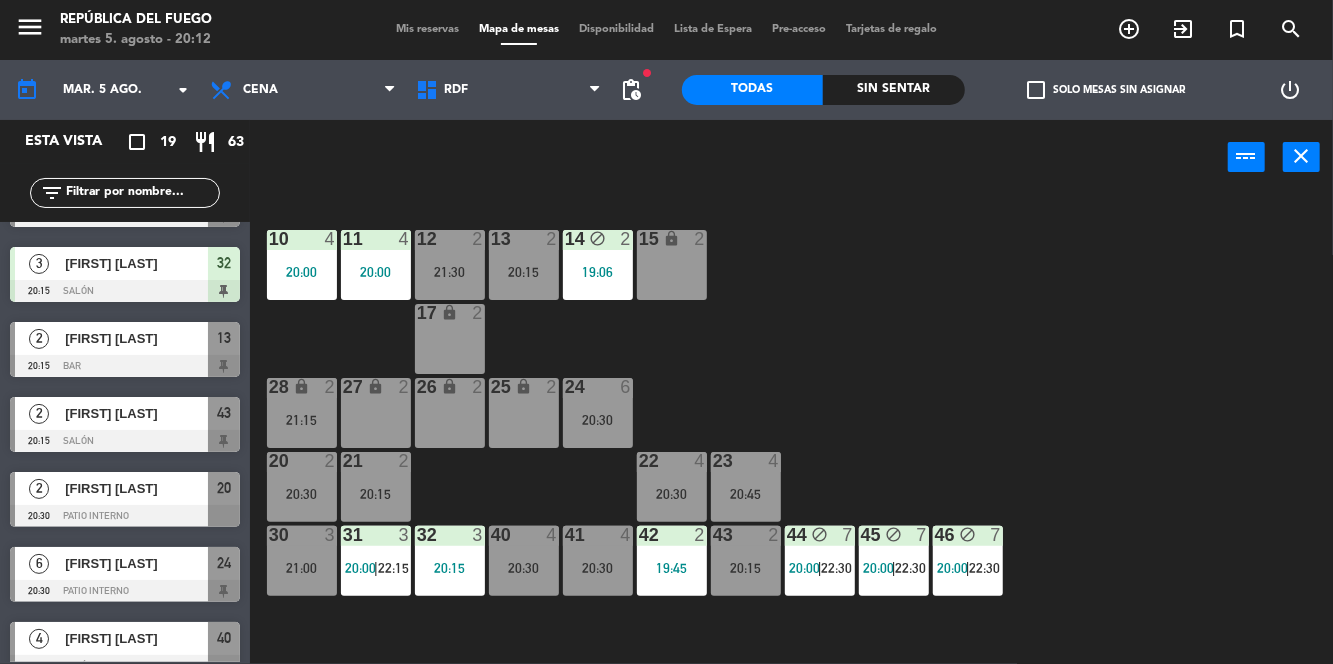 scroll, scrollTop: 422, scrollLeft: 0, axis: vertical 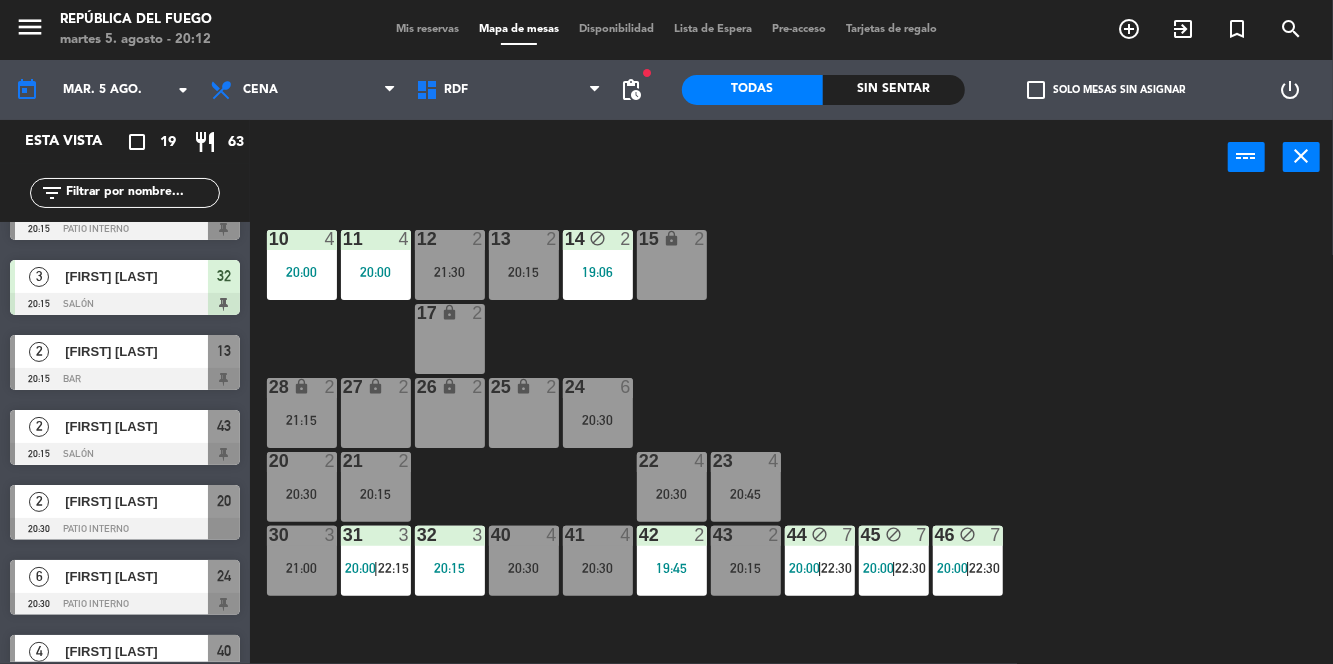click on "10  4   20:00  11  4   20:00  12  2   21:30  13  2   20:15  14 block  2   19:06  15 lock  2  17 lock  2  24  6   20:30  25 lock  2  27 lock  2  26 lock  2  28 lock  2   21:15  20  2   20:30  21  2   20:15  22  4   20:30  23  4   20:45  30  3   21:00  31  3   20:00    |    22:15     32  3   20:15  40  4   20:30  41  4   20:30  42  2   19:45  43  2   20:15  44 block  7   20:00    |    22:30     45 block  7   20:00    |    22:30     46 block  7   20:00    |    22:30     1 lock  1  2 lock  1  3 lock  1  4 lock  1  5 lock  1  6 lock  1  72 lock  4  70 lock  4  71 lock  4  50 lock  2  51 lock  2  52 lock  2" 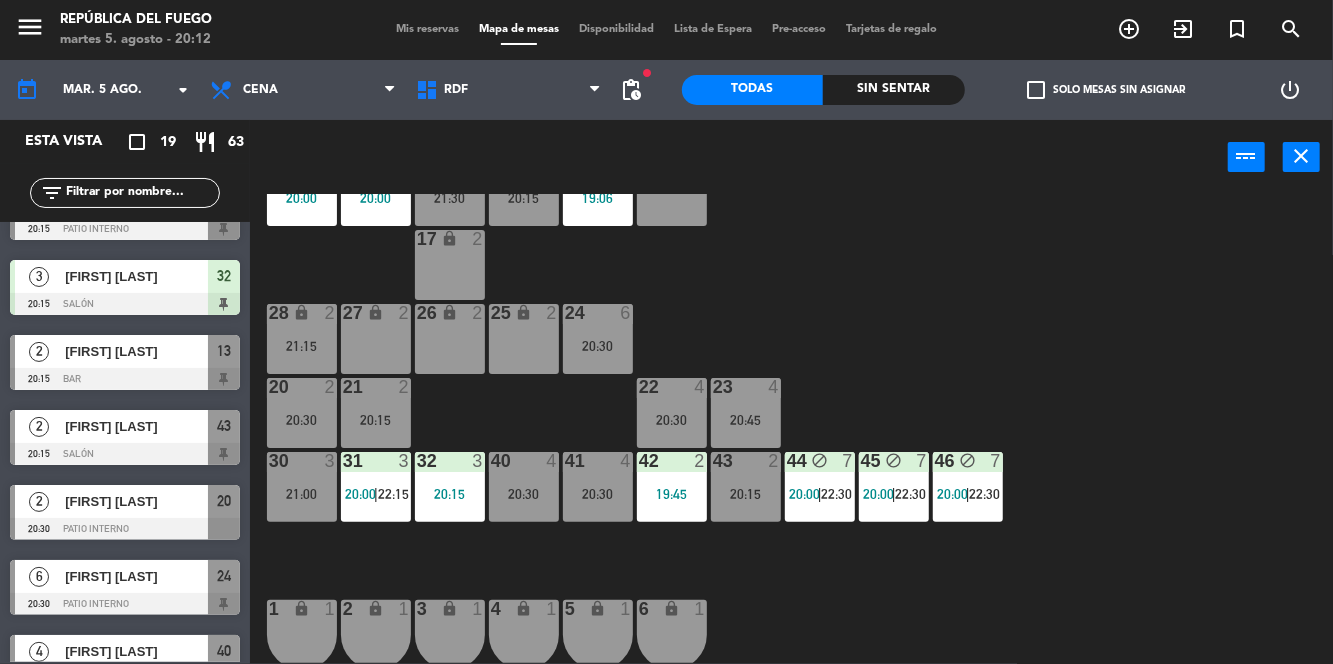 scroll, scrollTop: 0, scrollLeft: 0, axis: both 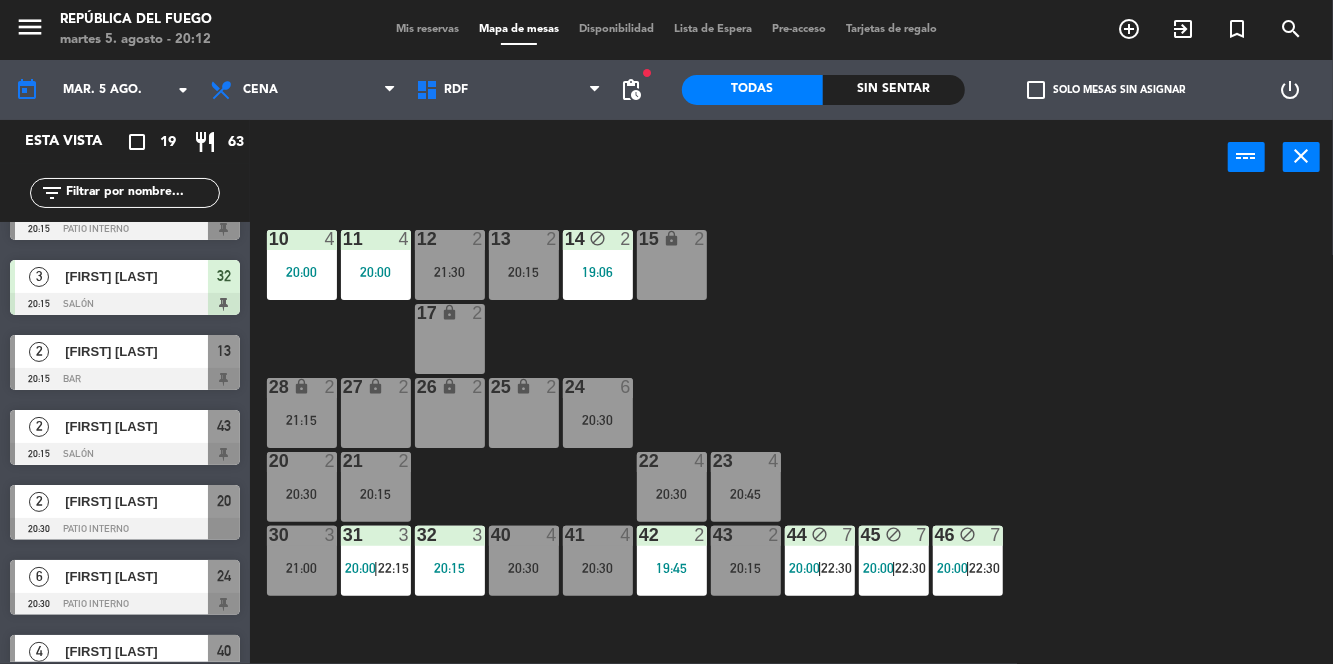 click on "10  4   20:00  11  4   20:00  12  2   21:30  13  2   20:15  14 block  2   19:06  15 lock  2  17 lock  2  24  6   20:30  25 lock  2  27 lock  2  26 lock  2  28 lock  2   21:15  20  2   20:30  21  2   20:15  22  4   20:30  23  4   20:45  30  3   21:00  31  3   20:00    |    22:15     32  3   20:15  40  4   20:30  41  4   20:30  42  2   19:45  43  2   20:15  44 block  7   20:00    |    22:30     45 block  7   20:00    |    22:30     46 block  7   20:00    |    22:30     1 lock  1  2 lock  1  3 lock  1  4 lock  1  5 lock  1  6 lock  1  72 lock  4  70 lock  4  71 lock  4  50 lock  2  51 lock  2  52 lock  2" 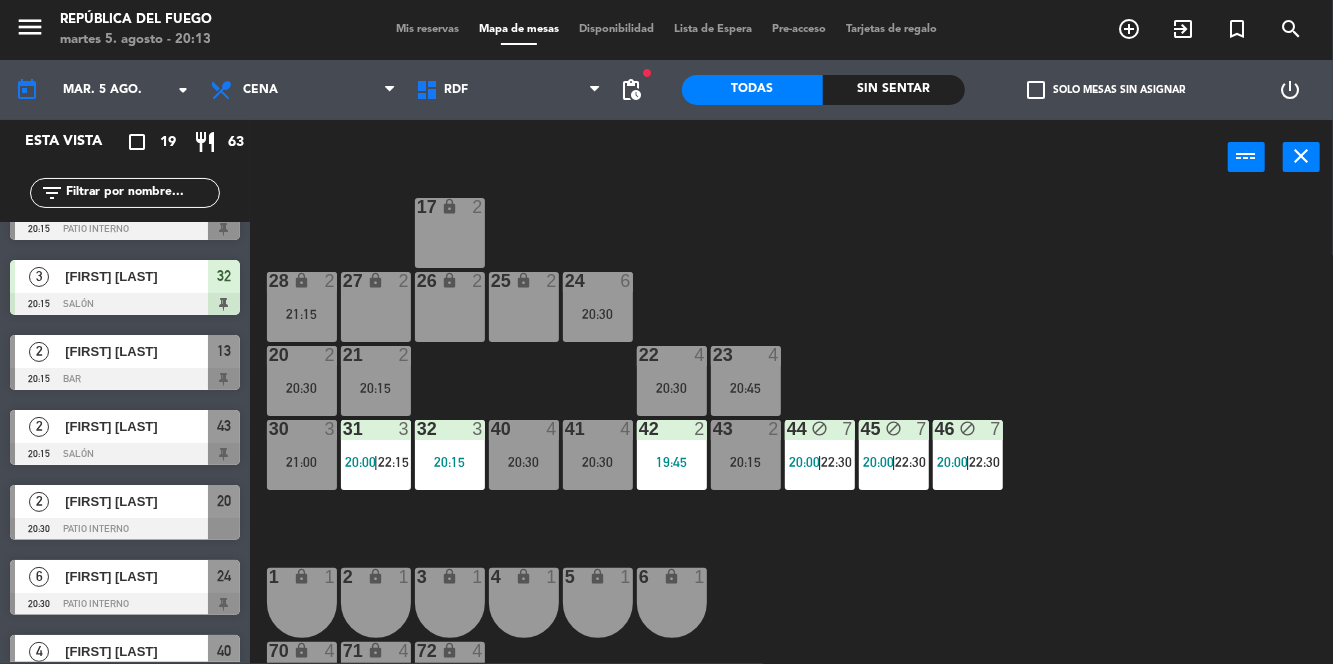 scroll, scrollTop: 88, scrollLeft: 0, axis: vertical 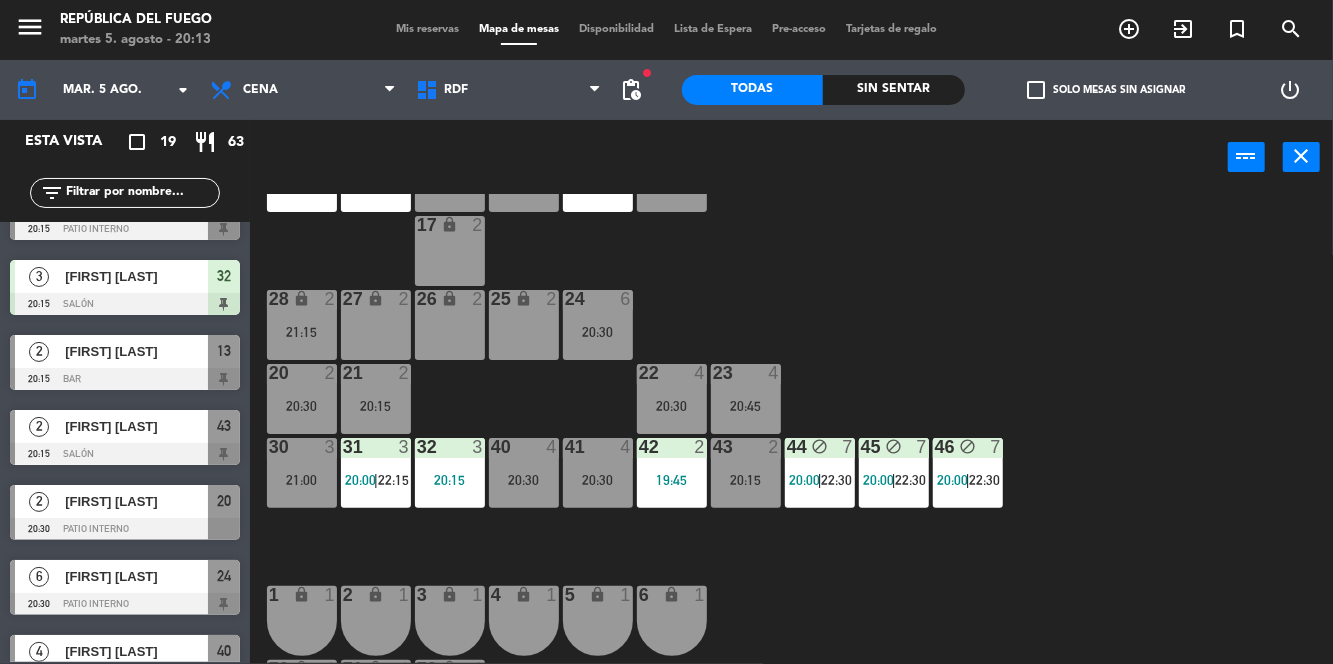 click on "10  4   20:00  11  4   20:00  12  2   21:30  13  2   20:15  14 block  2   19:06  15 lock  2  17 lock  2  24  6   20:30  25 lock  2  27 lock  2  26 lock  2  28 lock  2   21:15  20  2   20:30  21  2   20:15  22  4   20:30  23  4   20:45  30  3   21:00  31  3   20:00    |    22:15     32  3   20:15  40  4   20:30  41  4   20:30  42  2   19:45  43  2   20:15  44 block  7   20:00    |    22:30     45 block  7   20:00    |    22:30     46 block  7   20:00    |    22:30     1 lock  1  2 lock  1  3 lock  1  4 lock  1  5 lock  1  6 lock  1  72 lock  4  70 lock  4  71 lock  4  50 lock  2  51 lock  2  52 lock  2" 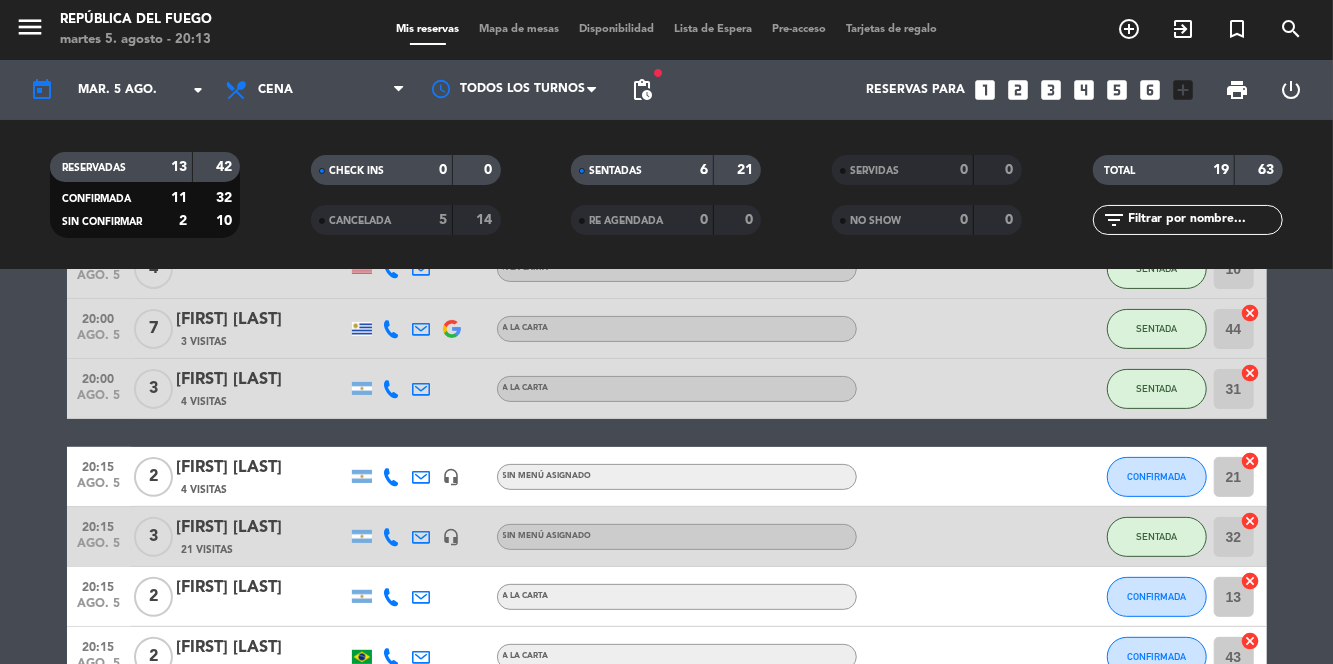 scroll, scrollTop: 367, scrollLeft: 0, axis: vertical 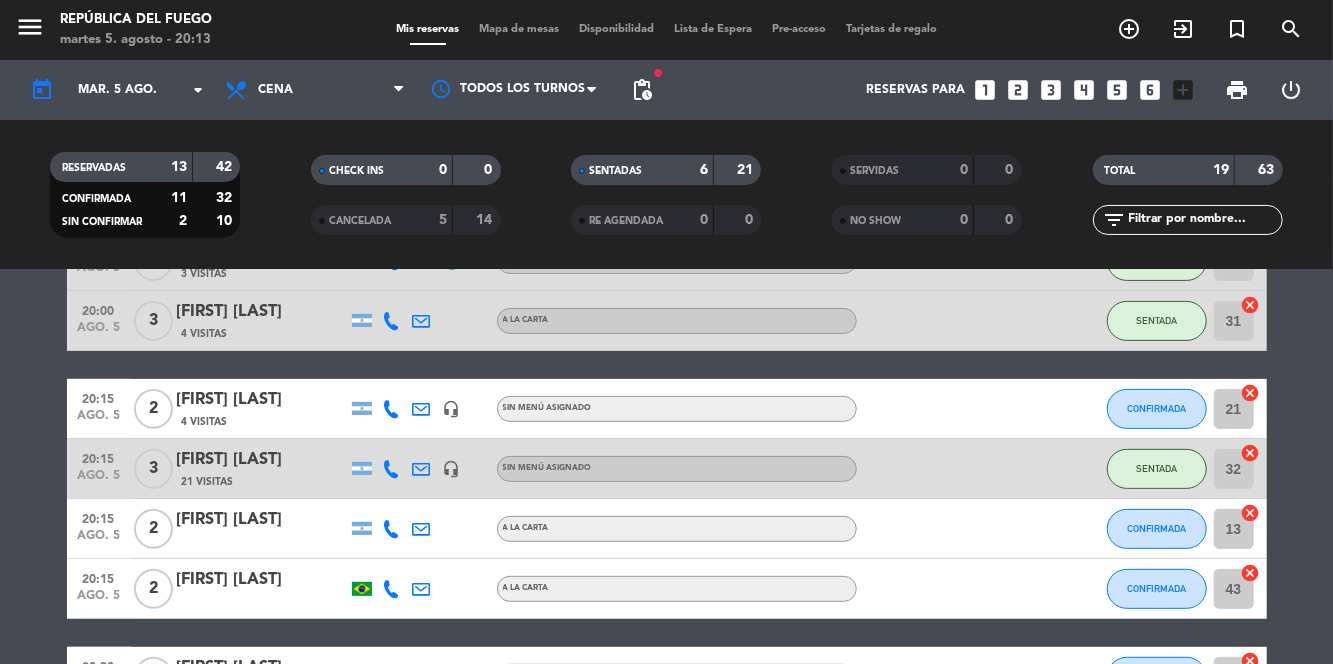 click on "CANCELADA" 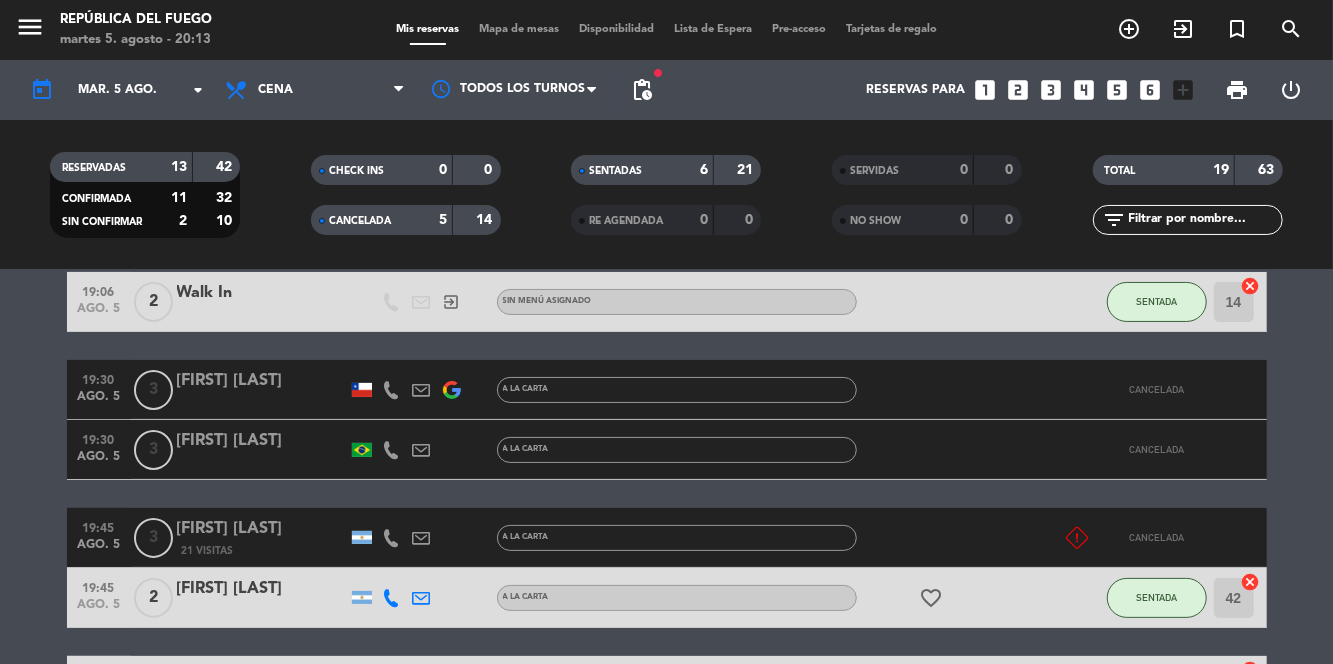 scroll, scrollTop: 177, scrollLeft: 0, axis: vertical 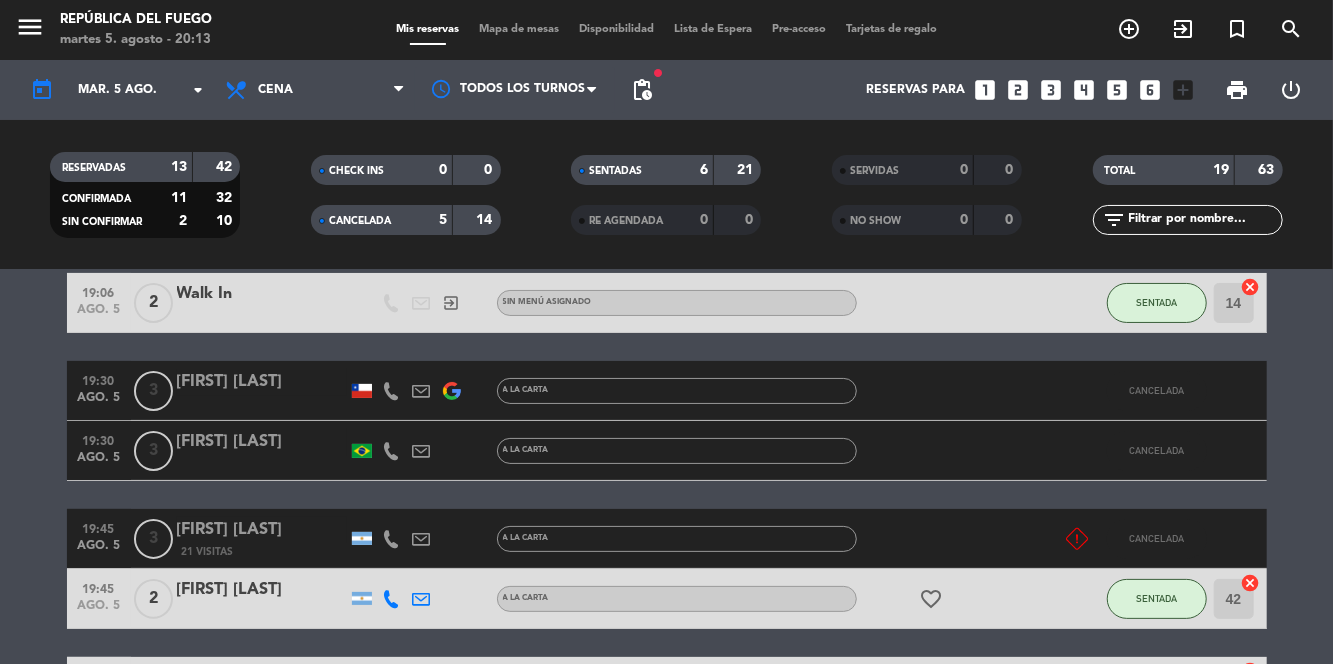 click on "[FIRST] [LAST]" 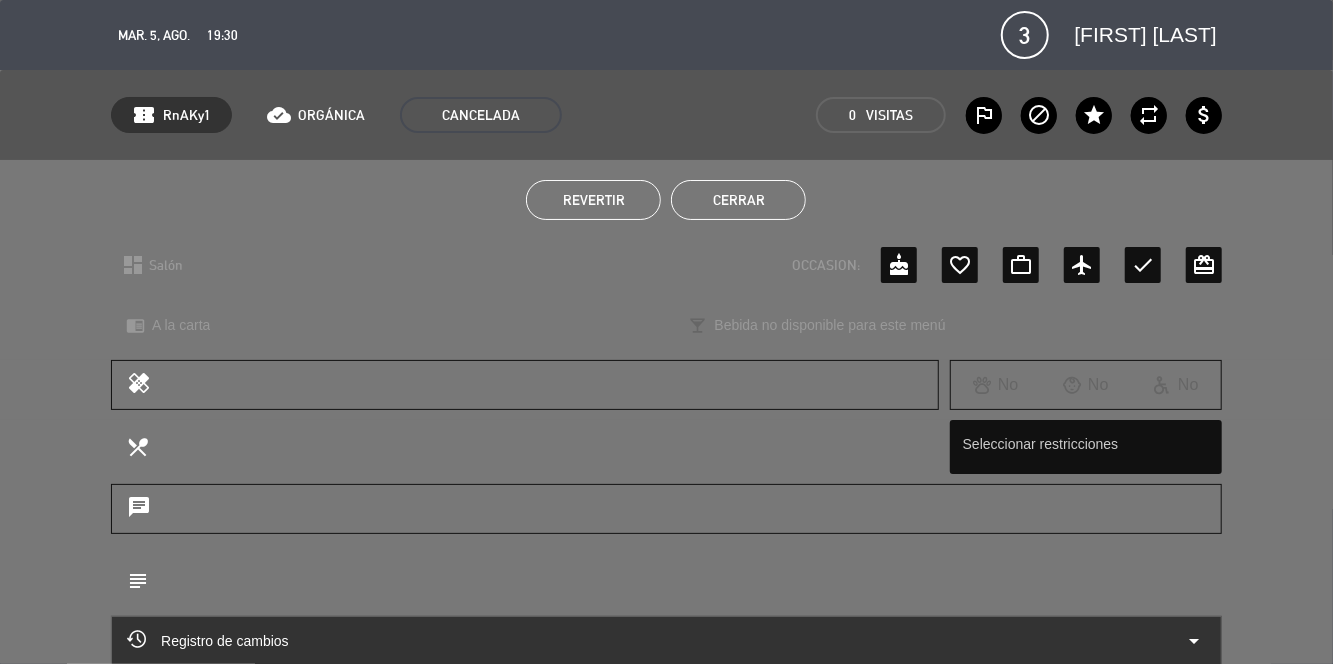 click on "Revertir" 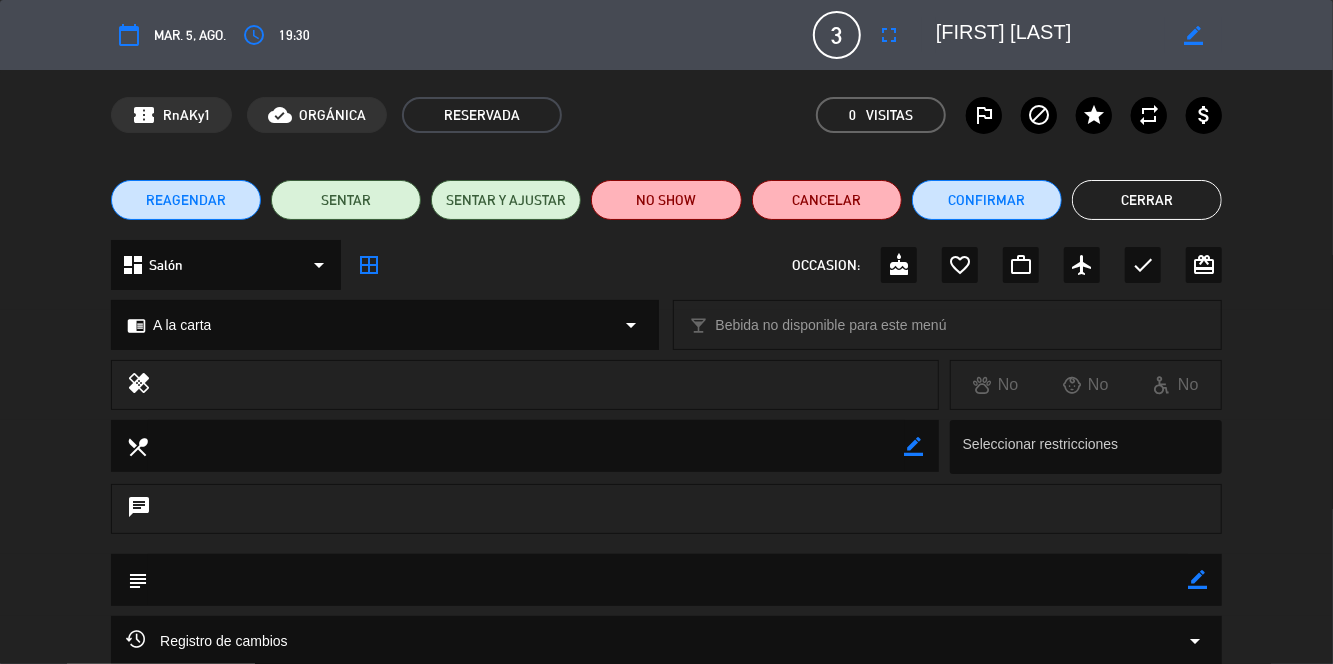 click on "fullscreen" at bounding box center (889, 35) 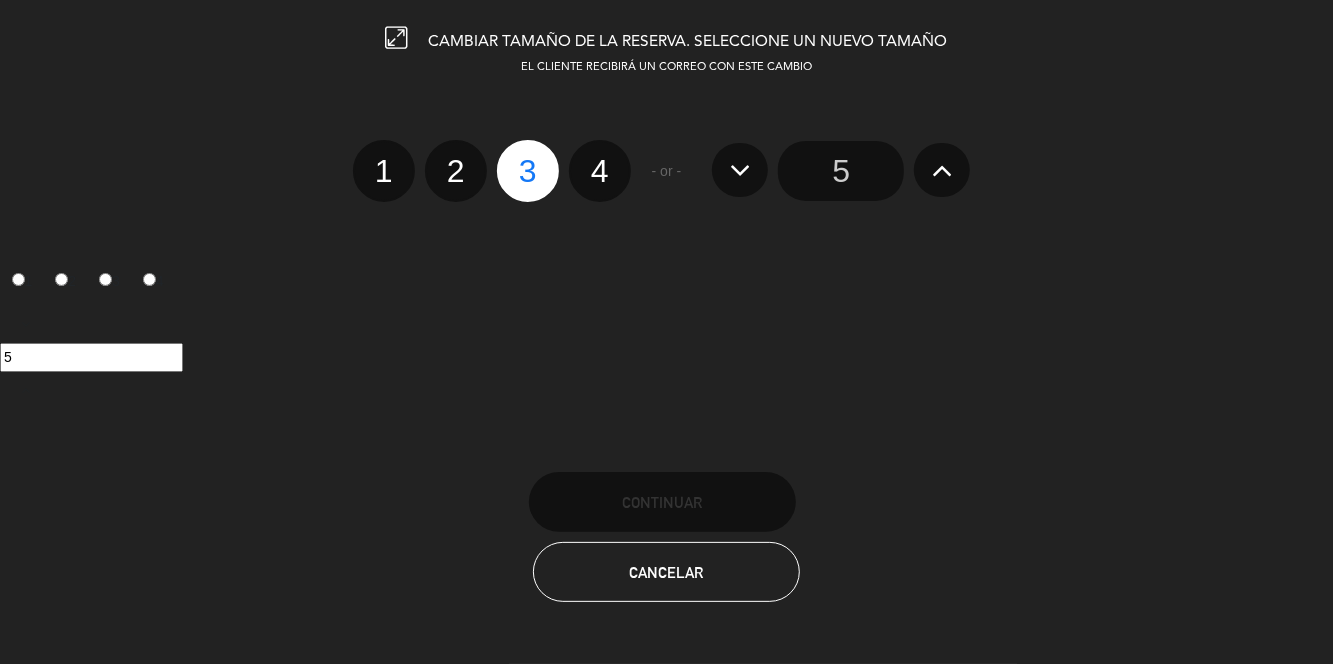 click 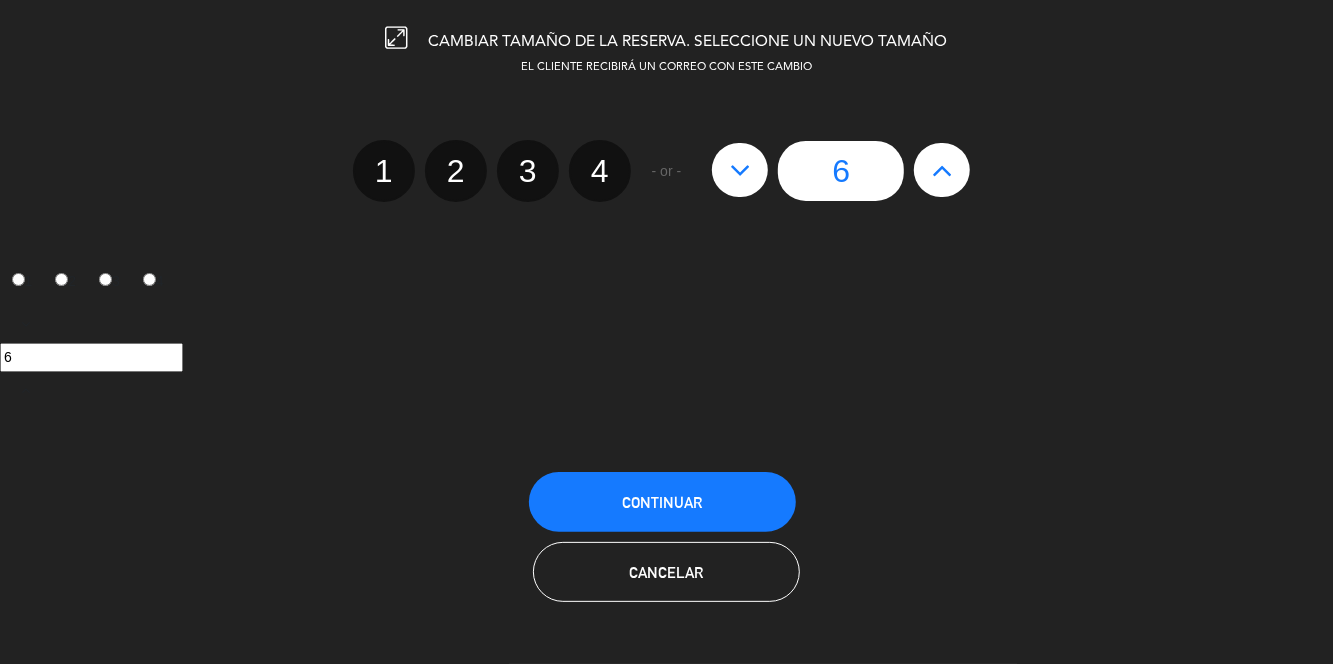 click 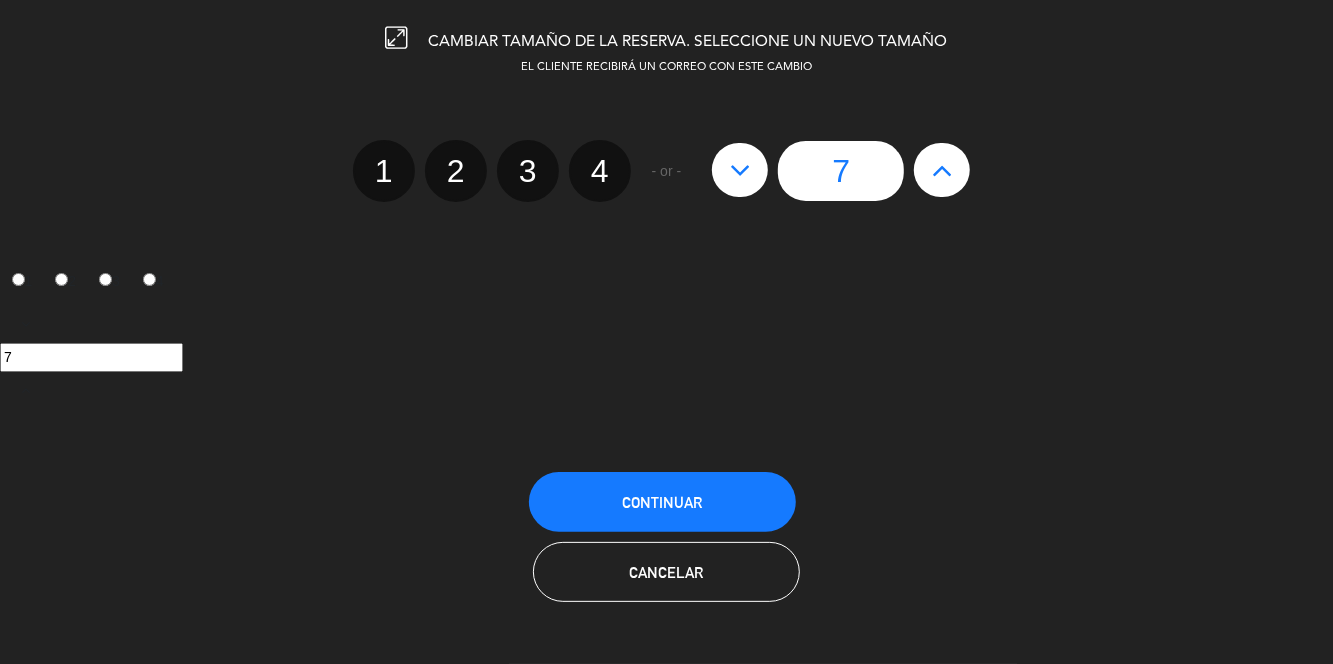 click 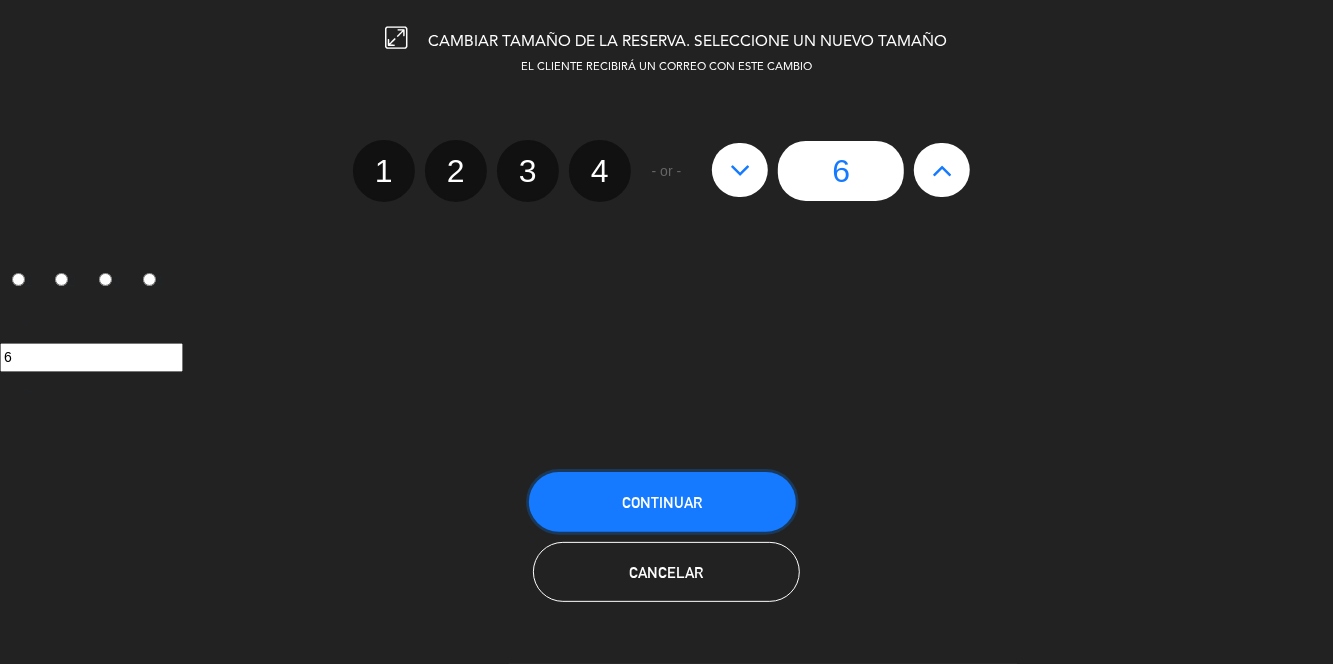 click on "Continuar" at bounding box center (662, 502) 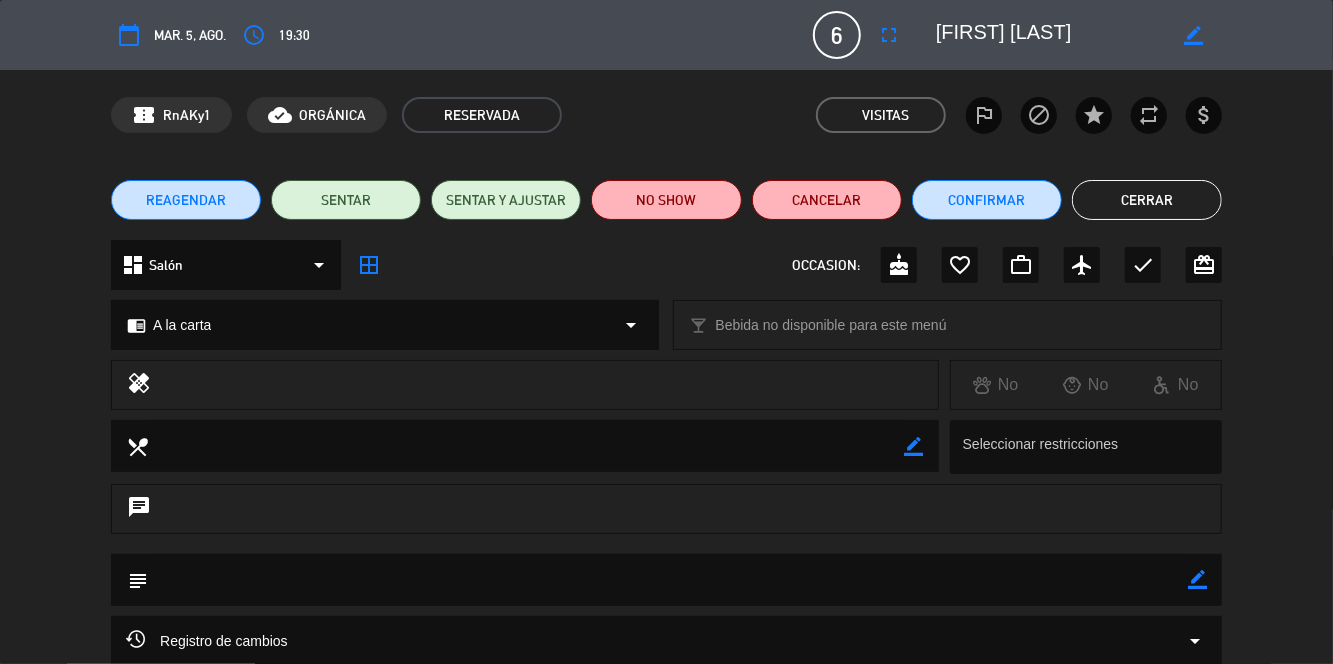 click on "Cerrar" 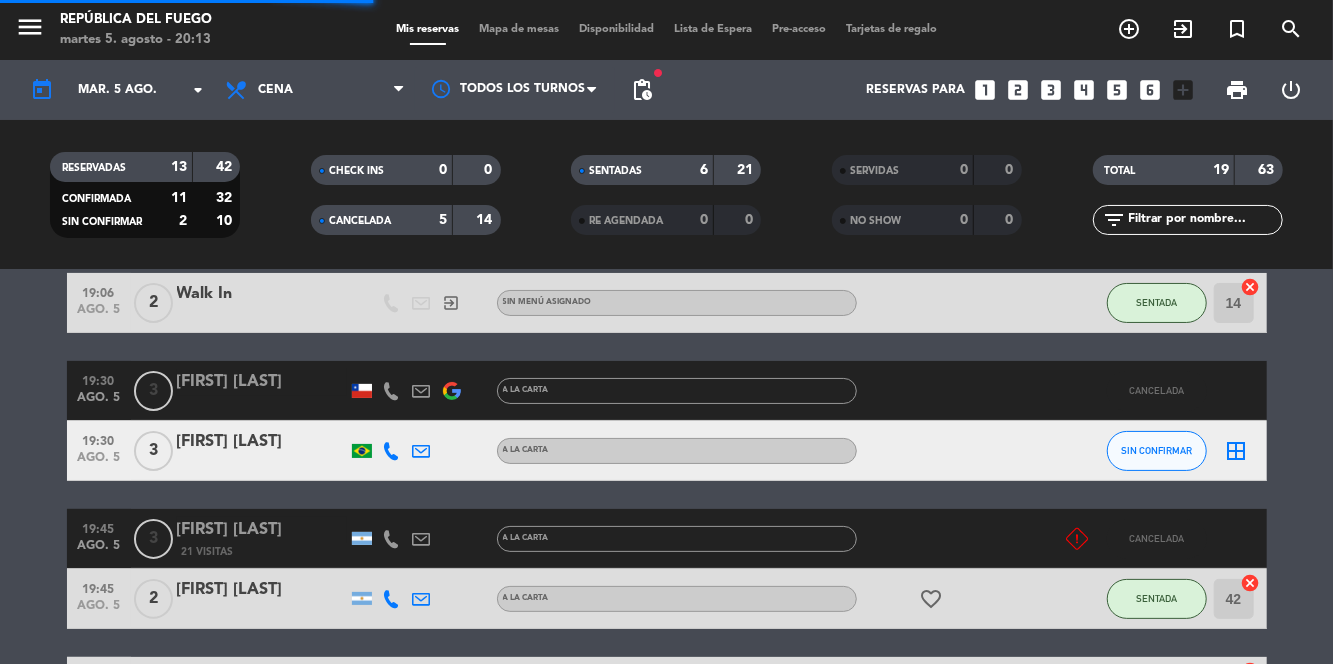 click on "Mapa de mesas" at bounding box center [519, 29] 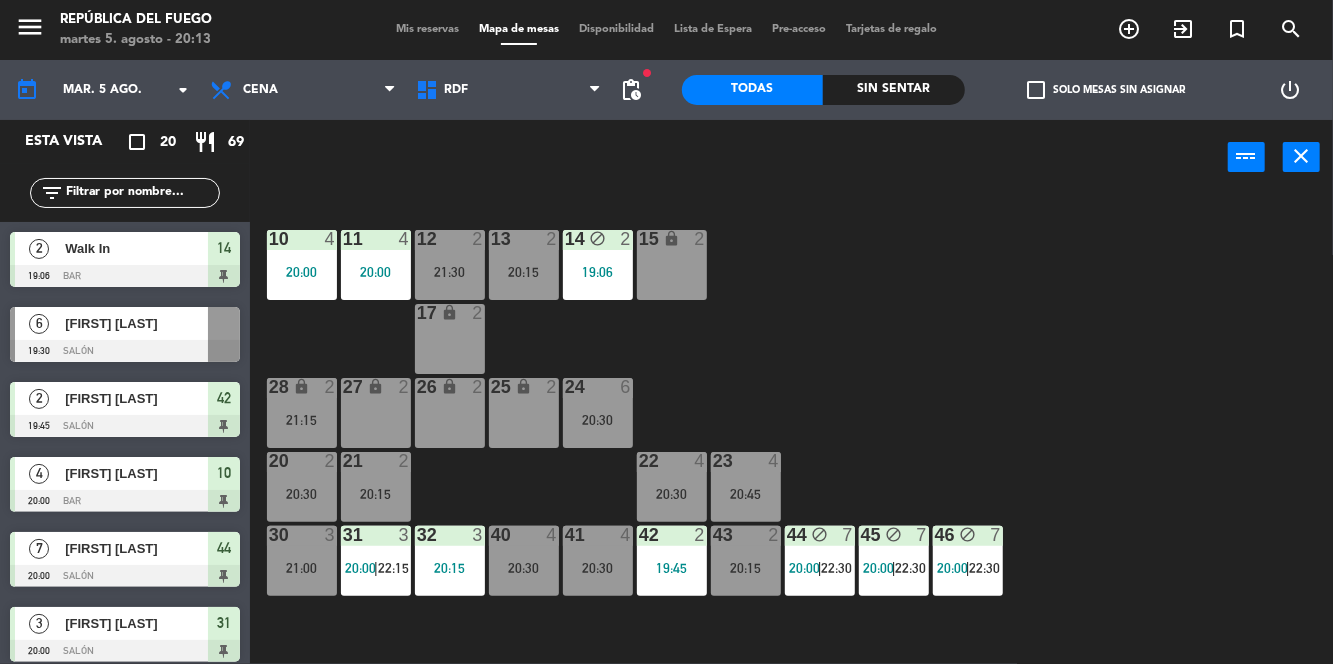 click on "[FIRST] [LAST]" at bounding box center (136, 323) 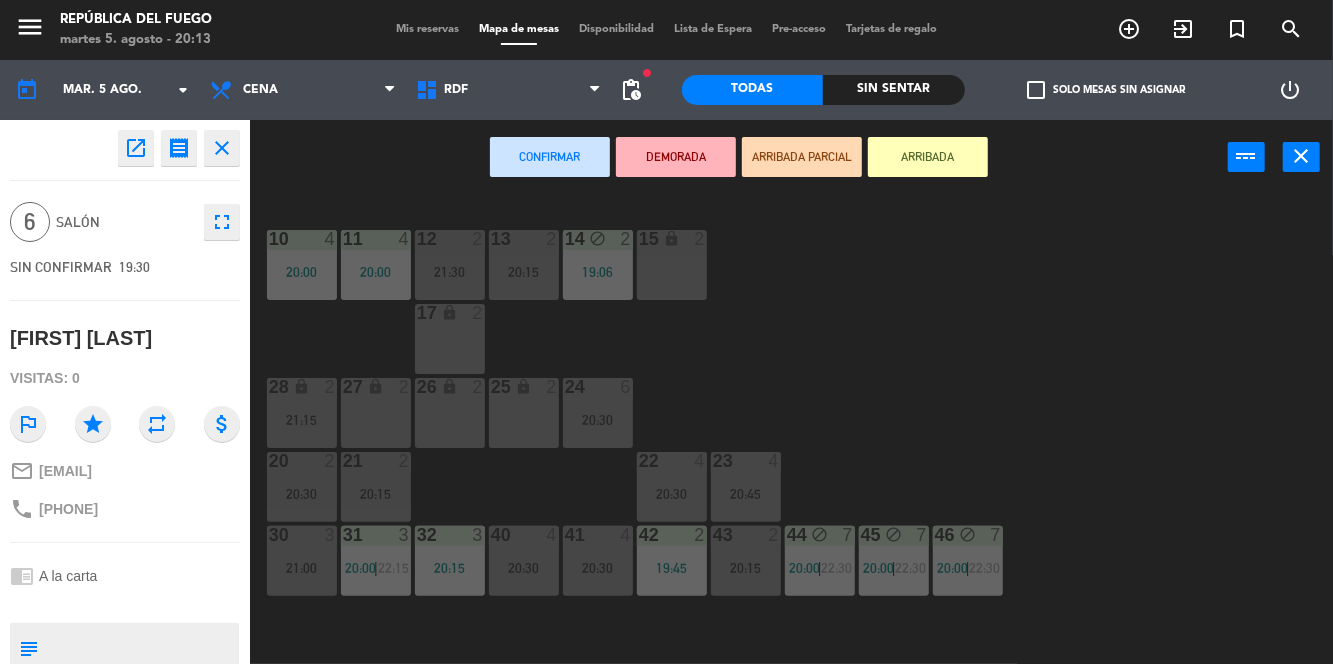 click on "27 lock  2" at bounding box center [376, 413] 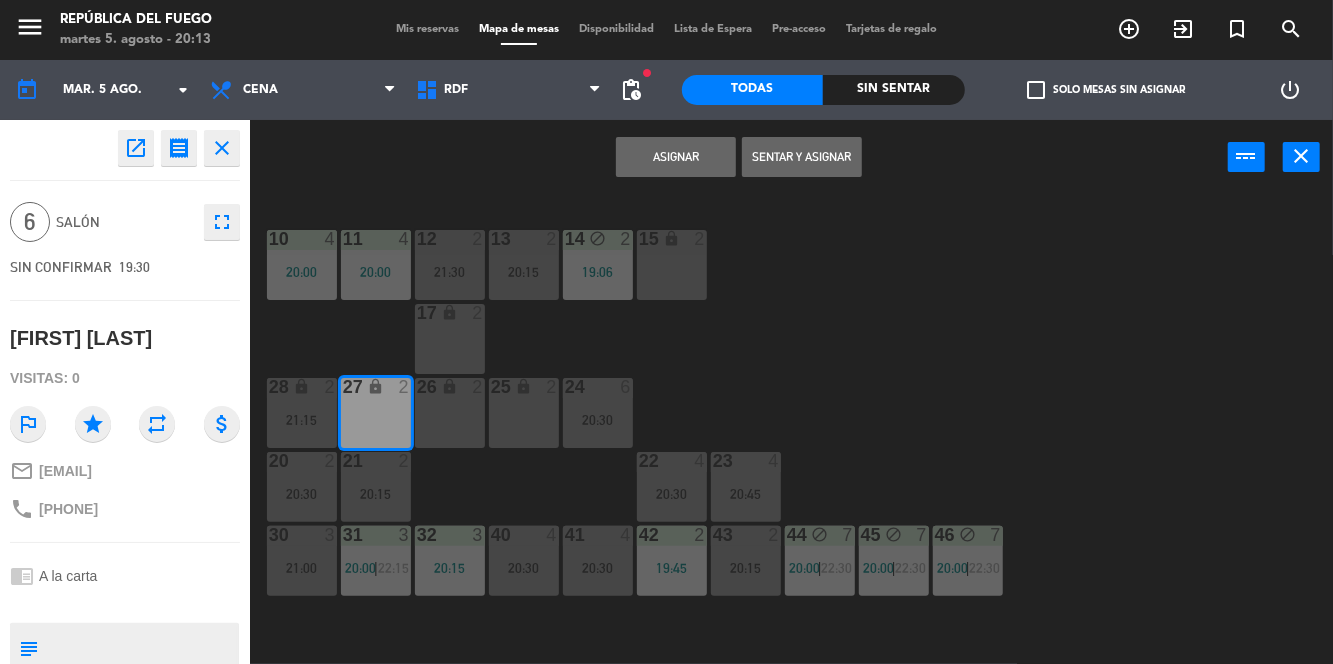 click on "26 lock  2" at bounding box center (450, 413) 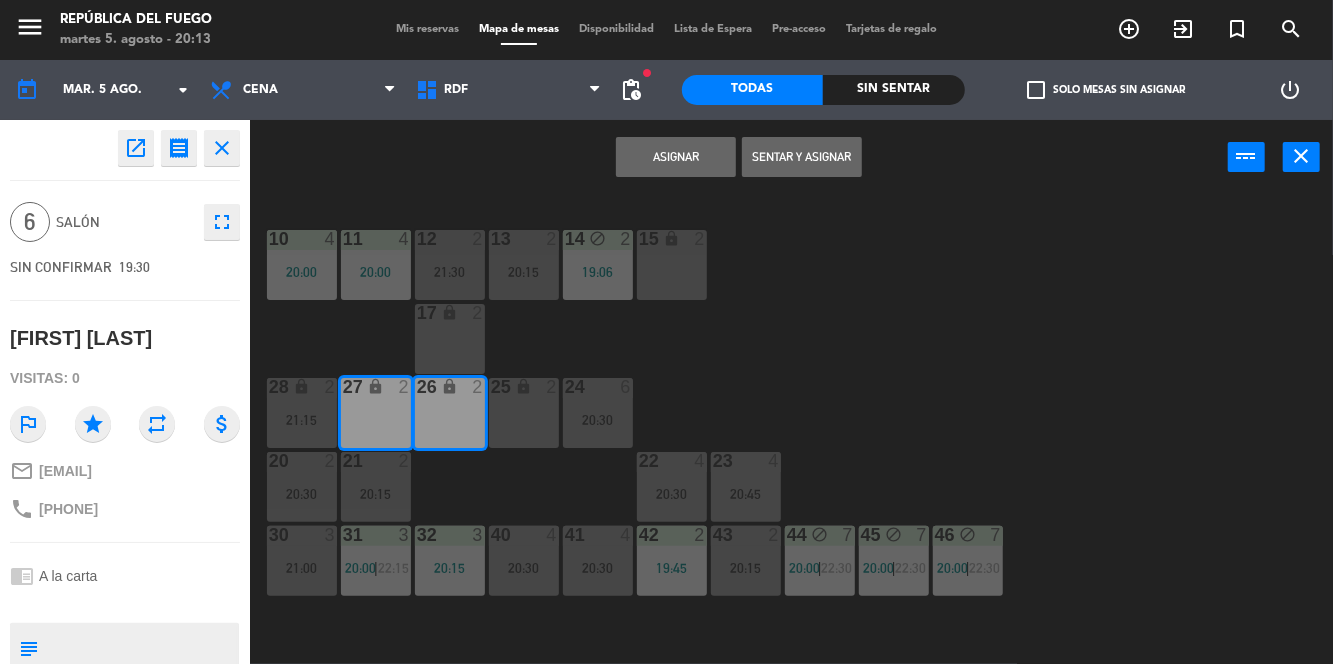 click on "25 lock  2" at bounding box center [524, 413] 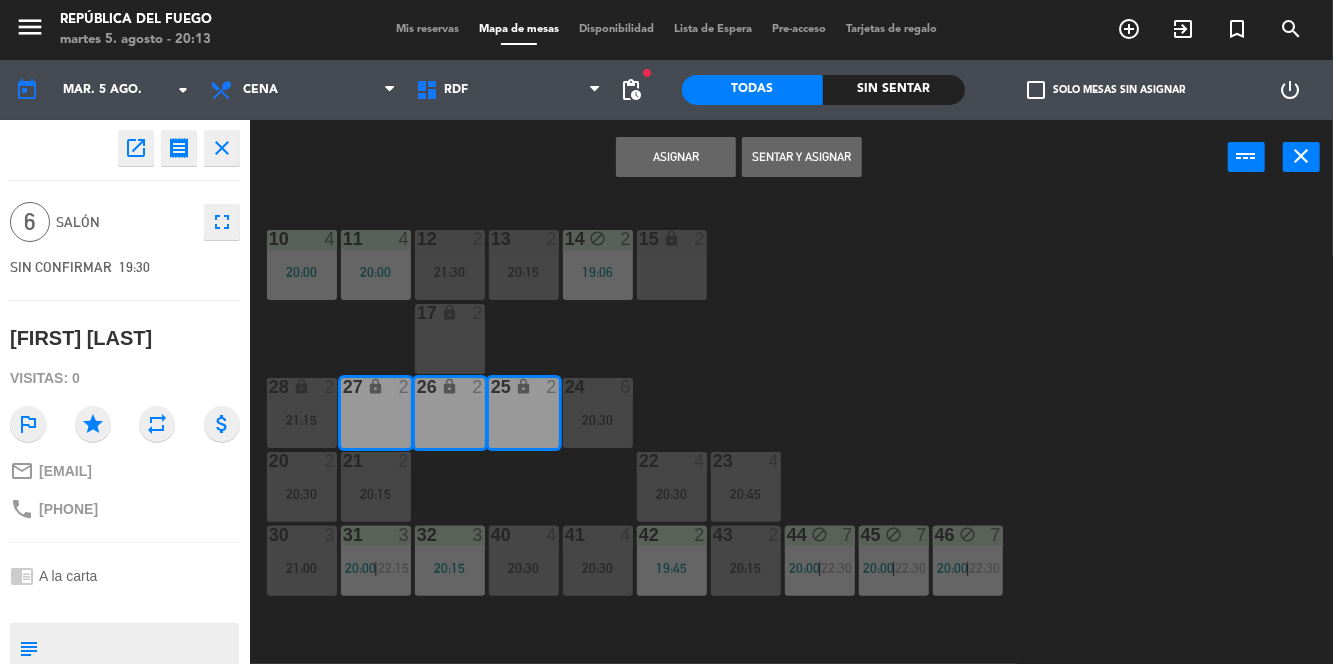 click on "Asignar" at bounding box center (676, 157) 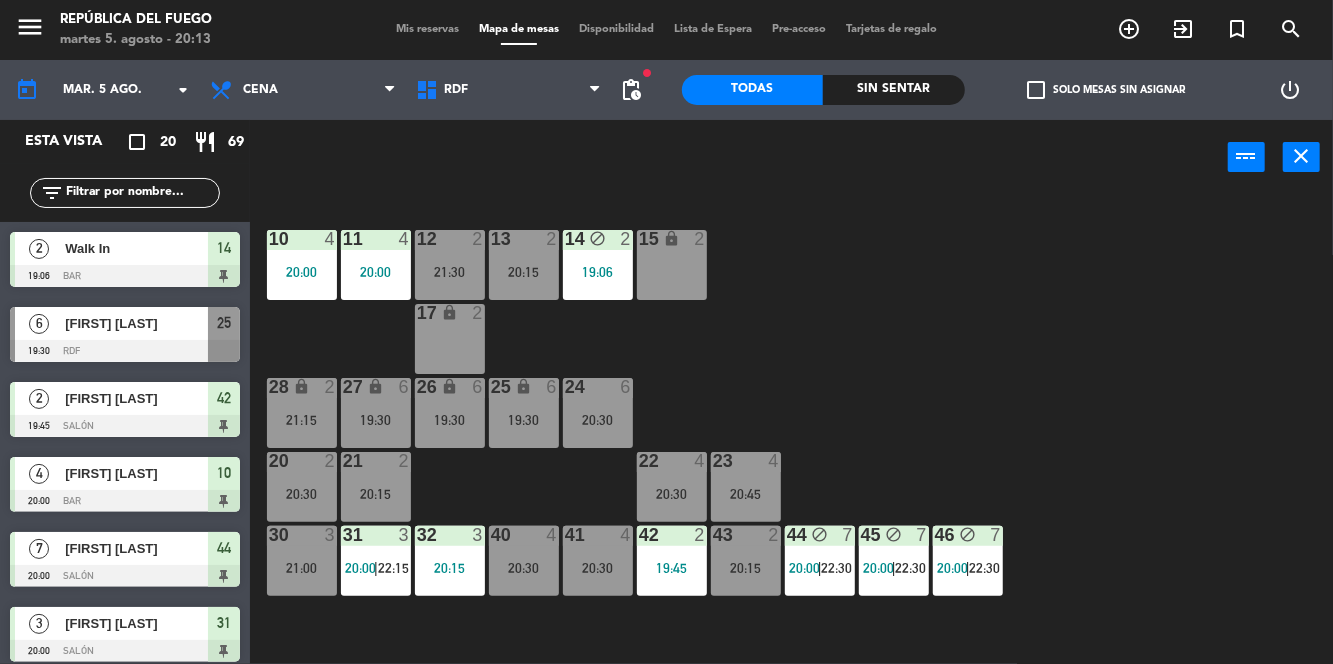 click on "19:30" at bounding box center [376, 420] 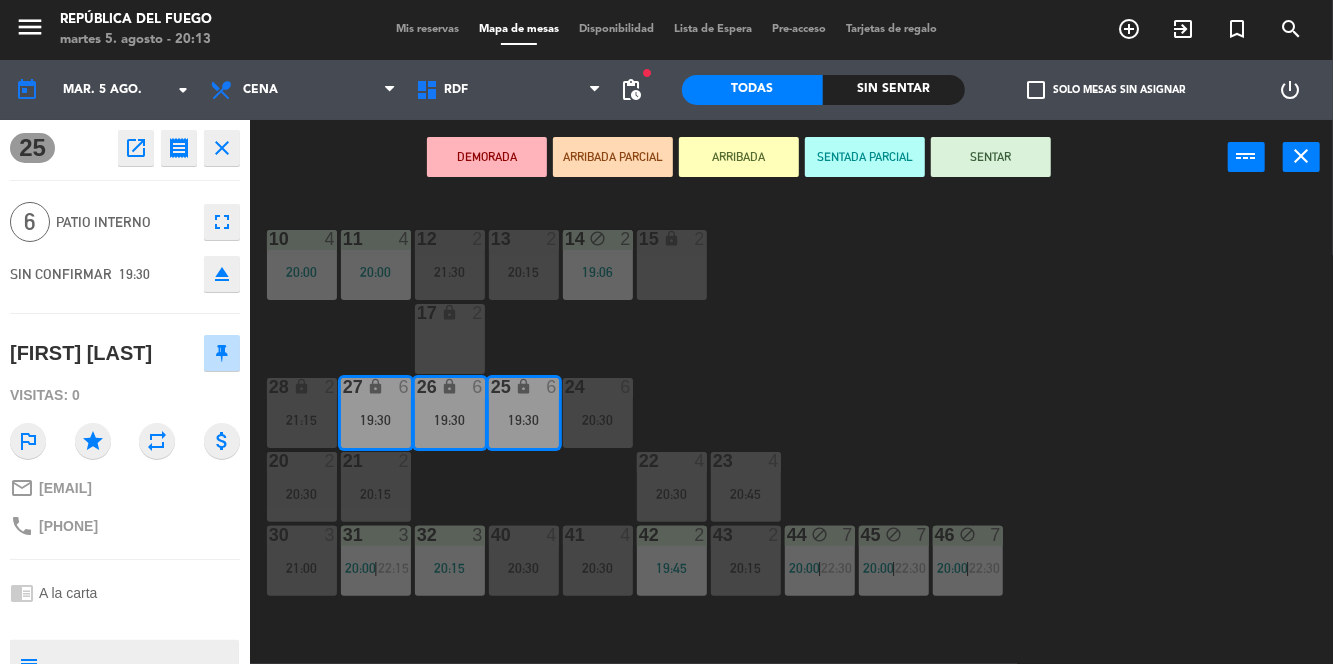click on "SENTAR" at bounding box center (991, 157) 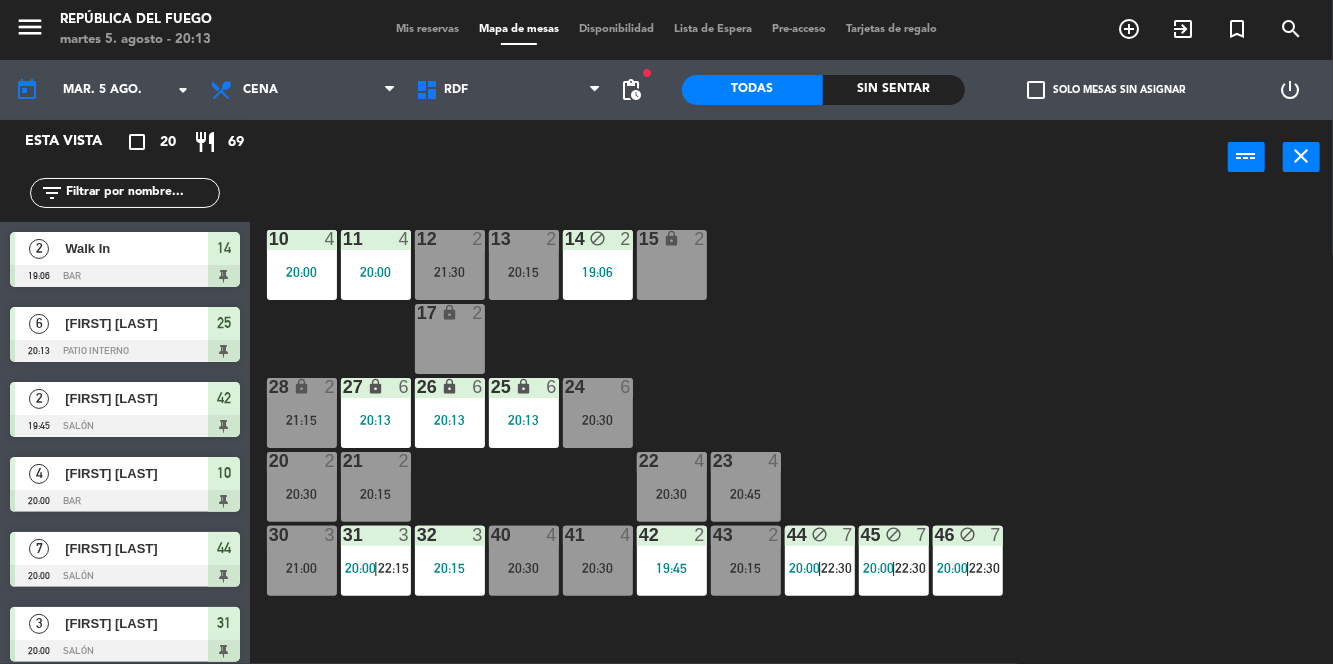 click on "10  4   20:00  11  4   20:00  12  2   20:13  27 lock  6   20:13  26 lock  6   20:13  28 lock  2   21:15  20  2   20:30  21  2   20:15  22  4   20:30  23  4   20:45  30  3   21:00  31  3   20:00    |    22:15     32  3   20:15  40  4   20:30  41  4   20:30  42  2   19:45  43  2   20:15  44 block  7   20:00    |    22:30     45 block  7   20:00    |    22:30     46 block  7   20:00    |    22:30     1 lock  1  2 lock  1  3 lock  1  4 lock  1  5 lock  1  6 lock  1  72 lock  4  70 lock  4  71 lock  4  50 lock  2  51 lock  2  52 lock  2" 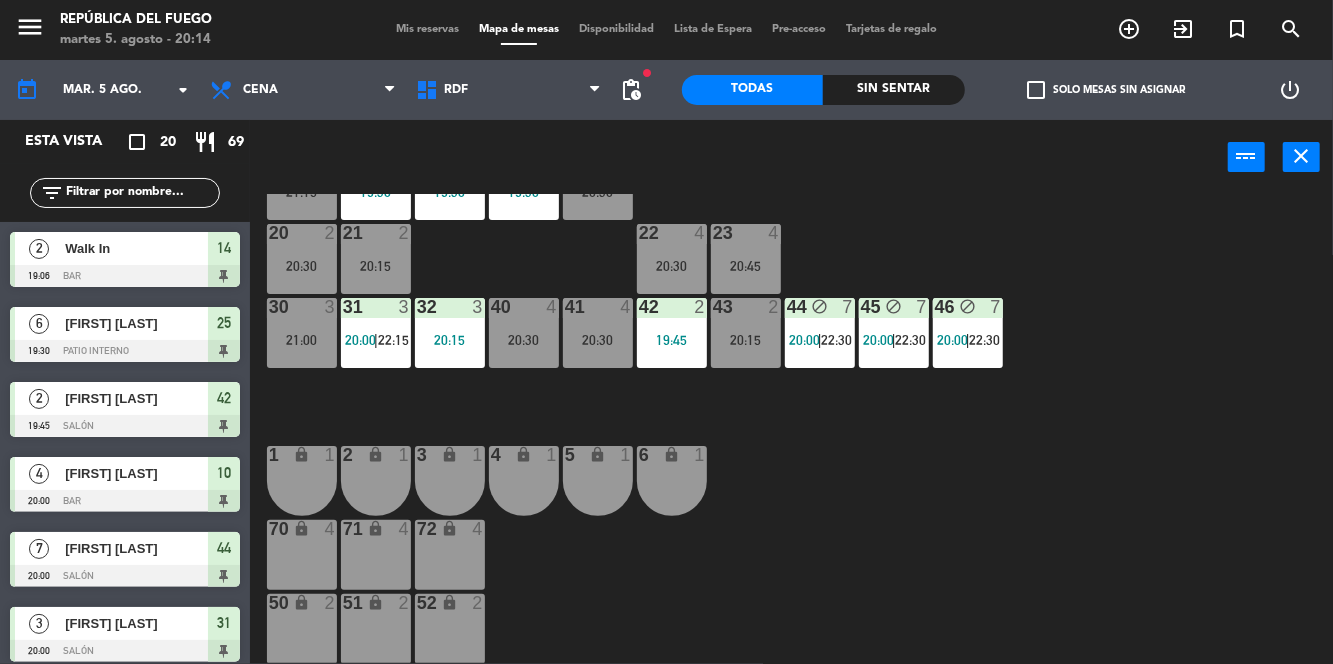 scroll, scrollTop: 0, scrollLeft: 0, axis: both 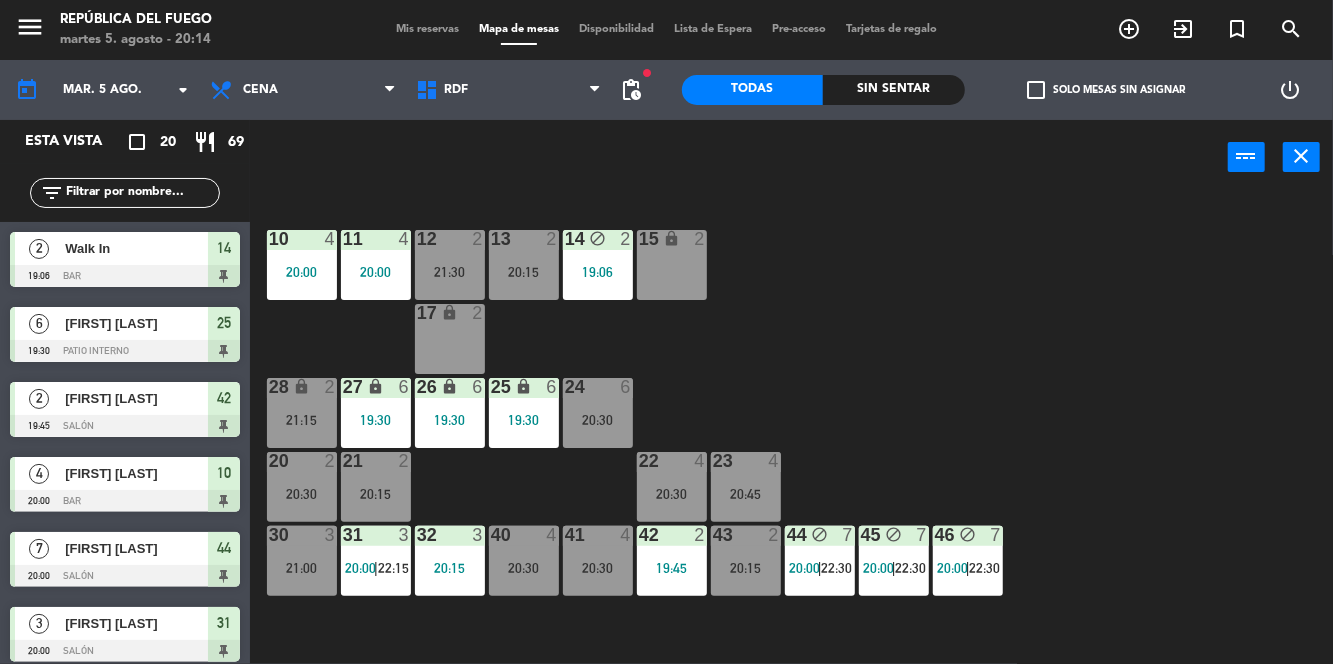 click on "10  4   20:00  11  4   20:00  12  2   21:30  13  2   20:15  14 block  2   19:06  15 lock  2  17 lock  2  24  6   20:30  25 lock  6   19:30  27 lock  6   19:30  26 lock  6   19:30  28 lock  2   21:15  20  2   20:30  21  2   20:15  22  4   20:30  23  4   20:45  30  3   21:00  31  3   20:00    |    22:15     32  3   20:15  40  4   20:30  41  4   20:30  42  2   19:45  43  2   20:15  44 block  7   20:00    |    22:30     45 block  7   20:00    |    22:30     46 block  7   20:00    |    22:30     1 lock  1  2 lock  1  3 lock  1  4 lock  1  5 lock  1  6 lock  1  72 lock  4  70 lock  4  71 lock  4  50 lock  2  51 lock  2  52 lock  2" 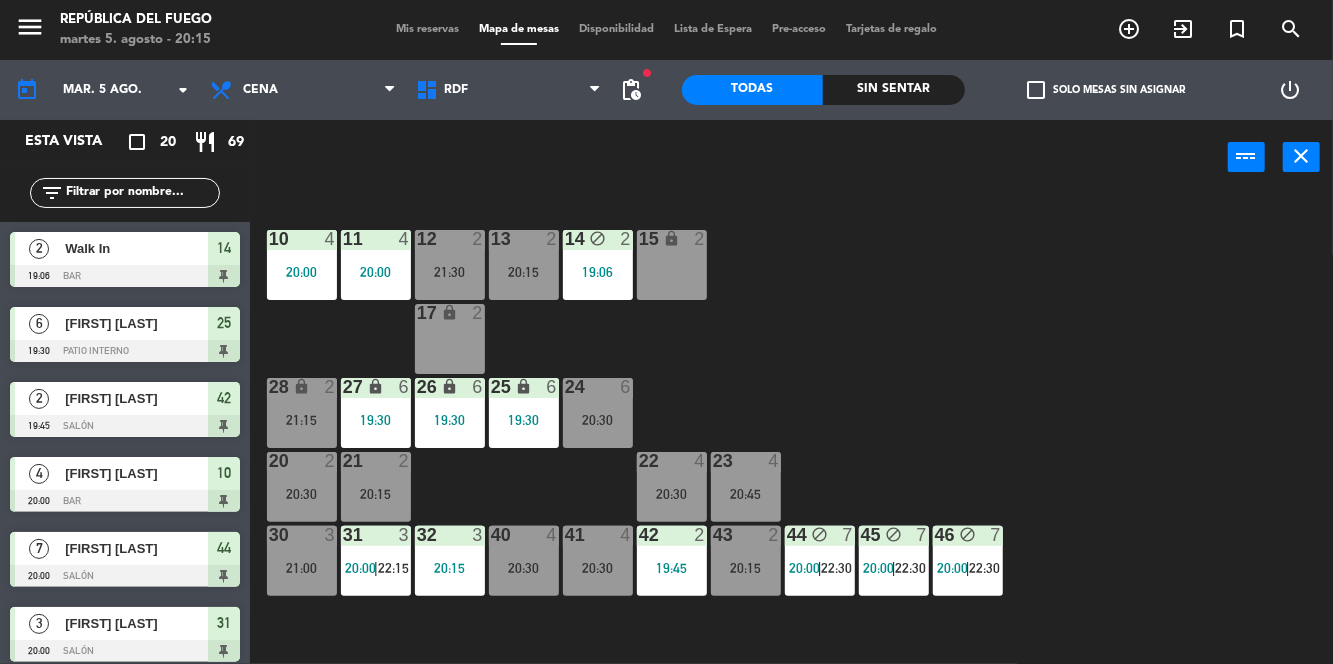 click on "10  4   20:00  11  4   20:00  12  2   21:30  13  2   20:15  14 block  2   19:06  15 lock  2  17 lock  2  24  6   20:30  25 lock  6   19:30  27 lock  6   19:30  26 lock  6   19:30  28 lock  2   21:15  20  2   20:30  21  2   20:15  22  4   20:30  23  4   20:45  30  3   21:00  31  3   20:00    |    22:15     32  3   20:15  40  4   20:30  41  4   20:30  42  2   19:45  43  2   20:15  44 block  7   20:00    |    22:30     45 block  7   20:00    |    22:30     46 block  7   20:00    |    22:30     1 lock  1  2 lock  1  3 lock  1  4 lock  1  5 lock  1  6 lock  1  72 lock  4  70 lock  4  71 lock  4  50 lock  2  51 lock  2  52 lock  2" 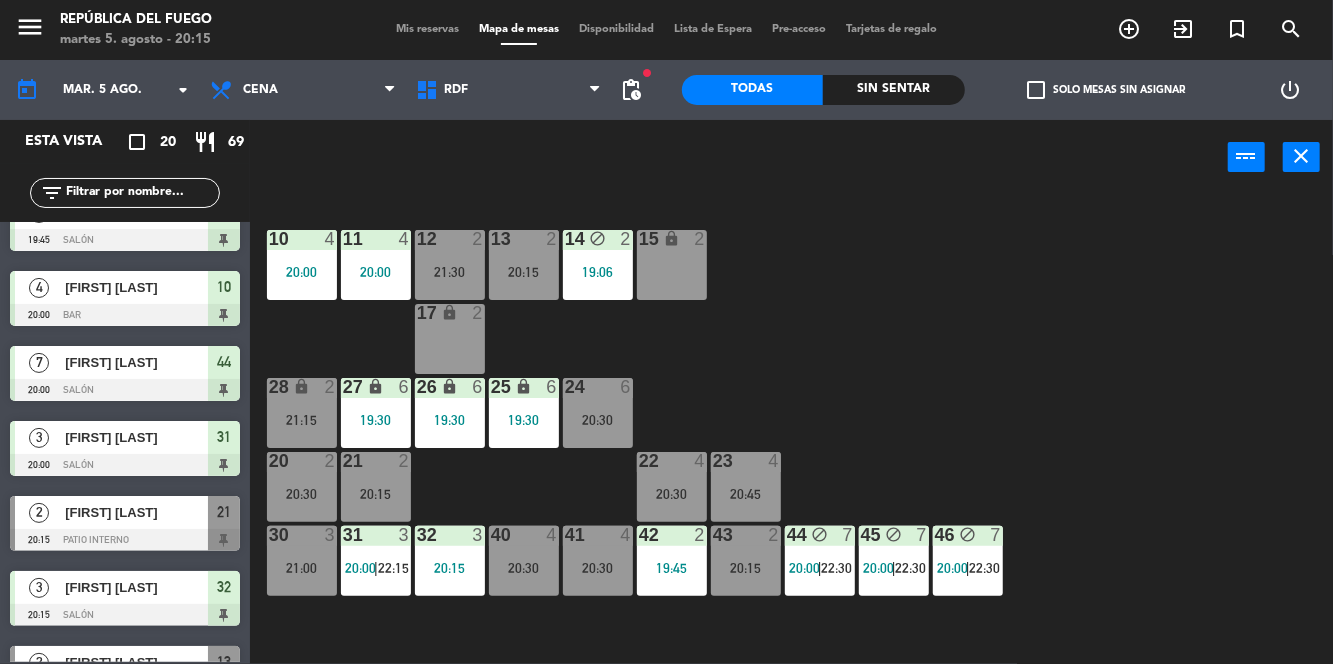 scroll, scrollTop: 0, scrollLeft: 0, axis: both 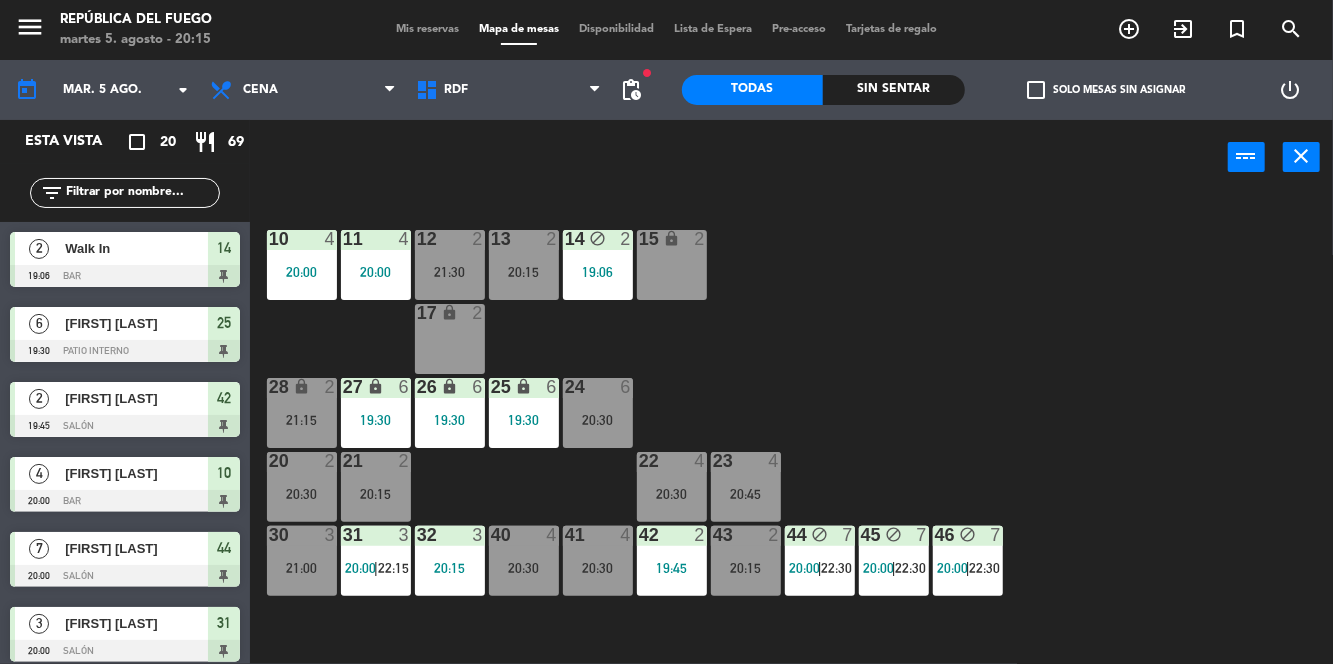 click on "10  4   20:00  11  4   20:00  12  2   21:30  13  2   20:15  14 block  2   19:06  15 lock  2  17 lock  2  24  6   20:30  25 lock  6   19:30  27 lock  6   19:30  26 lock  6   19:30  28 lock  2   21:15  20  2   20:30  21  2   20:15  22  4   20:30  23  4   20:45  30  3   21:00  31  3   20:00    |    22:15     32  3   20:15  40  4   20:30  41  4   20:30  42  2   19:45  43  2   20:15  44 block  7   20:00    |    22:30     45 block  7   20:00    |    22:30     46 block  7   20:00    |    22:30     1 lock  1  2 lock  1  3 lock  1  4 lock  1  5 lock  1  6 lock  1  72 lock  4  70 lock  4  71 lock  4  50 lock  2  51 lock  2  52 lock  2" 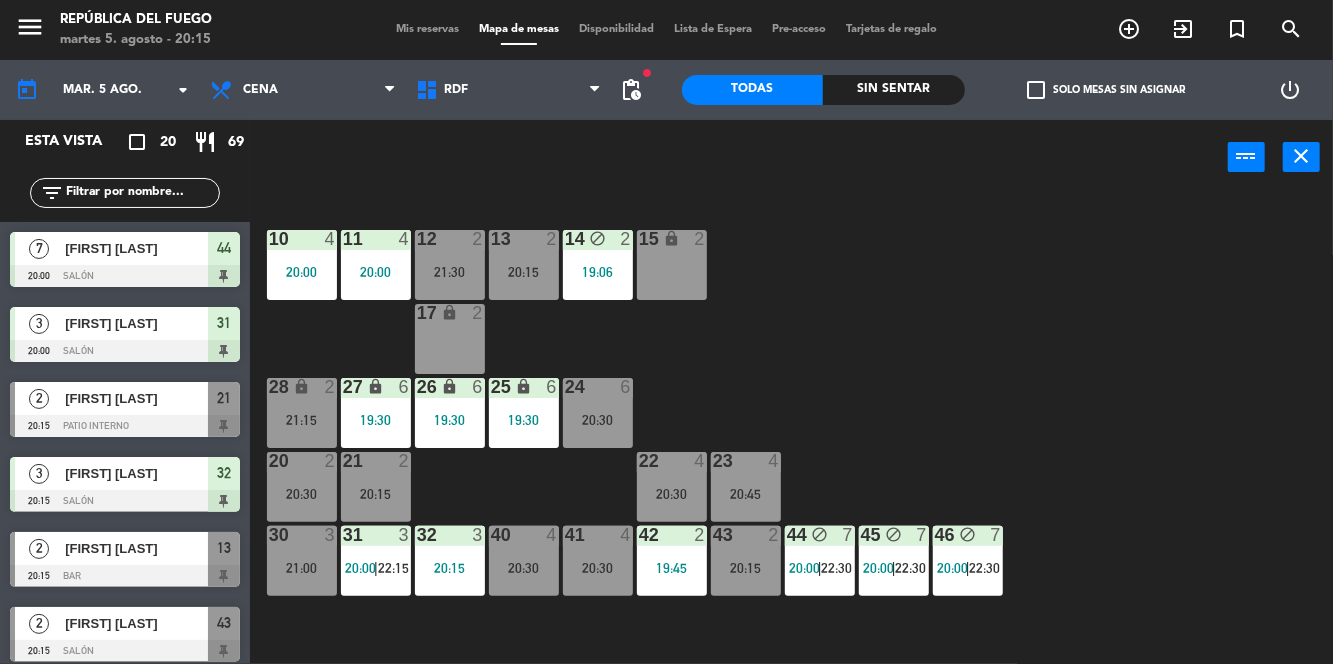 scroll, scrollTop: 302, scrollLeft: 0, axis: vertical 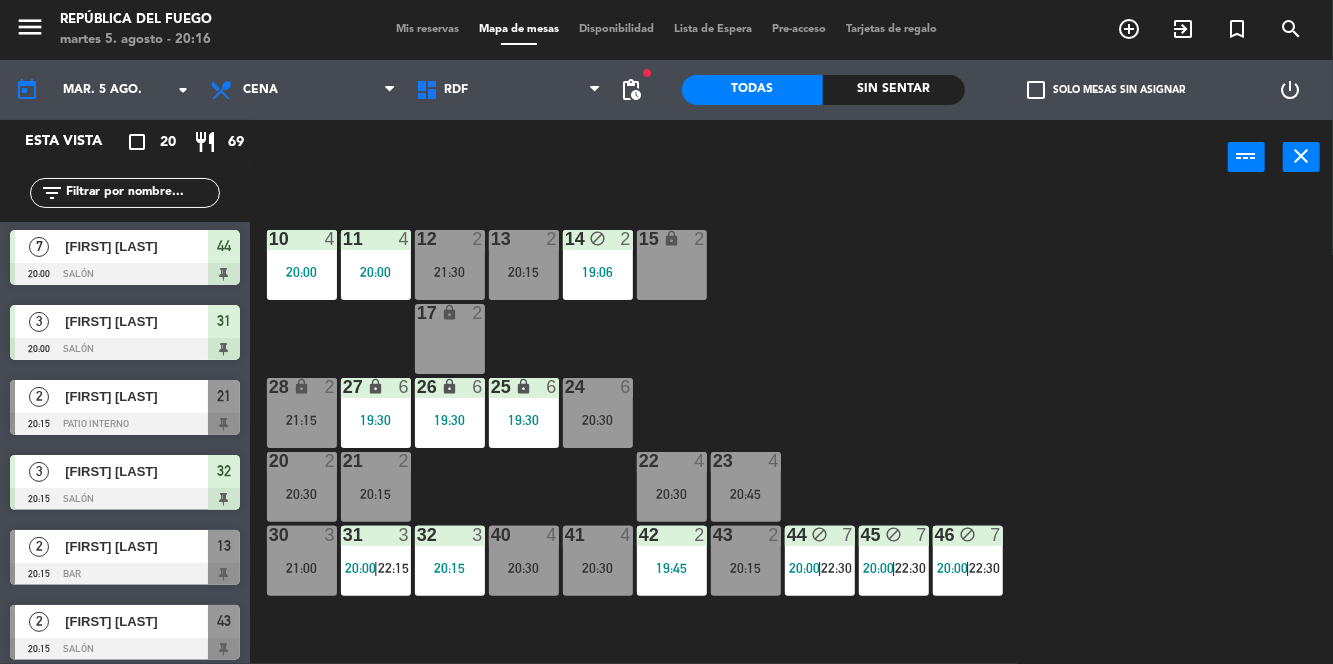 click on "10  4   20:00  11  4   20:00  12  2   21:30  13  2   20:15  14 block  2   19:06  15 lock  2  17 lock  2  24  6   20:30  25 lock  6   19:30  27 lock  6   19:30  26 lock  6   19:30  28 lock  2   21:15  20  2   20:30  21  2   20:15  22  4   20:30  23  4   20:45  30  3   21:00  31  3   20:00    |    22:15     32  3   20:15  40  4   20:30  41  4   20:30  42  2   19:45  43  2   20:15  44 block  7   20:00    |    22:30     45 block  7   20:00    |    22:30     46 block  7   20:00    |    22:30     1 lock  1  2 lock  1  3 lock  1  4 lock  1  5 lock  1  6 lock  1  72 lock  4  70 lock  4  71 lock  4  50 lock  2  51 lock  2  52 lock  2" 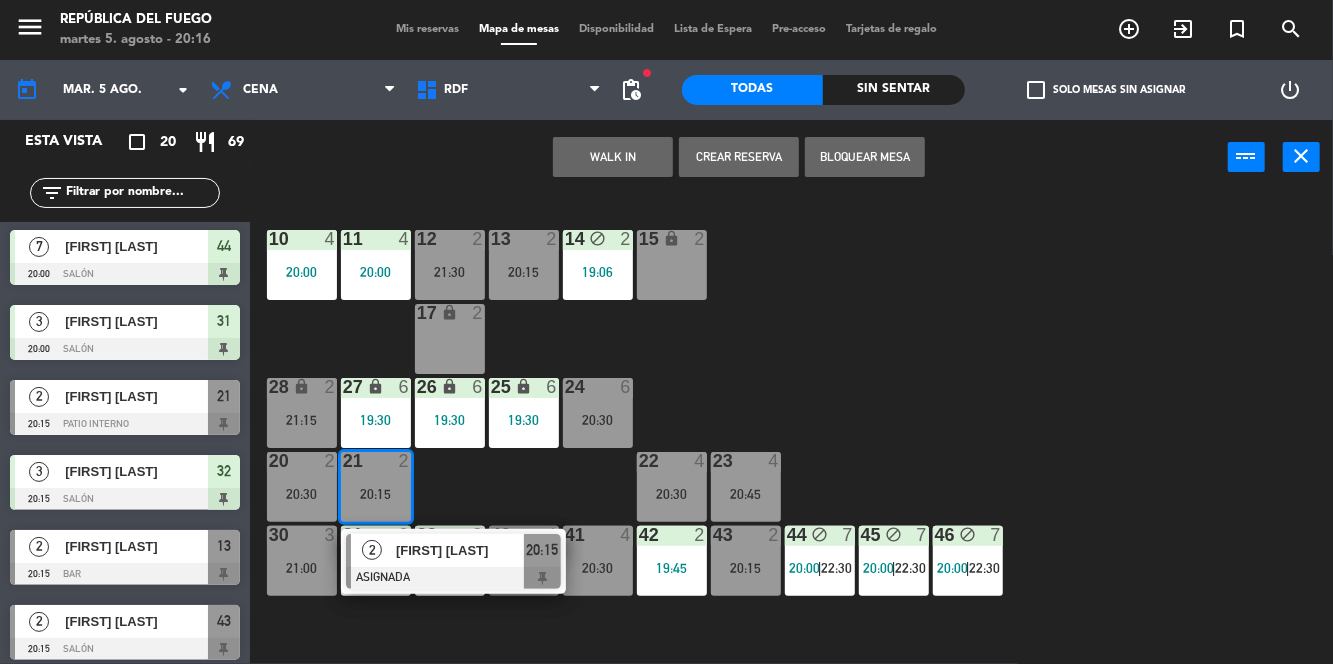 click on "10  4   20:00  11  4   20:00  12  2   21:30  13  2   20:15  14 block  2   19:06  15 lock  2  17 lock  2  24  6   20:30  25 lock  6   19:30  27 lock  6   19:30  26 lock  6   19:30  28 lock  2   21:15  20  2   20:30  21  2   20:15   2   [FIRST] [LAST]   ASIGNADA  20:15 22  4   20:30  23  4   20:45  30  3   21:00  31  3   20:00    |    22:15     32  3   20:15  40  4   20:30  41  4   20:30  42  2   19:45  43  2   20:15  44 block  7   20:00    |    22:30     45 block  7   20:00    |    22:30     46 block  7   20:00    |    22:30     1 lock  1  2 lock  1  3 lock  1  4 lock  1  5 lock  1  6 lock  1  72 lock  4  70 lock  4  71 lock  4  50 lock  2  51 lock  2  52 lock  2" 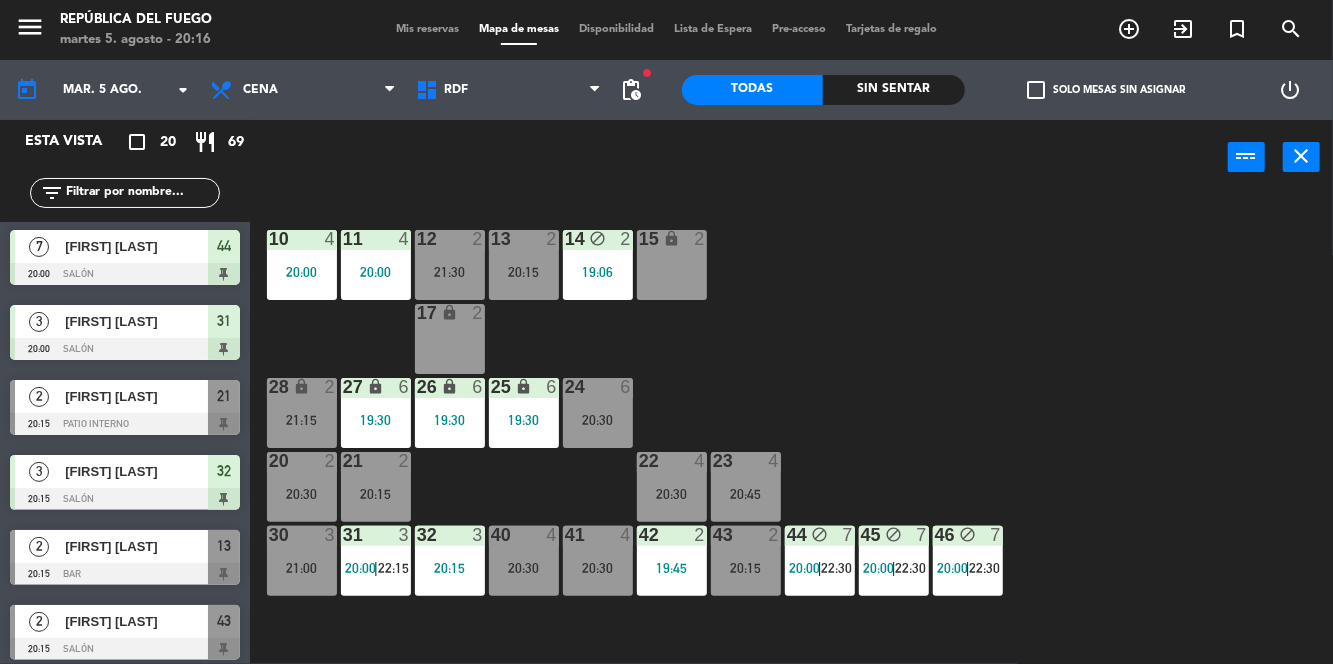 click on "10  4   20:00  11  4   20:00  12  2   21:30  13  2   20:15  14 block  2   19:06  15 lock  2  17 lock  2  24  6   20:30  25 lock  6   19:30  27 lock  6   19:30  26 lock  6   19:30  28 lock  2   21:15  20  2   20:30  21  2   20:15  22  4   20:30  23  4   20:45  30  3   21:00  31  3   20:00    |    22:15     32  3   20:15  40  4   20:30  41  4   20:30  42  2   19:45  43  2   20:15  44 block  7   20:00    |    22:30     45 block  7   20:00    |    22:30     46 block  7   20:00    |    22:30     1 lock  1  2 lock  1  3 lock  1  4 lock  1  5 lock  1  6 lock  1  72 lock  4  70 lock  4  71 lock  4  50 lock  2  51 lock  2  52 lock  2" 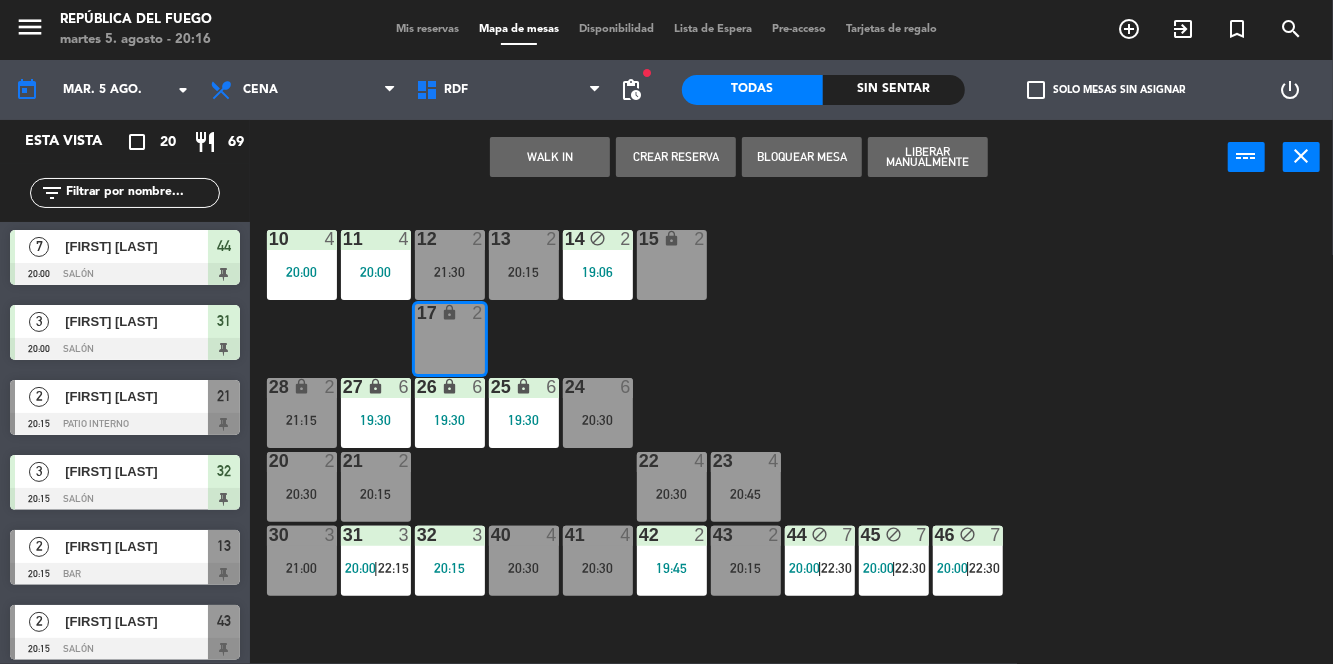 click on "WALK IN" at bounding box center (550, 157) 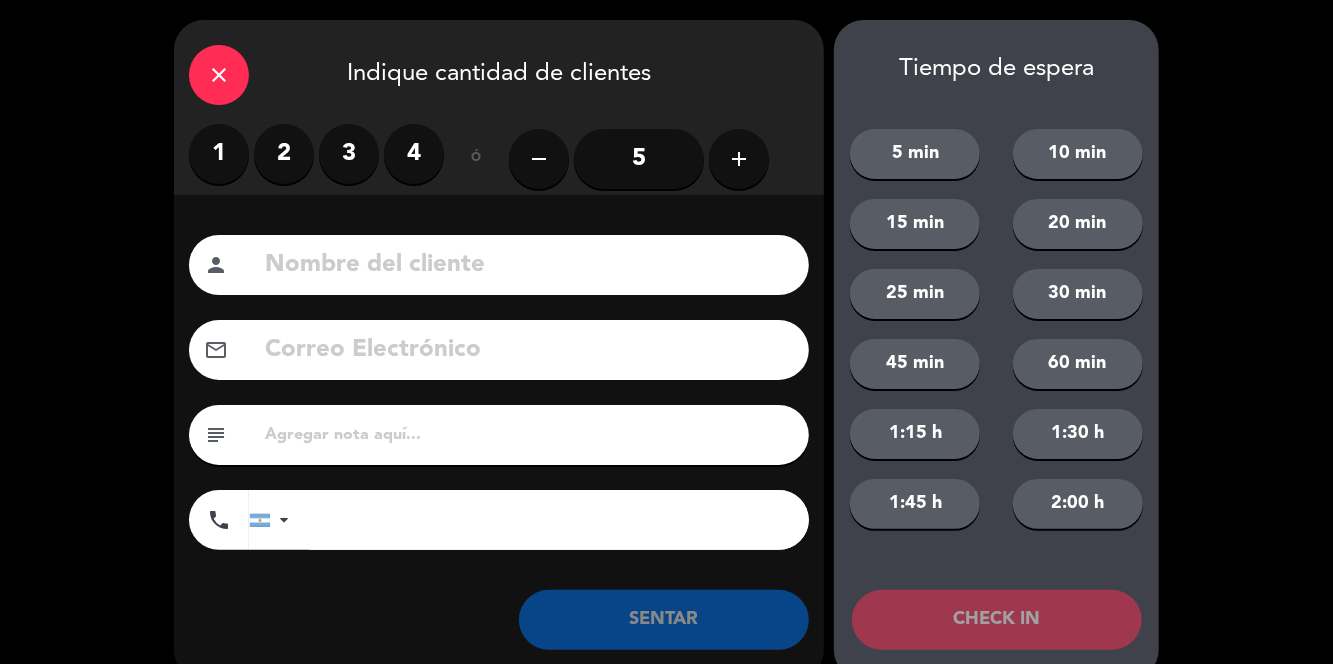 click on "2" at bounding box center (284, 154) 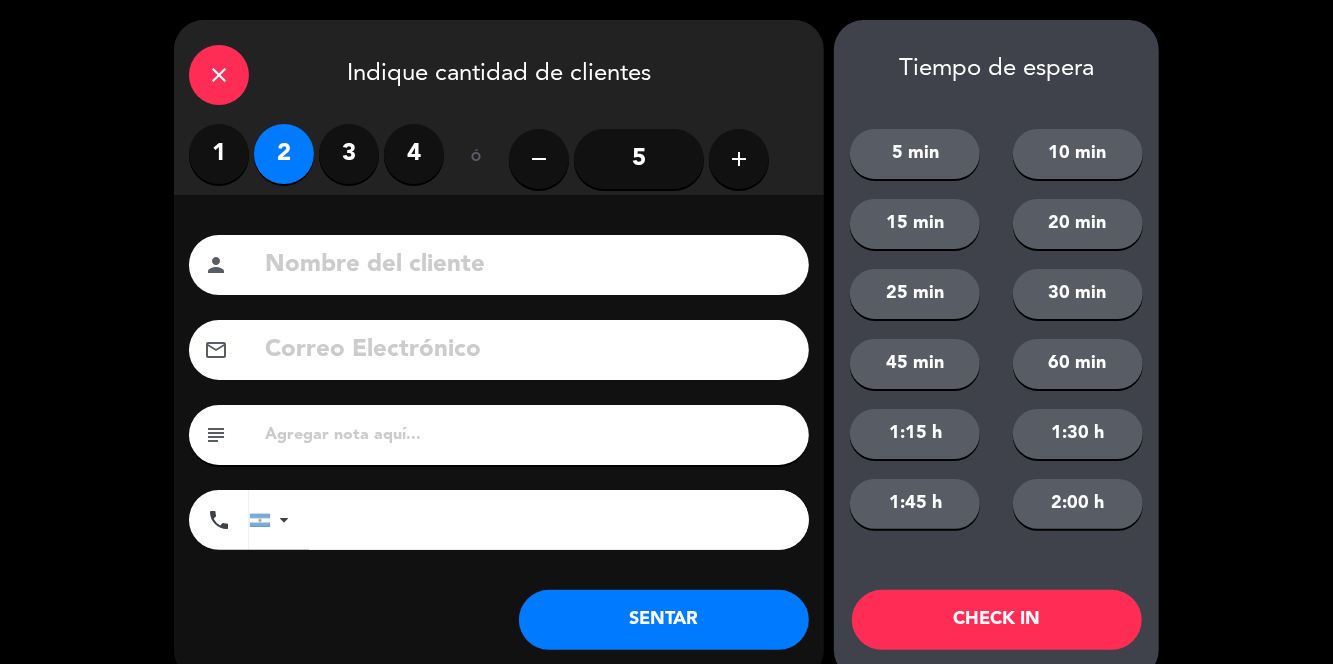 click on "SENTAR" 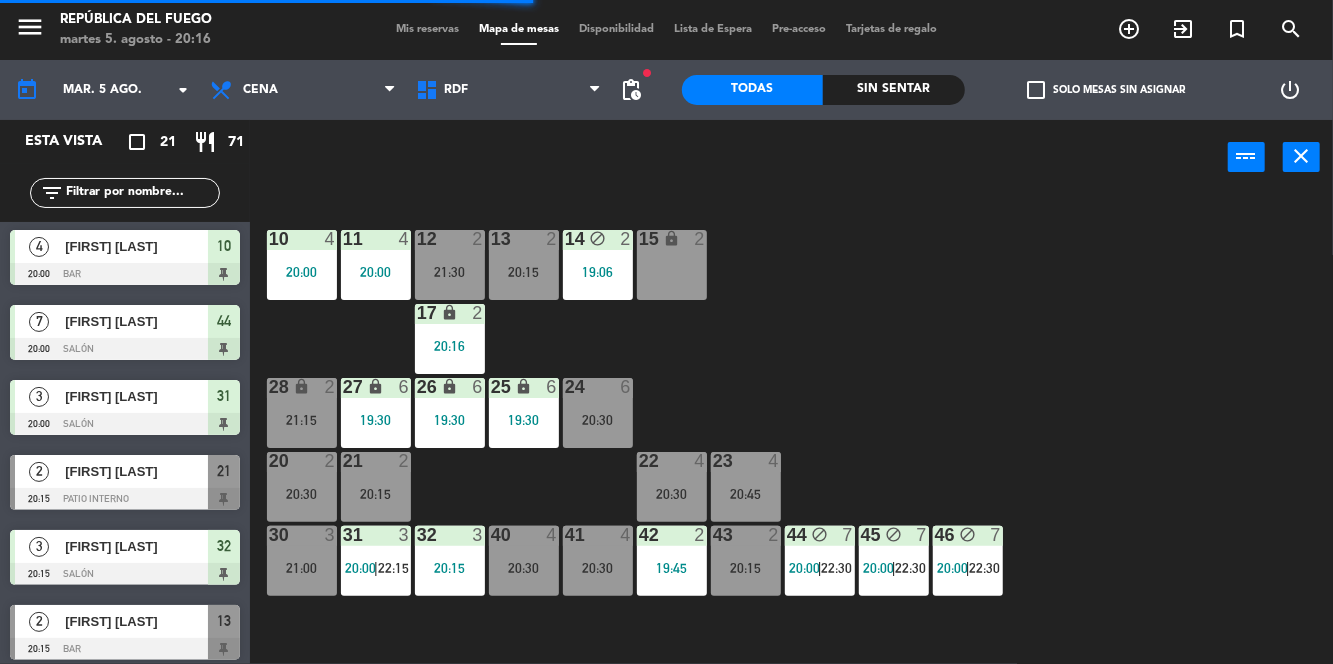 scroll, scrollTop: 0, scrollLeft: 0, axis: both 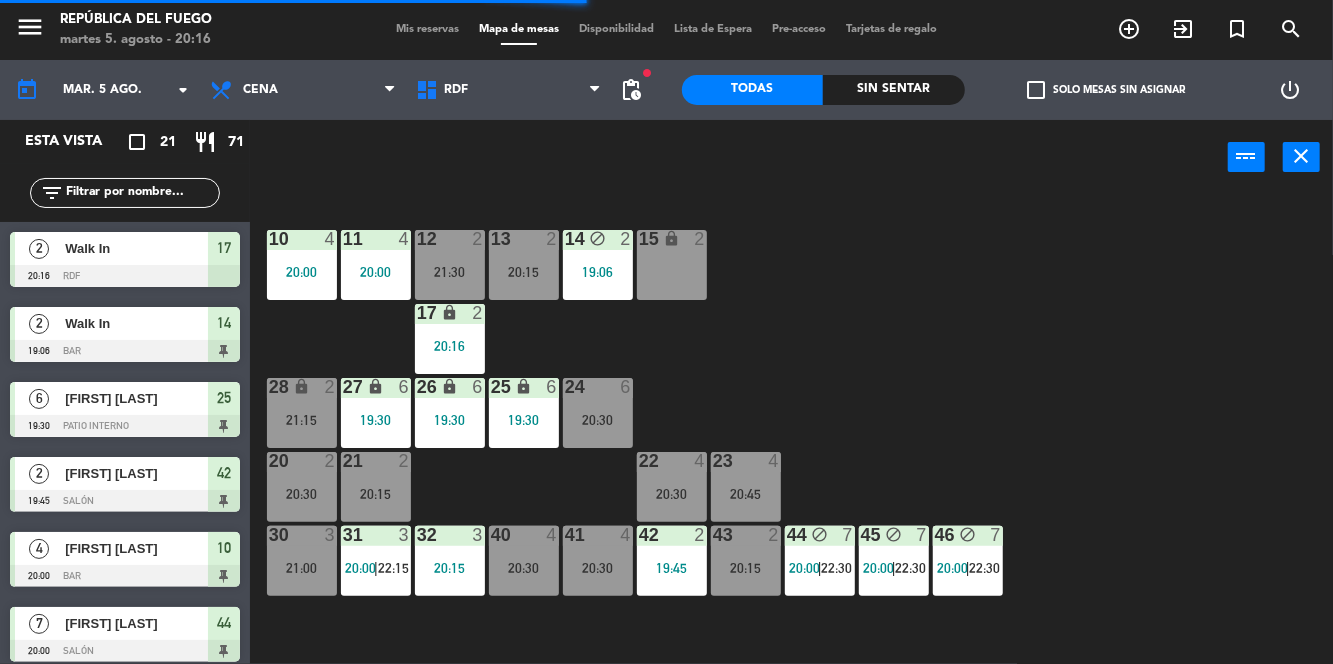click on "10  4   20:00  11  4   20:00  12  2   21:30  13  2   20:15  14 block  2   19:06  15 lock  2  17 lock  2  24  6   20:30  25 lock  6   19:30  27 lock  6   19:30  26 lock  6   19:30  28 lock  2   21:15  20  2   20:30  21  2   20:15  22  4   20:30  23  4   20:45  30  3   21:00  31  3   20:00    |    22:15     32  3   20:15  40  4   20:30  41  4   20:30  42  2   19:45  43  2   20:15  44 block  7   20:00    |    22:30     45 block  7   20:00    |    22:30     46 block  7   20:00    |    22:30     1 lock  1  2 lock  1  3 lock  1  4 lock  1  5 lock  1  6 lock  1  72 lock  4  70 lock  4  71 lock  4  50 lock  2  51 lock  2  52 lock  2" 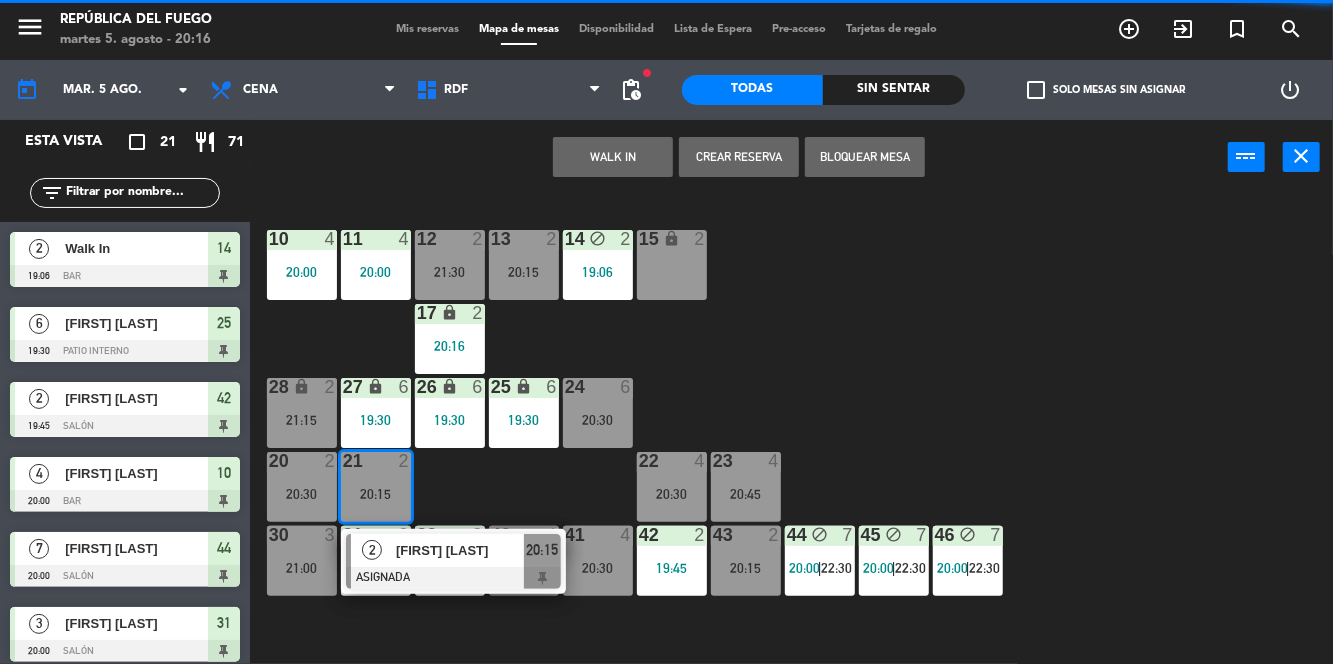 click on "10  4   20:00  11  4   20:00  12  2   20:15  13  2   21:30  14 block  2   19:06  15 lock  2  17 lock  2   20:16  24  6   20:30  25 lock  6   19:30  27 lock  6   19:30  26 lock  6   19:30  28 lock  2   21:15  20  2   20:30  21  2   20:15  22  4   20:30  23  4   20:45  30  3   21:00  31  3   20:00    |    22:15     32  3   20:15  40  4   20:30  41  4   20:30  42  2   19:45  43  2   20:15  44 block  7   20:00    |    22:30     45 block  7   20:00    |    22:30     46 block  7   20:00    |    22:30     1 lock  3   20:24  2 lock  3   20:24  3 lock  3   20:24  4 lock  1  5 lock  1  6 lock  1  72 lock  4  70 lock  4  71 lock  4  50 lock  2  51 lock  2  52 lock  2" 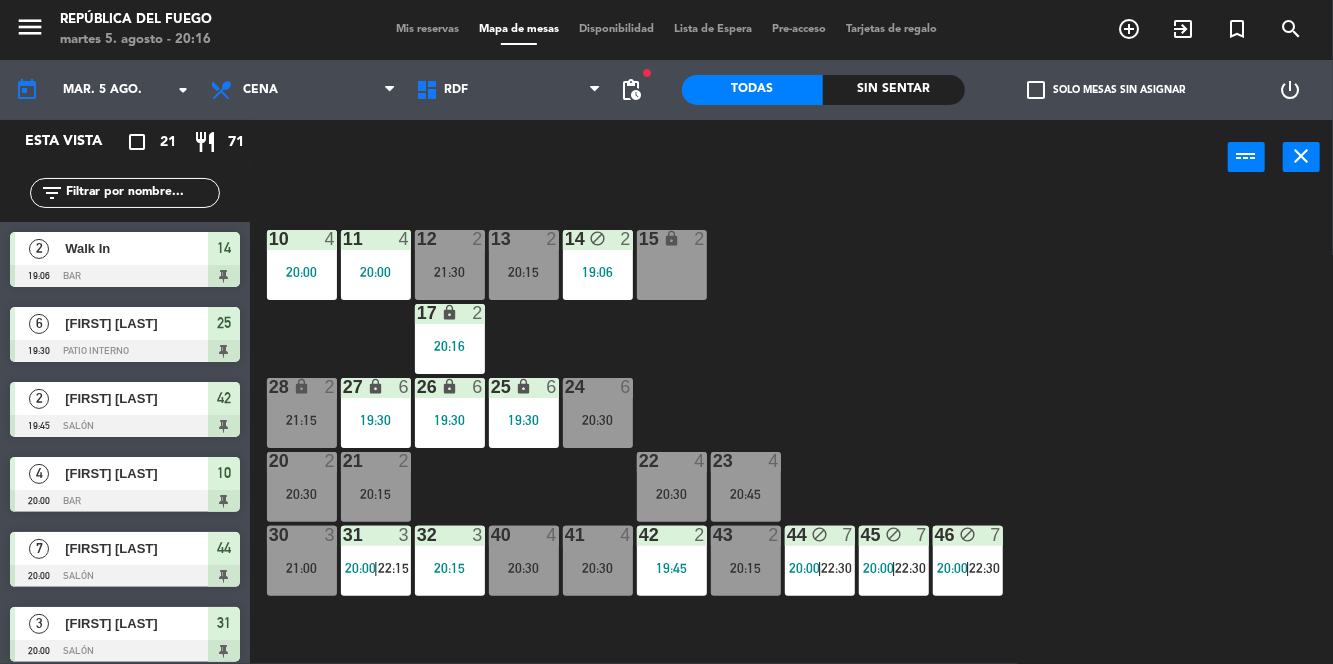 click on "20:30" at bounding box center (302, 494) 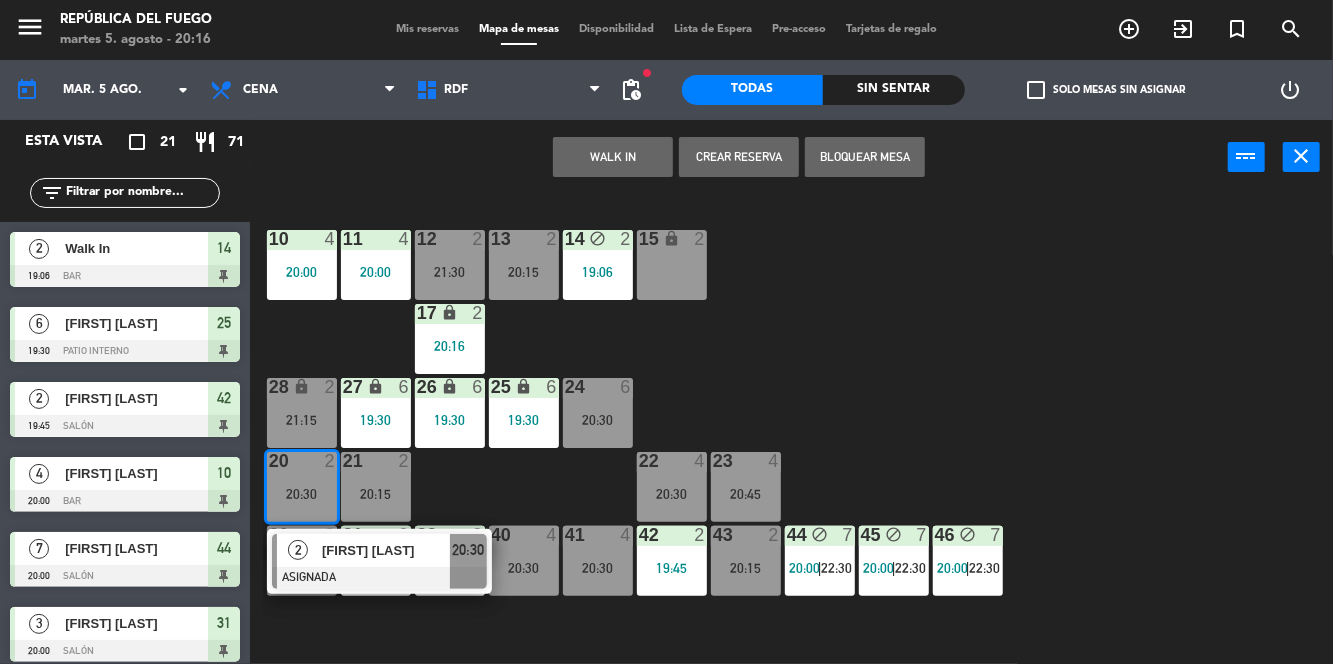 click on "10  4   20:00  11  4   20:00  12  2   21:30  13  2   20:15  14 block  2   19:06  15 lock  2  17 lock  2   20:16  24  6   20:30  25 lock  6   19:30  27 lock  6   19:30  26 lock  6   19:30  28 lock  2   21:15  20  2   20:30   2   [FIRST] [LAST]   ASIGNADA  20:30 21  2   20:15  22  4   20:30  23  4   20:45  30  3   21:00  31  3   20:00    |    22:15     32  3   20:15  40  4   20:30  41  4   20:30  42  2   19:45  43  2   20:15  44 block  7   20:00    |    22:30     45 block  7   20:00    |    22:30     46 block  7   20:00    |    22:30     1 lock  1  2 lock  1  3 lock  1  4 lock  1  5 lock  1  6 lock  1  72 lock  4  70 lock  4  71 lock  4  50 lock  2  51 lock  2  52 lock  2" 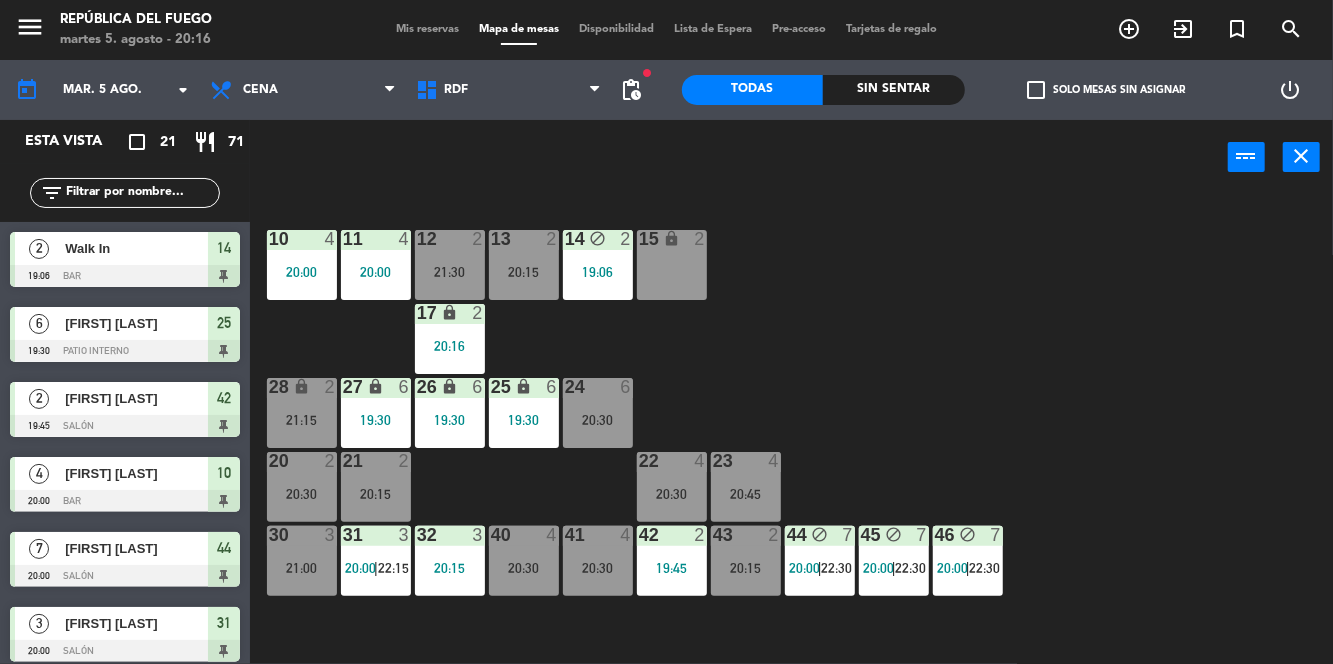 click on "20:15" at bounding box center [524, 272] 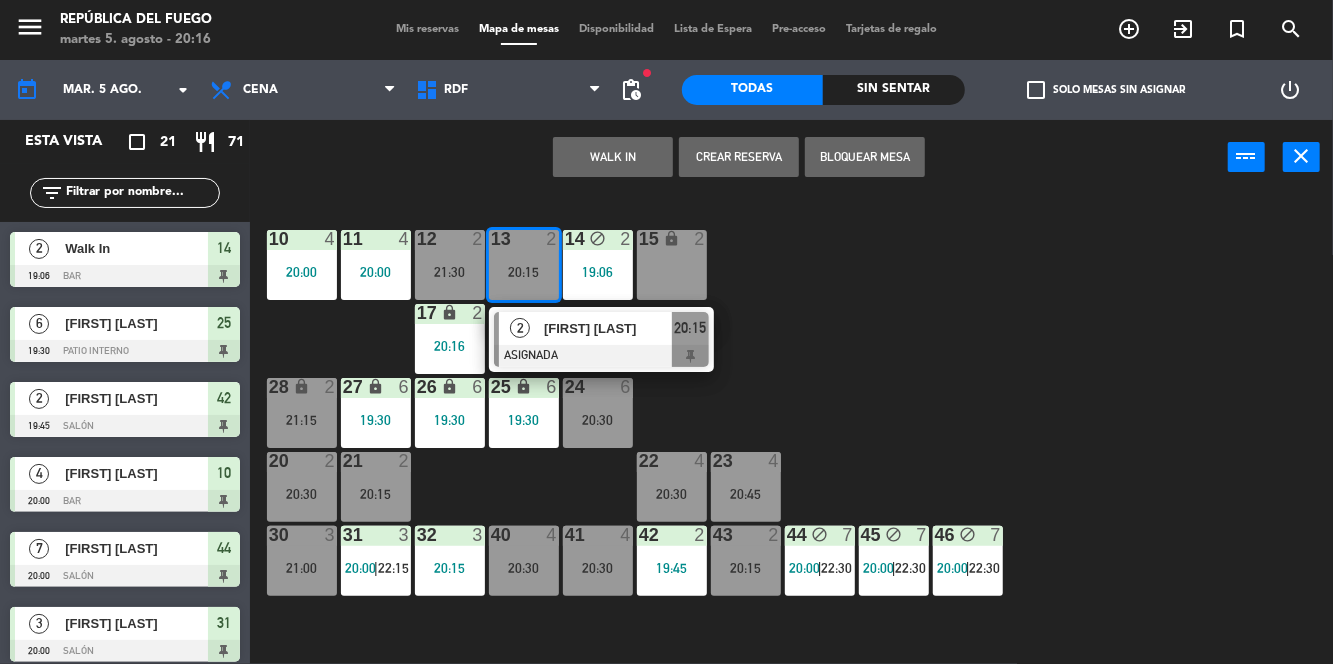 click on "21  2   20:15" at bounding box center (376, 487) 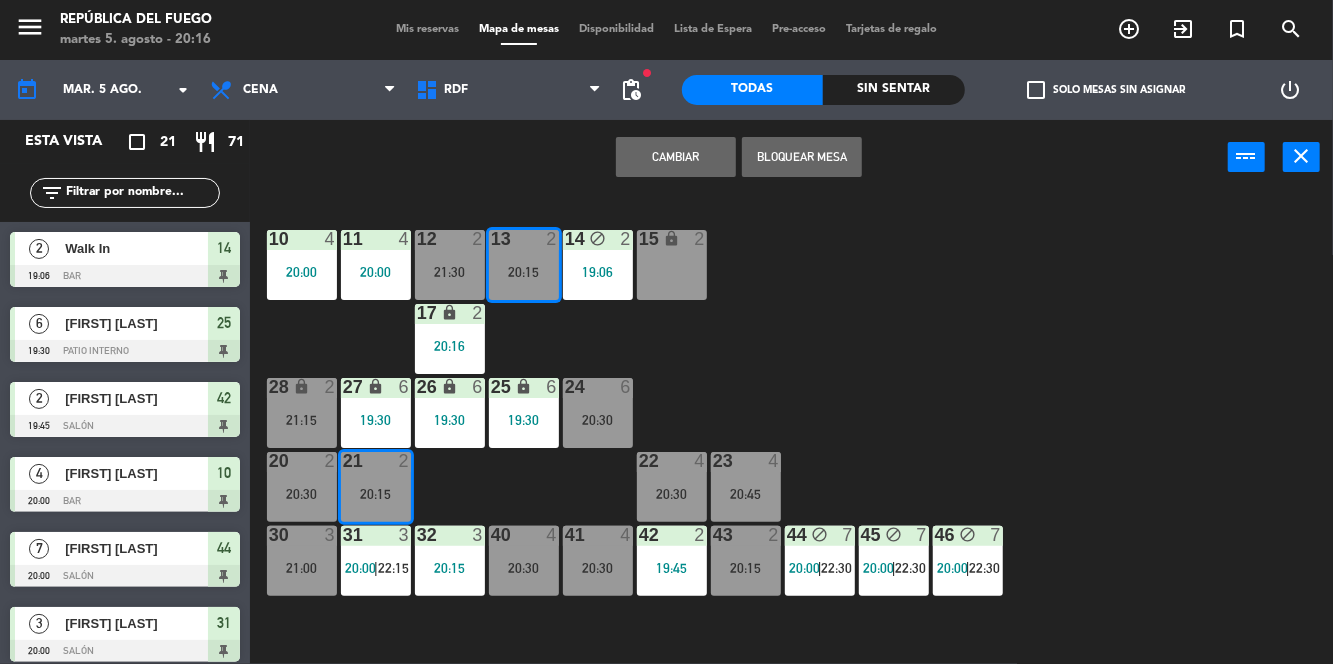 click on "Cambiar" at bounding box center (676, 157) 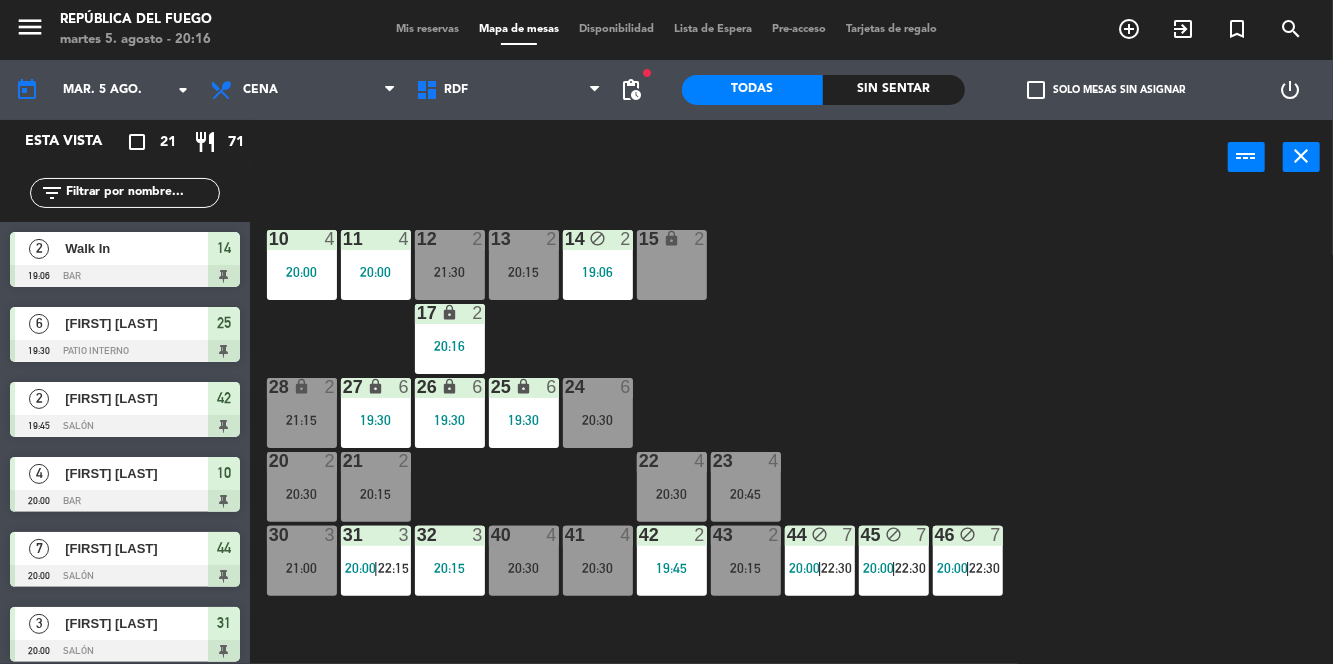 click on "21  2   20:15" at bounding box center (376, 487) 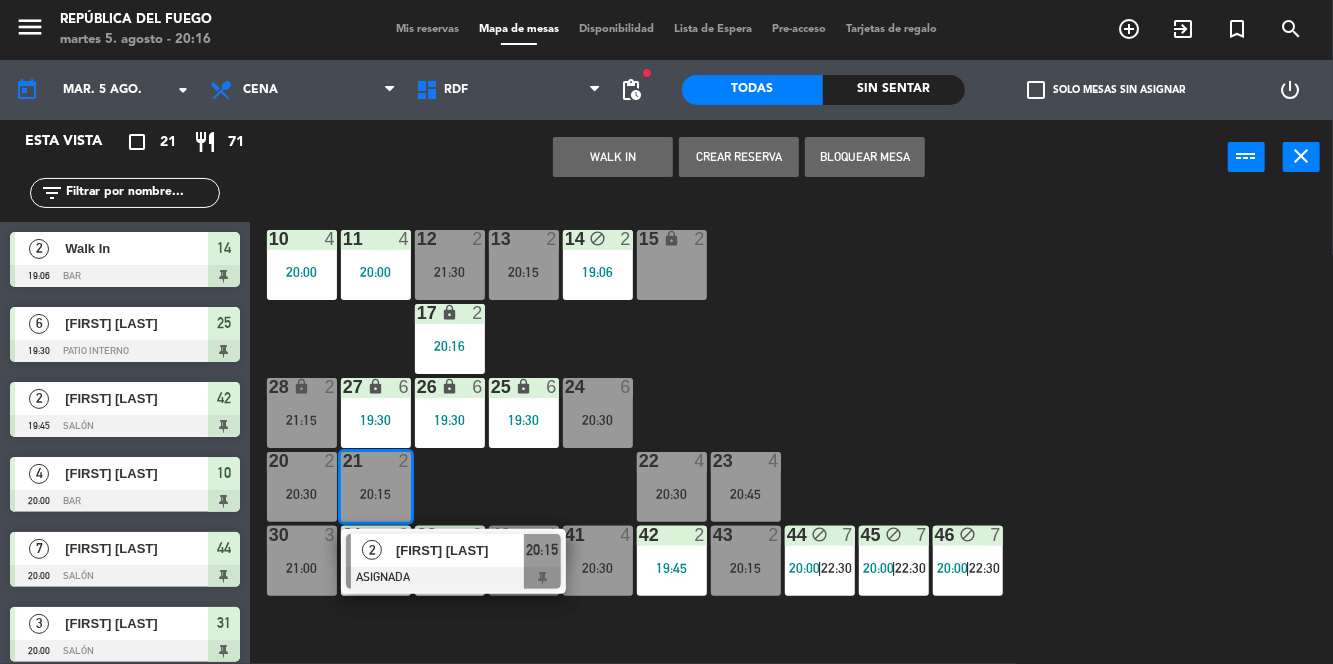 click at bounding box center [453, 578] 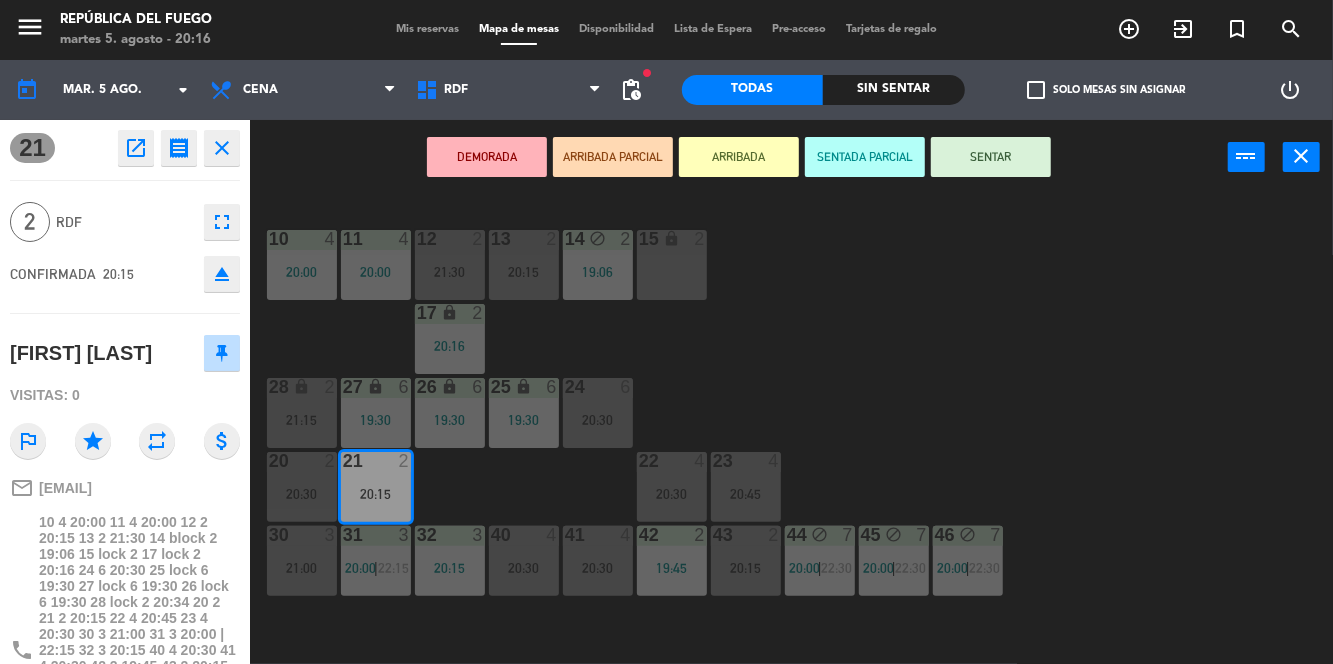click on "SENTAR" at bounding box center [991, 157] 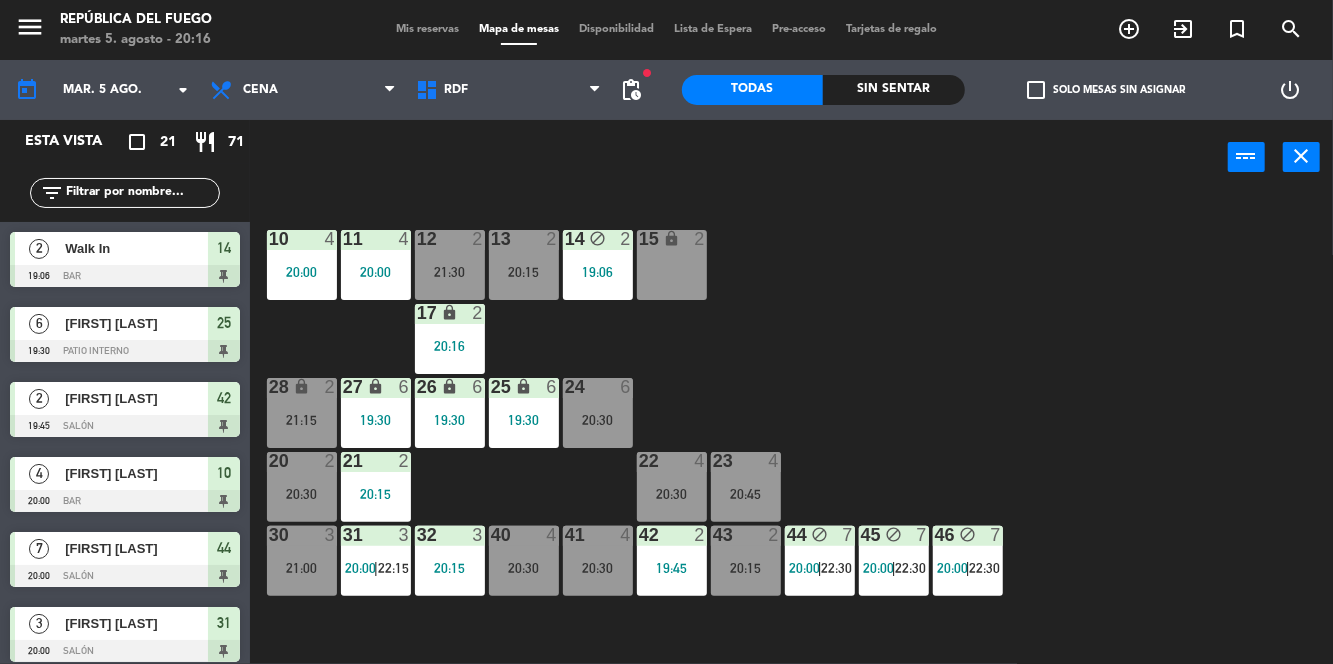 scroll, scrollTop: 0, scrollLeft: 0, axis: both 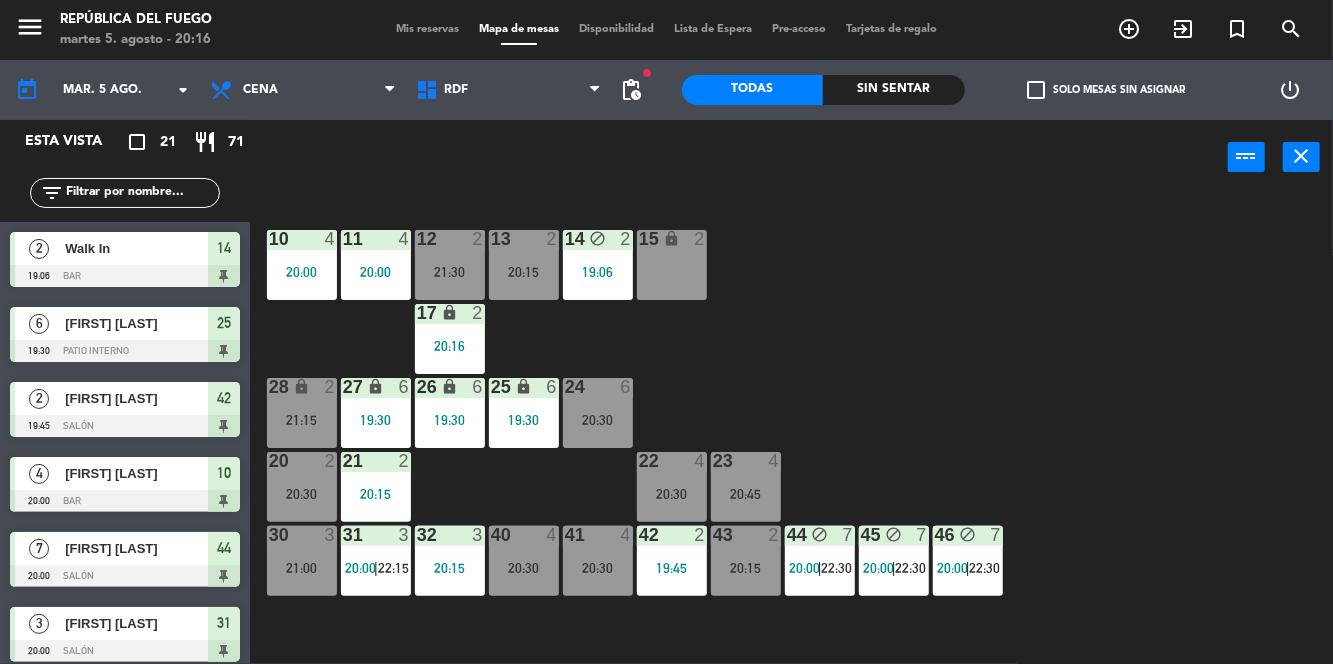 click on "10  4   20:00  11  4   20:00  12  2   21:30  13  2   20:15  14 block  2   19:06  15 lock  2  17 lock  2  24  6   20:30  25 lock  6   19:30  27 lock  6   19:30  26 lock  6   19:30  28 lock  2   21:15  20  2   20:30  21  2   20:15  22  4   20:30  23  4   20:45  30  3   21:00  31  3   20:00    |    22:15     32  3   20:15  40  4   20:30  41  4   20:30  42  2   19:45  43  2   20:15  44 block  7   20:00    |    22:30     45 block  7   20:00    |    22:30     46 block  7   20:00    |    22:30     1 lock  1  2 lock  1  3 lock  1  4 lock  1  5 lock  1  6 lock  1  72 lock  4  70 lock  4  71 lock  4  50 lock  2  51 lock  2  52 lock  2" 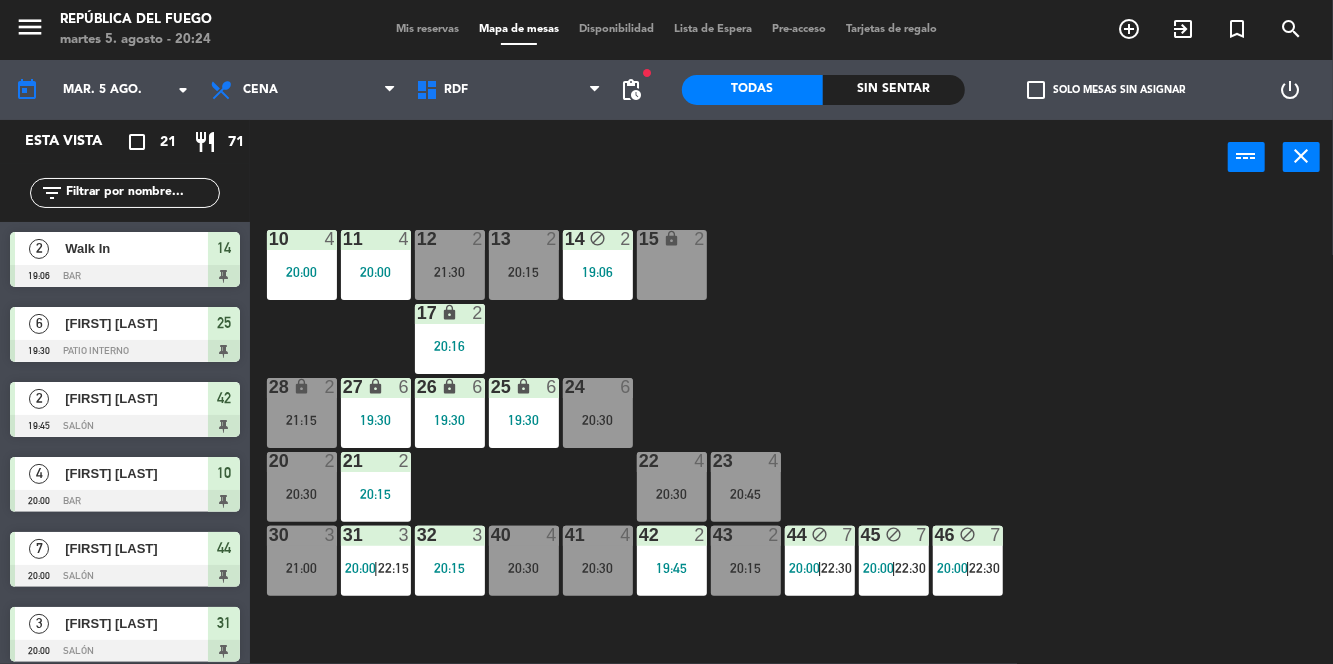 click on "10  4   20:00  11  4   20:00  12  2   21:30  13  2   20:15  14 block  2   19:06  15 lock  2  17 lock  2  24  6   20:30  25 lock  6   19:30  27 lock  6   19:30  26 lock  6   19:30  28 lock  2   21:15  20  2   20:30  21  2   20:15  22  4   20:30  23  4   20:45  30  3   21:00  31  3   20:00    |    22:15     32  3   20:15  40  4   20:30  41  4   20:30  42  2   19:45  43  2   20:15  44 block  7   20:00    |    22:30     45 block  7   20:00    |    22:30     46 block  7   20:00    |    22:30     1 lock  1  2 lock  1  3 lock  1  4 lock  1  5 lock  1  6 lock  1  72 lock  4  70 lock  4  71 lock  4  50 lock  2  51 lock  2  52 lock  2" 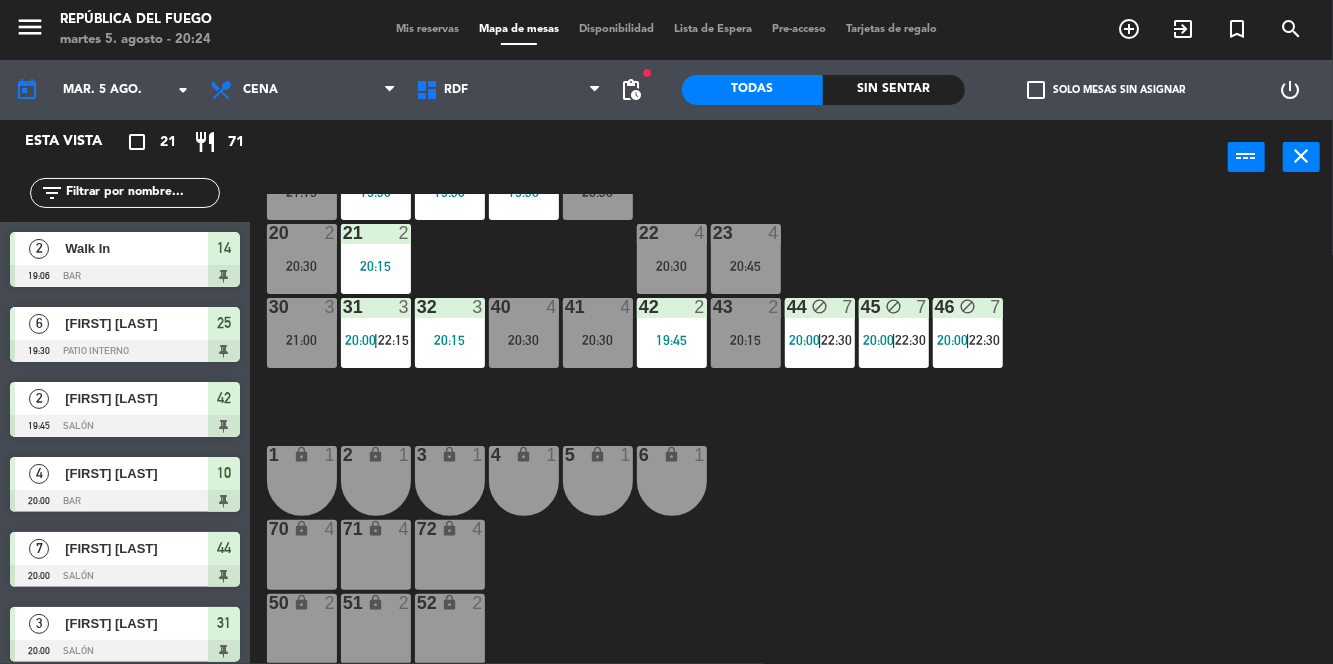 click on "1 lock  1" at bounding box center [302, 481] 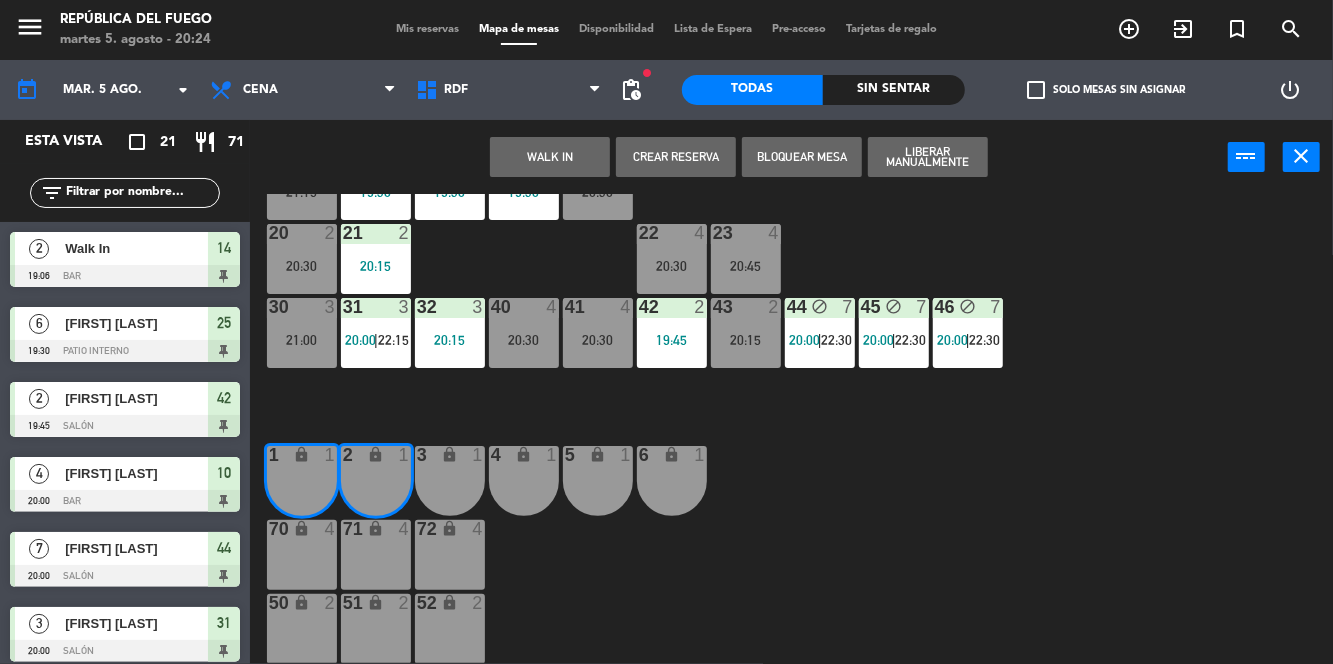 click on "lock" at bounding box center [449, 454] 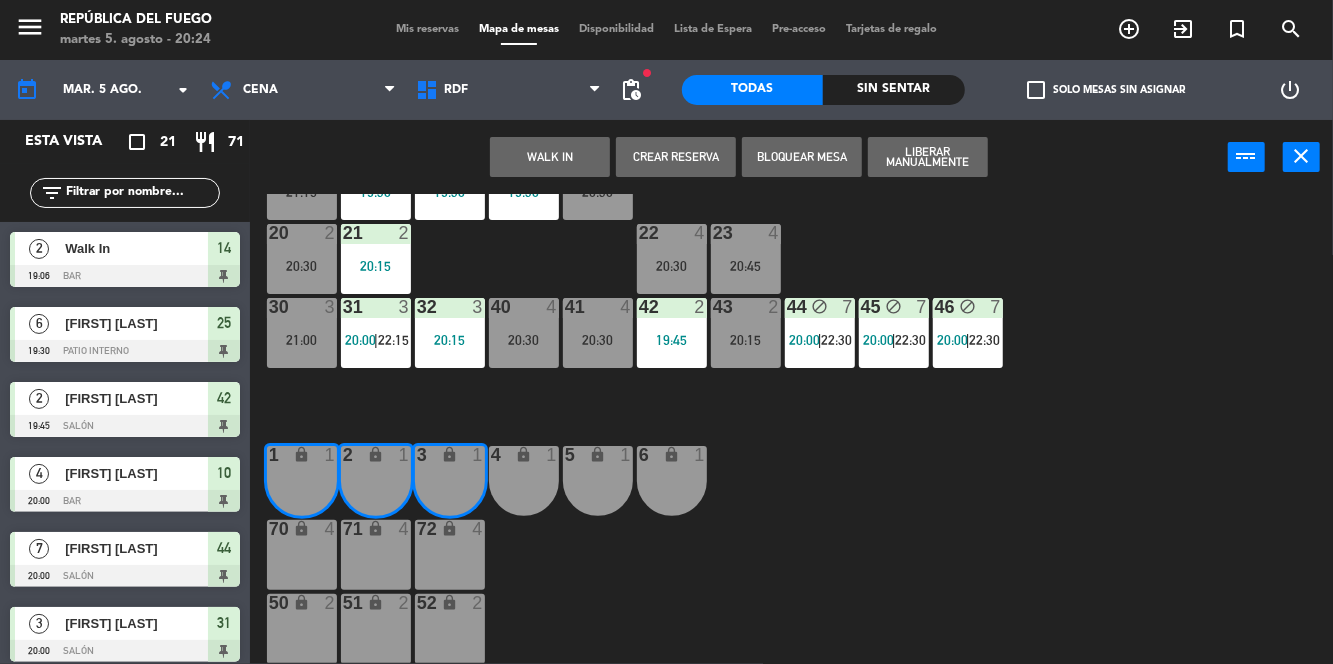 click on "WALK IN" at bounding box center [550, 157] 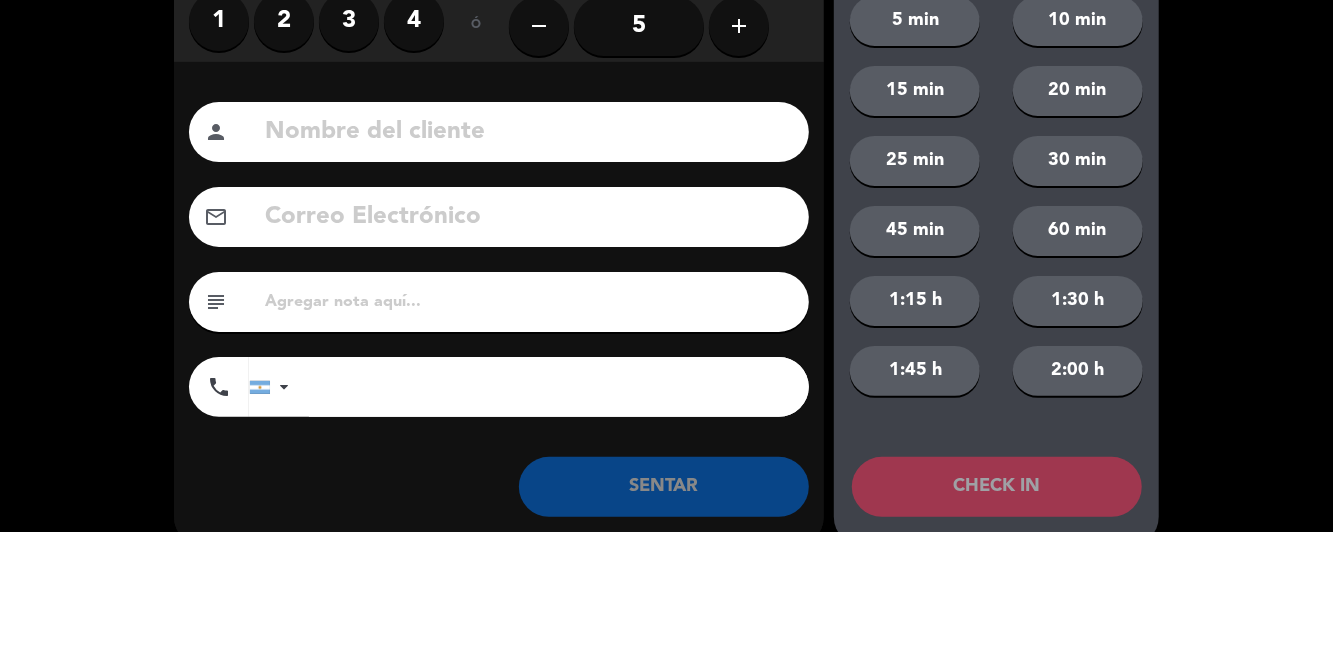 click on "3" at bounding box center (349, 154) 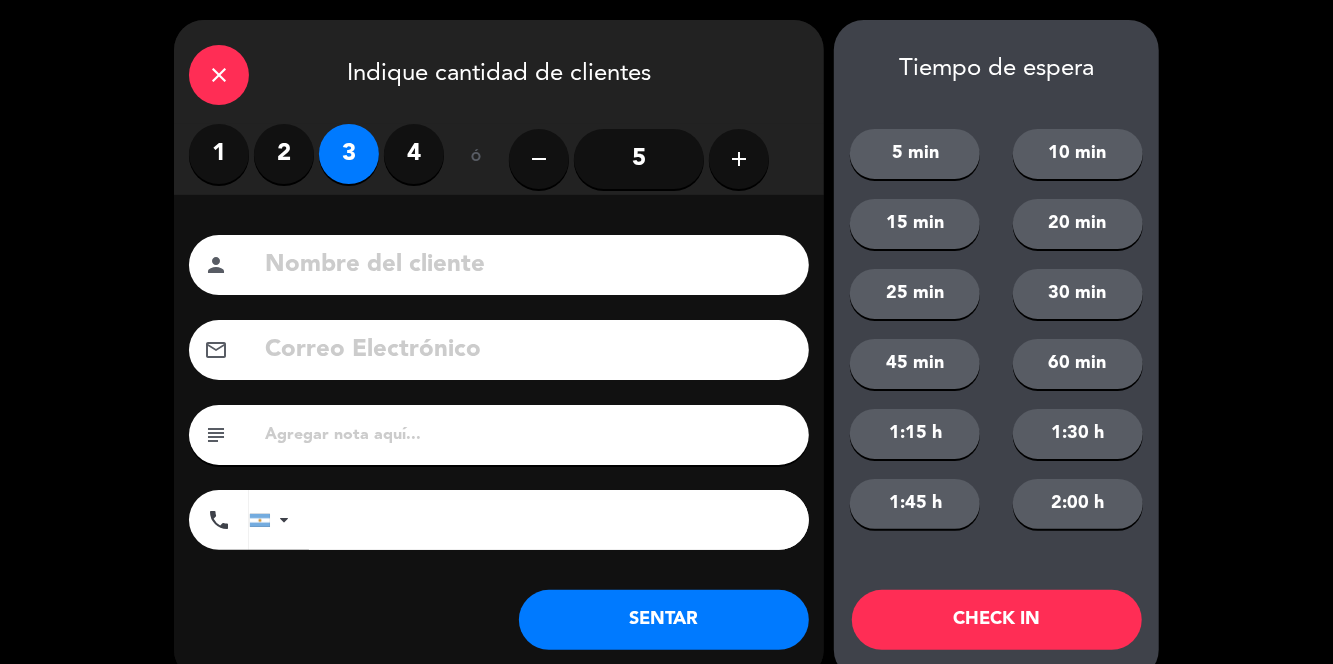 click on "SENTAR" 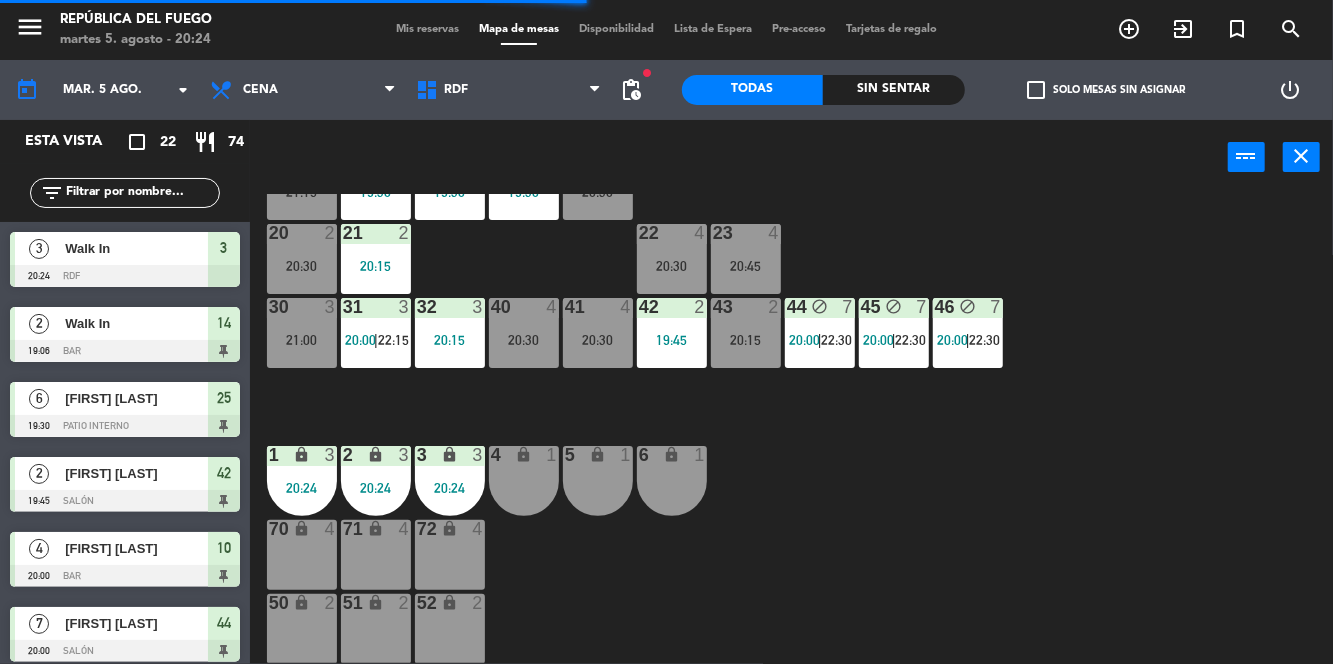 click on "10  4   20:00  11  4   20:00  12  2   21:30  13  2   20:15  14 block  2   19:06  15 lock  2  17 lock  2   20:16  24  6   20:30  25 lock  6   19:30  27 lock  6   19:30  26 lock  6   19:30  28 lock  2   21:15  20  2   20:30  21  2   20:15  22  4   20:30  23  4   20:45  30  3   21:00  31  3   20:00    |    22:15     32  3   20:15  40  4   20:30  41  4   20:30  42  2   19:45  43  2   20:15  44 block  7   20:00    |    22:30     45 block  7   20:00    |    22:30     46 block  7   20:00    |    22:30     1 lock  3   20:24  2 lock  3   20:24  3 lock  3   20:24  4 lock  1  5 lock  1  6 lock  1  72 lock  4  70 lock  4  71 lock  4  50 lock  2  51 lock  2  52 lock  2" 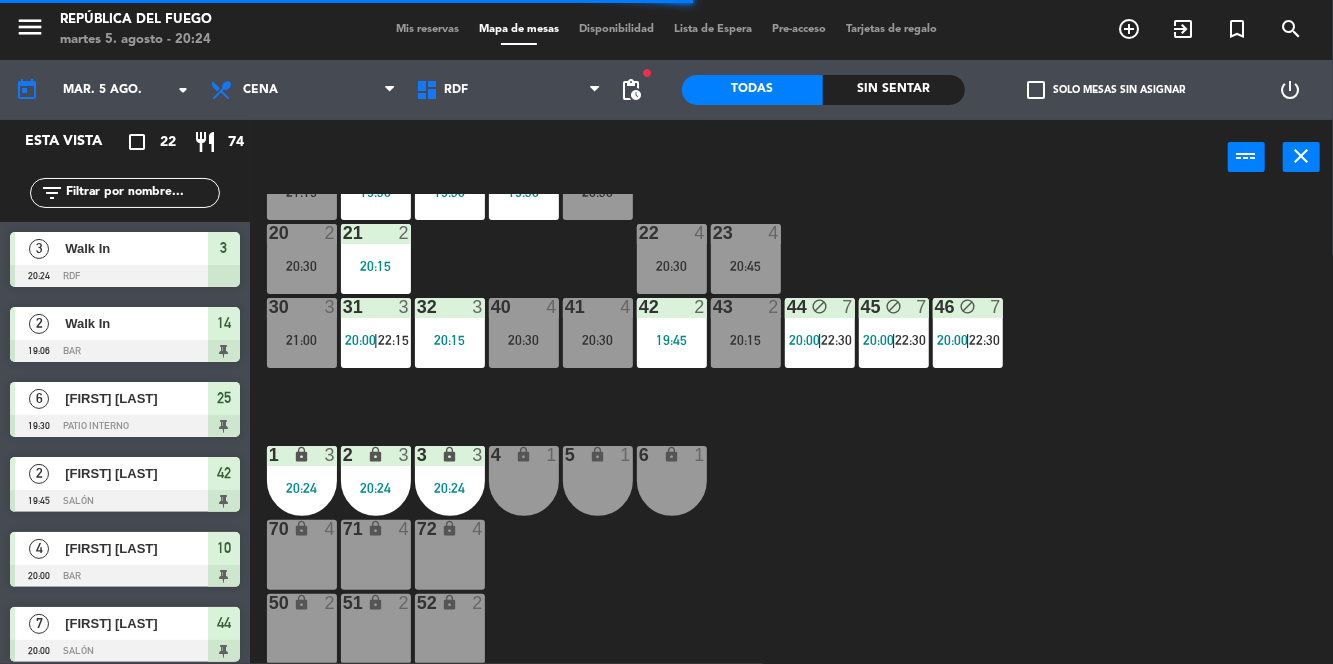 scroll, scrollTop: 0, scrollLeft: 0, axis: both 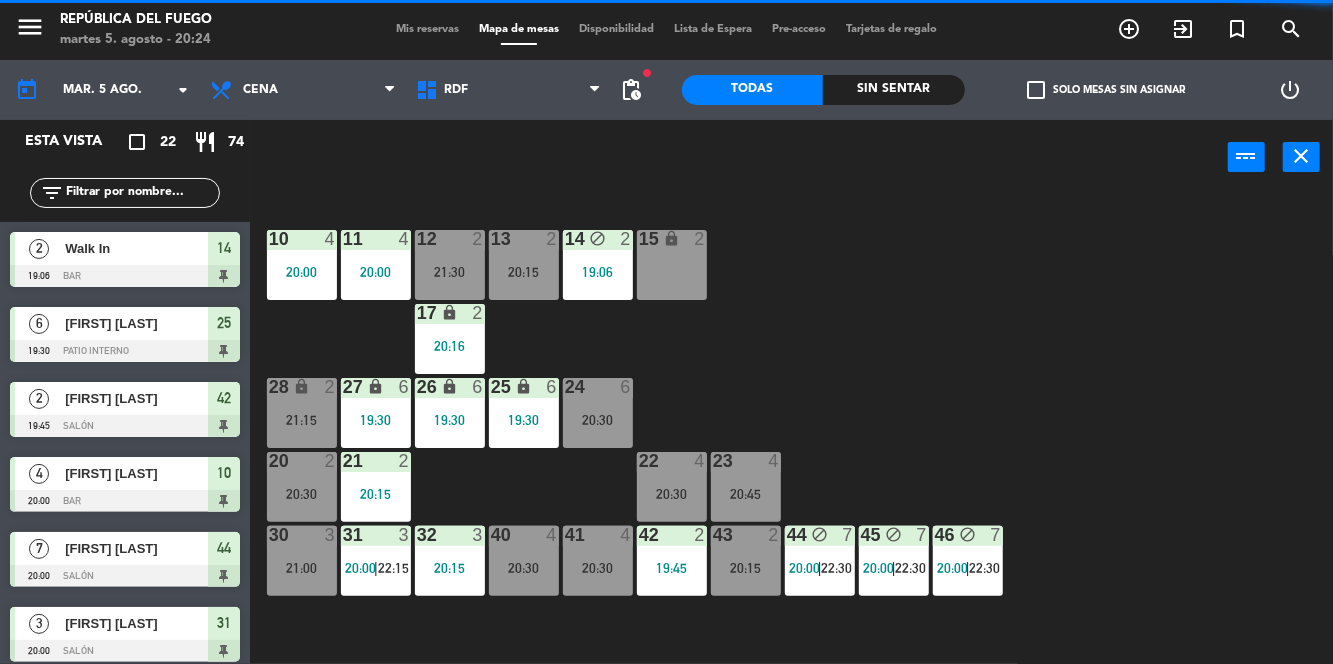 click on "12  2   21:30" at bounding box center [450, 265] 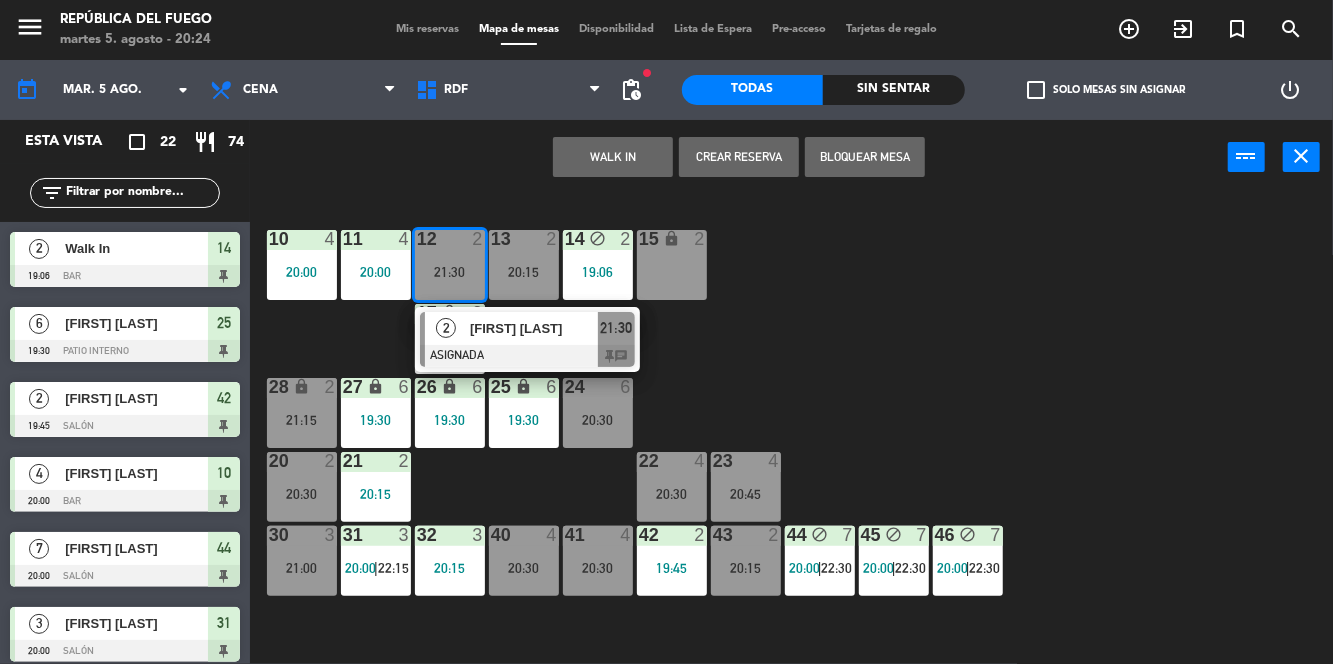click on "10  4   20:00  11  4   20:00  12  2   21:30  13  2   20:15   2   [FIRST] [LAST]   ASIGNADA  21:30 chat 13  2   20:15  14 block  2   19:06  15 lock  2  17 lock  2   20:16  24  6   20:30  25 lock  6   19:30  27 lock  6   19:30  26 lock  6   19:30  28 lock  2   21:15  20  2   20:30  21  2   20:15  22  4   20:30  23  4   20:45  30  3   21:00  31  3   20:00    |    22:15     32  3   20:15  40  4   20:30  41  4   20:30  42  2   19:45  43  2   20:15  44 block  7   20:00    |    22:30     45 block  7   20:00    |    22:30     46 block  7   20:00    |    22:30     1 lock  3   20:24  2 lock  3   20:24  3 lock  3   20:24  4 lock  1  5 lock  1  6 lock  1  72 lock  4  70 lock  4  71 lock  4  50 lock  2  51 lock  2  52 lock  2" 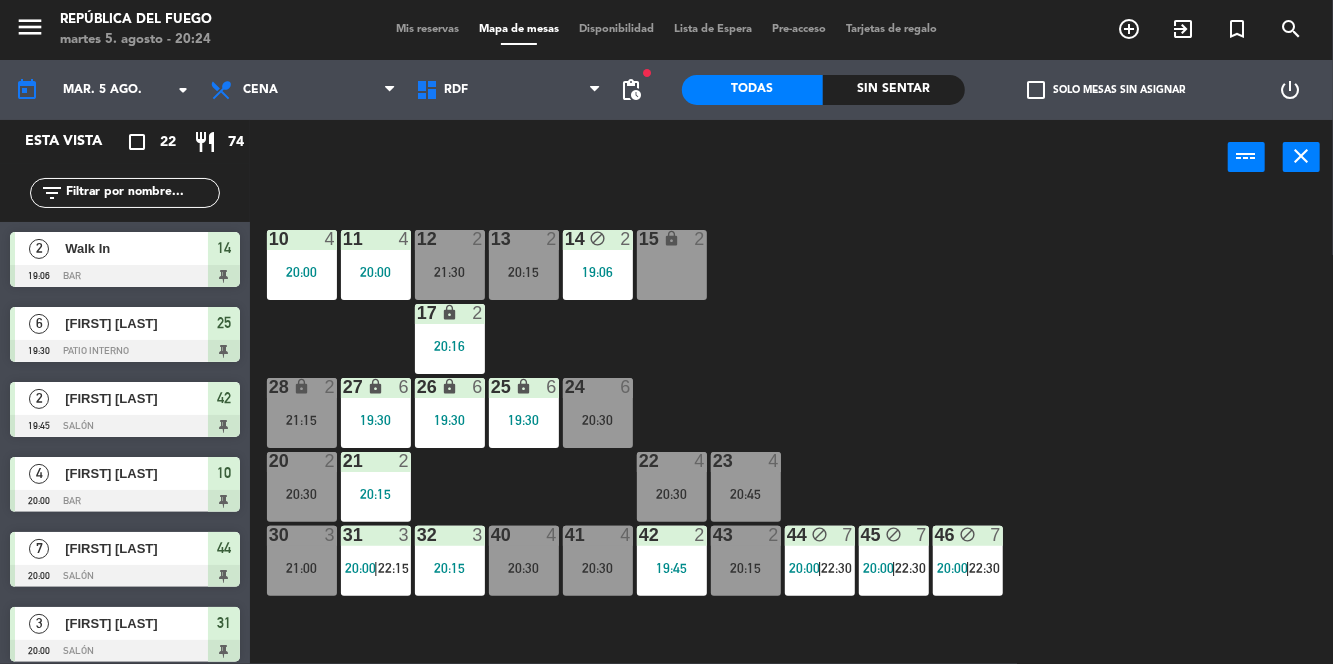 click on "20:15" at bounding box center [524, 272] 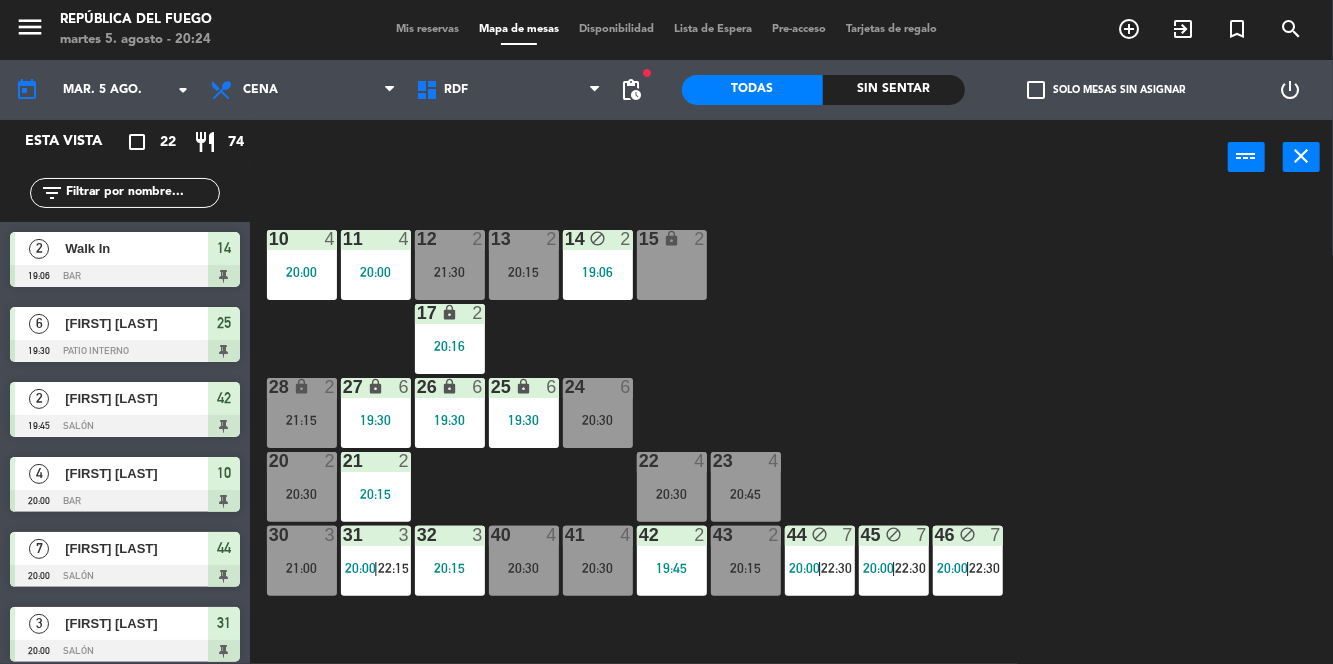click on "28 lock  2   21:15" at bounding box center [302, 413] 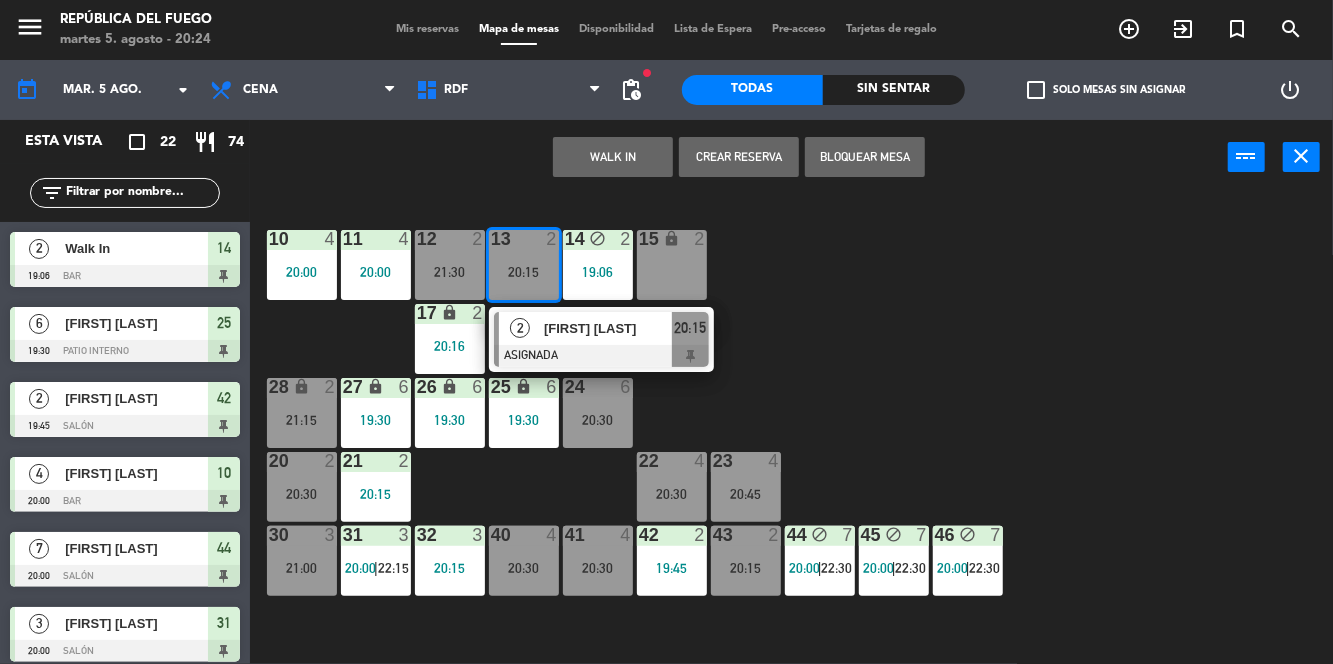 click on "20:15" at bounding box center (746, 568) 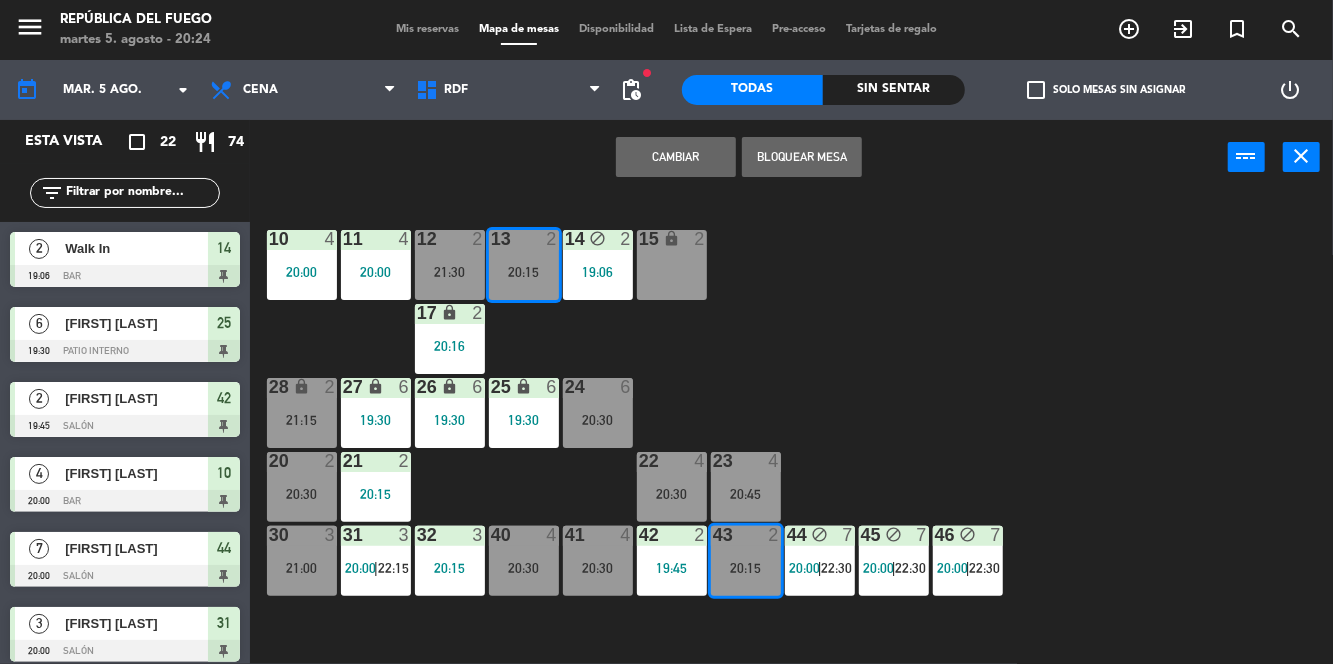 click on "Cambiar" at bounding box center (676, 157) 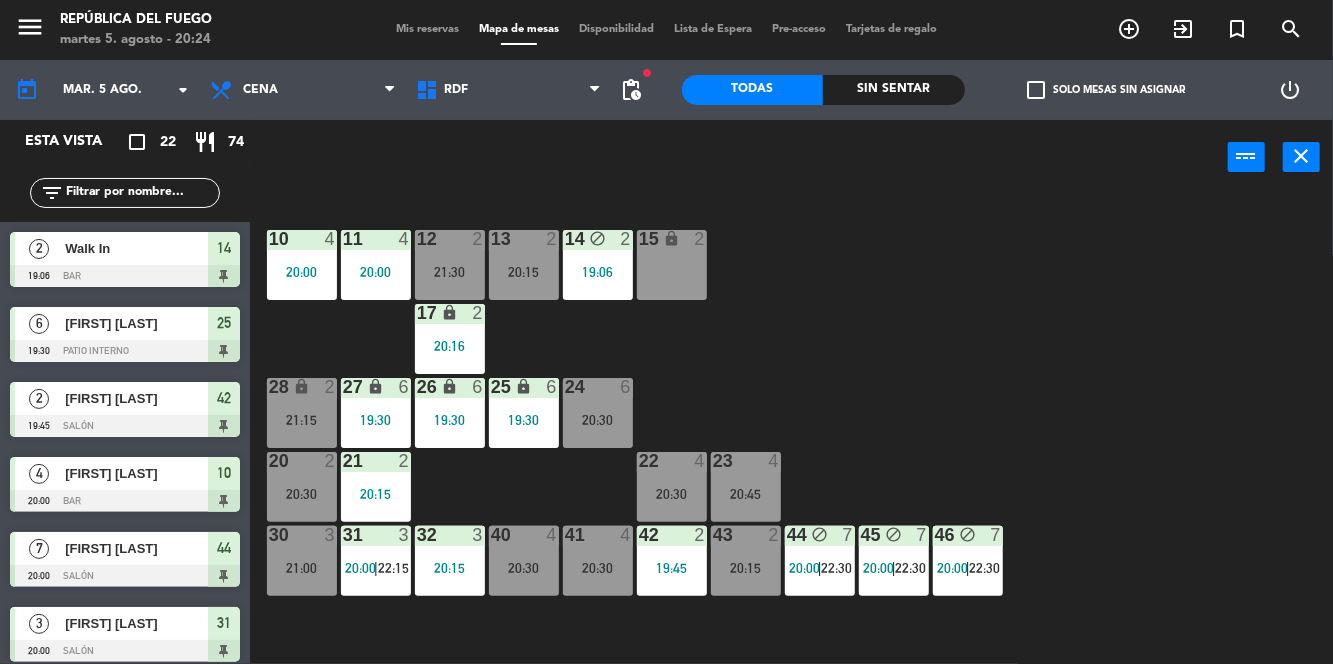 click on "43  2   20:15" at bounding box center [746, 561] 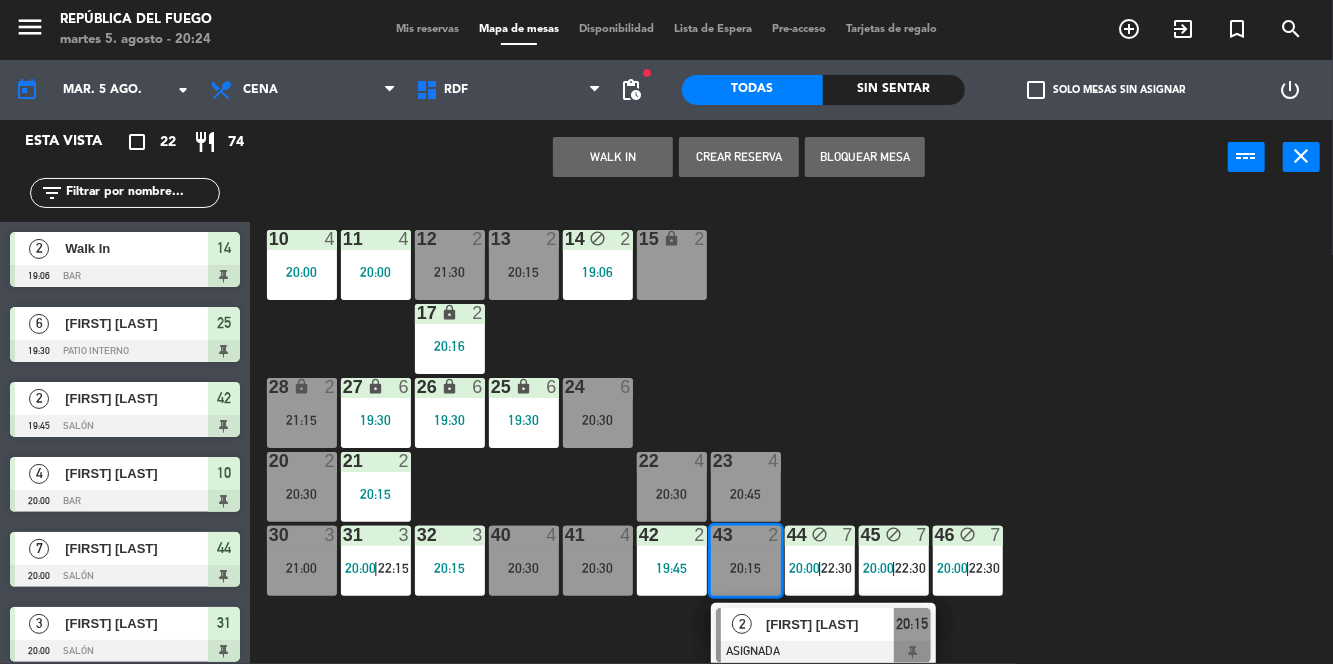 click on "[FIRST] [LAST]" at bounding box center (829, 624) 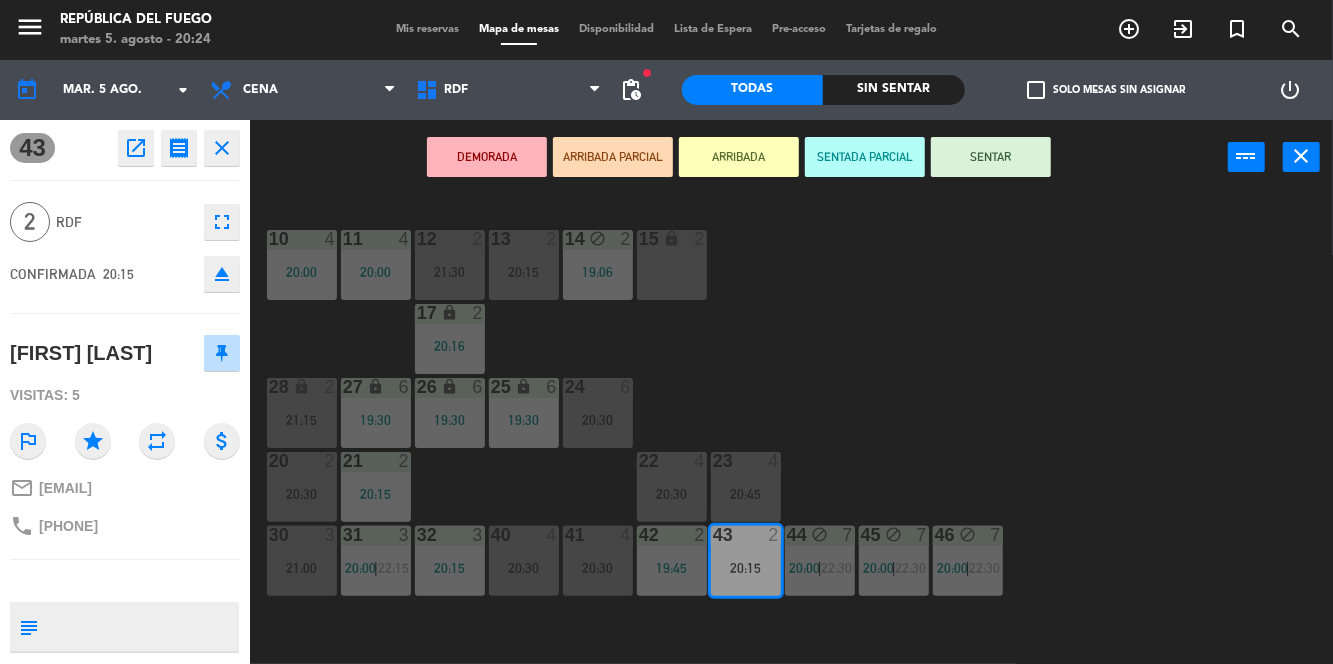 click on "SENTAR" at bounding box center (991, 157) 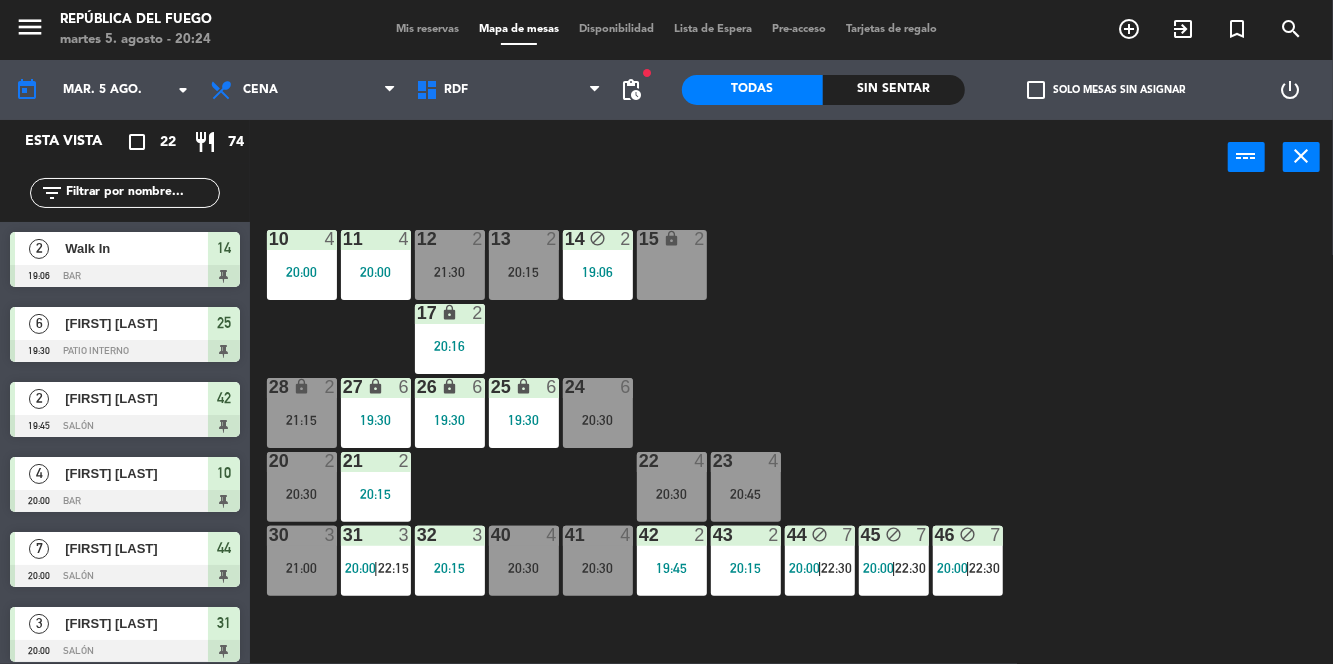 scroll, scrollTop: 0, scrollLeft: 0, axis: both 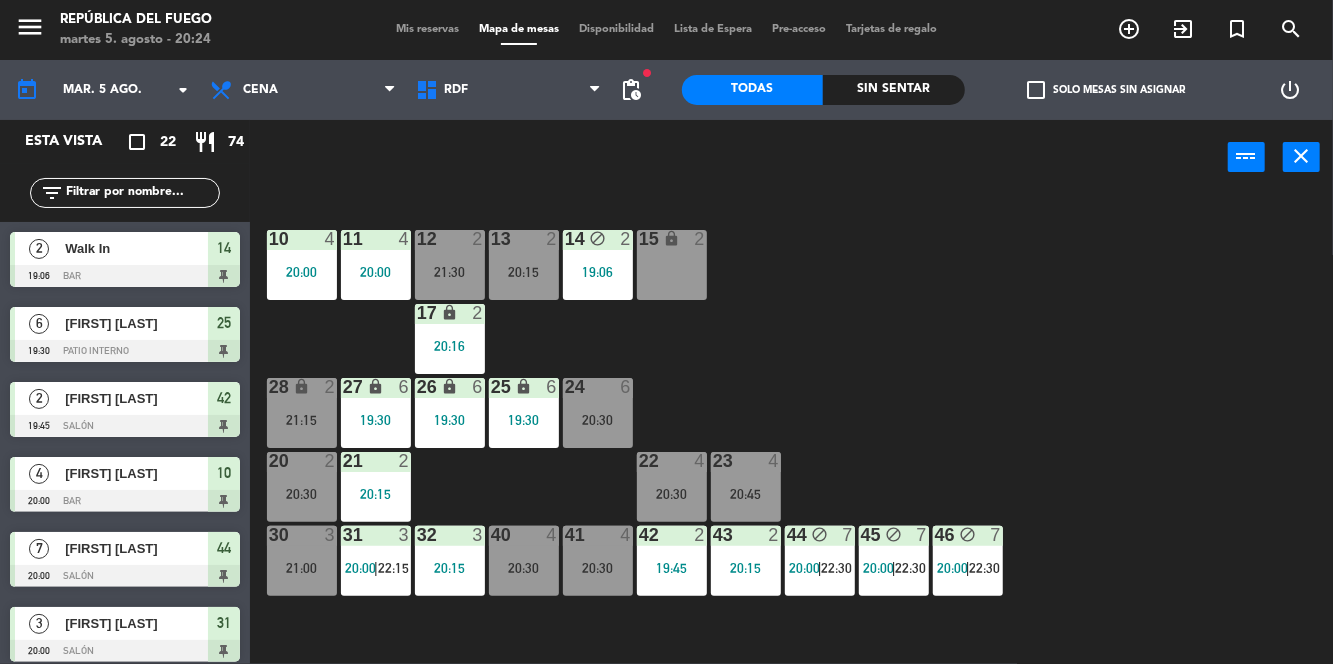 click on "13  2   20:15" at bounding box center [524, 265] 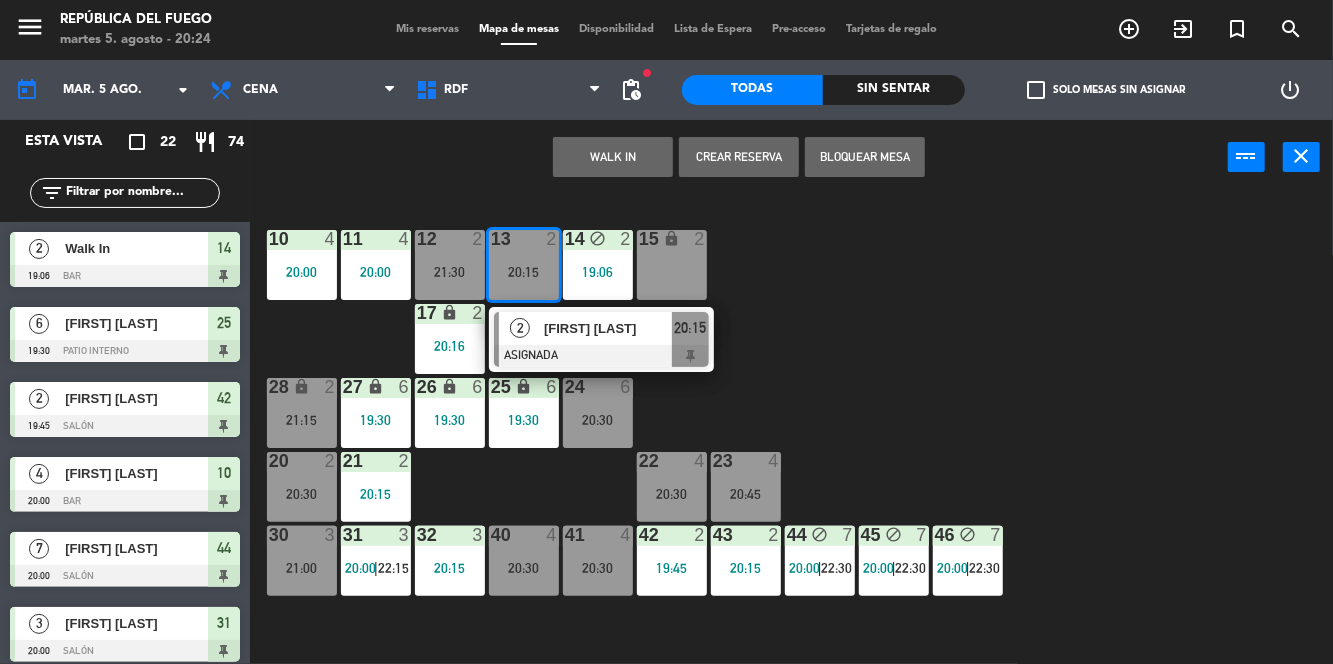 click on "10  4   20:00  11  4   20:00  12  2   21:30  13  2   20:15   2   [FIRST] [LAST]   ASIGNADA  20:15 14 block  2   19:06  15 lock  2  17 lock  2   20:16  24  6   20:30  25 lock  6   19:30  27 lock  6   19:30  26 lock  6   19:30  28 lock  2   21:15  20  2   20:30  21  2   20:15  22  4   20:30  23  4   20:45  30  3   21:00  31  3   20:00    |    22:15     32  3   20:15  40  4   20:30  41  4   20:30  42  2   19:45  43  2   20:15  44 block  7   20:00    |    22:30     45 block  7   20:00    |    22:30     46 block  7   20:00    |    22:30     1 lock  3   20:24  2 lock  3   20:24  3 lock  3   20:24  4 lock  1  5 lock  1  6 lock  1  72 lock  4  70 lock  4  71 lock  4  50 lock  2  51 lock  2  52 lock  2" 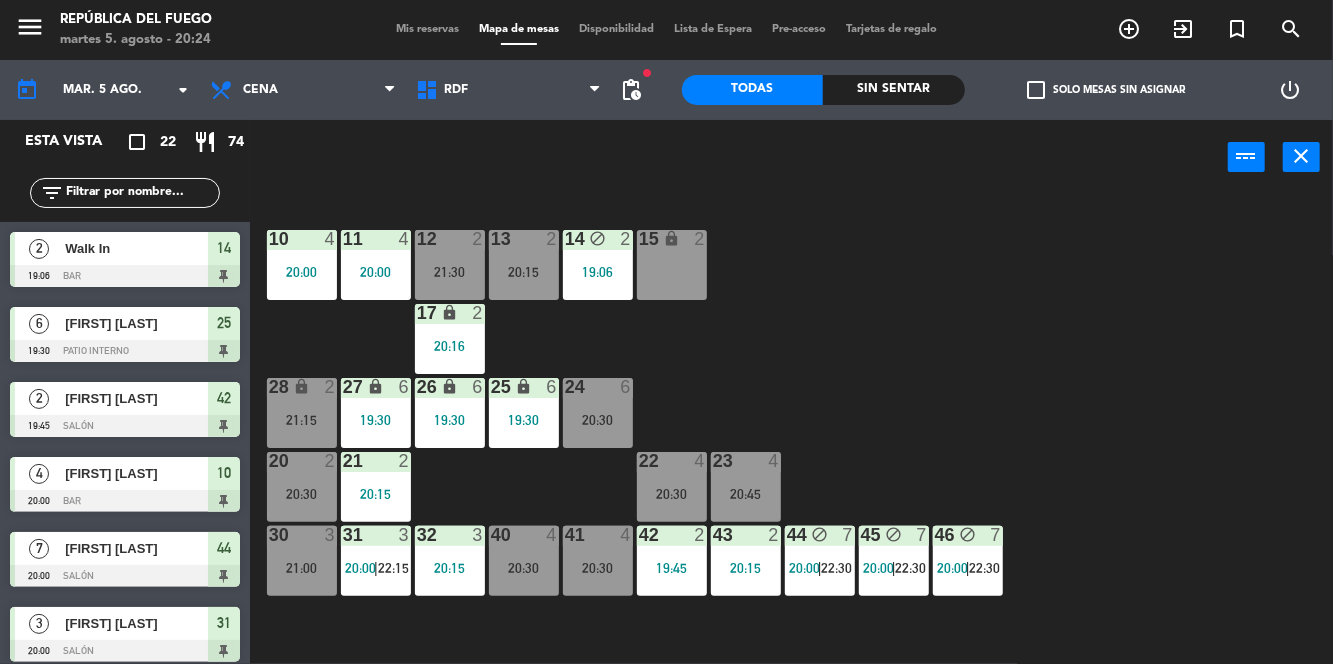 click on "20:15" at bounding box center (524, 272) 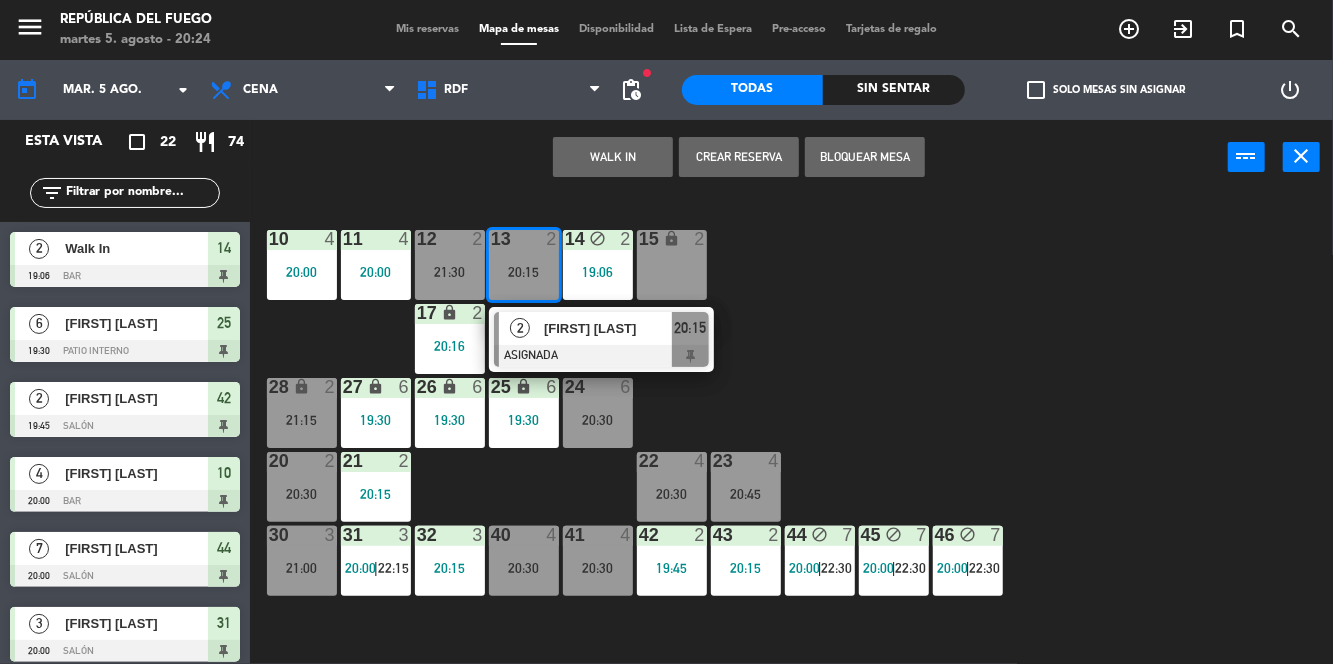 click on "12  2   21:30" at bounding box center [450, 265] 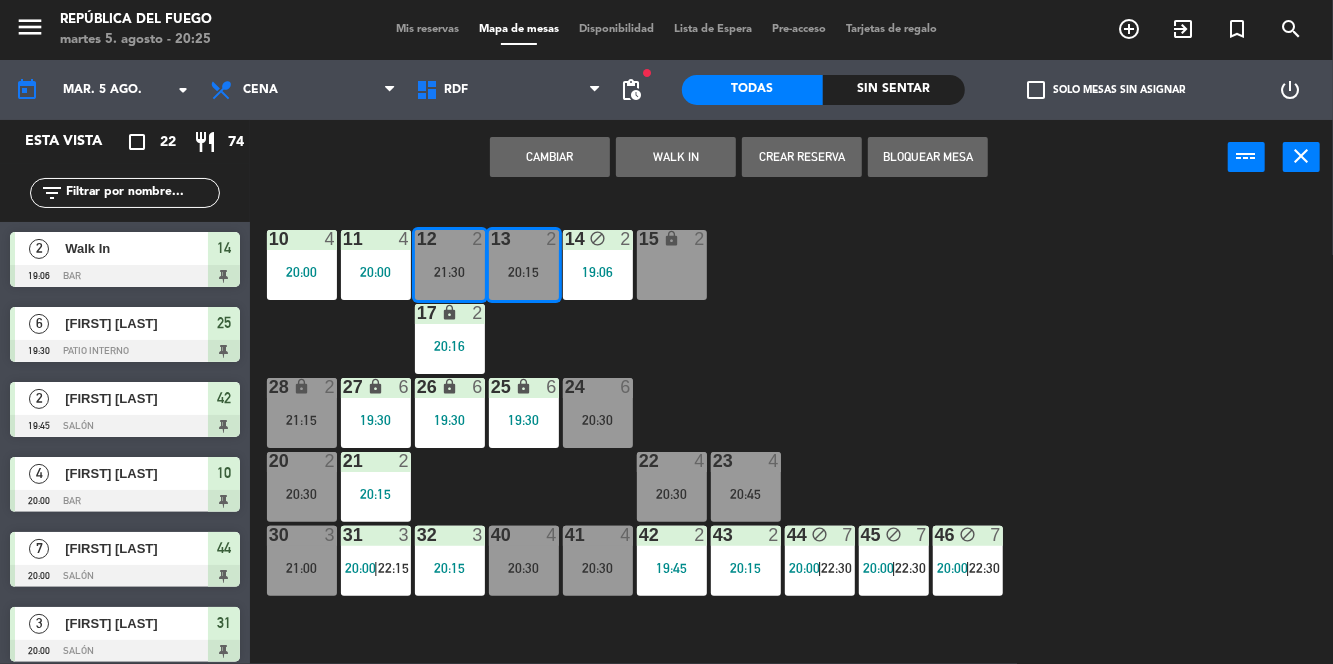 click on "Cambiar" at bounding box center [550, 157] 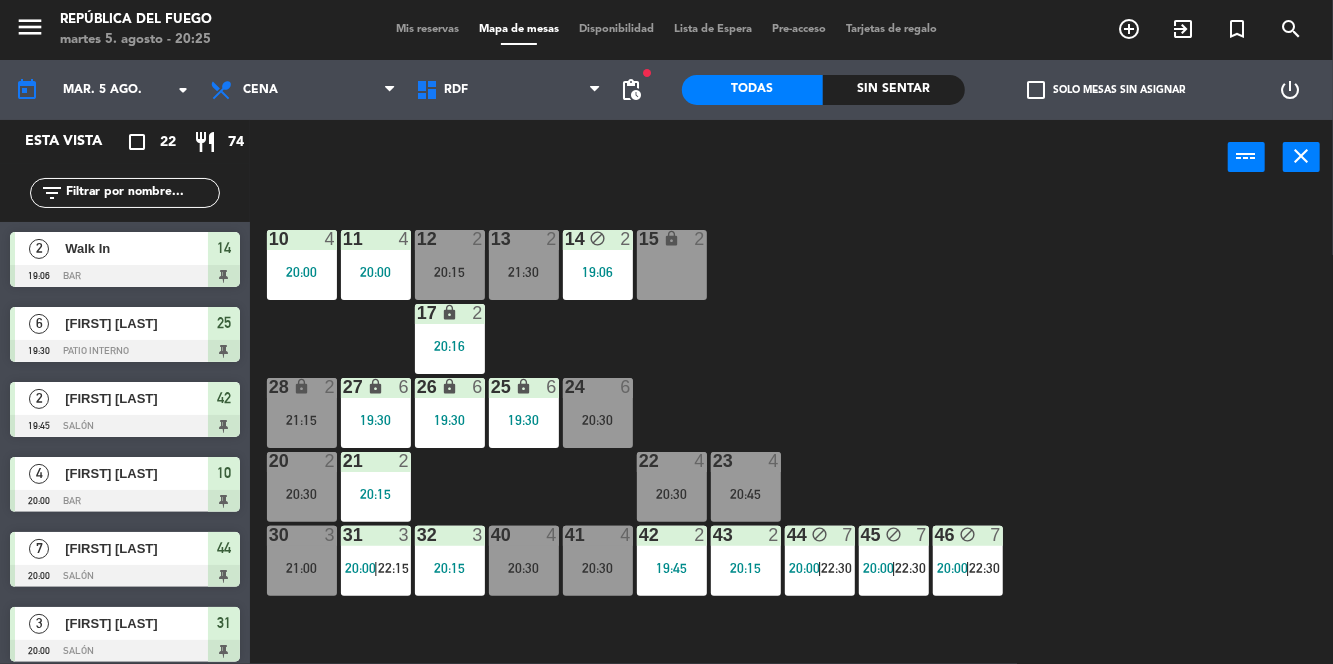 click on "12  2   20:15" at bounding box center [450, 265] 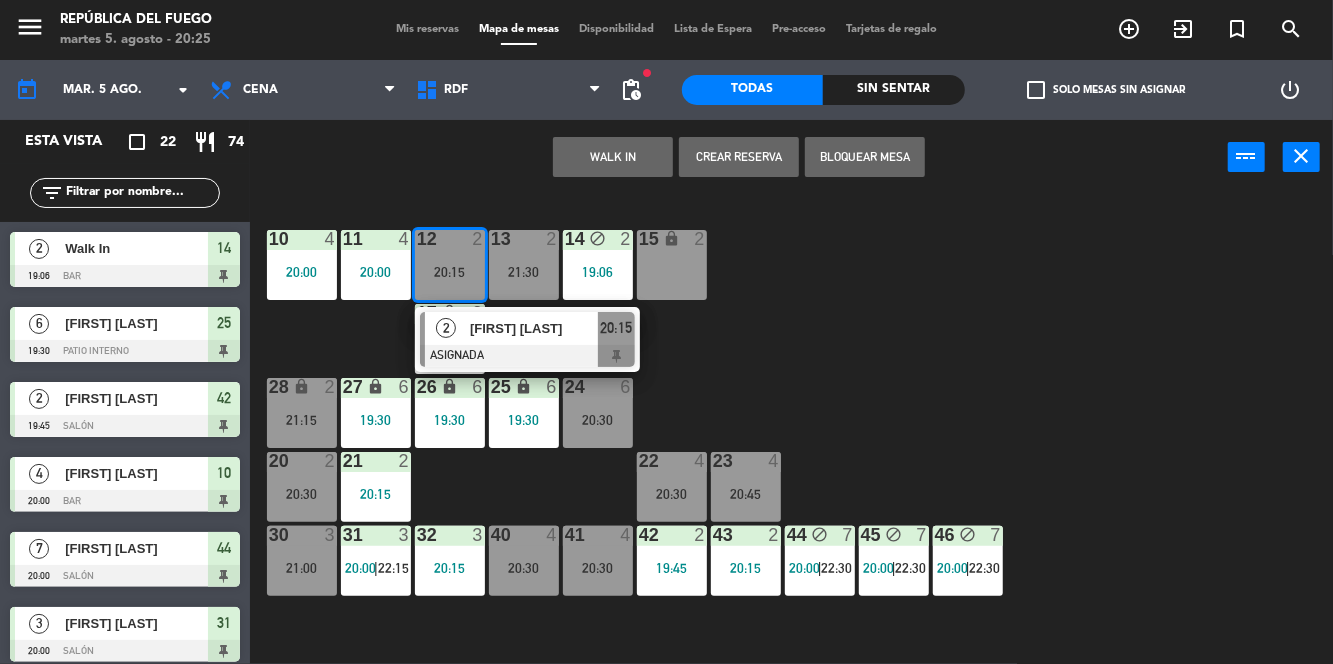 click on "[FIRST] [LAST]" at bounding box center [534, 328] 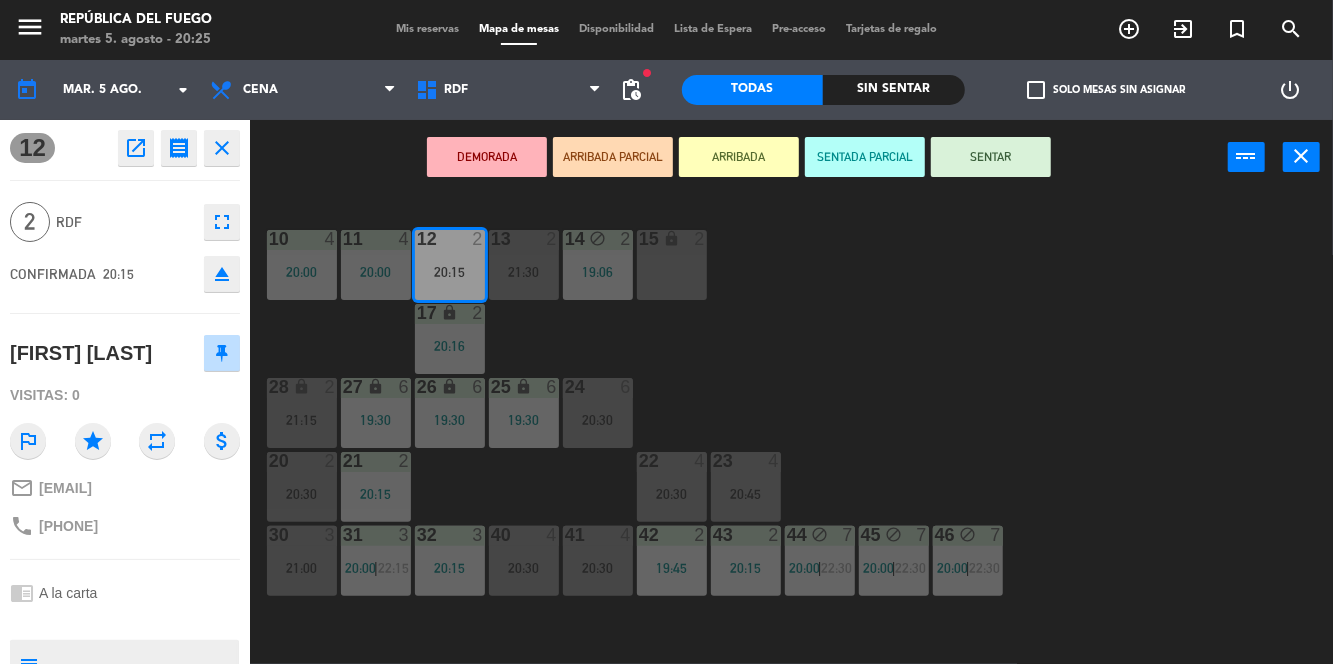 click on "SENTAR" at bounding box center (991, 157) 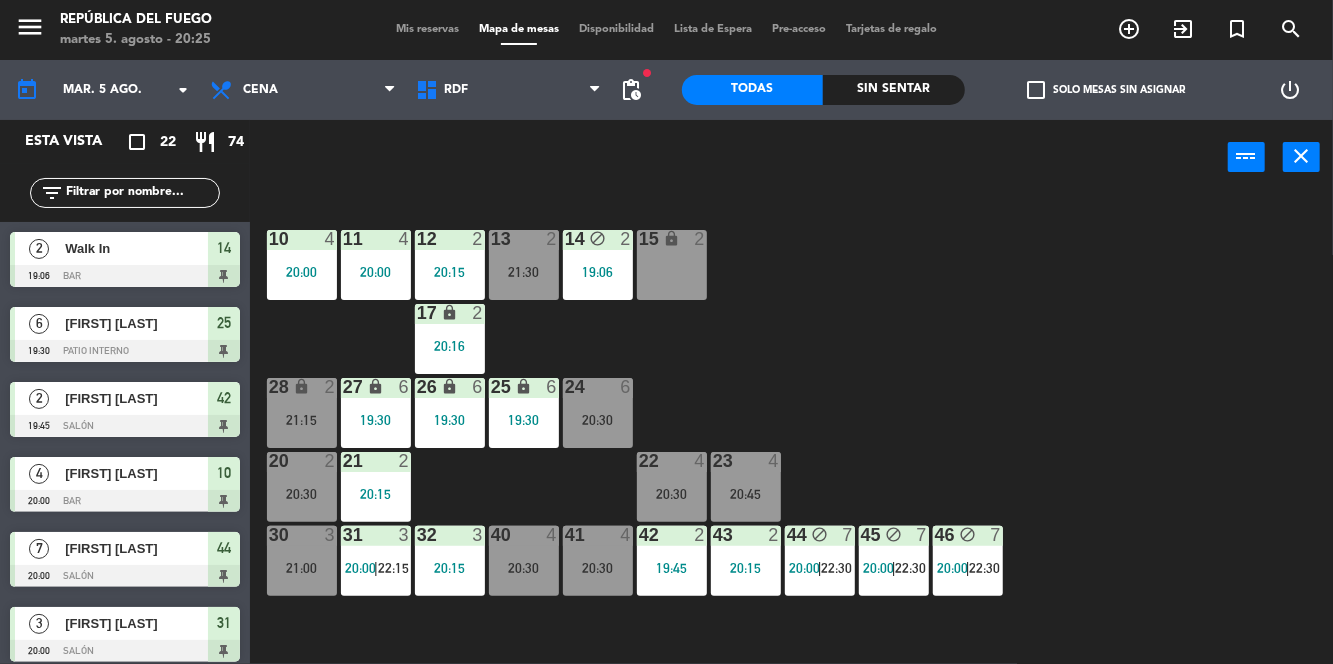 scroll, scrollTop: 0, scrollLeft: 0, axis: both 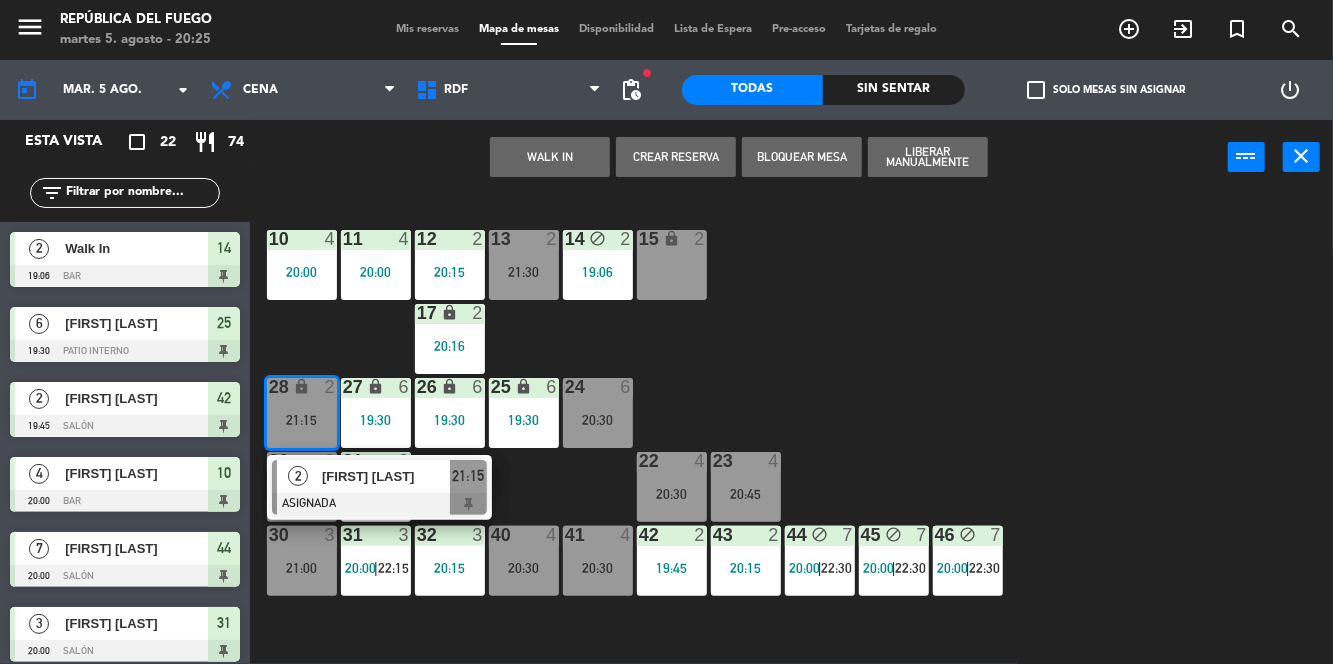 click on "10  4   20:00  11  4   20:00  12  2   20:15  13  2   21:30  14 block  2   19:06  15 lock  2  17 lock  2   20:16  24  6   20:30  25 lock  6   19:30  27 lock  6   19:30  26 lock  6   19:30  28 lock  2   21:15   2   [FIRST] [LAST]   ASIGNADA  21:15 20  2   20:30  21  2   20:15  22  4   20:30  23  4   20:45  30  3   21:00  31  3   20:00    |    22:15     32  3   20:15  40  4   20:30  41  4   20:30  42  2   19:45  43  2   20:15  44 block  7   20:00    |    22:30     45 block  7   20:00    |    22:30     46 block  7   20:00    |    22:30     1 lock  3   20:24  2 lock  3   20:24  3 lock  3   20:24  4 lock  1  5 lock  1  6 lock  1  72 lock  4  70 lock  4  71 lock  4  50 lock  2  51 lock  2  52 lock  2" 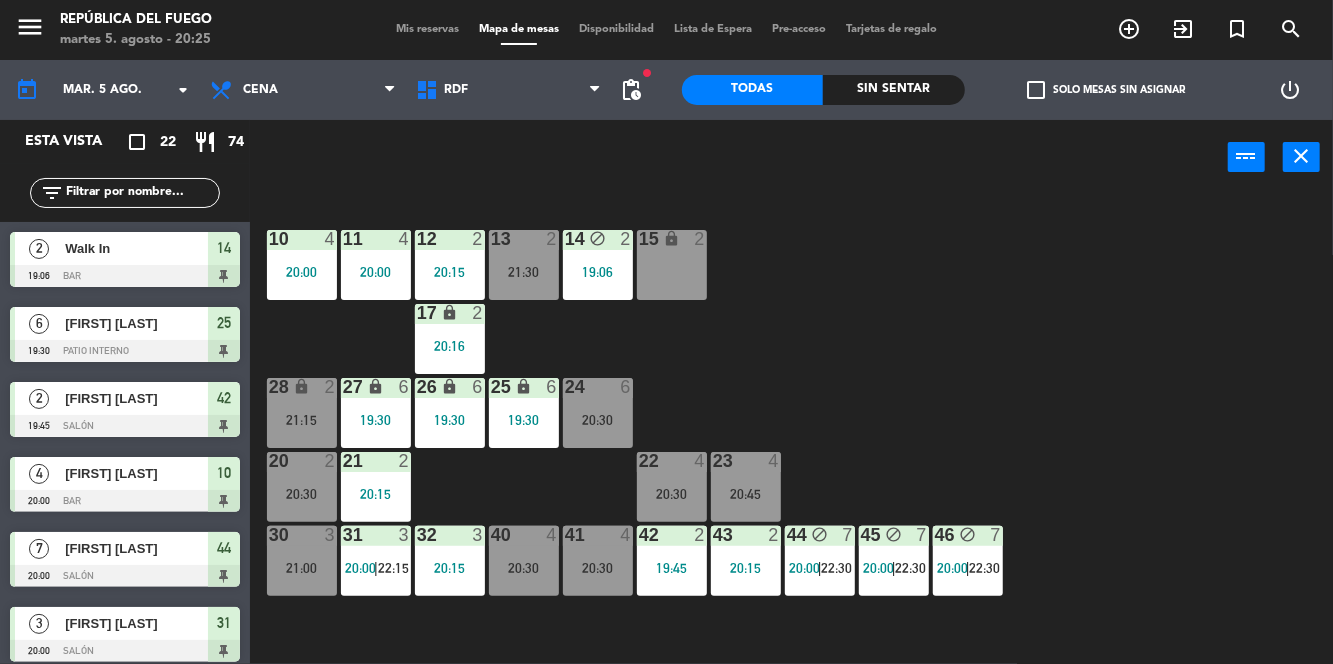 click on "21:15" at bounding box center [302, 420] 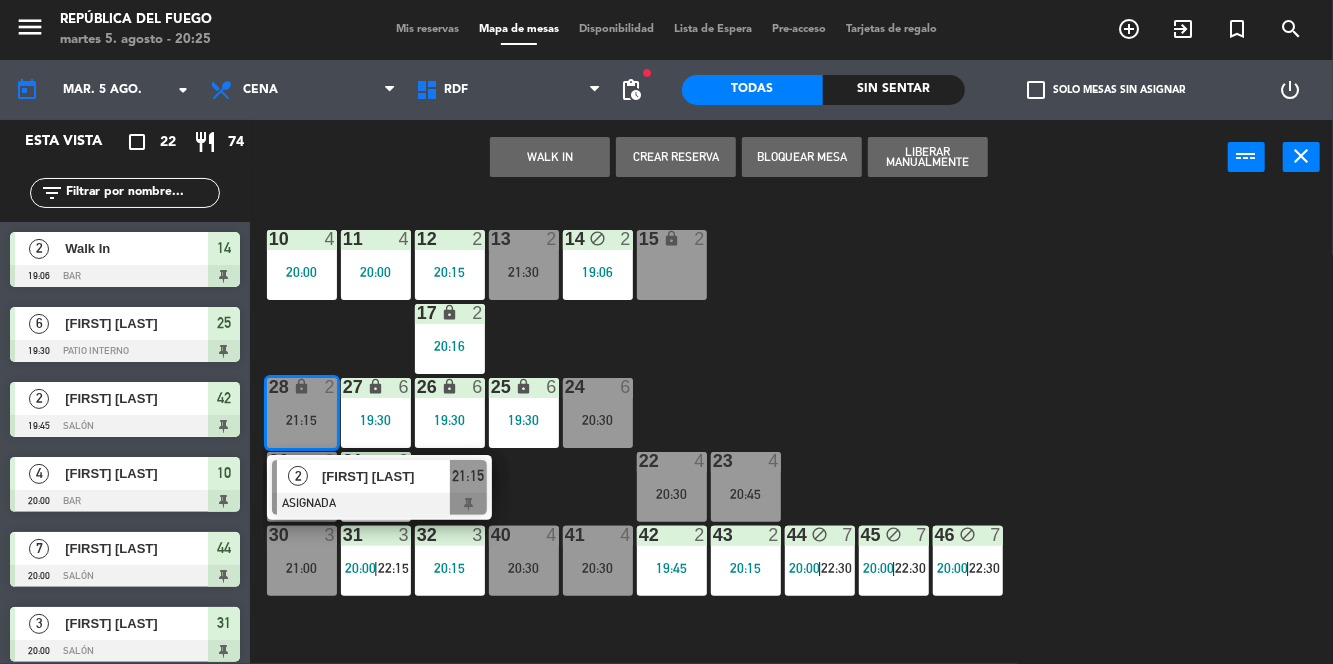 click on "10  4   20:00  11  4   20:00  12  2   20:15  13  2   21:30  14 block  2   19:06  15 lock  2  17 lock  2   20:16  24  6   20:30  25 lock  6   19:30  27 lock  6   19:30  26 lock  6   19:30  28 lock  2   21:15   2   [FIRST] [LAST]   ASIGNADA  21:15 20  2   20:30  21  2   20:15  22  4   20:30  23  4   20:45  30  3   21:00  31  3   20:00    |    22:15     32  3   20:15  40  4   20:30  41  4   20:30  42  2   19:45  43  2   20:15  44 block  7   20:00    |    22:30     45 block  7   20:00    |    22:30     46 block  7   20:00    |    22:30     1 lock  3   20:24  2 lock  3   20:24  3 lock  3   20:24  4 lock  1  5 lock  1  6 lock  1  72 lock  4  70 lock  4  71 lock  4  50 lock  2  51 lock  2  52 lock  2" 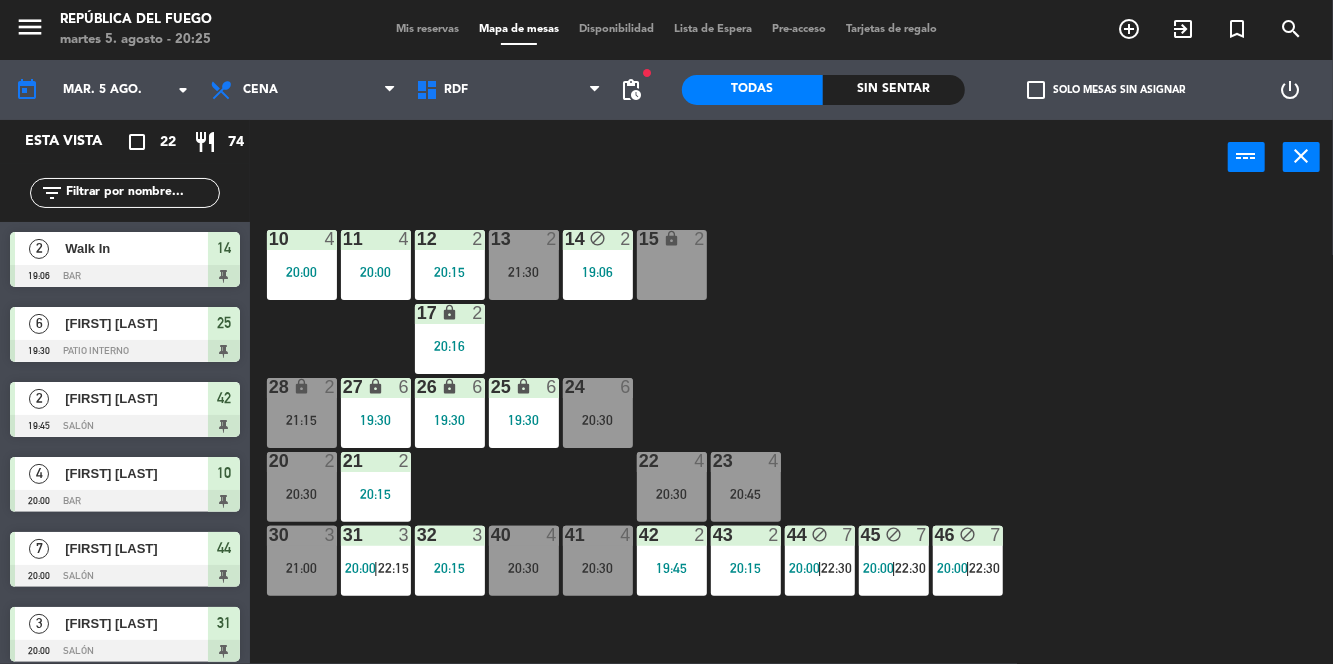 click on "20:15" at bounding box center (450, 272) 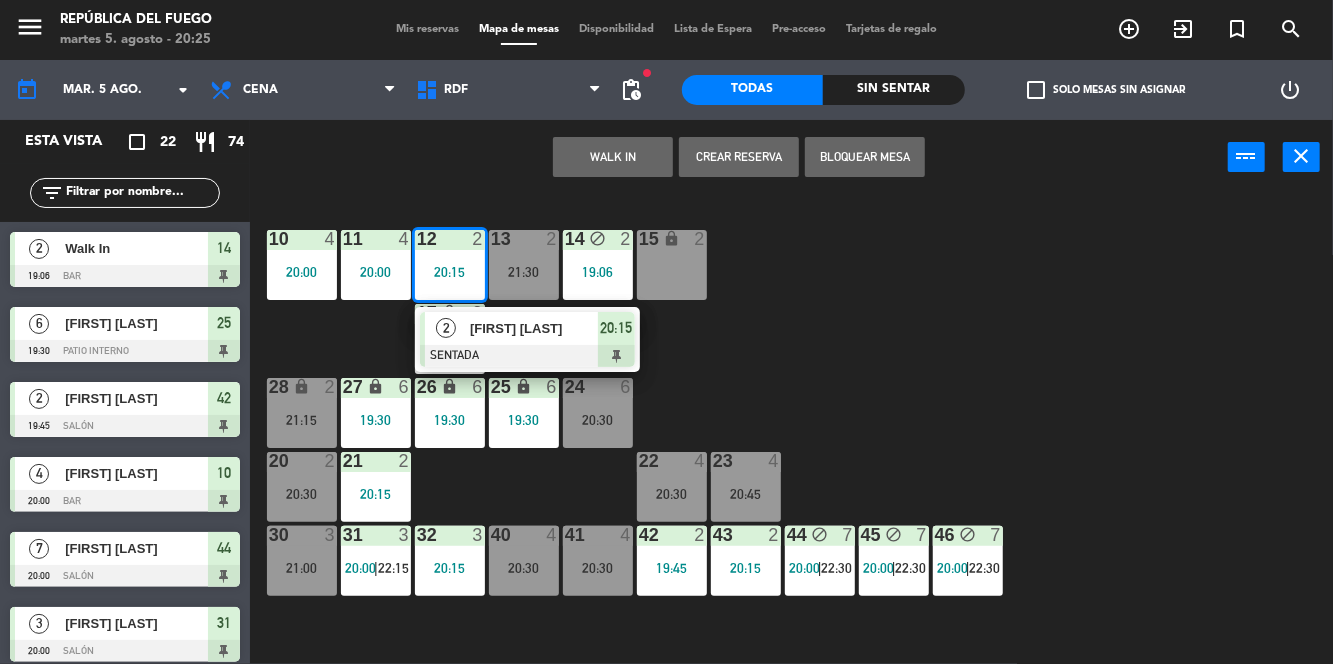 click on "10  4   20:00  11  4   20:00  12  2   20:15   2   [FIRST] [LAST]   SENTADA  20:15 13  2   21:30  14 block  2   19:06  15 lock  2  17 lock  2   20:16  24  6   20:30  25 lock  6   19:30  27 lock  6   19:30  26 lock  6   19:30  28 lock  2   21:15  20  2   20:30  21  2   20:15  22  4   20:30  23  4   20:45  30  3   21:00  31  3   20:00    |    22:15     32  3   20:15  40  4   20:30  41  4   20:30  42  2   19:45  43  2   20:15  44 block  7   20:00    |    22:30     45 block  7   20:00    |    22:30     46 block  7   20:00    |    22:30     1 lock  3   20:24  2 lock  3   20:24  3 lock  3   20:24  4 lock  1  5 lock  1  6 lock  1  72 lock  4  70 lock  4  71 lock  4  50 lock  2  51 lock  2  52 lock  2" 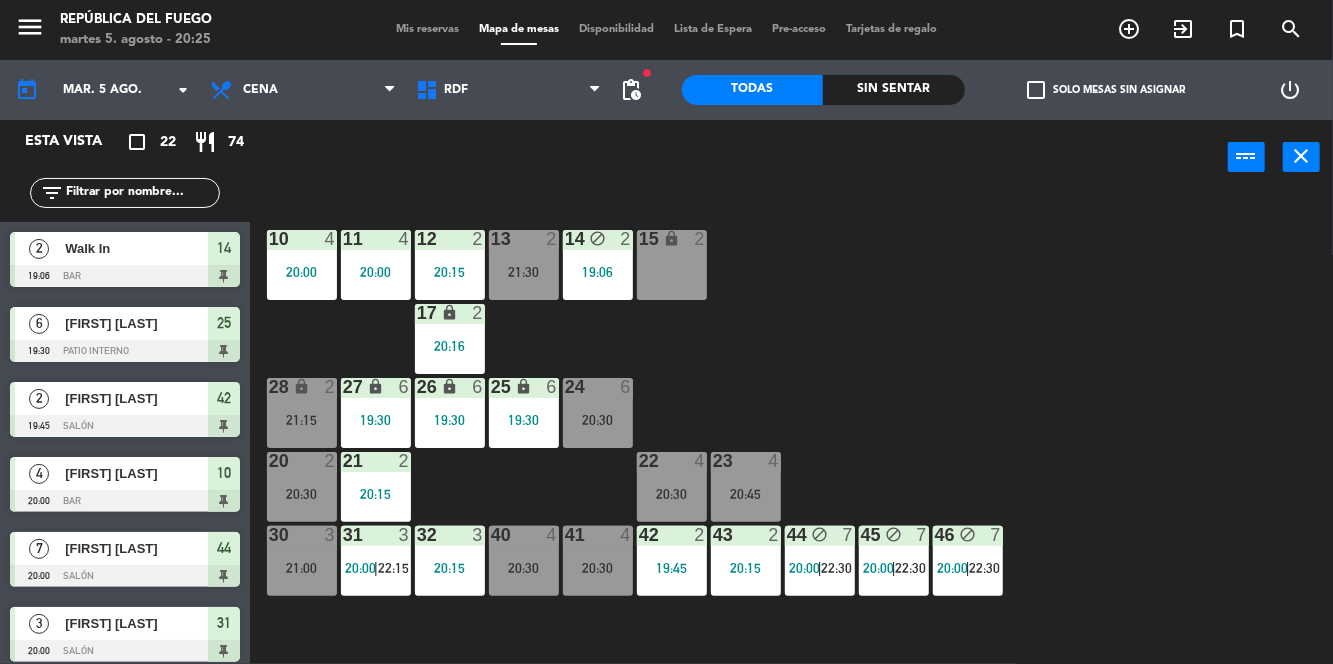 click on "20:15" at bounding box center (450, 272) 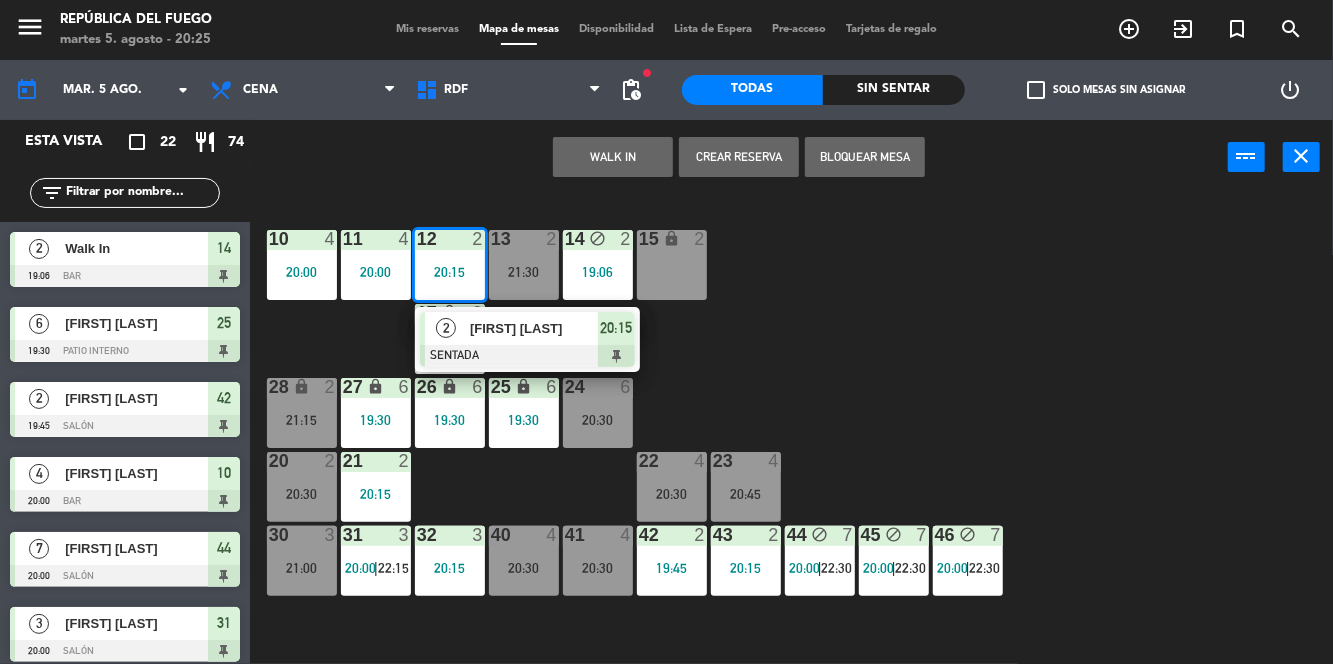 click on "[FIRST] [LAST]" at bounding box center [534, 328] 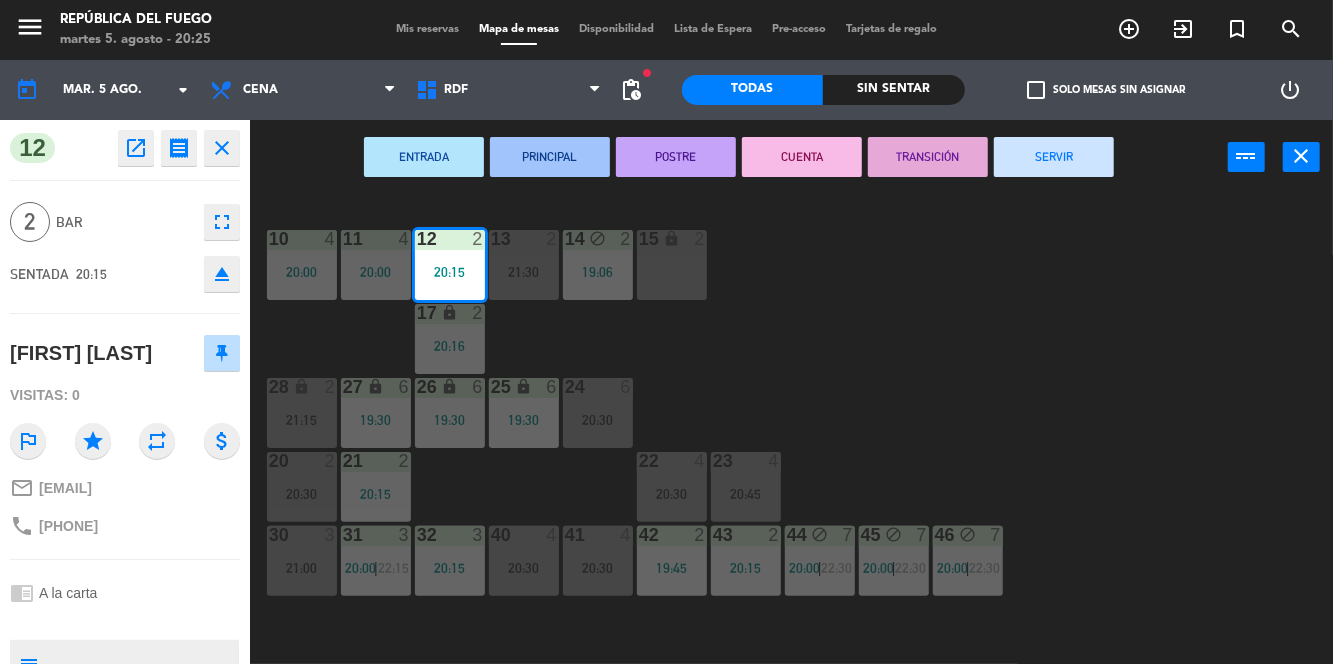 click on "10  4   20:00  11  4   20:00  12  2   20:15  13  2   21:30  14 block  2   19:06  15 lock  2  17 lock  2   20:16  24  6   20:30  25 lock  6   19:30  27 lock  6   19:30  26 lock  6   19:30  28 lock  2   21:15  20  2   20:30  21  2   20:15  22  4   20:30  23  4   20:45  30  3   21:00  31  3   20:00    |    22:15     32  3   20:15  40  4   20:30  41  4   20:30  42  2   19:45  43  2   20:15  44 block  7   20:00    |    22:30     45 block  7   20:00    |    22:30     46 block  7   20:00    |    22:30     1 lock  3   20:24  2 lock  3   20:24  3 lock  3   20:24  4 lock  1  5 lock  1  6 lock  1  72 lock  4  70 lock  4  71 lock  4  50 lock  2  51 lock  2  52 lock  2" 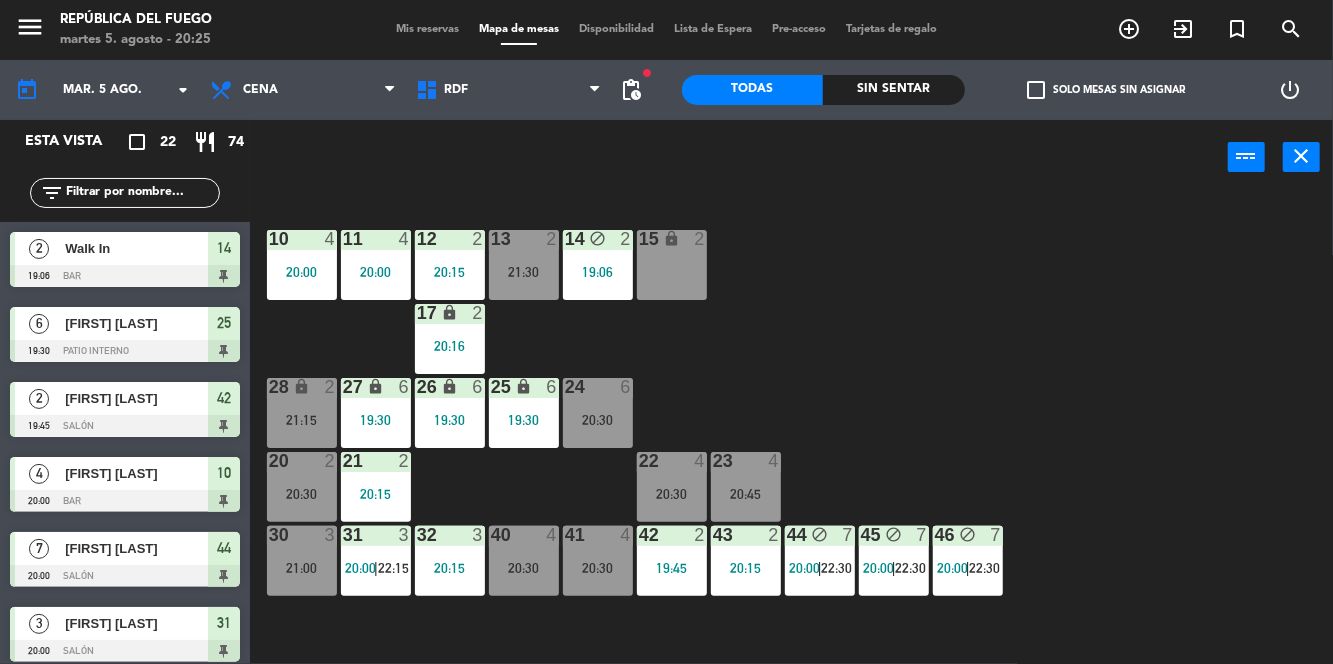 scroll, scrollTop: 0, scrollLeft: 0, axis: both 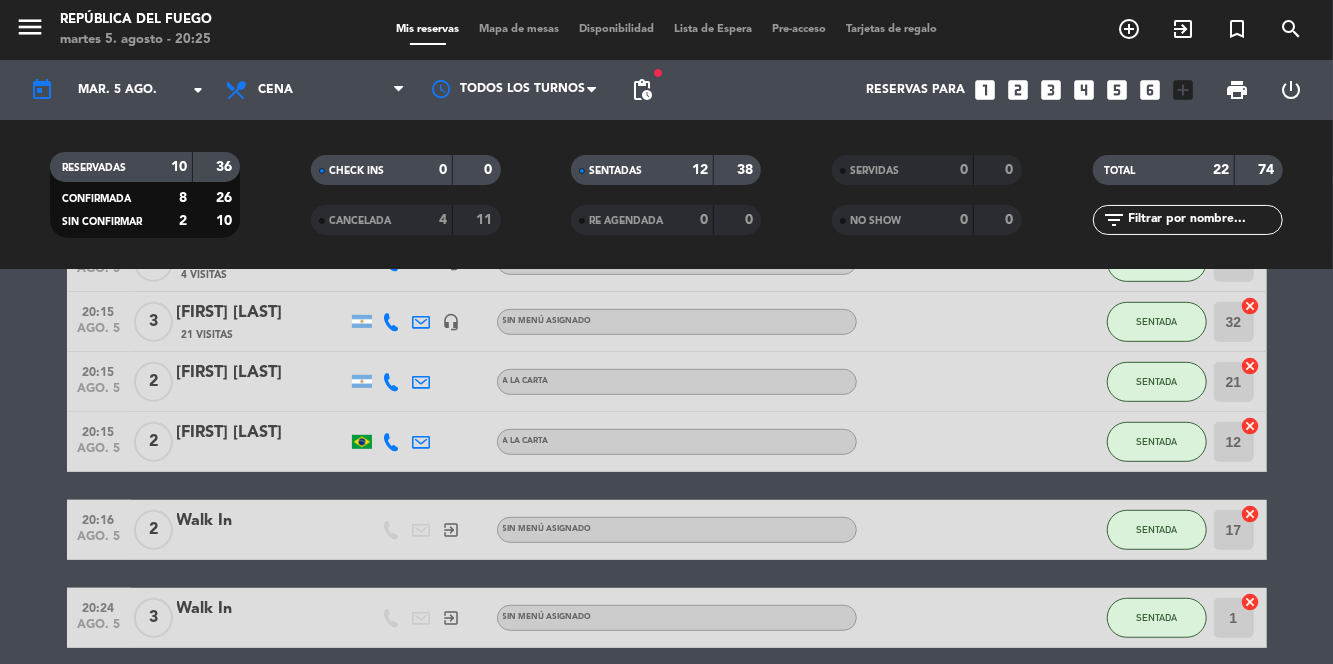 click 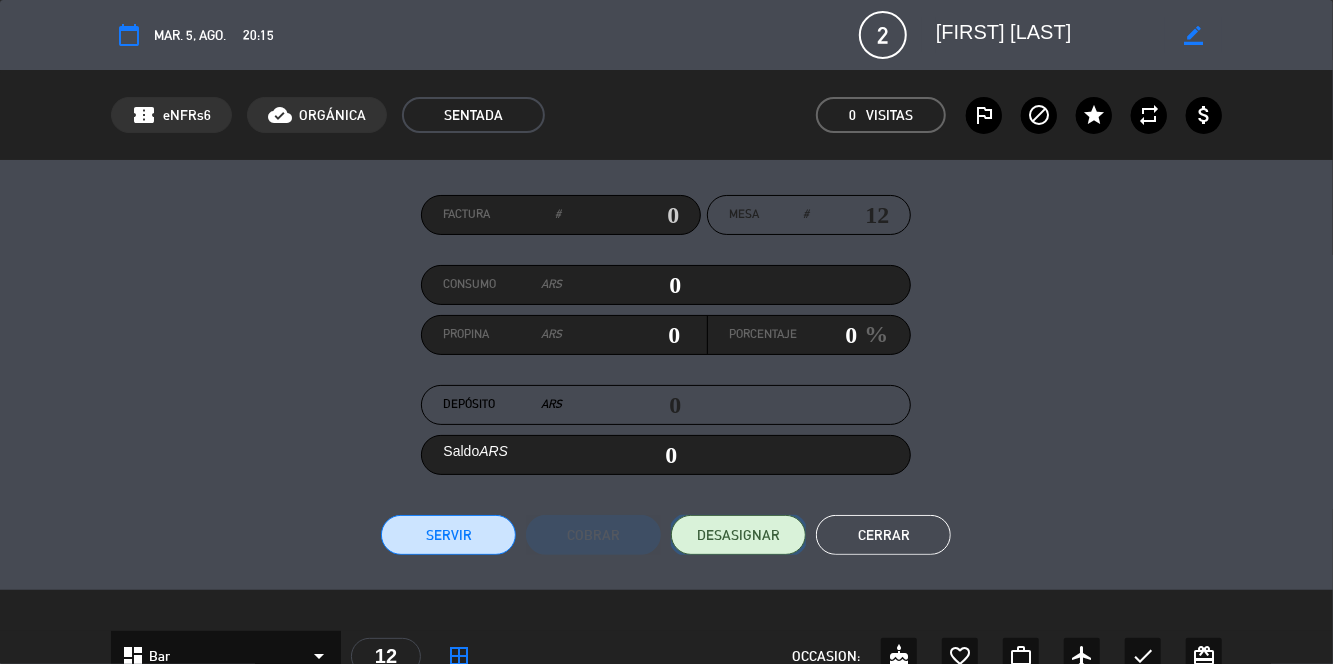 click on "DESASIGNAR" at bounding box center (738, 535) 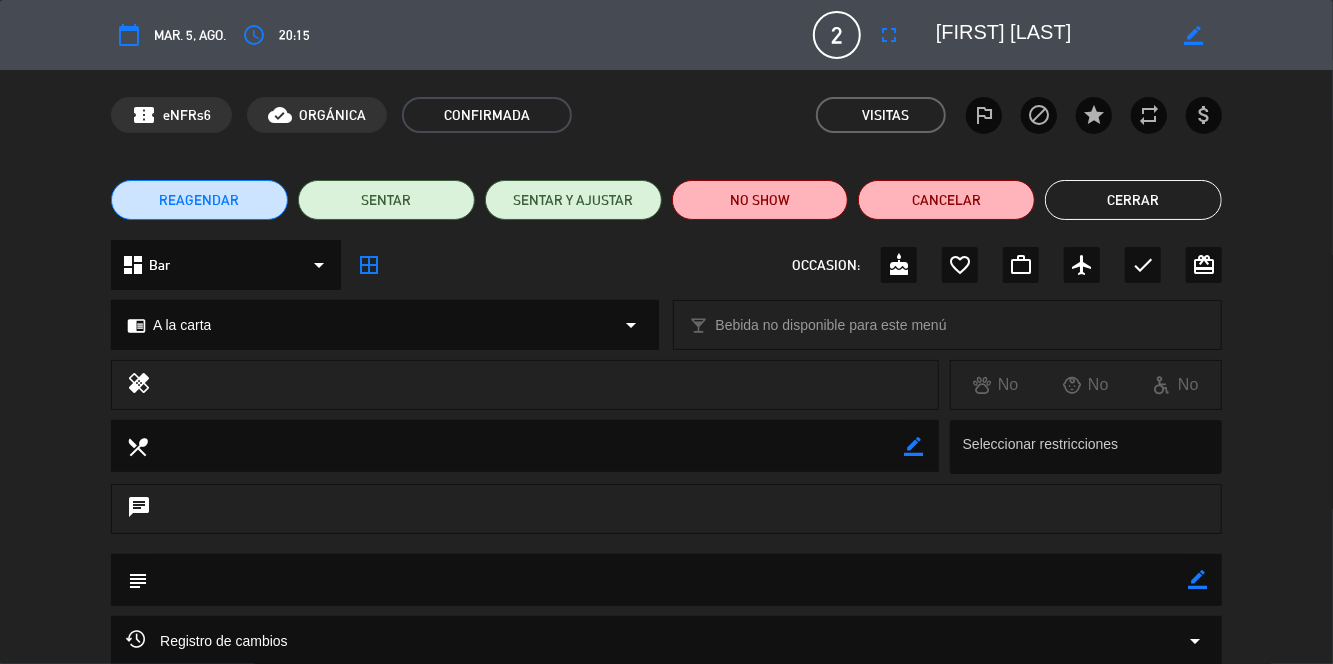click on "Cerrar" 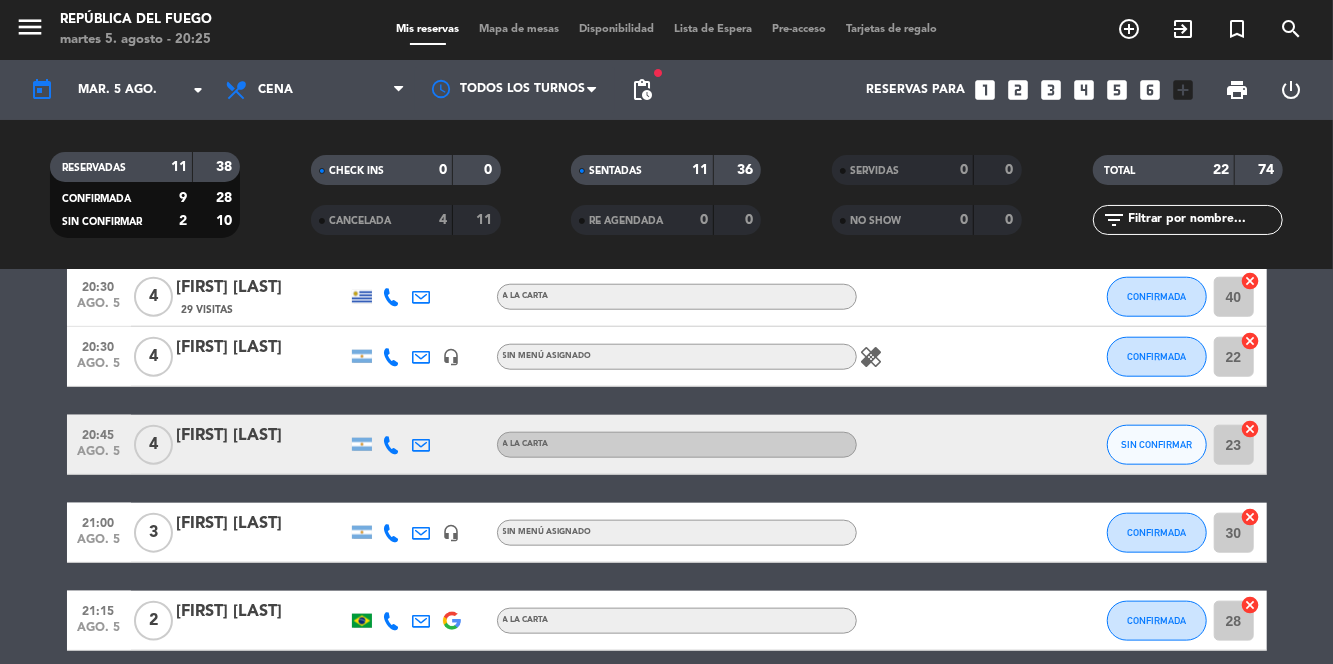 scroll, scrollTop: 1146, scrollLeft: 0, axis: vertical 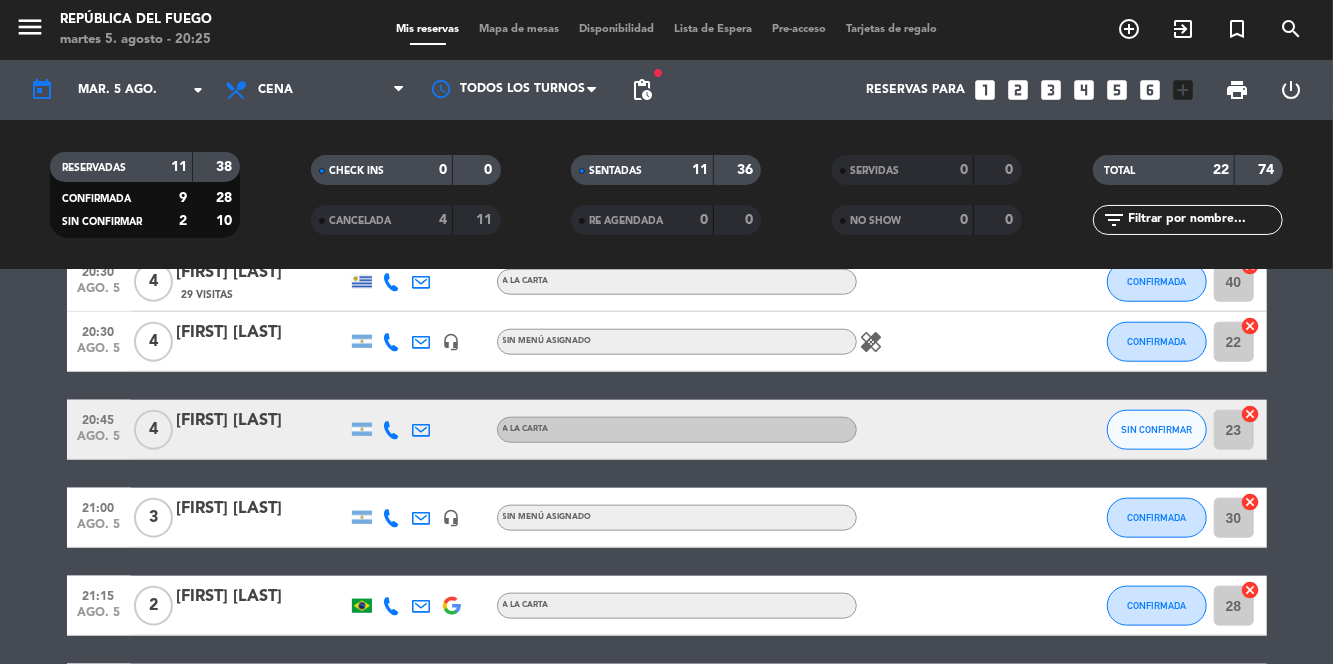 click on "SERVIDAS" 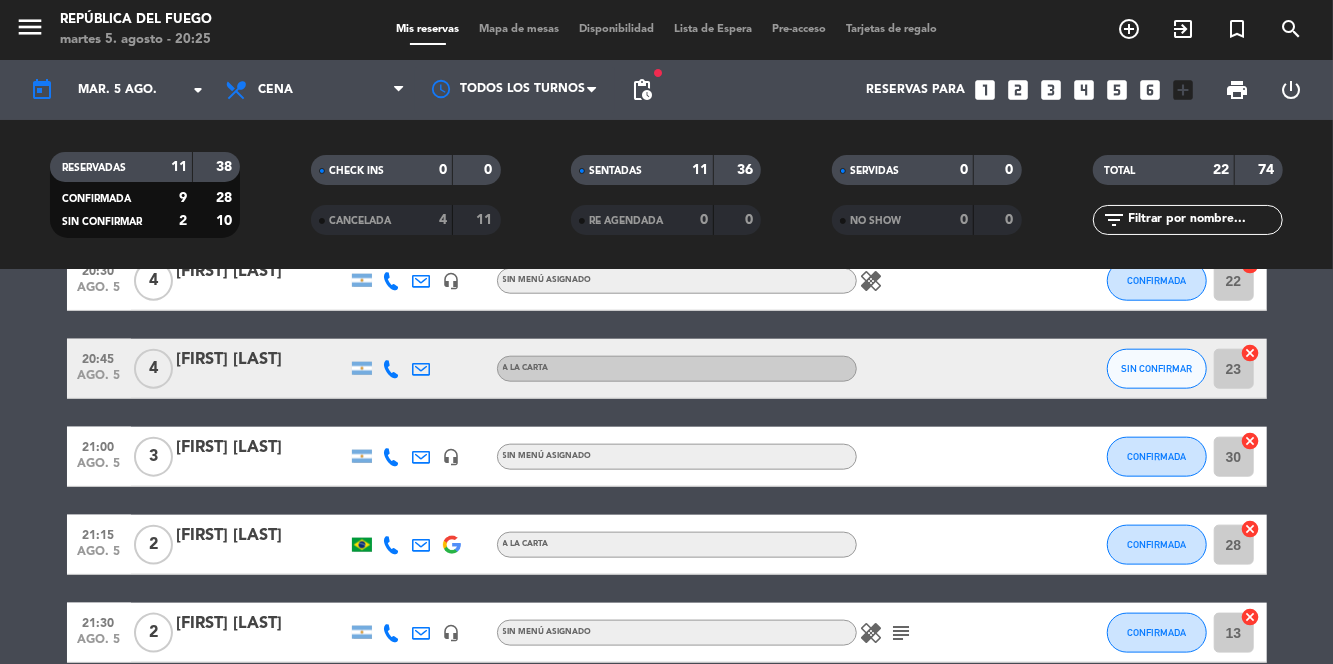 scroll, scrollTop: 1211, scrollLeft: 0, axis: vertical 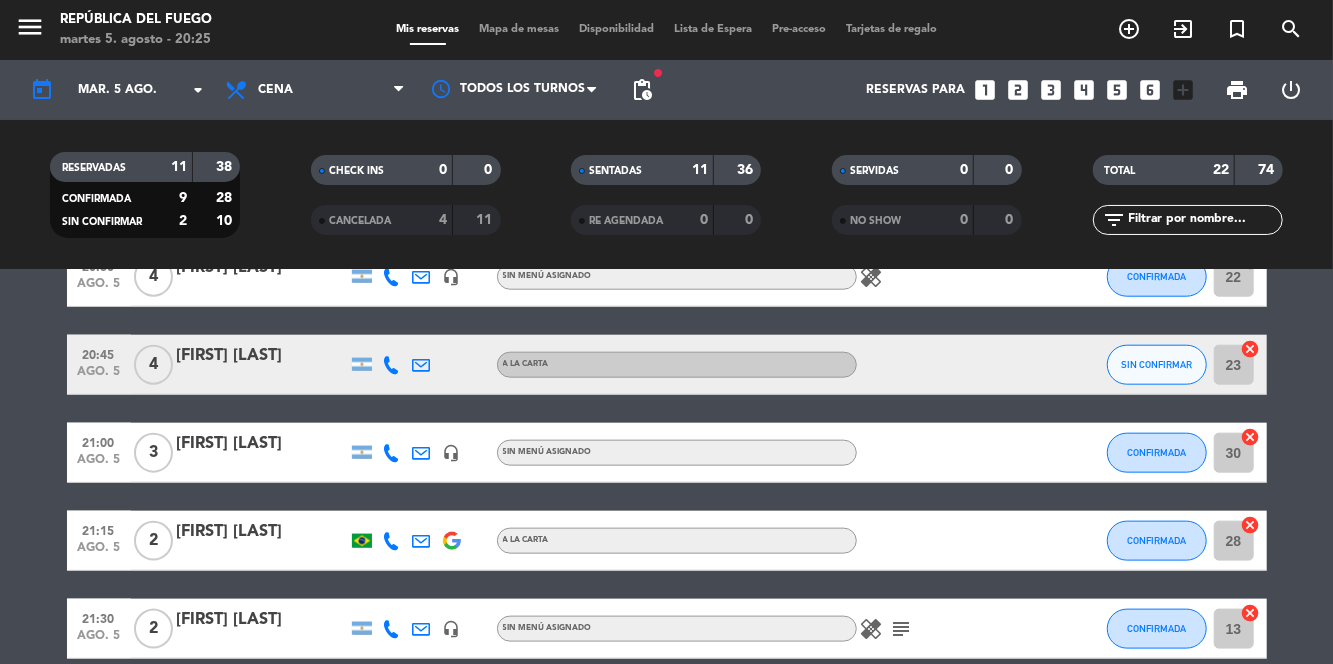click on "[FIRST] [LAST]" 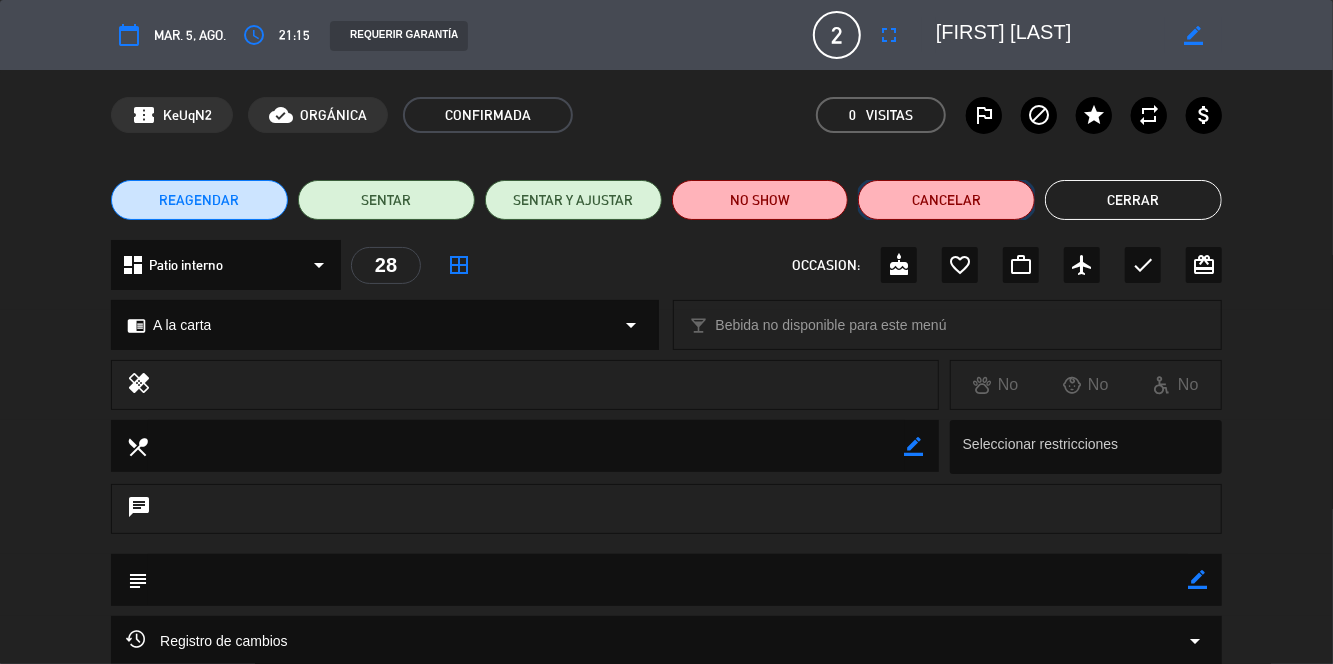 click on "Cancelar" 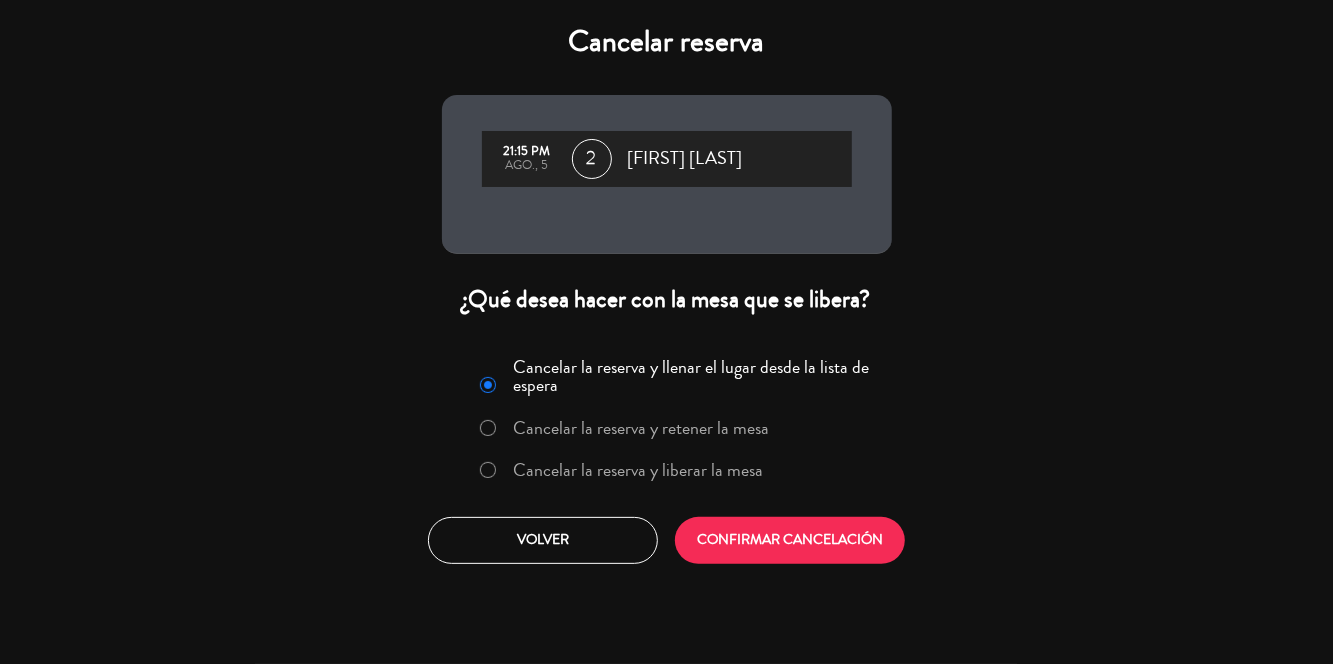 click on "Cancelar la reserva y liberar la mesa" 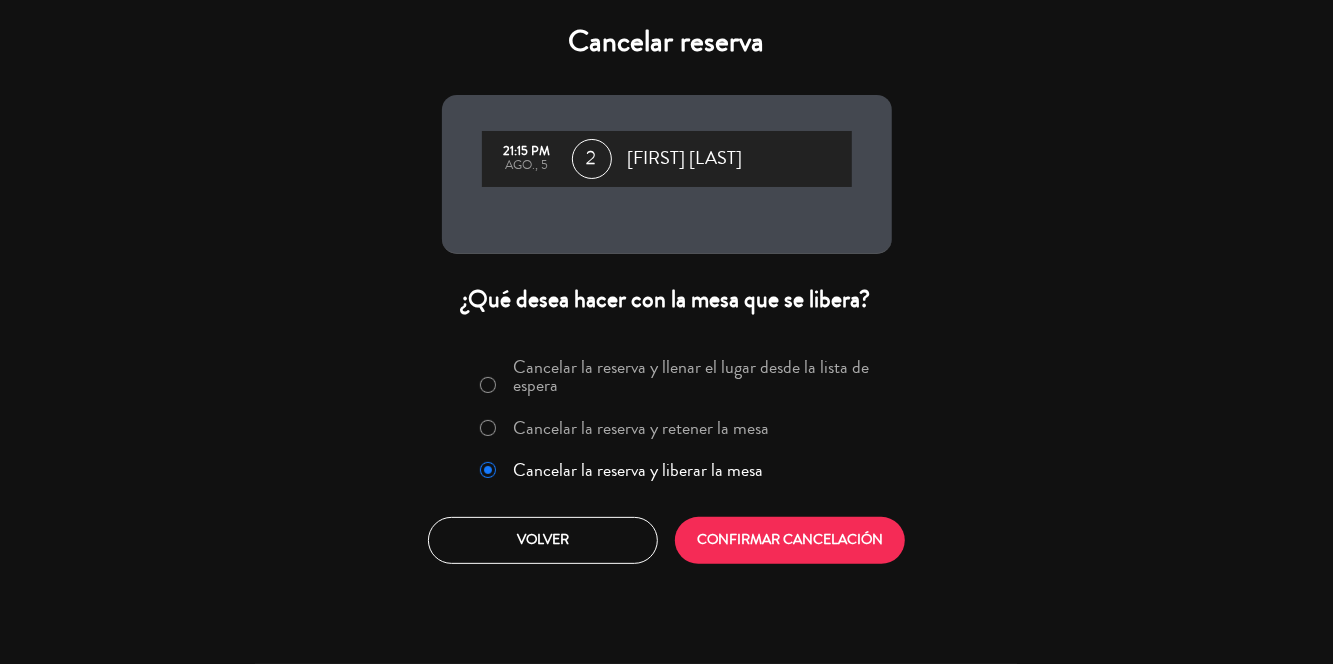 click on "Cancelar la reserva y llenar el lugar desde la lista de espera Cancelar la reserva y retener la mesa Cancelar la reserva y liberar la mesa  Volver   CONFIRMAR CANCELACIÓN" 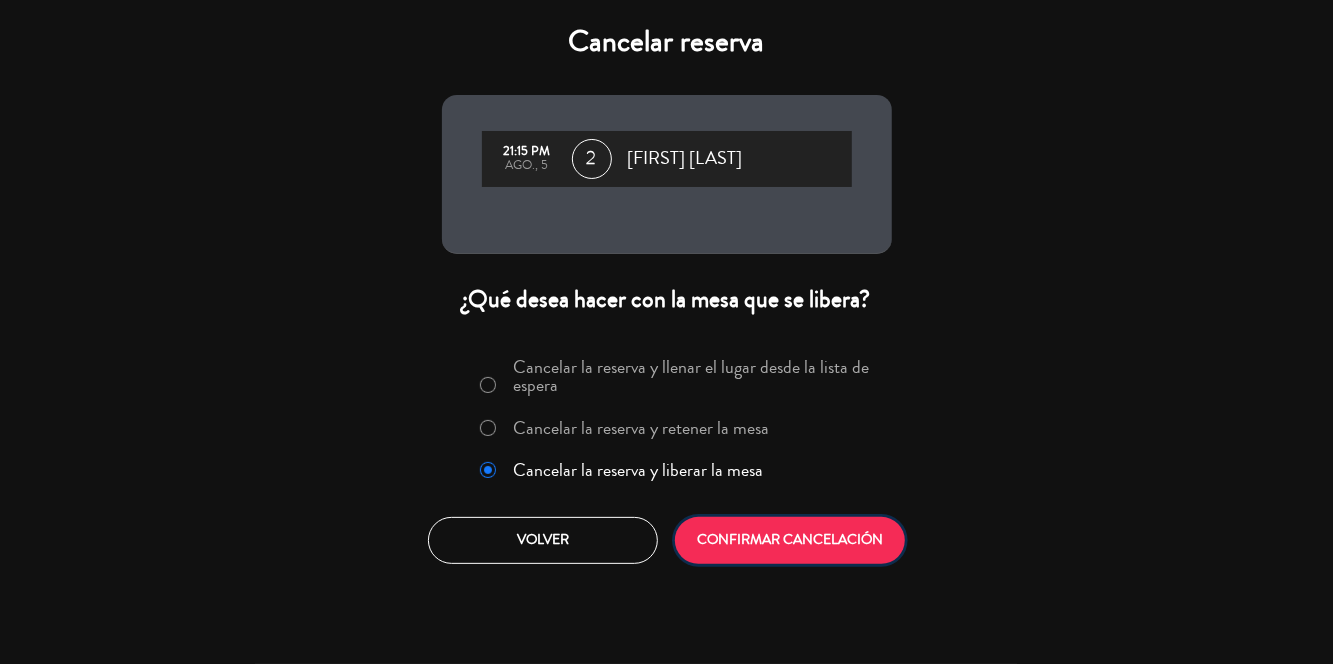 click on "CONFIRMAR CANCELACIÓN" 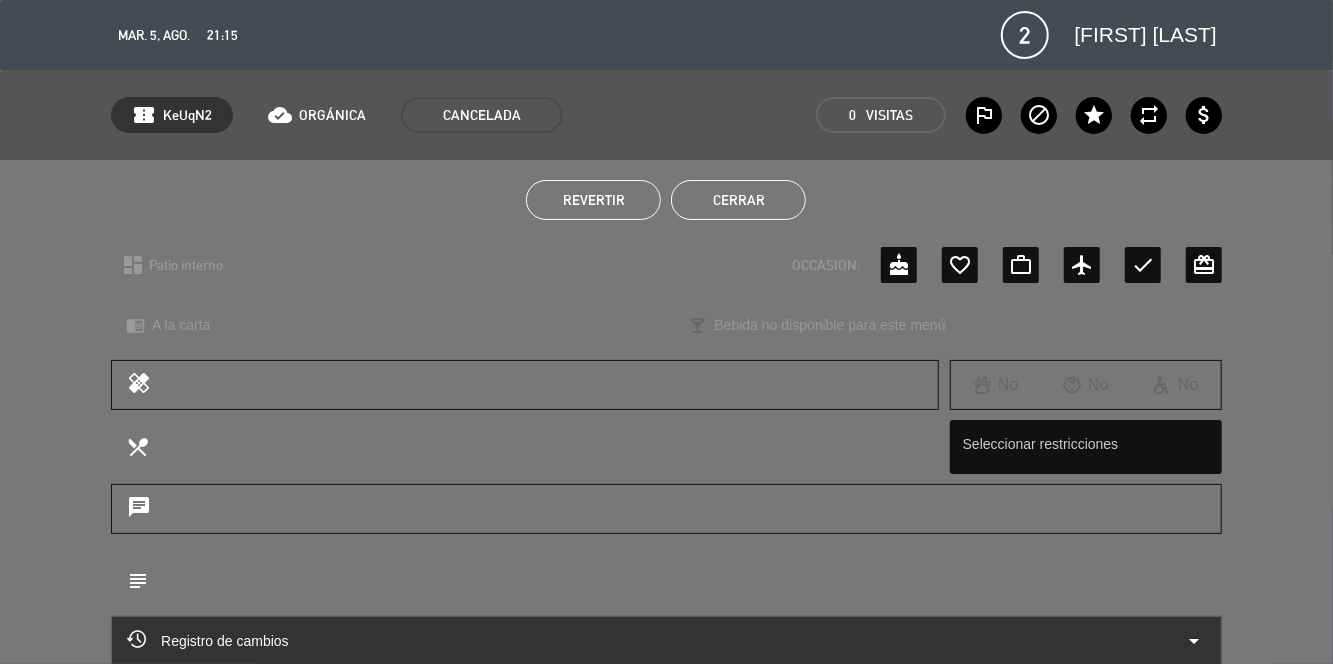 click on "Cerrar" 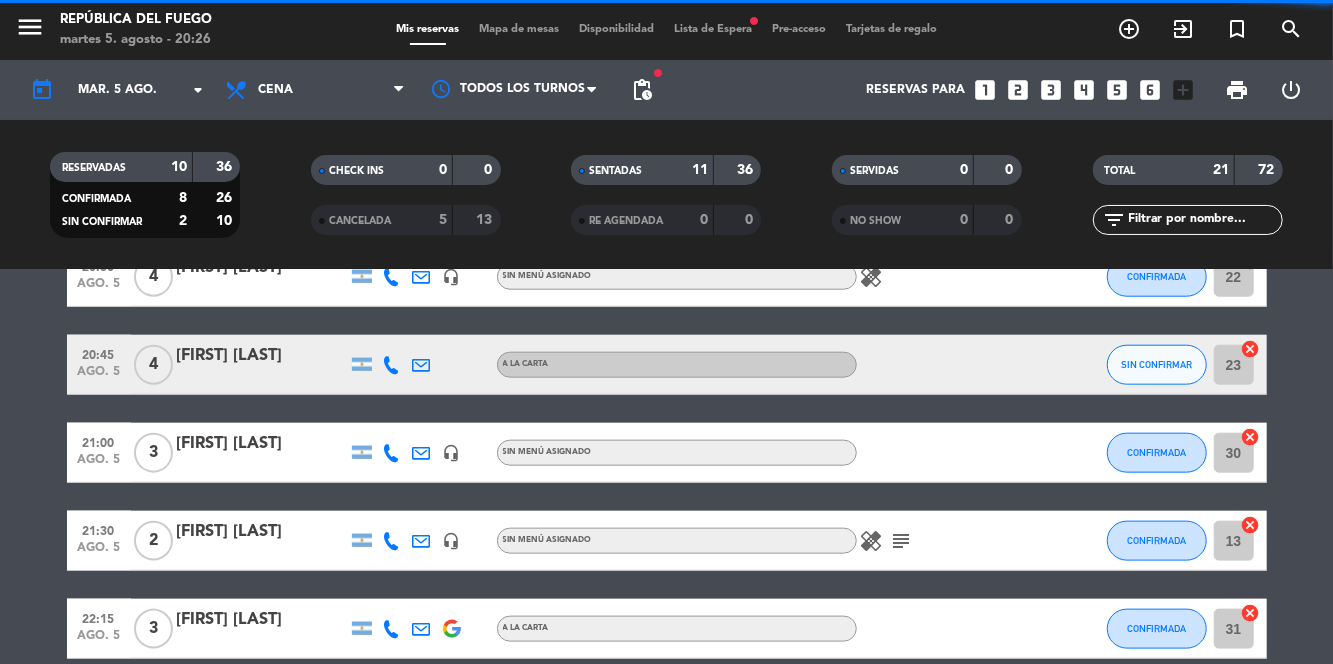click on "Mapa de mesas" at bounding box center [519, 29] 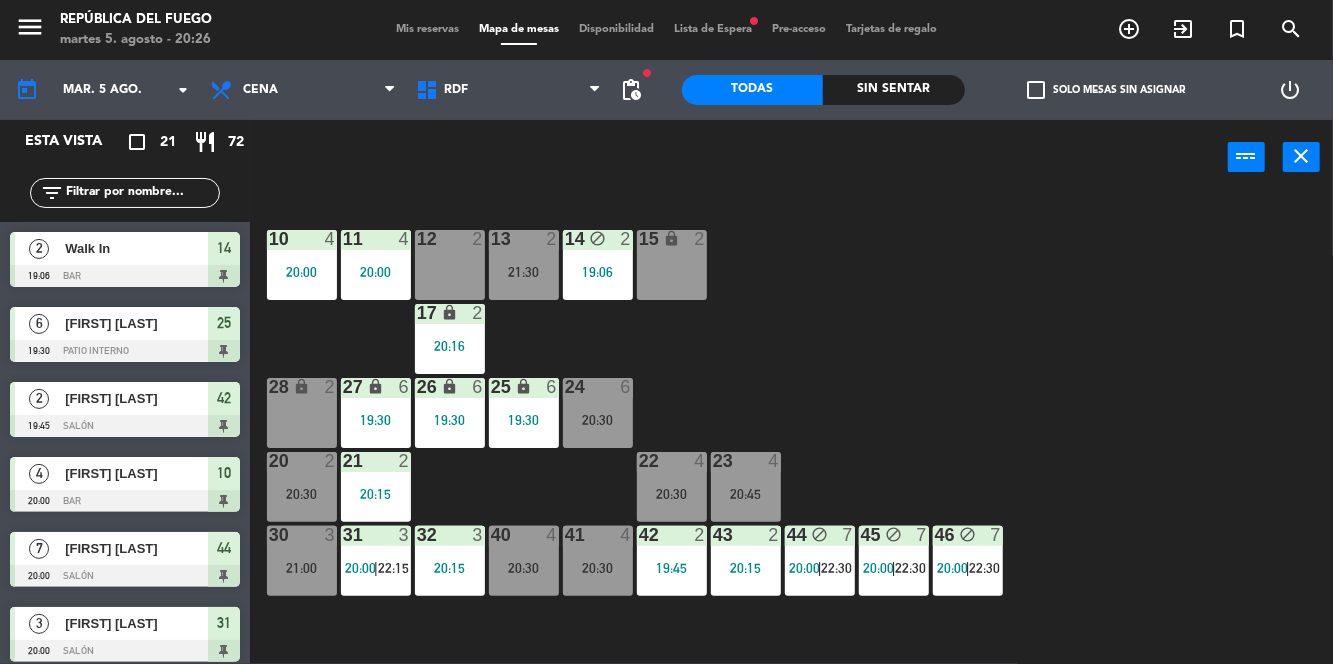 click on "10  4   20:00  11  4   20:00  12  2  13  2   21:30  14 block  2   19:06  15 lock  2  17 lock  2   20:16  24  6   20:30  25 lock  6   19:30  27 lock  6   19:30  26 lock  6   19:30  28 lock  2  20  2   20:30  21  2   20:15  22  4   20:30  23  4   20:45  30  3   21:00  31  3   20:00    |    22:15     32  3   20:15  40  4   20:30  41  4   20:30  42  2   19:45  43  2   20:15  44 block  7   20:00    |    22:30     45 block  7   20:00    |    22:30     46 block  7   20:00    |    22:30     1 lock  3   20:24  2 lock  3   20:24  3 lock  3   20:24  4 lock  1  5 lock  1  6 lock  1  72 lock  4  70 lock  4  71 lock  4  50 lock  2  51 lock  2  52 lock  2" 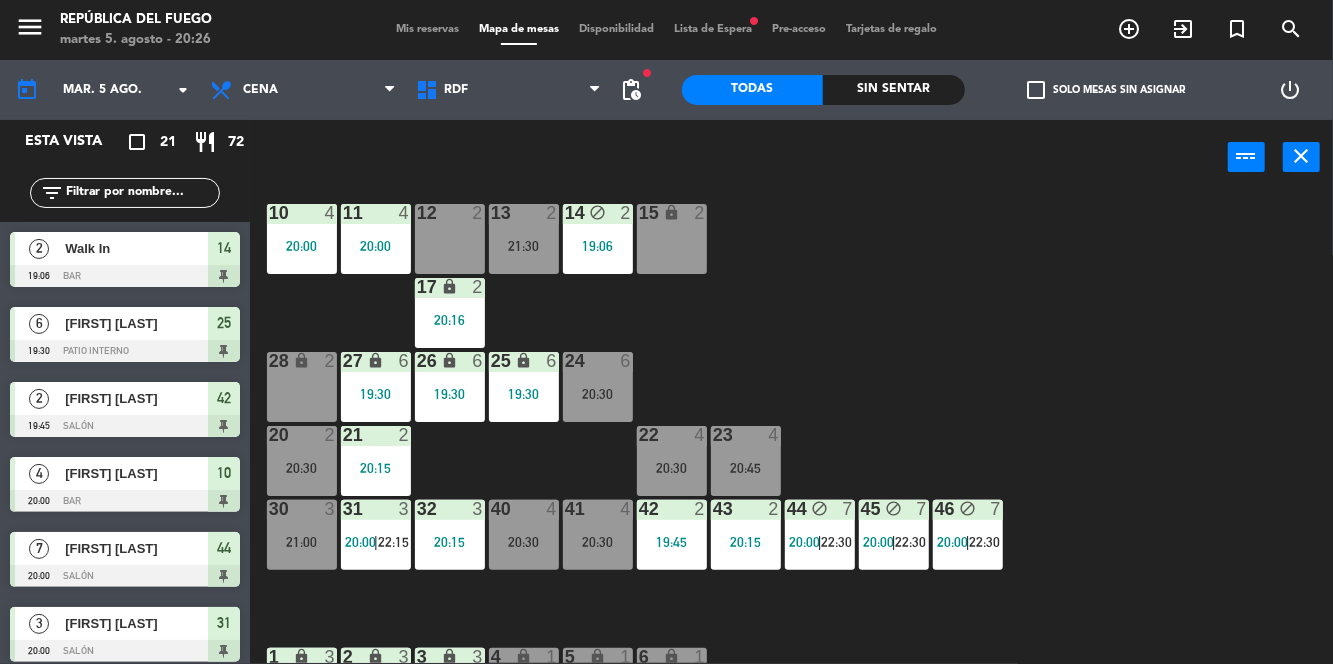 scroll, scrollTop: 28, scrollLeft: 0, axis: vertical 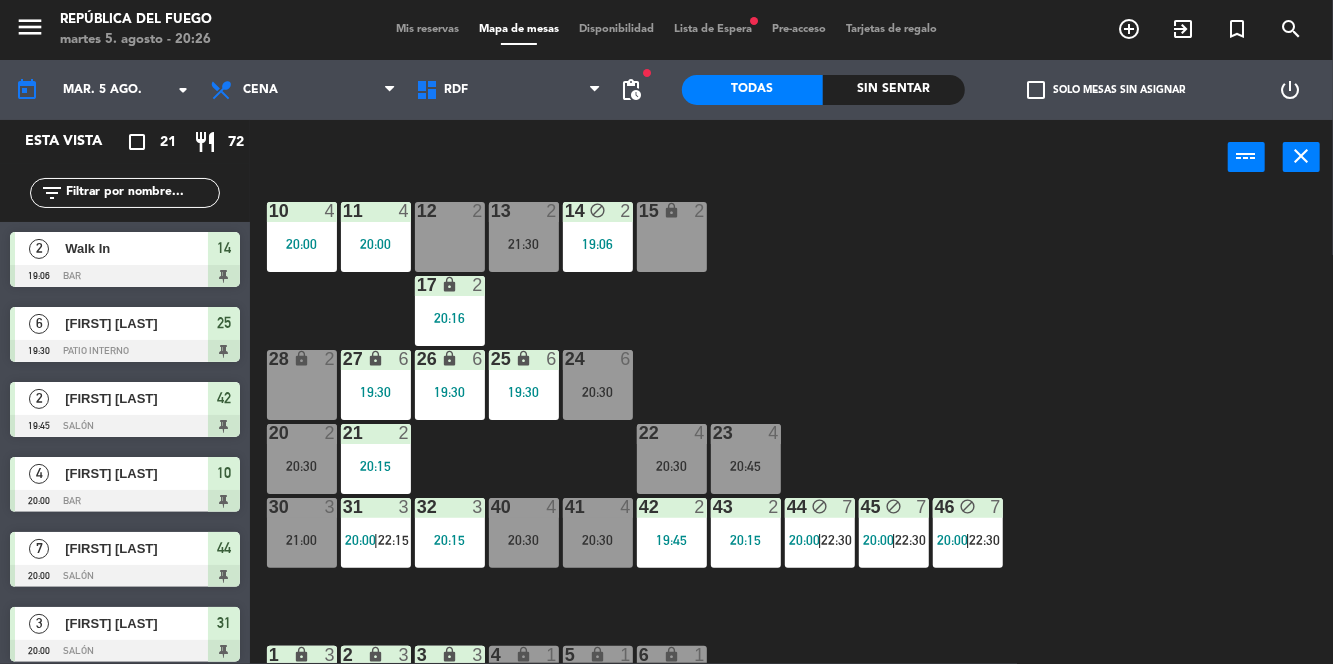 click on "10  4   20:00  11  4   20:00  12  2  13  2   21:30  14 block  2   19:06  15 lock  2  17 lock  2   20:16  24  6   20:30  25 lock  6   19:30  27 lock  6   19:30  26 lock  6   19:30  28 lock  2  20  2   20:30  21  2   20:15  22  4   20:30  23  4   20:45  30  3   21:00  31  3   20:00    |    22:15     32  3   20:15  40  4   20:30  41  4   20:30  42  2   19:45  43  2   20:15  44 block  7   20:00    |    22:30     45 block  7   20:00    |    22:30     46 block  7   20:00    |    22:30     1 lock  3   20:24  2 lock  3   20:24  3 lock  3   20:24  4 lock  1  5 lock  1  6 lock  1  72 lock  4  70 lock  4  71 lock  4  50 lock  2  51 lock  2  52 lock  2" 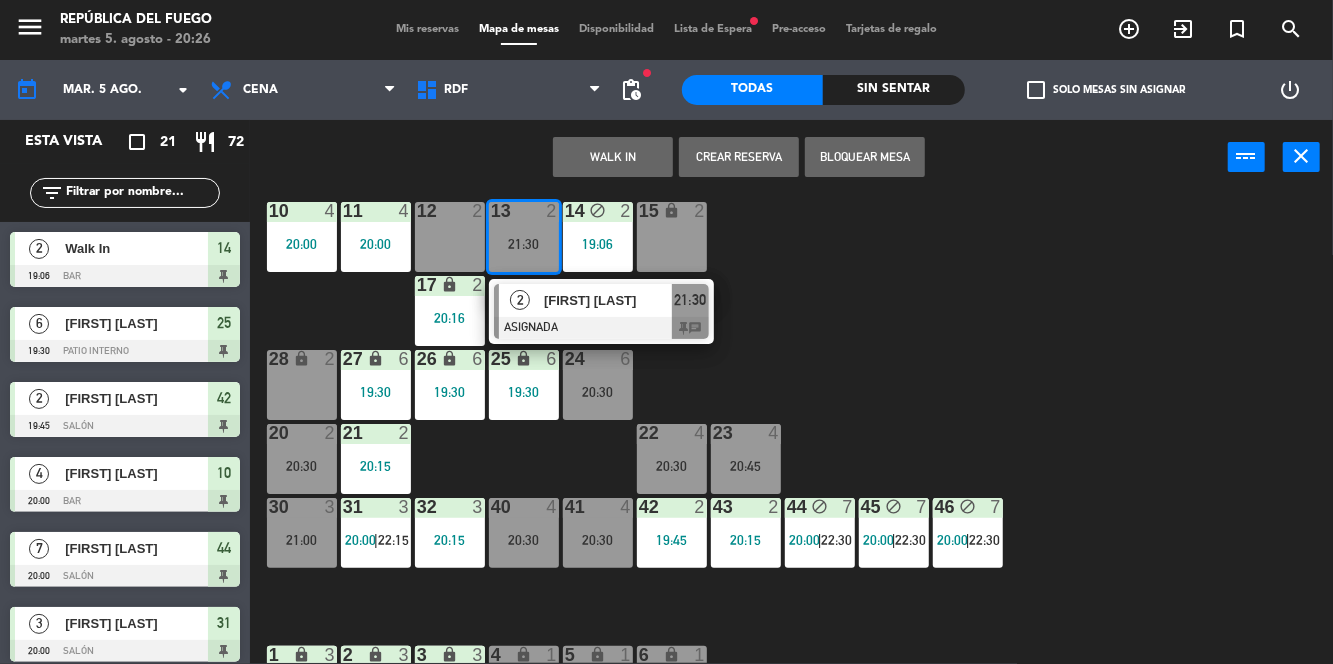 click on "10  4   20:00  11  4   20:00  12  2  13  2   21:30   2   [FIRST] [LAST]   ASIGNADA  21:30 chat 14 block  2   19:06  15 lock  2  17 lock  2   20:16  24  6   20:30  25 lock  6   19:30  27 lock  6   19:30  26 lock  6   19:30  28 lock  2  20  2   20:30  21  2   20:15  22  4   20:30  23  4   20:45  30  3   21:00  31  3   20:00    |    22:15     32  3   20:15  40  4   20:30  41  4   20:30  42  2   19:45  43  2   20:15  44 block  7   20:00    |    22:30     45 block  7   20:00    |    22:30     46 block  7   20:00    |    22:30     1 lock  3   20:24  2 lock  3   20:24  3 lock  3   20:24  4 lock  1  5 lock  1  6 lock  1  72 lock  4  70 lock  4  71 lock  4  50 lock  2  51 lock  2  52 lock  2" 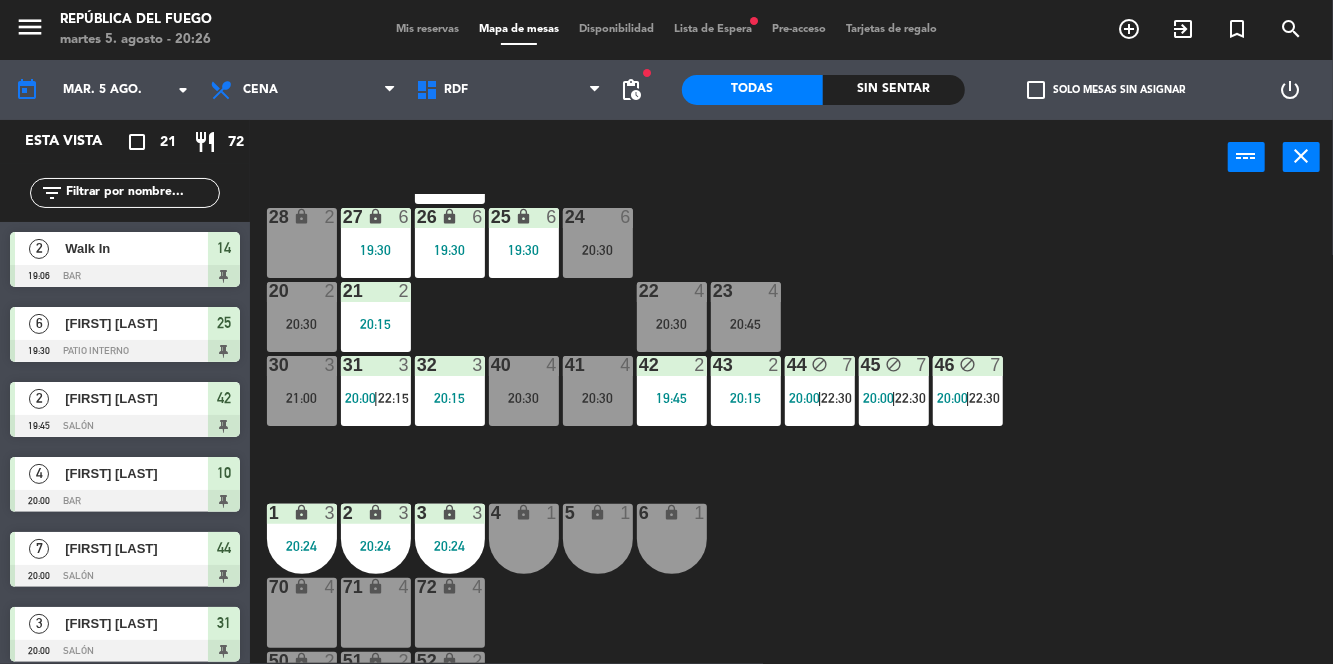 scroll, scrollTop: 228, scrollLeft: 0, axis: vertical 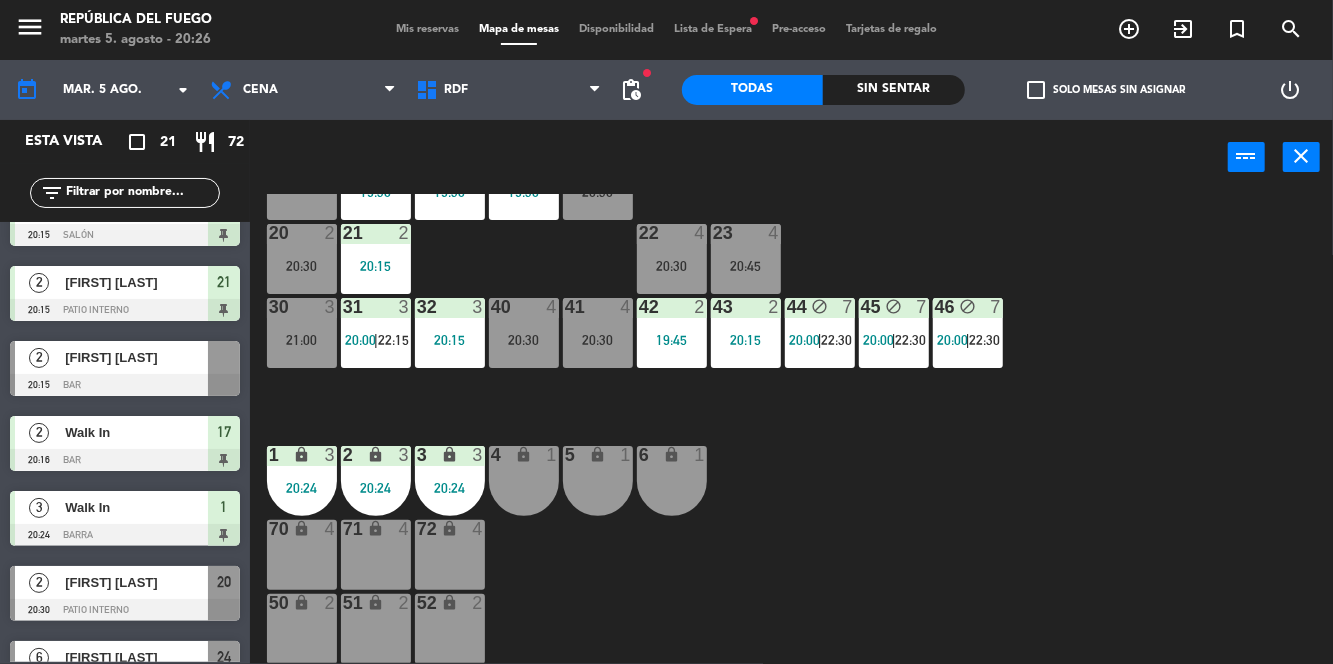 click on "[FIRST] [LAST]" at bounding box center [136, 357] 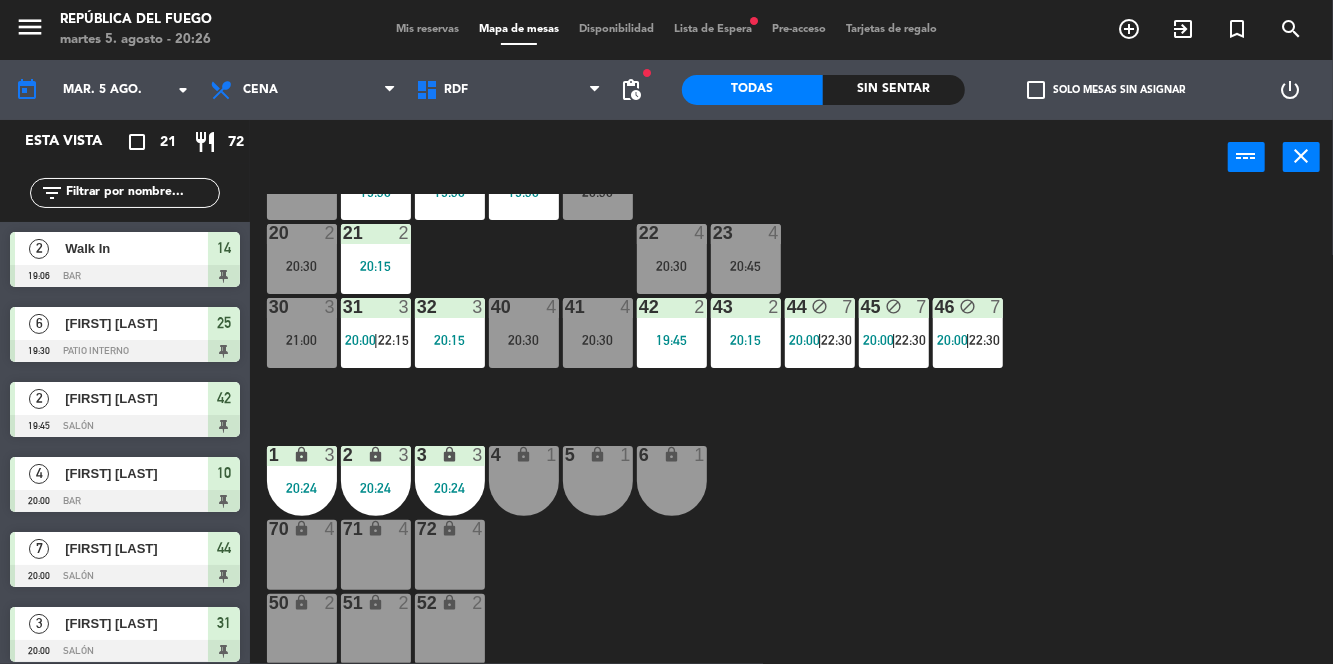 scroll, scrollTop: 0, scrollLeft: 0, axis: both 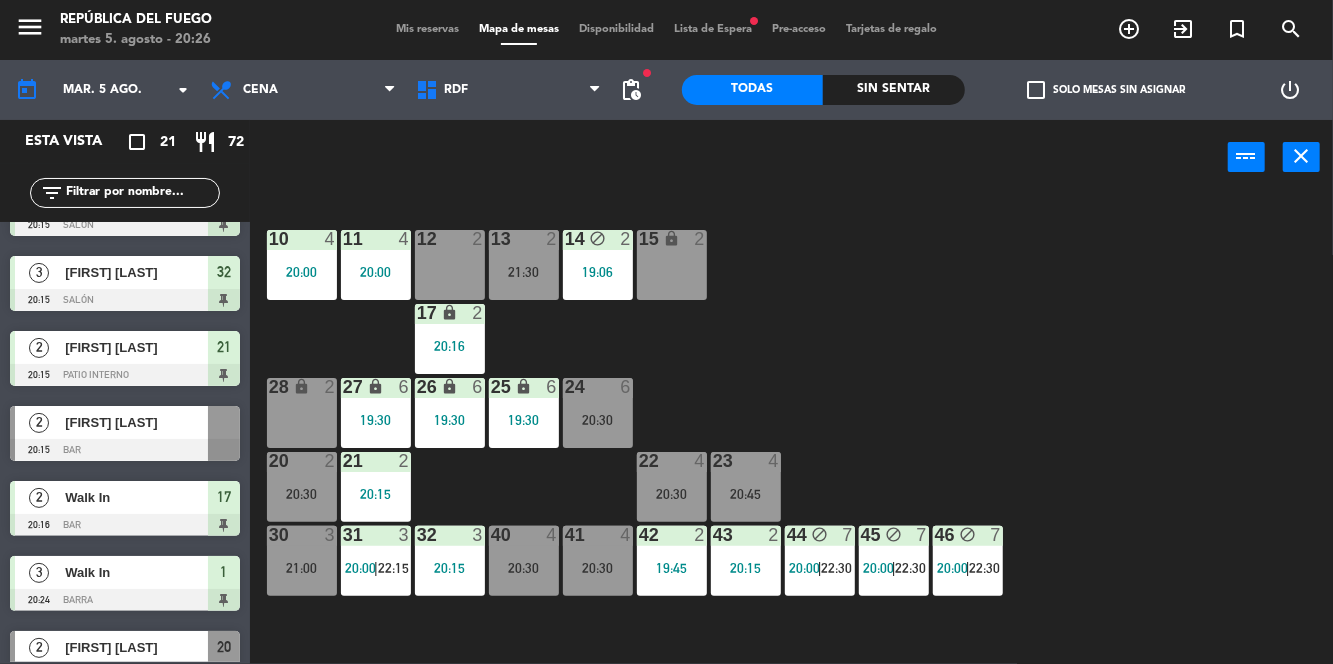 click on "[FIRST] [LAST]" at bounding box center [136, 422] 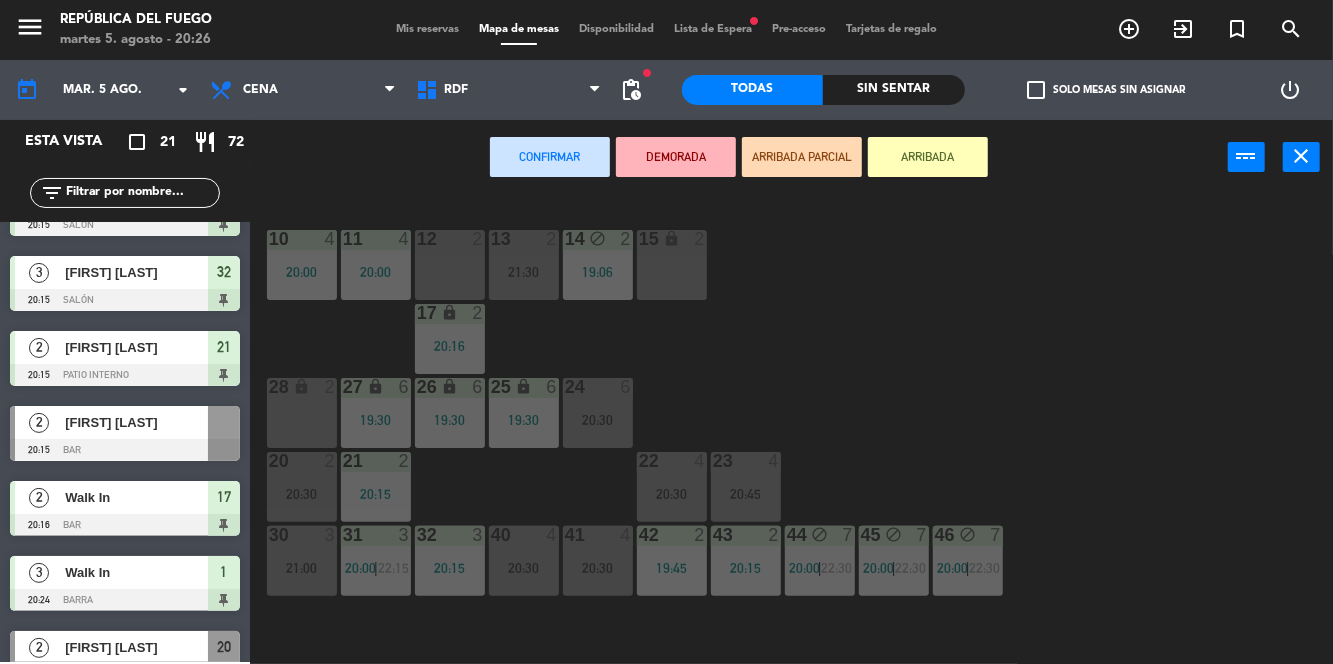 click on "12  2" at bounding box center [450, 265] 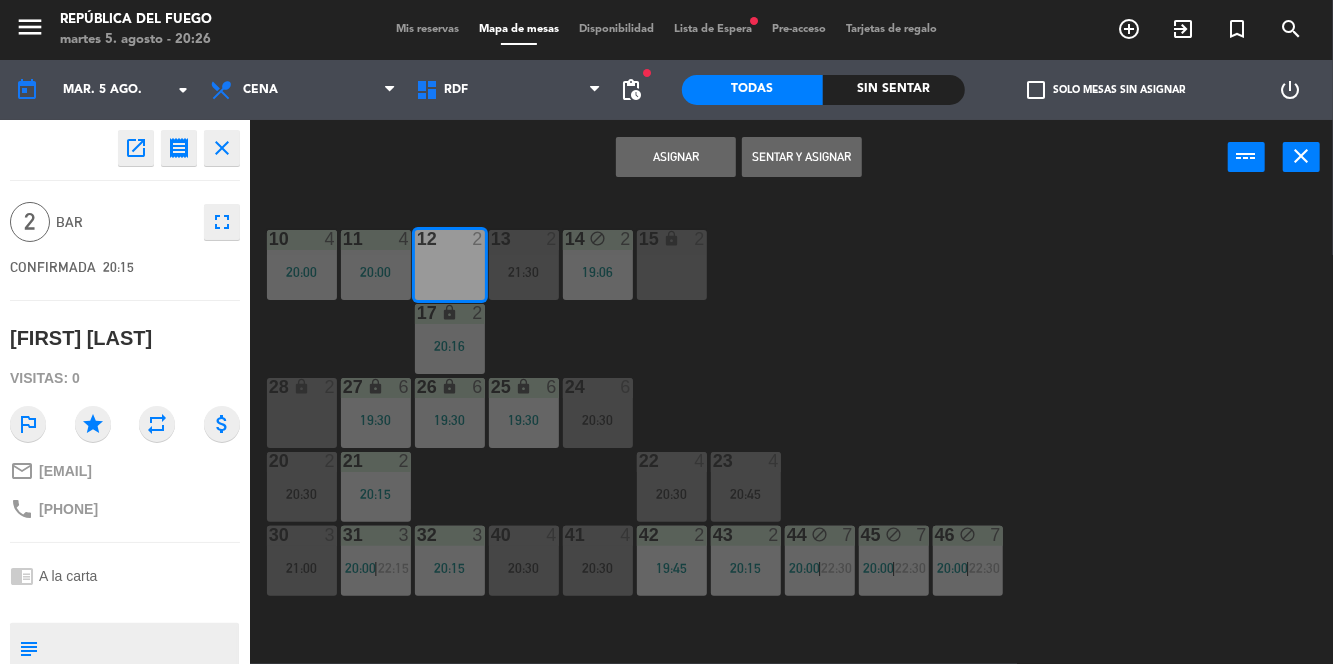 click on "Asignar" at bounding box center [676, 157] 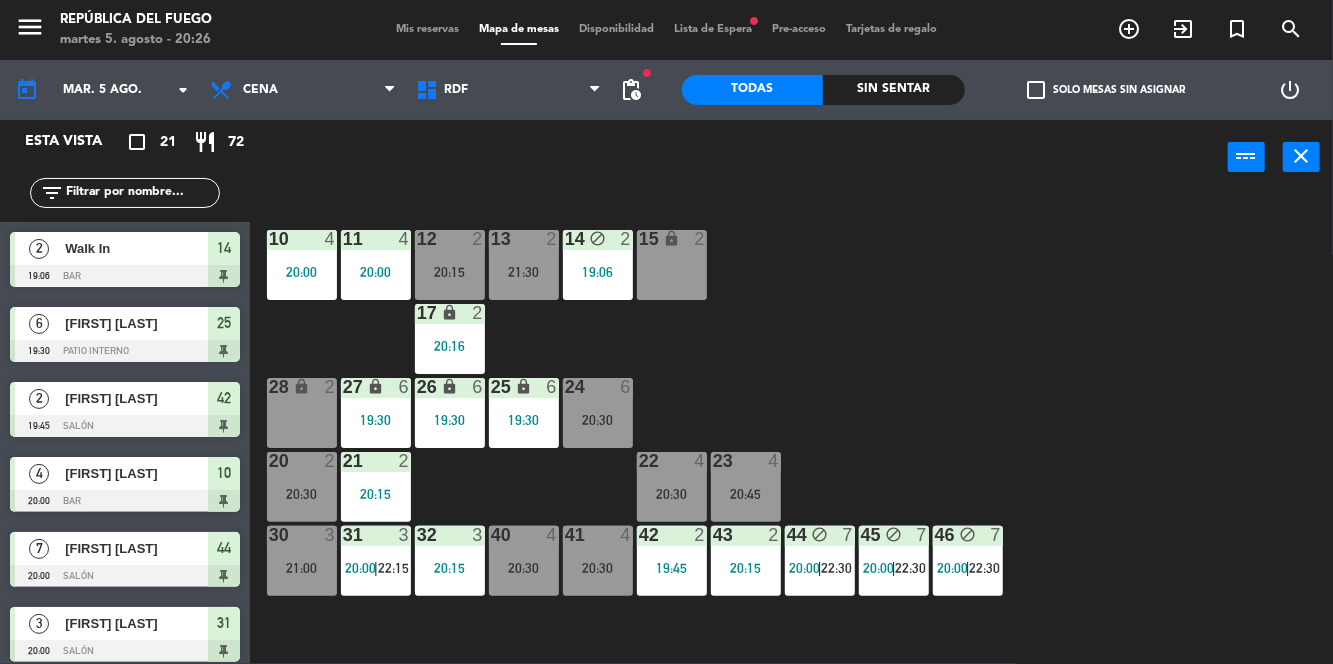 scroll, scrollTop: 0, scrollLeft: 0, axis: both 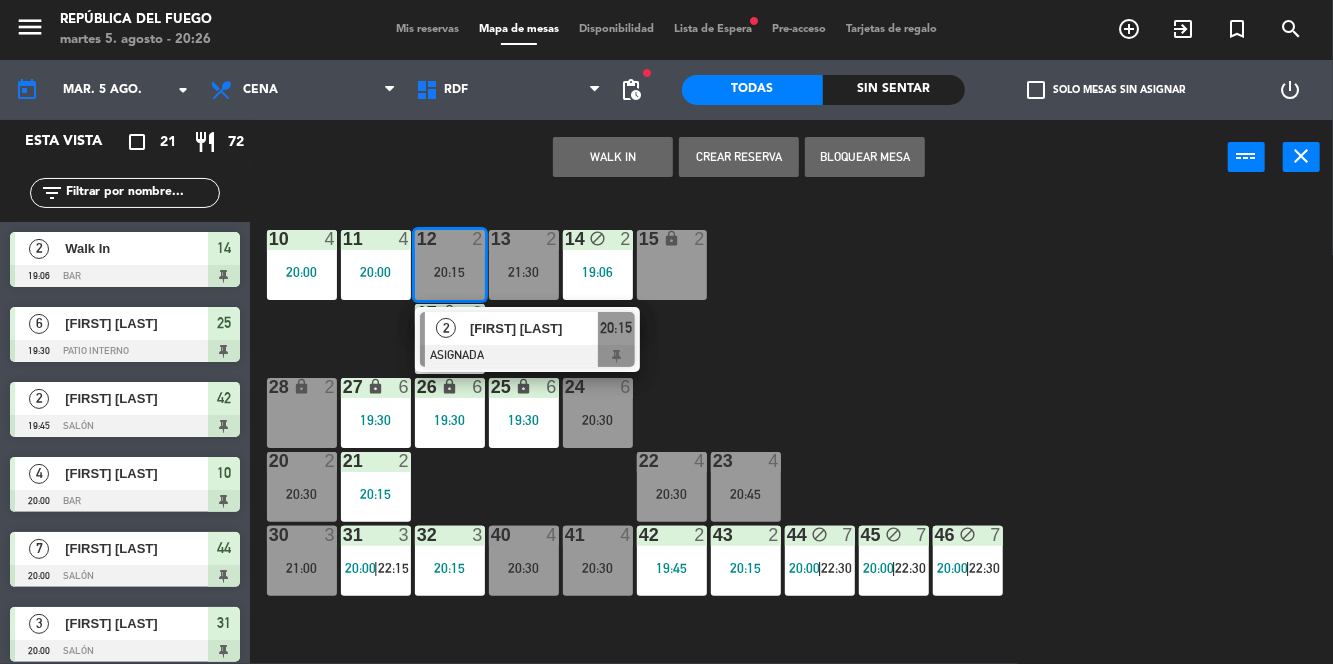 click on "[FIRST] [LAST]" at bounding box center [534, 328] 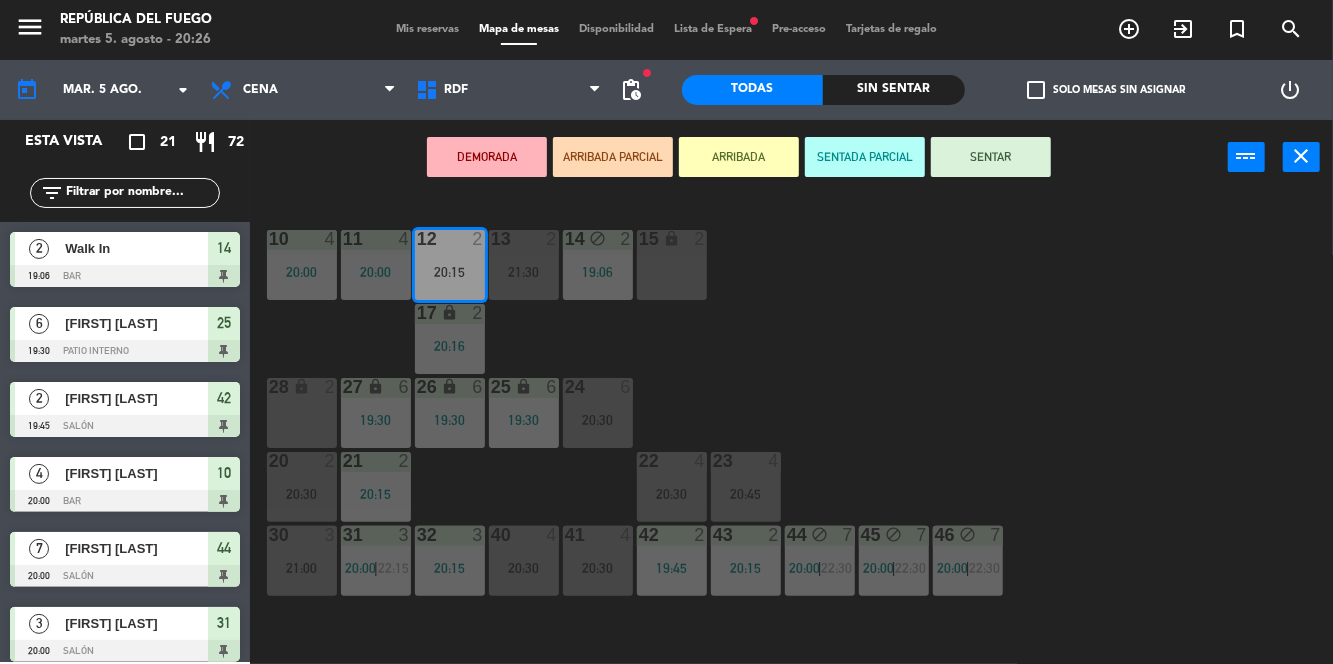 click on "SENTAR" at bounding box center (991, 157) 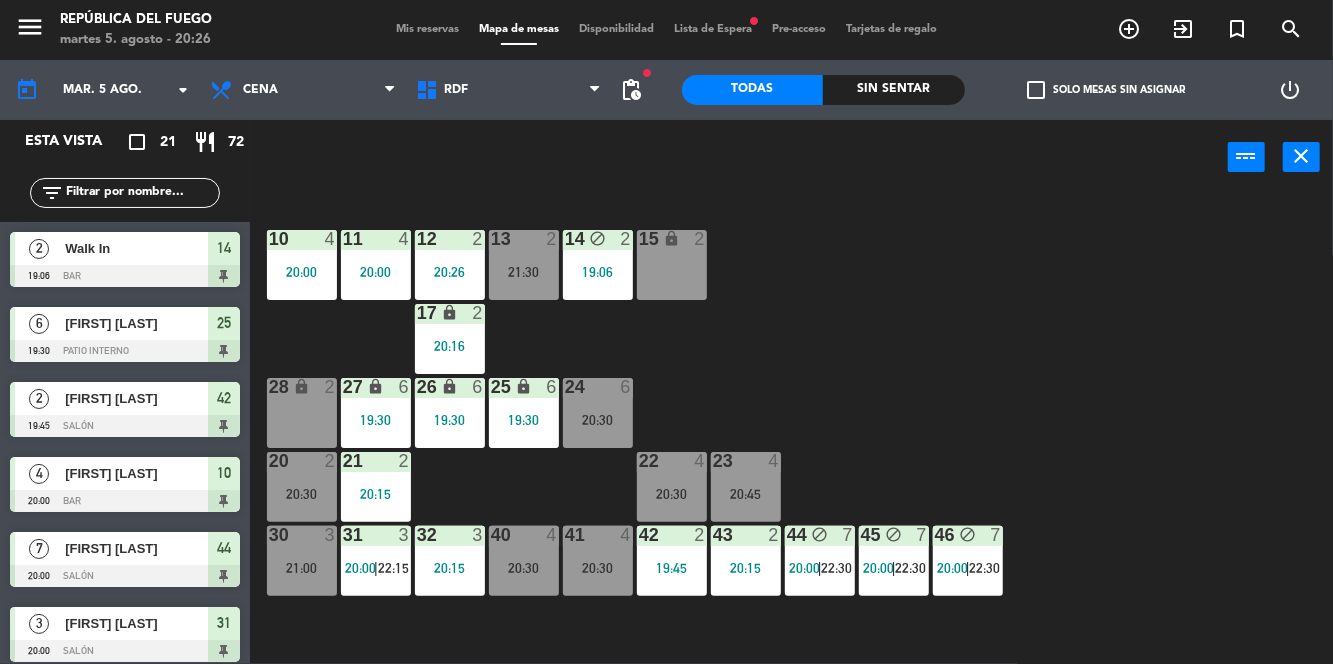 scroll, scrollTop: 0, scrollLeft: 0, axis: both 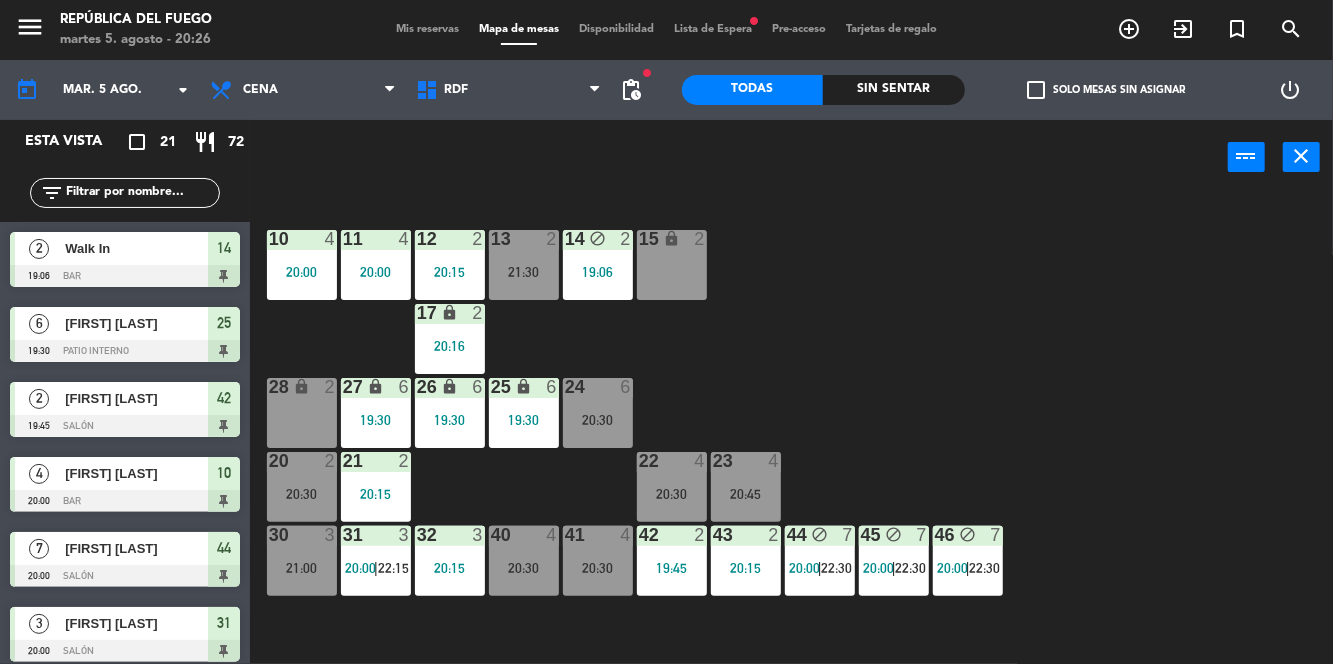 click on "10  4   20:00  11  4   20:00  12  2   20:15  13  2   21:30  14 block  2   19:06  15 lock  2  17 lock  2   20:16  24  6   20:30  25 lock  6   19:30  27 lock  6   19:30  26 lock  6   19:30  28 lock  2  20  2   20:30  21  2   20:15  22  4   20:30  23  4   20:45  30  3   21:00  31  3   20:00    |    22:15     32  3   20:15  40  4   20:30  41  4   20:30  42  2   19:45  43  2   20:15  44 block  7   20:00    |    22:30     45 block  7   20:00    |    22:30     46 block  7   20:00    |    22:30     1 lock  3   20:24  2 lock  3   20:24  3 lock  3   20:24  4 lock  1  5 lock  1  6 lock  1  72 lock  4  70 lock  4  71 lock  4  50 lock  2  51 lock  2  52 lock  2" 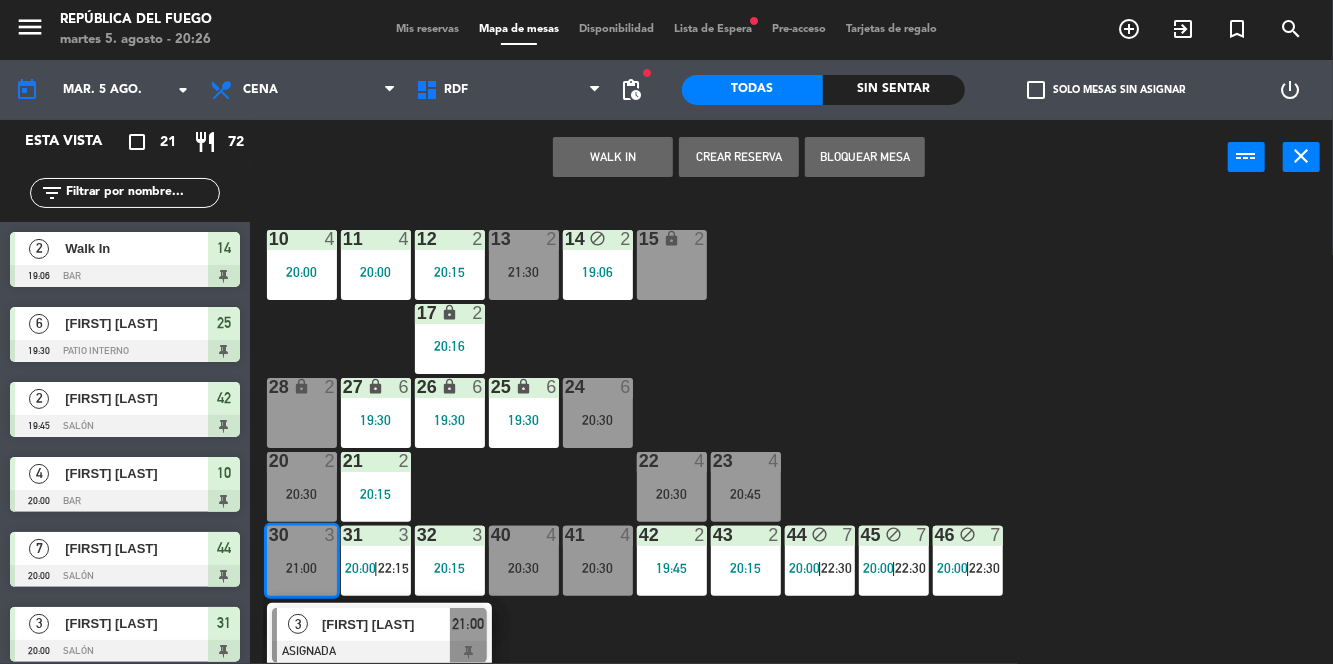 click on "10  4   20:00  11  4   20:00  12  2   20:15  13  2   21:30  14 block  2   19:06  15 lock  2  17 lock  2   20:16  24  6   20:30  25 lock  6   19:30  27 lock  6   19:30  26 lock  6   19:30  28 lock  2  20  2   20:30  21  2   20:15  22  4   20:30  23  4   20:45  30  3   21:00   3   [FIRST] [LAST]   ASIGNADA  21:00 31  3   20:00    |    22:15     32  3   20:15  40  4   20:30  41  4   20:30  42  2   19:45  43  2   20:15  44 block  7   20:00    |    22:30     45 block  7   20:00    |    22:30     46 block  7   20:00    |    22:30     1 lock  3   20:24  2 lock  3   20:24  3 lock  3   20:24  4 lock  1  5 lock  1  6 lock  1  72 lock  4  70 lock  4  71 lock  4  50 lock  2  51 lock  2  52 lock  2" 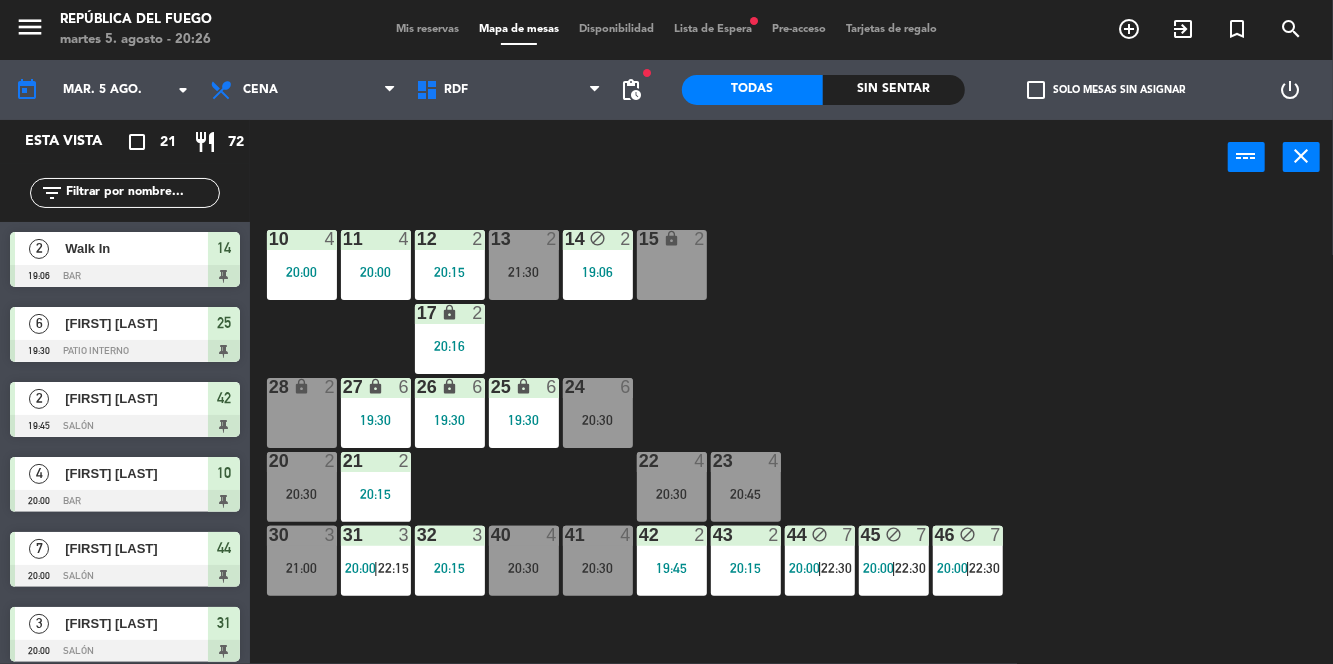 click on "20:30" at bounding box center [524, 568] 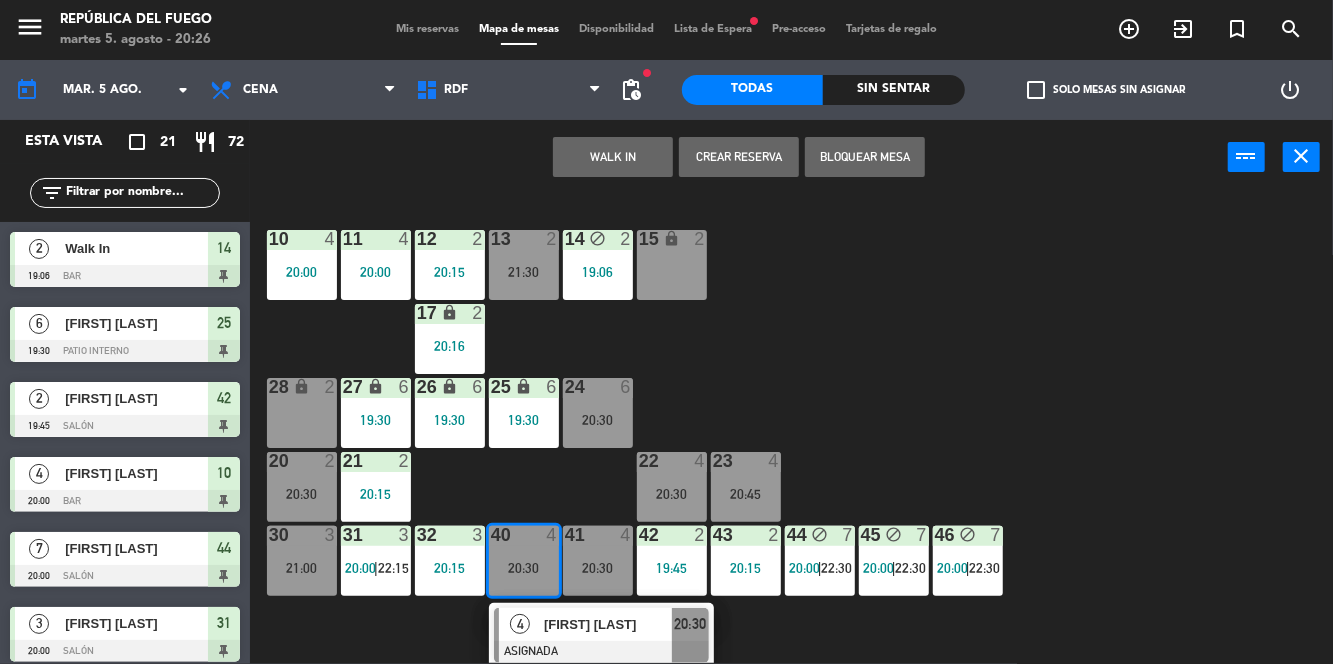 click on "10  4   20:00  11  4   20:00  12  2   20:15  13  2   21:30  14 block  2   19:06  15 lock  2  17 lock  2   20:16  24  6   20:30  25 lock  6   19:30  27 lock  6   19:30  26 lock  6   19:30  28 lock  2  20  2   20:30  21  2   20:15  22  4   20:30  23  4   20:45  30  3   21:00  31  3   20:00    |    22:15     32  3   20:15  40  4   20:30   4   [FIRST] [LAST]   ASIGNADA  20:30 41  4   20:30  42  2   19:45  43  2   20:15  44 block  7   20:00    |    22:30     45 block  7   20:00    |    22:30     46 block  7   20:00    |    22:30     1 lock  3   20:24  2 lock  3   20:24  3 lock  3   20:24  4 lock  1  5 lock  1  6 lock  1  72 lock  4  70 lock  4  71 lock  4  50 lock  2  51 lock  2  52 lock  2" 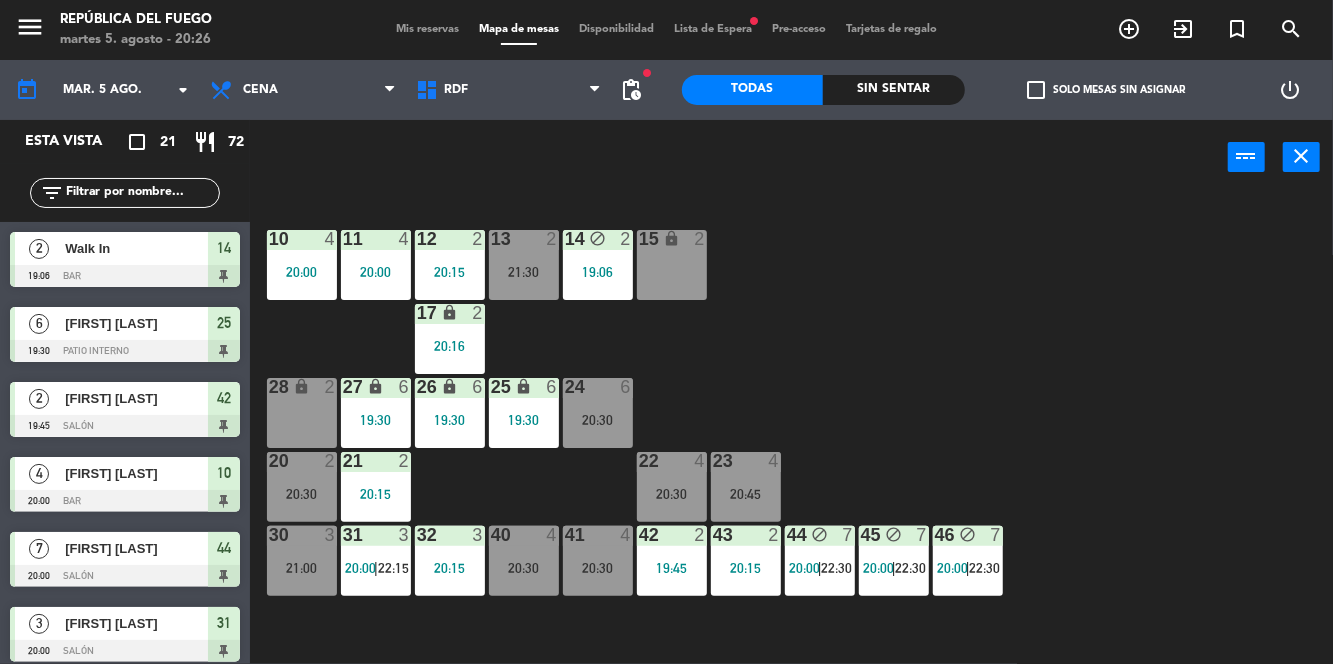 click on "24  6   20:30" at bounding box center (598, 413) 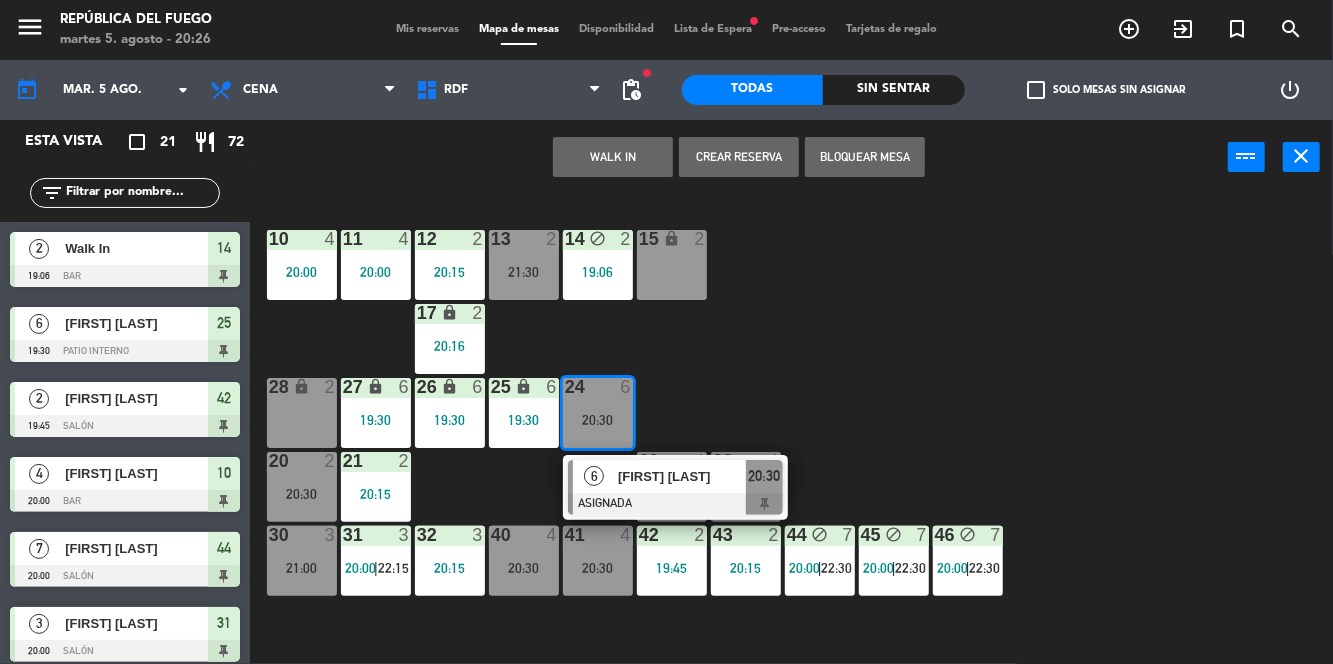 click on "10  4   20:00  11  4   20:00  12  2   20:15  13  2   21:30  14 block  2   19:06  15 lock  2  17 lock  2   20:16  24  6   20:30   6   [FIRST] [LAST]   ASIGNADA  20:30 25 lock  6   19:30  27 lock  6   19:30  26 lock  6   19:30  28 lock  2  20  2   20:30  21  2   20:15  22  4   20:30  23  4   20:45  30  3   21:00  31  3   20:00    |    22:15     32  3   20:15  40  4   20:30  41  4   20:30  42  2   19:45  43  2   20:15  44 block  7   20:00    |    22:30     45 block  7   20:00    |    22:30     46 block  7   20:00    |    22:30     1 lock  3   20:24  2 lock  3   20:24  3 lock  3   20:24  4 lock  1  5 lock  1  6 lock  1  72 lock  4  70 lock  4  71 lock  4  50 lock  2  51 lock  2  52 lock  2" 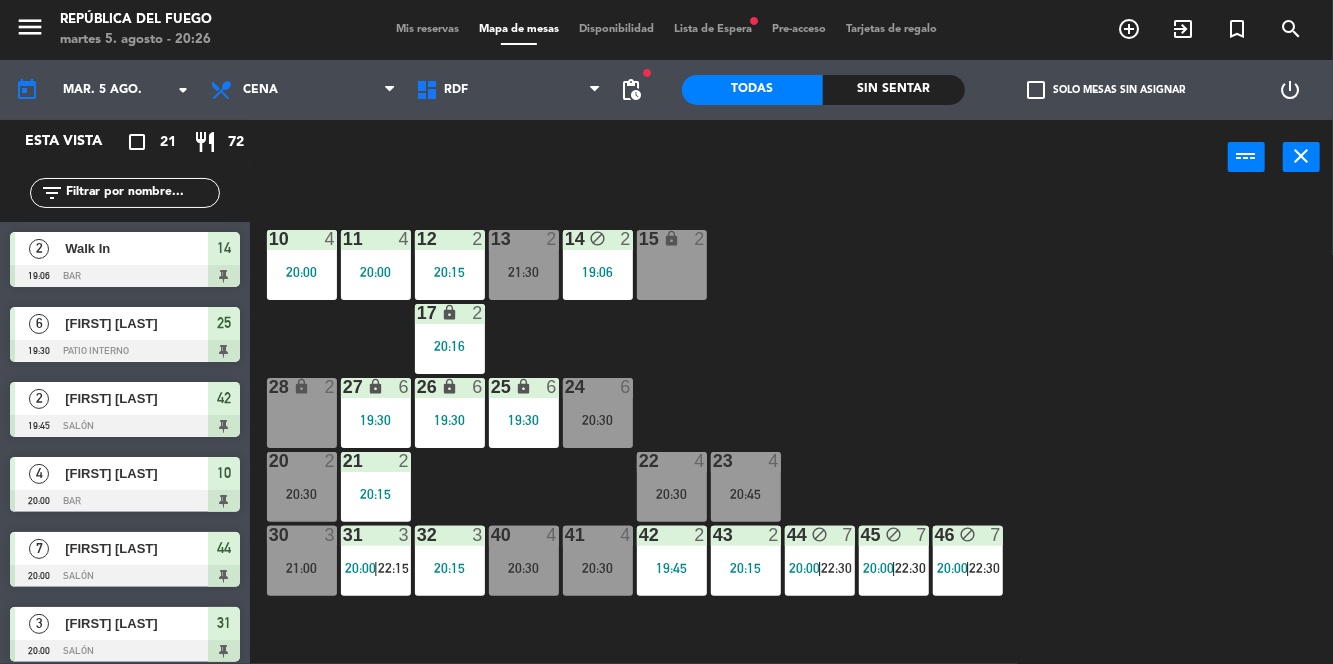 click on "20:30" at bounding box center [672, 494] 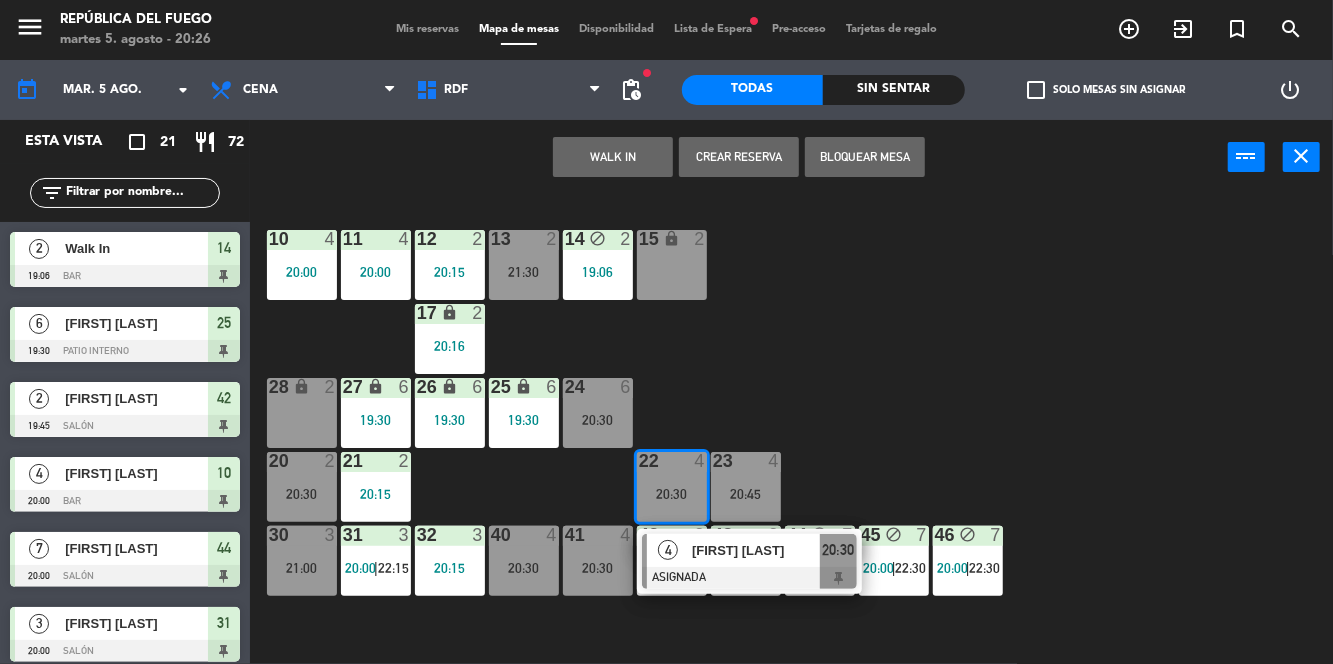 click on "10  4   20:00  11  4   20:00  12  2   20:15  13  2   21:30  14 block  2   19:06  15 lock  2  17 lock  2   20:16  24  6   20:30  25 lock  6   19:30  27 lock  6   19:30  26 lock  6   19:30  28 lock  2  20  2   20:30  21  2   20:15  22  4   20:30   4   [FIRST] [LAST]   ASIGNADA  20:30 23  4   20:45  30  3   21:00  31  3   20:00    |    22:15     32  3   20:15  40  4   20:30  41  4   20:30  42  2   19:45  43  2   20:15  44 block  7   20:00    |    22:30     45 block  7   20:00    |    22:30     46 block  7   20:00    |    22:30     1 lock  3   20:24  2 lock  3   20:24  3 lock  3   20:24  4 lock  1  5 lock  1  6 lock  1  72 lock  4  70 lock  4  71 lock  4  50 lock  2  51 lock  2  52 lock  2" 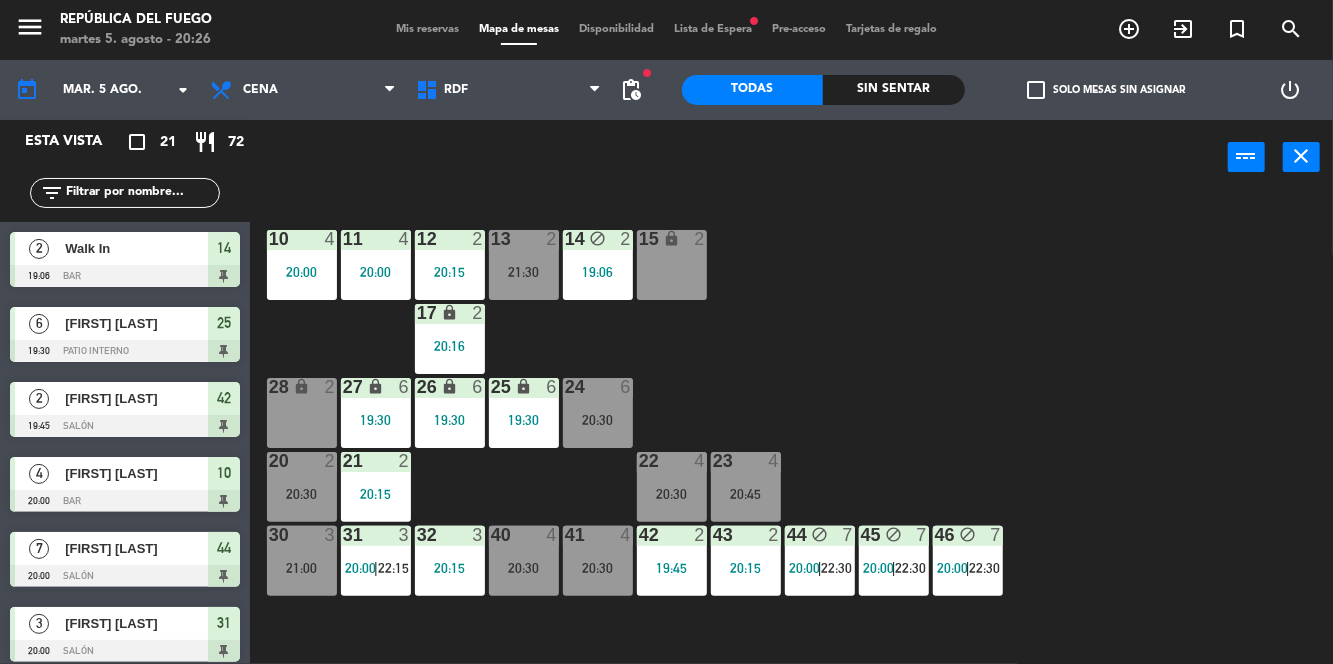 click on "20:45" at bounding box center (746, 494) 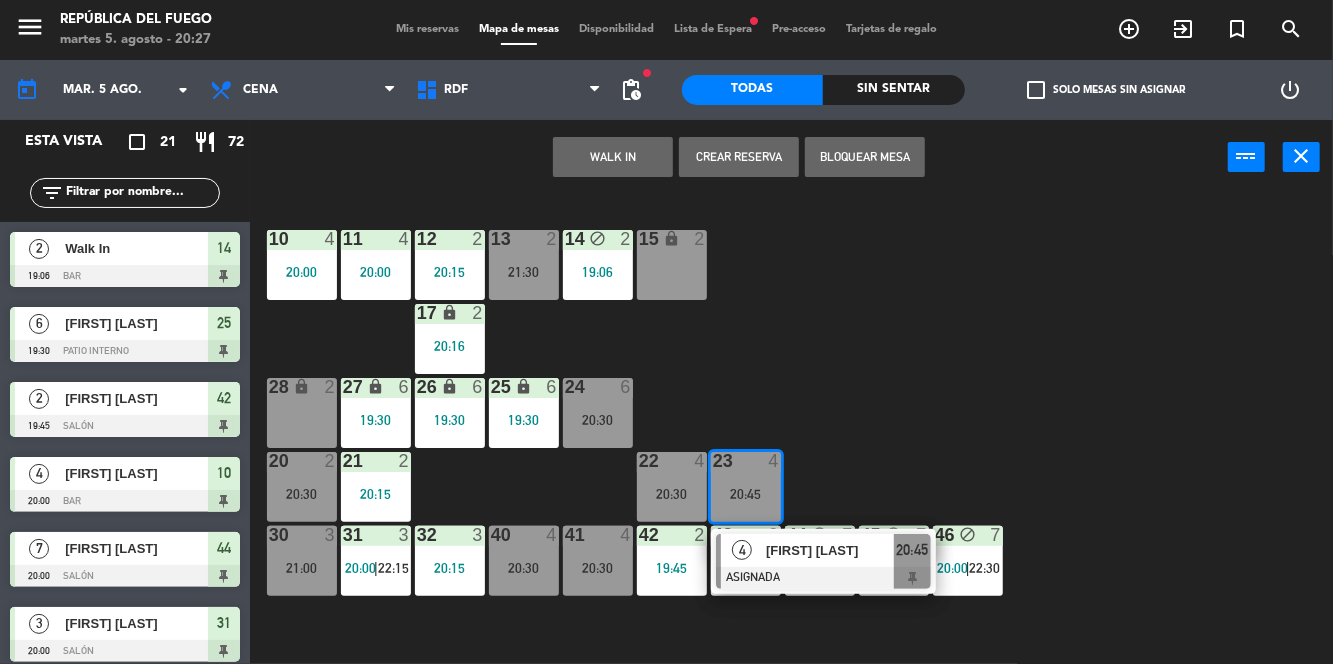 click on "10  4   20:00  11  4   20:00  12  2   20:15  13  2   21:30  14 block  2   19:06  15 lock  2  17 lock  2   20:16  24  6   20:30  25 lock  6   19:30  27 lock  6   19:30  26 lock  6   19:30  28 lock  2  20  2   20:30  21  2   20:15  22  4   20:30  23  4   20:45   4   [FIRST] [LAST]   ASIGNADA  20:45 30  3   21:00  31  3   20:00    |    22:15     32  3   20:15  40  4   20:30  41  4   20:30  42  2   19:45  43  2   20:15  44 block  7   20:00    |    22:30     45 block  7   20:00    |    22:30     46 block  7   20:00    |    22:30     1 lock  3   20:24  2 lock  3   20:24  3 lock  3   20:24  4 lock  1  5 lock  1  6 lock  1  72 lock  4  70 lock  4  71 lock  4  50 lock  2  51 lock  2  52 lock  2" 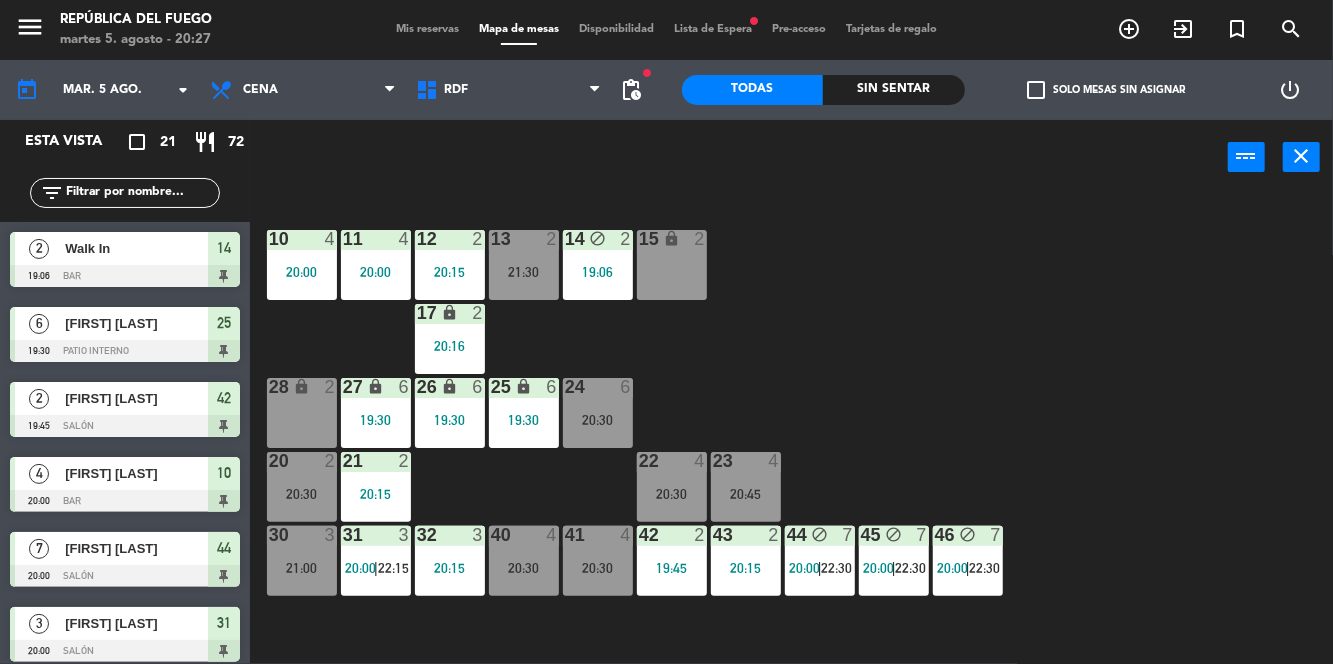 click on "10  4   20:00  11  4   20:00  12  2   20:15  13  2   21:30  14 block  2   19:06  15 lock  2  17 lock  2   20:16  24  6   20:30  25 lock  6   19:30  27 lock  6   19:30  26 lock  6   19:30  28 lock  2  20  2   20:30  21  2   20:15  22  4   20:30  23  4   20:45  30  3   21:00  31  3   20:00    |    22:15     32  3   20:15  40  4   20:30  41  4   20:30  42  2   19:45  43  2   20:15  44 block  7   20:00    |    22:30     45 block  7   20:00    |    22:30     46 block  7   20:00    |    22:30     1 lock  3   20:24  2 lock  3   20:24  3 lock  3   20:24  4 lock  1  5 lock  1  6 lock  1  72 lock  4  70 lock  4  71 lock  4  50 lock  2  51 lock  2  52 lock  2" 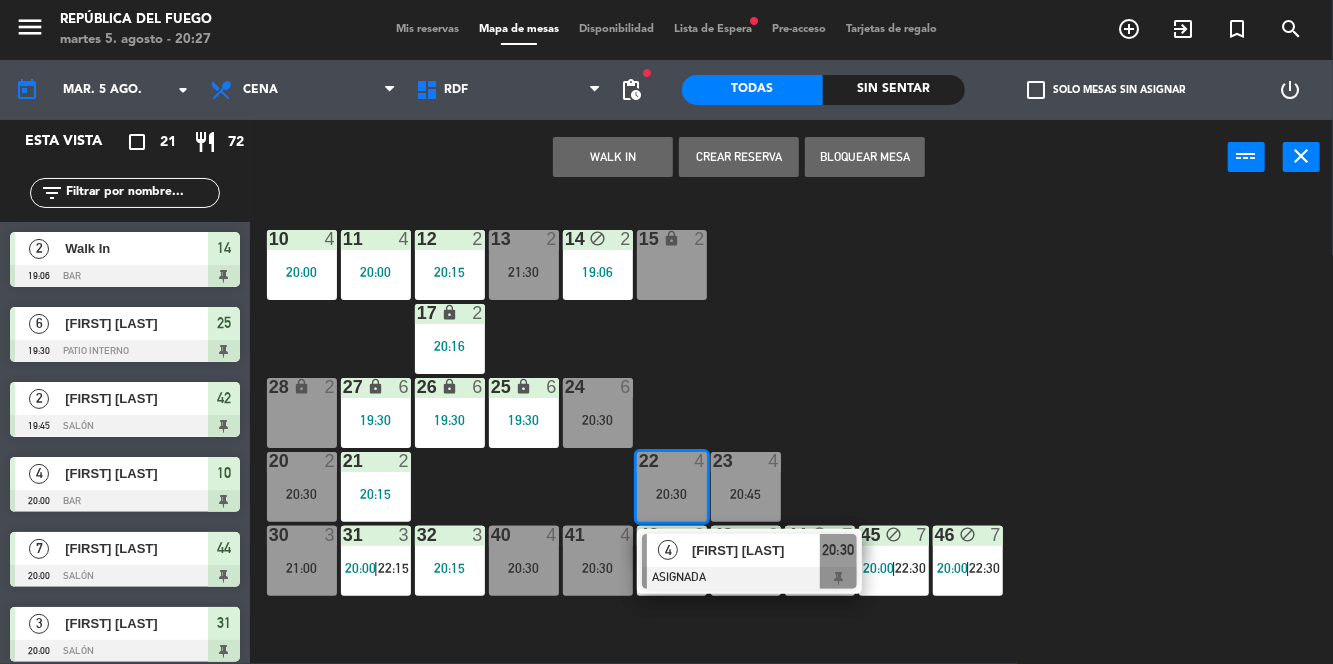 click on "10  4   20:00  11  4   20:00  12  2   20:15  13  2   21:30  14 block  2   19:06  15 lock  2  17 lock  2   20:16  24  6   20:30  25 lock  6   19:30  27 lock  6   19:30  26 lock  6   19:30  28 lock  2  20  2   20:30  21  2   20:15  22  4   20:30   4   [FIRST] [LAST]   ASIGNADA  20:30 23  4   20:45  30  3   21:00  31  3   20:00    |    22:15     32  3   20:15  40  4   20:30  41  4   20:30  42  2   19:45  43  2   20:15  44 block  7   20:00    |    22:30     45 block  7   20:00    |    22:30     46 block  7   20:00    |    22:30     1 lock  3   20:24  2 lock  3   20:24  3 lock  3   20:24  4 lock  1  5 lock  1  6 lock  1  72 lock  4  70 lock  4  71 lock  4  50 lock  2  51 lock  2  52 lock  2" 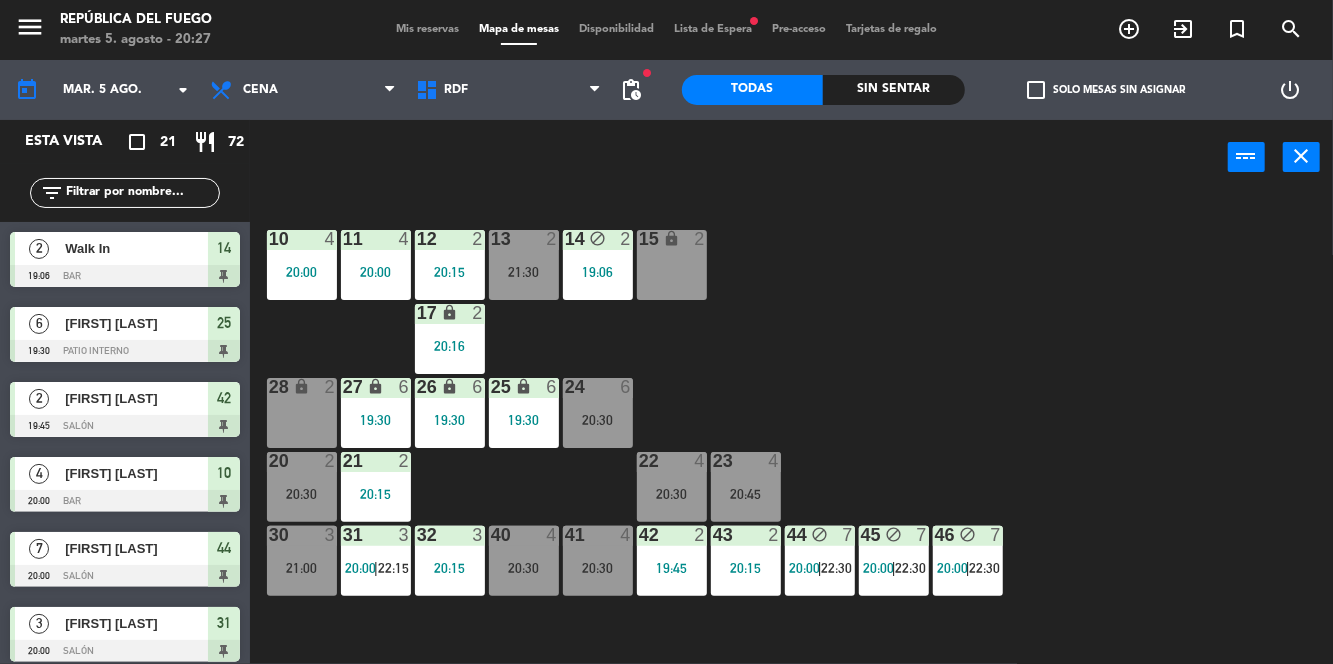 click on "20:45" at bounding box center [746, 494] 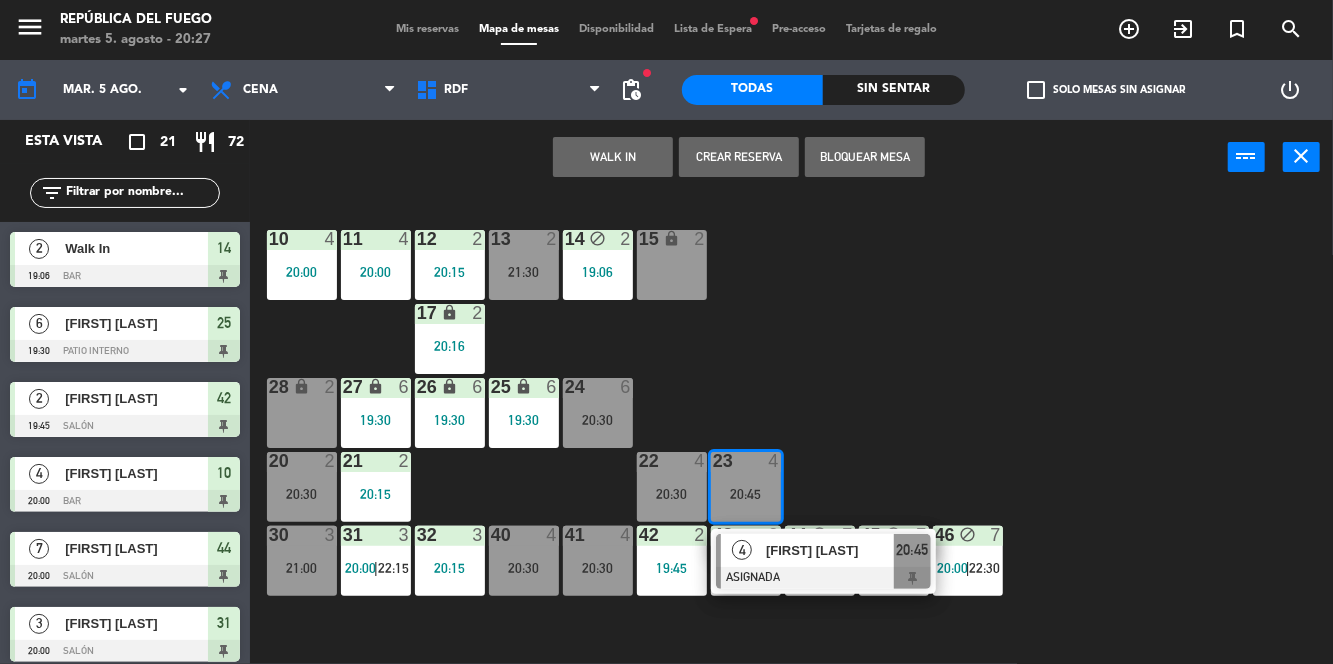 click on "10  4   20:00  11  4   20:00  12  2   20:15  13  2   21:30  14 block  2   19:06  15 lock  2  17 lock  2   20:16  24  6   20:30  25 lock  6   19:30  27 lock  6   19:30  26 lock  6   19:30  28 lock  2  20  2   20:30  21  2   20:15  22  4   20:30  23  4   20:45   4   [FIRST] [LAST]   ASIGNADA  20:45 30  3   21:00  31  3   20:00    |    22:15     32  3   20:15  40  4   20:30  41  4   20:30  42  2   19:45  43  2   20:15  44 block  7   20:00    |    22:30     45 block  7   20:00    |    22:30     46 block  7   20:00    |    22:30     1 lock  3   20:24  2 lock  3   20:24  3 lock  3   20:24  4 lock  1  5 lock  1  6 lock  1  72 lock  4  70 lock  4  71 lock  4  50 lock  2  51 lock  2  52 lock  2" 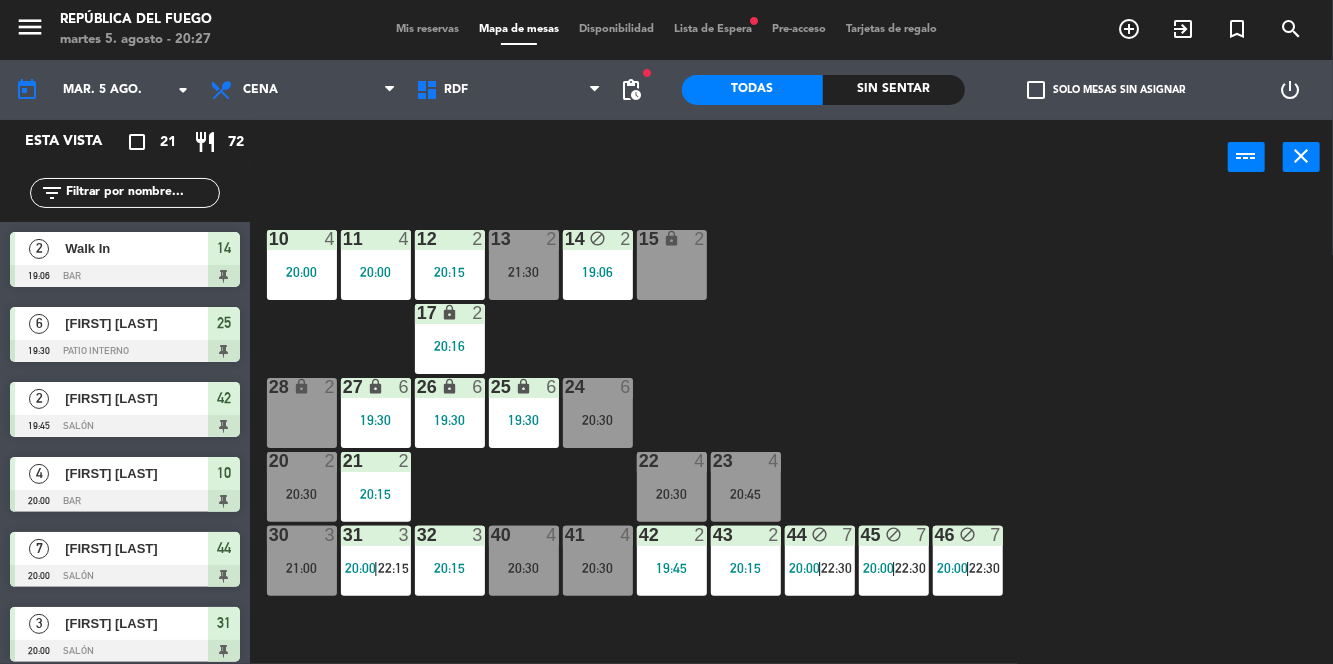 click on "20:30" at bounding box center (672, 494) 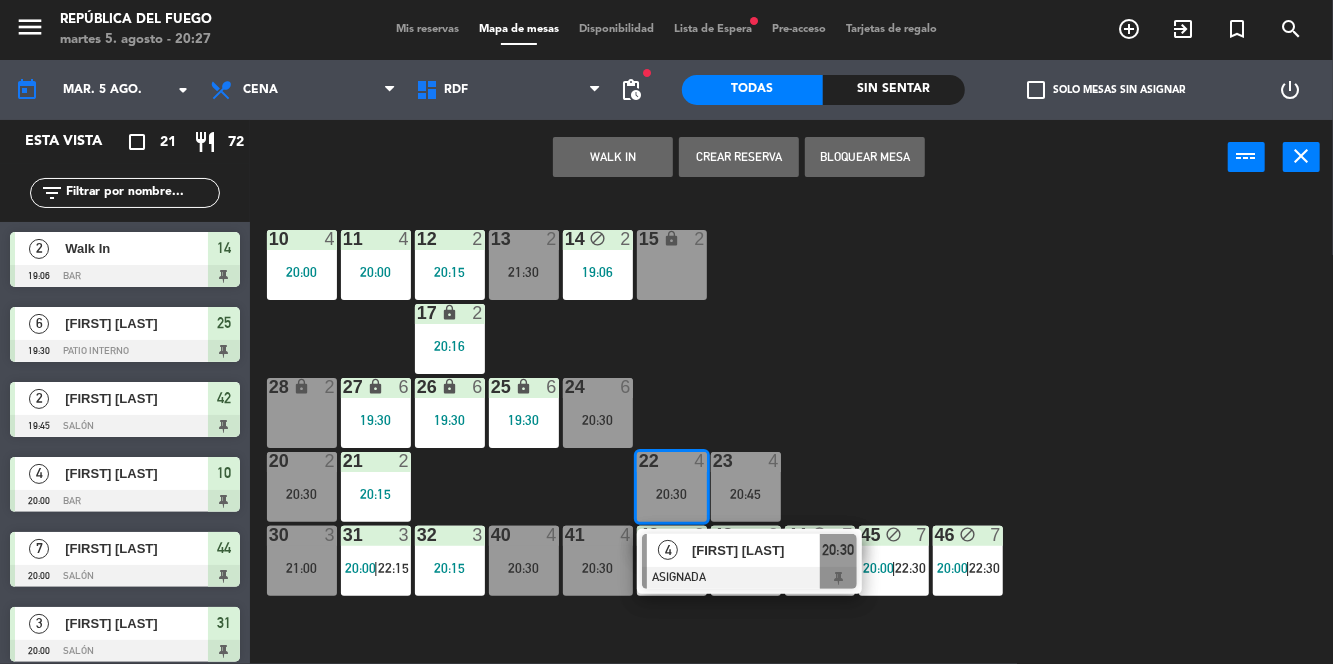 click on "10  4   20:00  11  4   20:00  12  2   20:15  13  2   21:30  14 block  2   19:06  15 lock  2  17 lock  2   20:16  24  6   20:30  25 lock  6   19:30  27 lock  6   19:30  26 lock  6   19:30  28 lock  2  20  2   20:30  21  2   20:15  22  4   20:30   4   [FIRST] [LAST]   ASIGNADA  20:30 23  4   20:45  30  3   21:00  31  3   20:00    |    22:15     32  3   20:15  40  4   20:30  41  4   20:30  42  2   19:45  43  2   20:15  44 block  7   20:00    |    22:30     45 block  7   20:00    |    22:30     46 block  7   20:00    |    22:30     1 lock  3   20:24  2 lock  3   20:24  3 lock  3   20:24  4 lock  1  5 lock  1  6 lock  1  72 lock  4  70 lock  4  71 lock  4  50 lock  2  51 lock  2  52 lock  2" 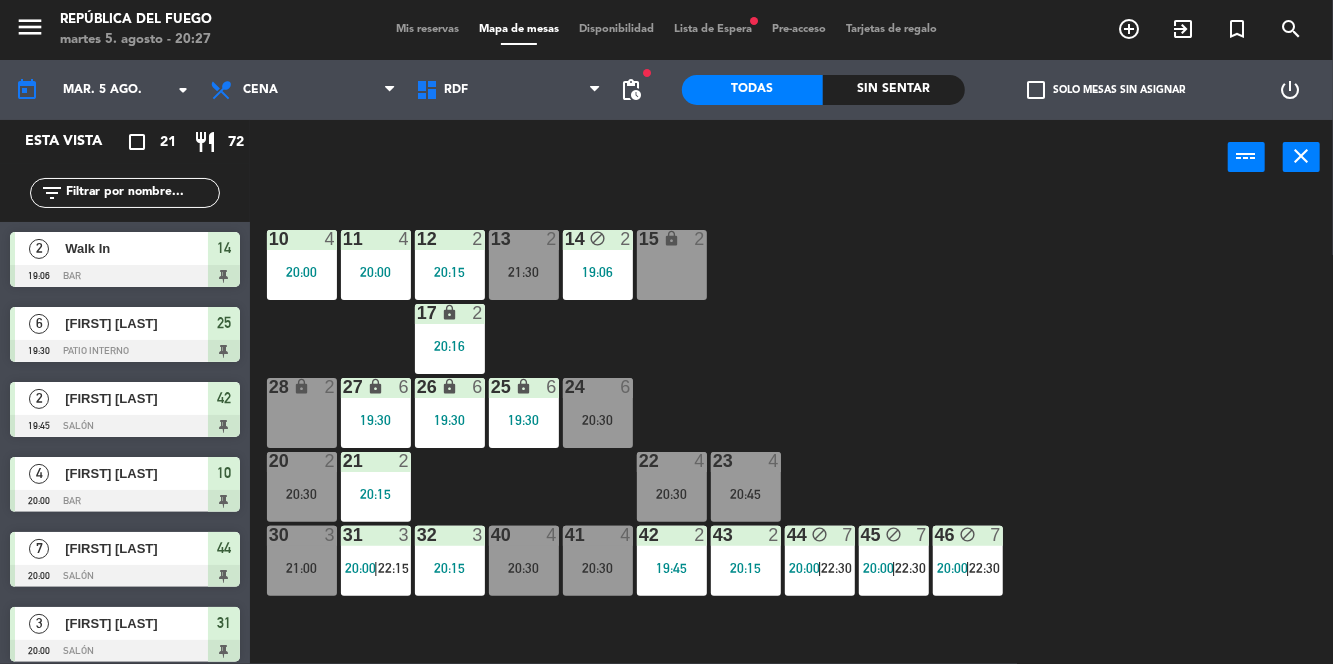 click on "23  4   20:45" at bounding box center [746, 487] 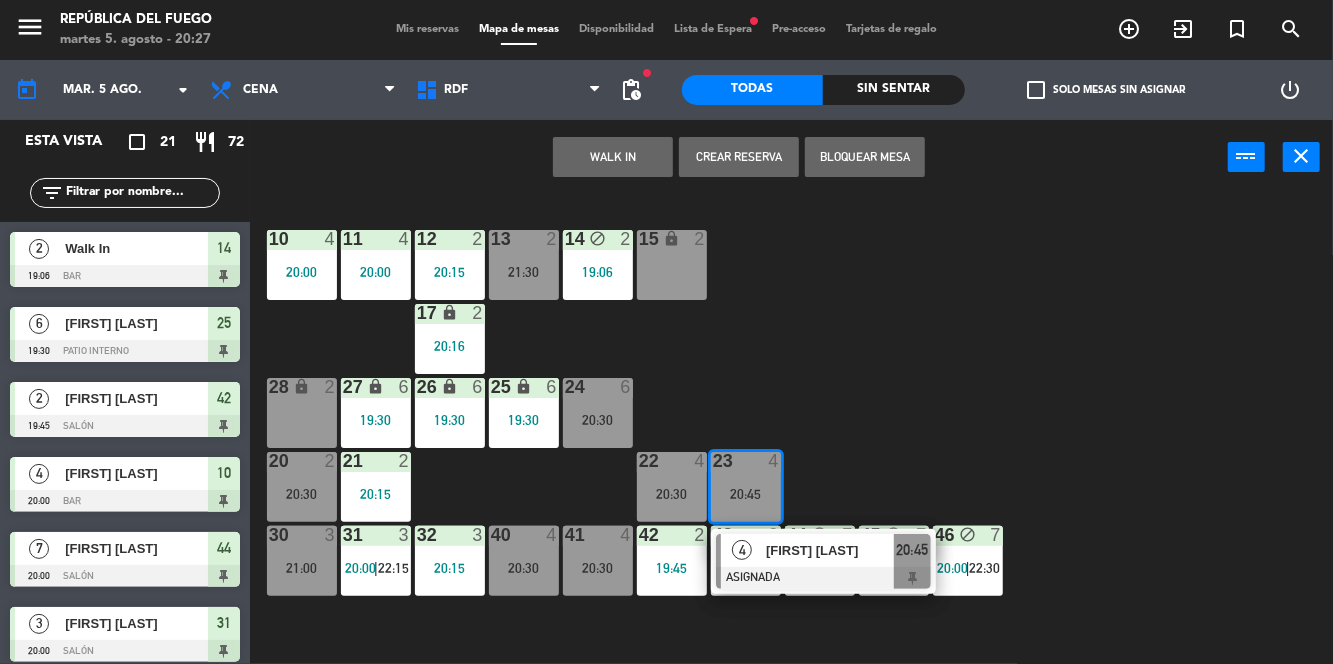 click on "20:30" at bounding box center (672, 494) 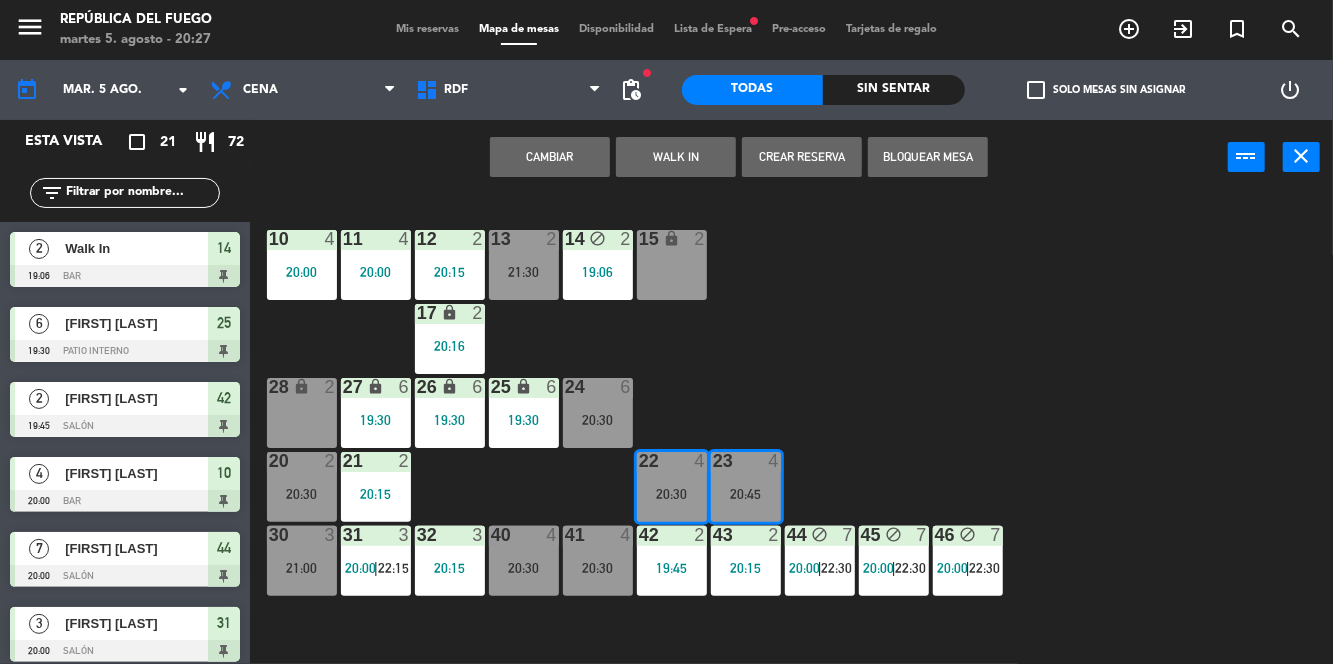 click on "Cambiar" at bounding box center [550, 157] 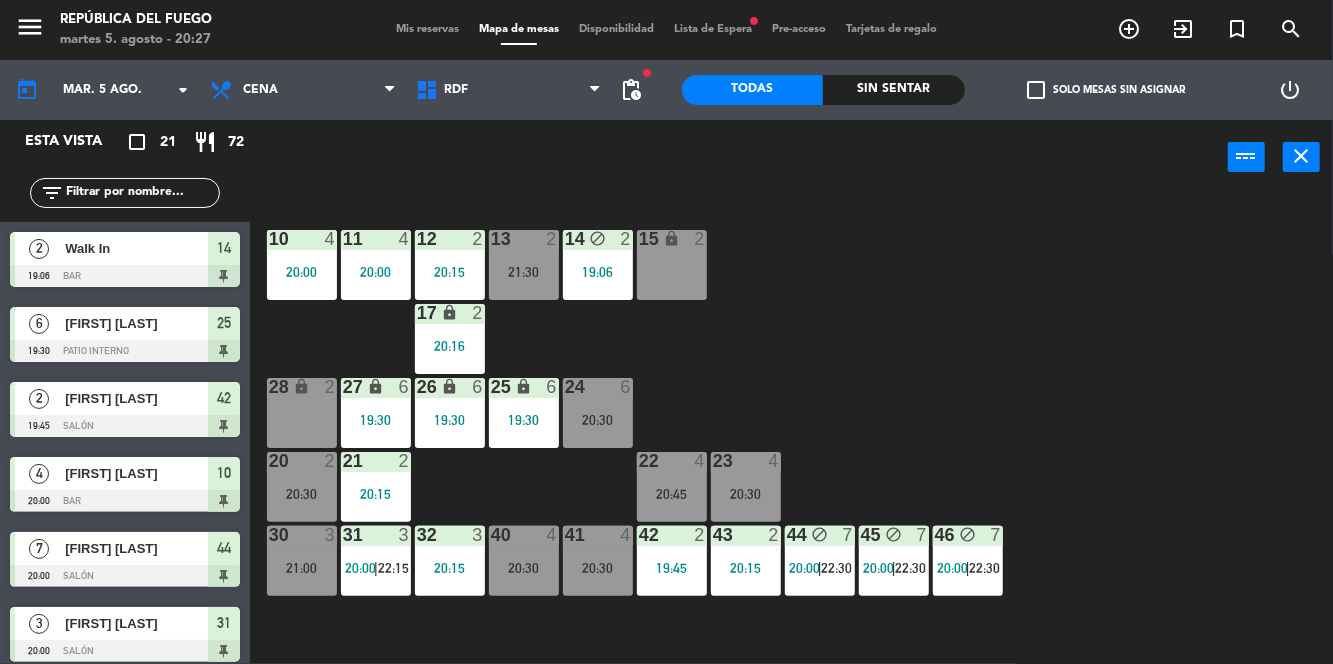 click on "20:45" at bounding box center (672, 494) 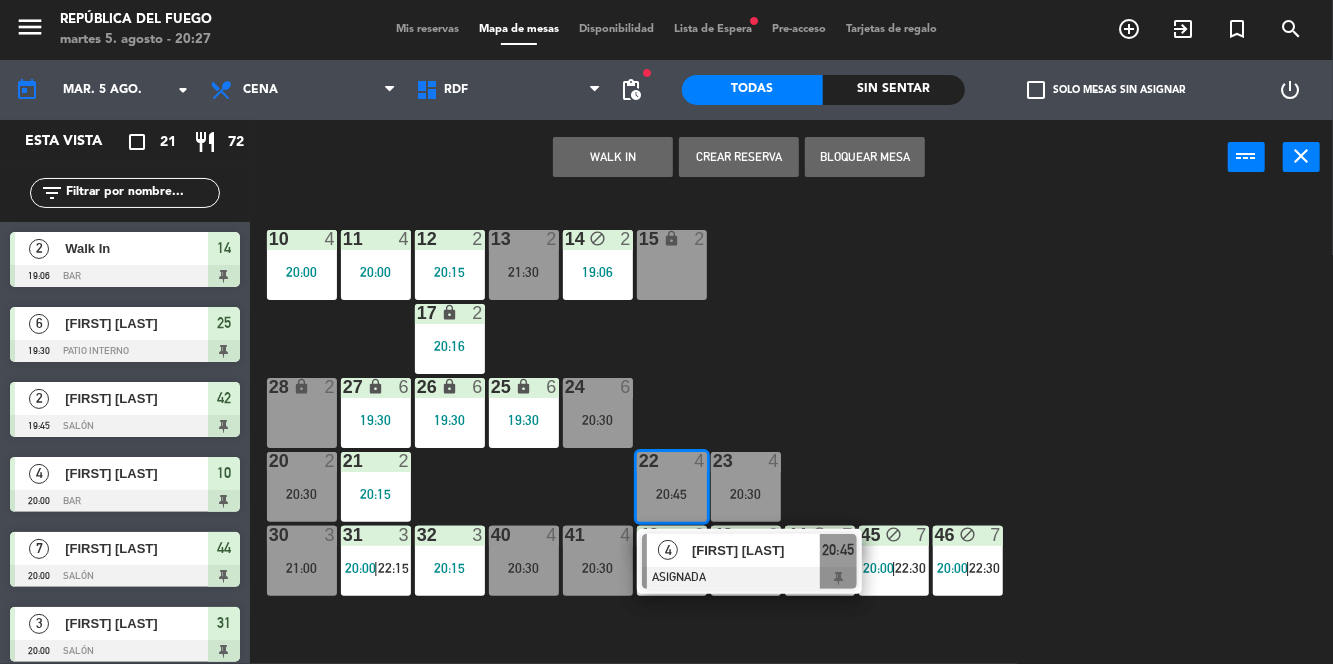 click on "[FIRST] [LAST]" at bounding box center [756, 550] 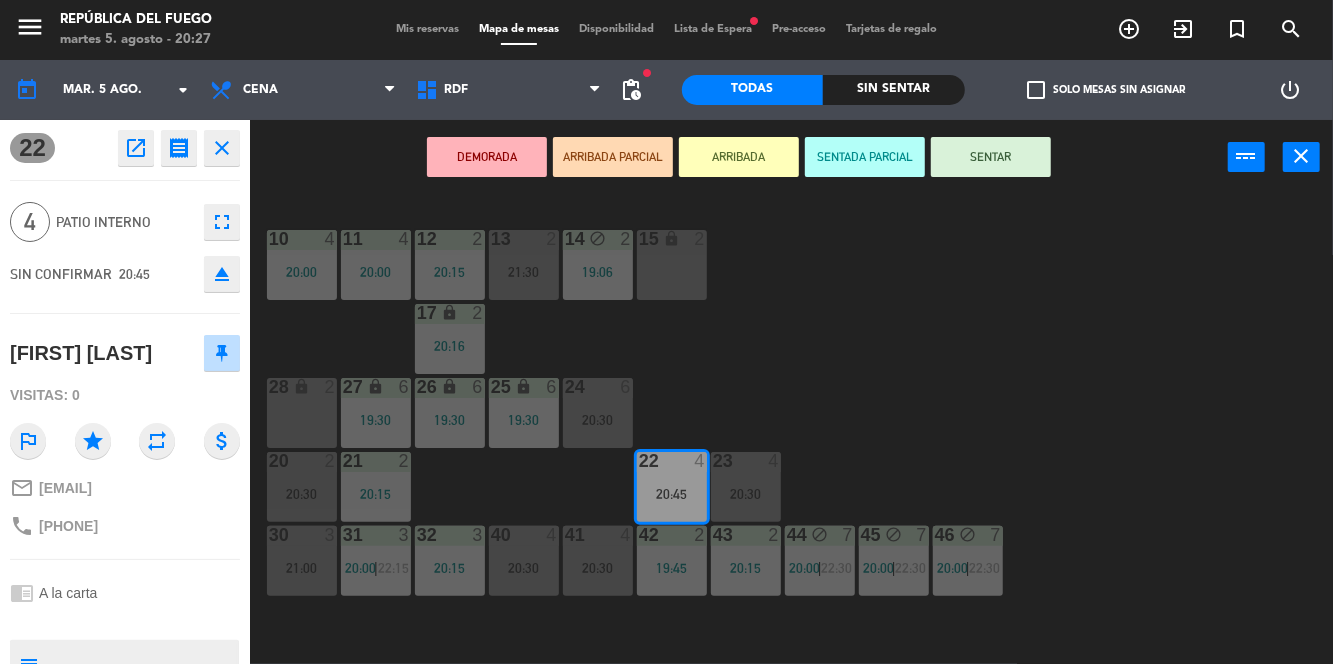 click on "SENTAR" at bounding box center (991, 157) 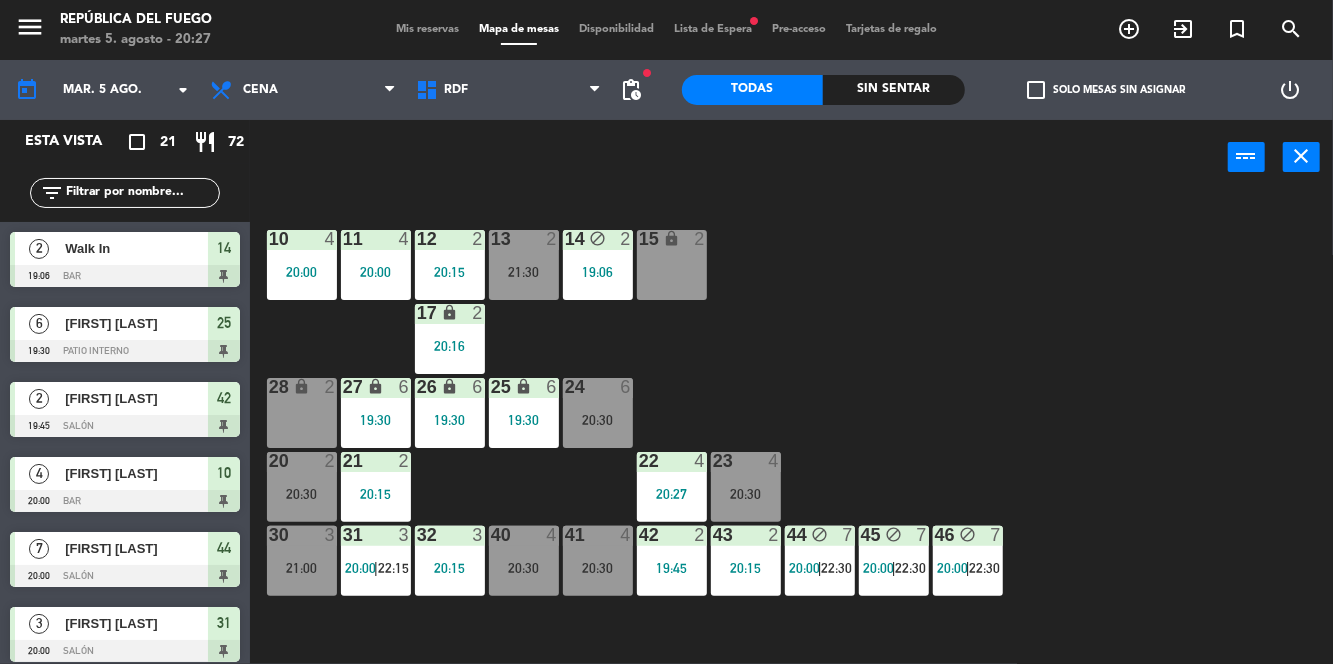 scroll, scrollTop: 0, scrollLeft: 0, axis: both 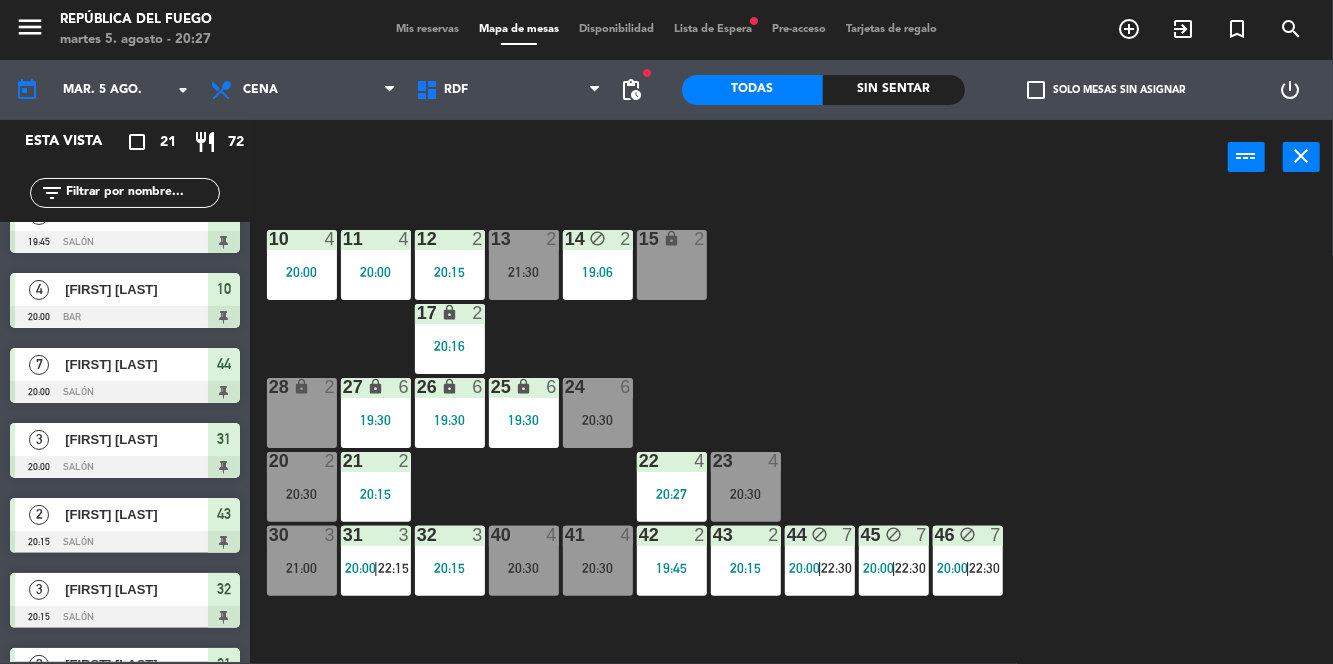click on "10  4   20:00  11  4   20:00  12  2   20:15  13  2   21:30  14 block  2   19:06  15 lock  2  17 lock  2   20:16  24  6   20:30  25 lock  6   19:30  27 lock  6   19:30  26 lock  6   19:30  28 lock  2  20  2   20:30  21  2   20:15  22  4   20:27  23  4   20:30  30  3   21:00  31  3   20:00    |    22:15     32  3   20:15  40  4   20:30  41  4   20:30  42  2   19:45  43  2   20:15  44 block  7   20:00    |    22:30     45 block  7   20:00    |    22:30     46 block  7   20:00    |    22:30     1 lock  3   20:24  2 lock  3   20:24  3 lock  3   20:24  4 lock  1  5 lock  1  6 lock  1  72 lock  4  70 lock  4  71 lock  4  50 lock  2  51 lock  2  52 lock  2" 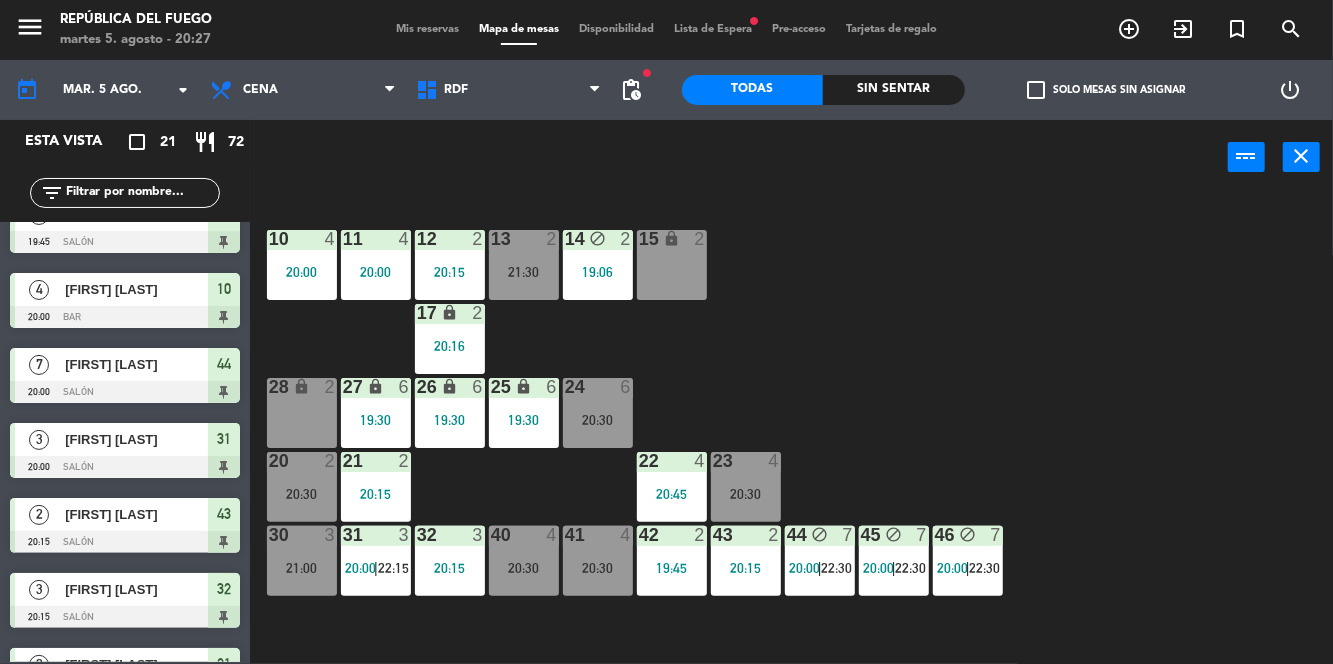 click on "10  4   20:00  11  4   20:00  12  2   20:15  13  2   21:30  14 block  2   19:06  15 lock  2  17 lock  2   20:16  24  6   20:30  25 lock  6   19:30  27 lock  6   19:30  26 lock  6   19:30  28 lock  2  20  2   20:30  21  2   20:15  22  4   20:30  23  4   20:45  30  3   21:00  31  3   20:00    |    22:15     32  3   20:15  40  4   20:30  41  4   20:30  42  2   19:45  43  2   20:15  44 block  7   20:00    |    22:30     45 block  7   20:00    |    22:30     46 block  7   20:00    |    22:30     1 lock  3   20:24  2 lock  3   20:24  3 lock  3   20:24  4 lock  1  5 lock  1  6 lock  1  72 lock  4  70 lock  4  71 lock  4  50 lock  2  51 lock  2  52 lock  2" 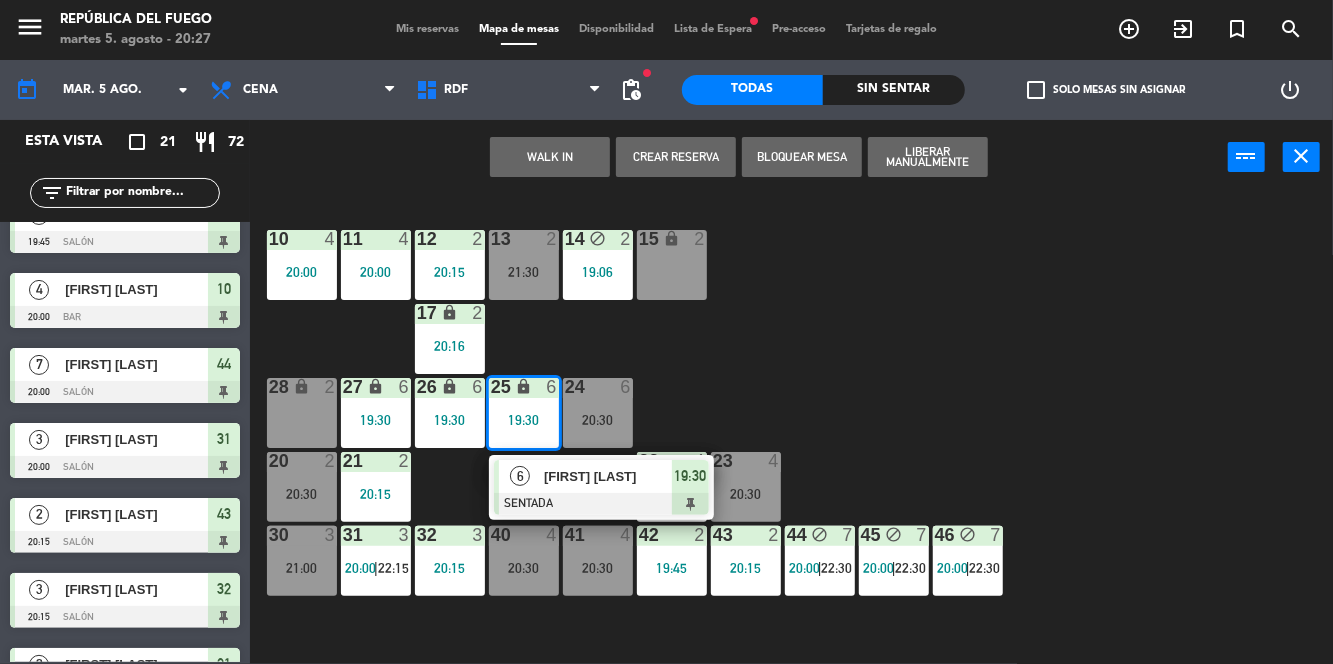 click on "10  4   20:00  11  4   20:00  12  2   20:15  13  2   21:30  14 block  2   19:06  15 lock  2  17 lock  2   20:16  24  6   20:30  25 lock  6   19:30  27 lock  6   19:30  26 lock  6   19:30  28 lock  2  20  2   20:30  21  2   20:15  22  4   20:45  23  4   20:30  30  3   21:00  31  3   20:00    |    22:15     32  3   20:15  40  4   20:30  41  4   20:30  42  2   19:45  43  2   20:15  44 block  7   20:00    |    22:30     45 block  7   20:00    |    22:30     46 block  7   20:00    |    22:30     1 lock  3   20:24  2 lock  3   20:24  3 lock  3   20:24  4 lock  1  5 lock  1  6 lock  1  72 lock  4  70 lock  4  71 lock  4  50 lock  2  51 lock  2  52 lock  2" 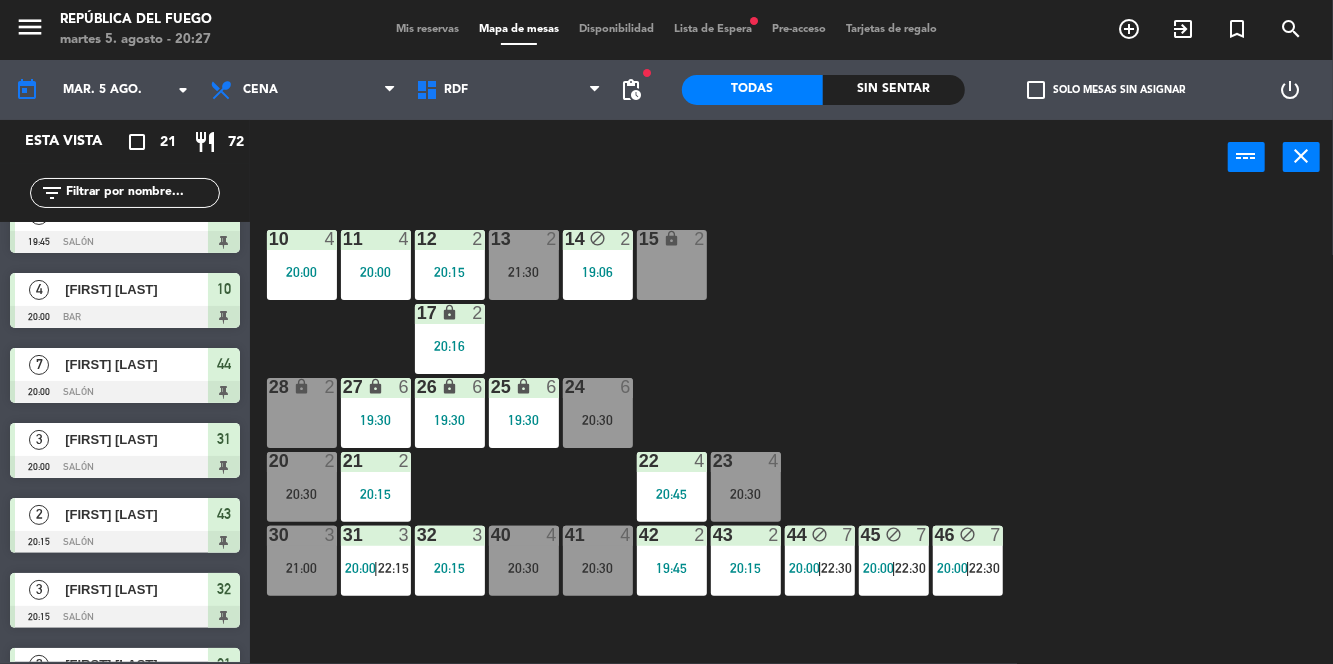 click on "24  6   20:30" at bounding box center (598, 413) 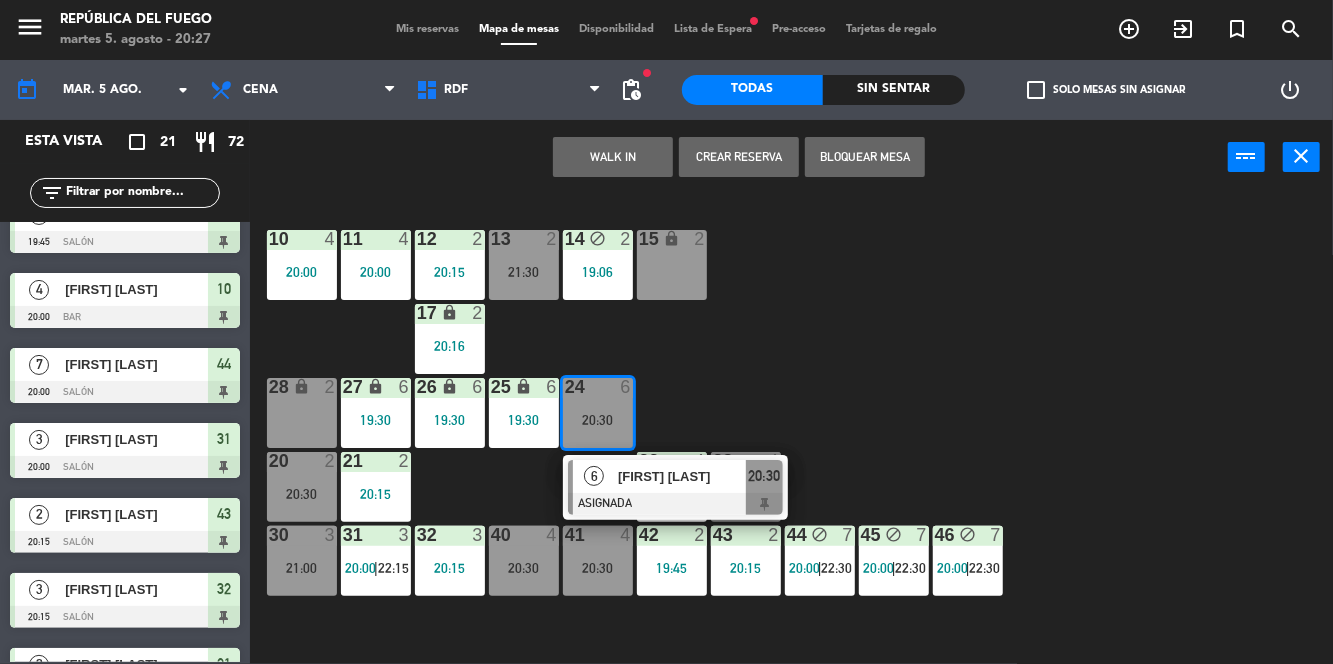 click on "10  4   20:00  11  4   20:00  12  2   20:15  13  2   21:30  14 block  2   19:06  15 lock  2  17 lock  2   20:16  24  6   20:30   6   [FIRST] [LAST]   ASIGNADA  20:30 25 lock  6   19:30  27 lock  6   19:30  26 lock  6   19:30  28 lock  2  20  2   20:30  21  2   20:15  22  4   20:45  23  4   20:30  30  3   21:00  31  3   20:00    |    22:15     32  3   20:15  40  4   20:30  41  4   20:30  42  2   19:45  43  2   20:15  44 block  7   20:00    |    22:30     45 block  7   20:00    |    22:30     46 block  7   20:00    |    22:30     1 lock  3   20:24  2 lock  3   20:24  3 lock  3   20:24  4 lock  1  5 lock  1  6 lock  1  72 lock  4  70 lock  4  71 lock  4  50 lock  2  51 lock  2  52 lock  2" 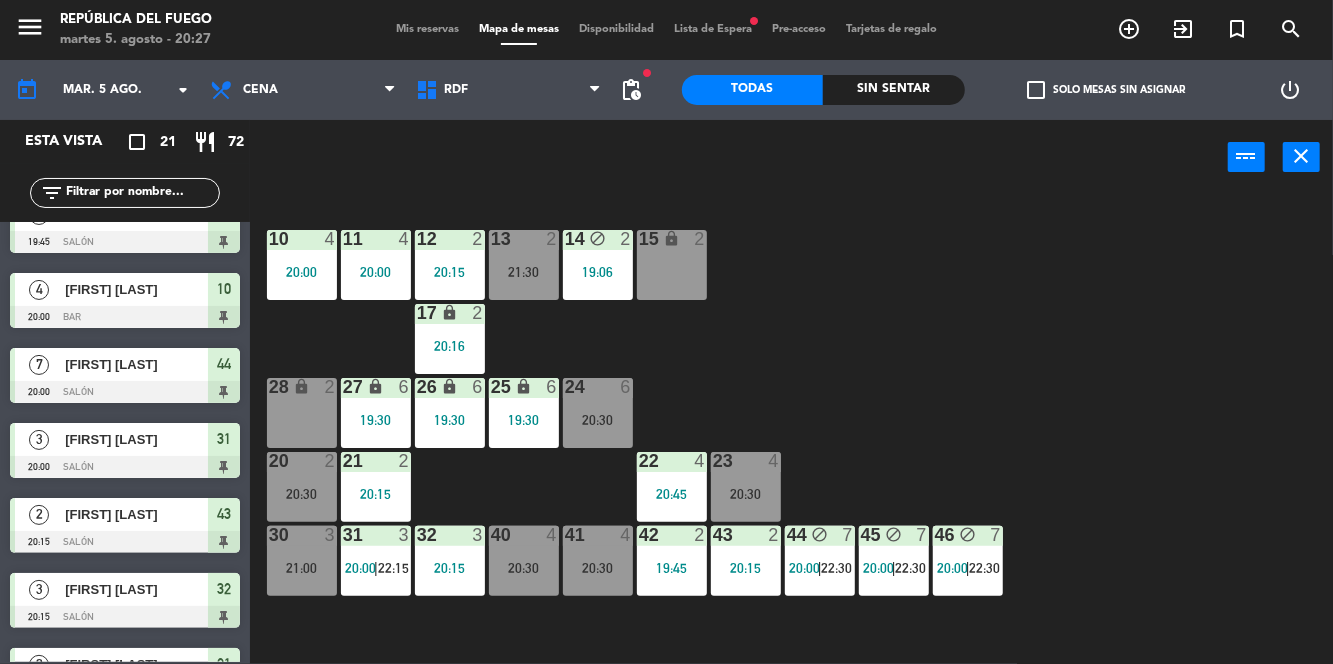 click on "40  4   20:30" at bounding box center (524, 561) 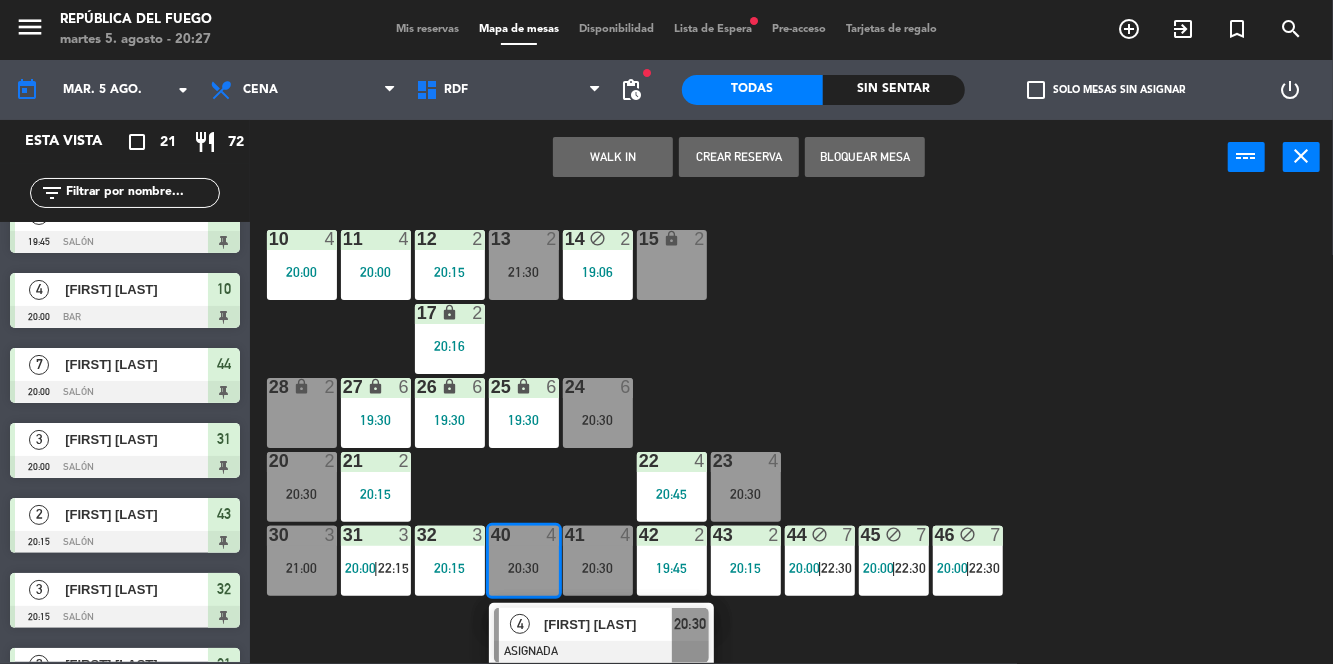 click on "10  4   20:00  11  4   20:00  12  2   20:15  13  2   21:30  14 block  2   19:06  15 lock  2  17 lock  2   20:16  24  6   20:30  25 lock  6   19:30  27 lock  6   19:30  26 lock  6   19:30  28 lock  2  20  2   20:30  21  2   20:15  22  4   20:45  23  4   20:30  30  3   21:00  31  3   20:00    |    22:15     32  3   20:15  40  4   20:30   4   [FIRST] [LAST]   ASIGNADA  20:30 41  4   20:30  42  2   19:45  43  2   20:15  44 block  7   20:00    |    22:30     45 block  7   20:00    |    22:30     46 block  7   20:00    |    22:30     1 lock  3   20:24  2 lock  3   20:24  3 lock  3   20:24  4 lock  1  5 lock  1  6 lock  1  72 lock  4  70 lock  4  71 lock  4  50 lock  2  51 lock  2  52 lock  2" 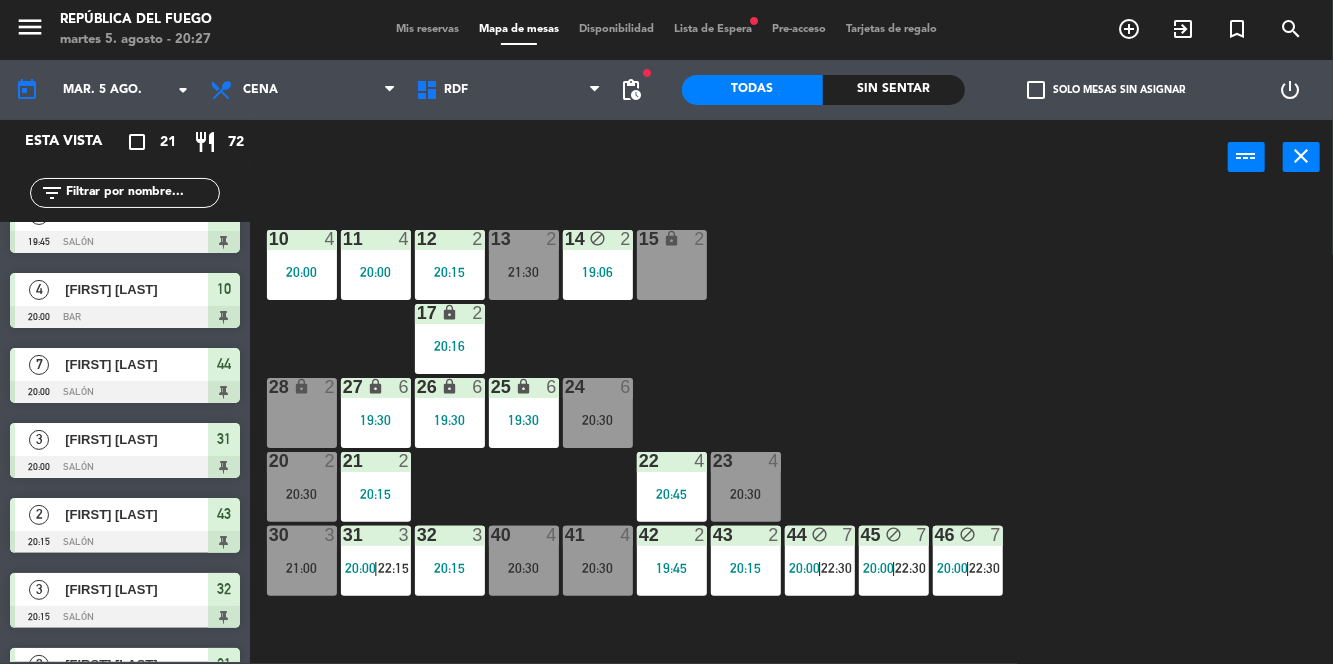 click on "Mis reservas" at bounding box center (427, 29) 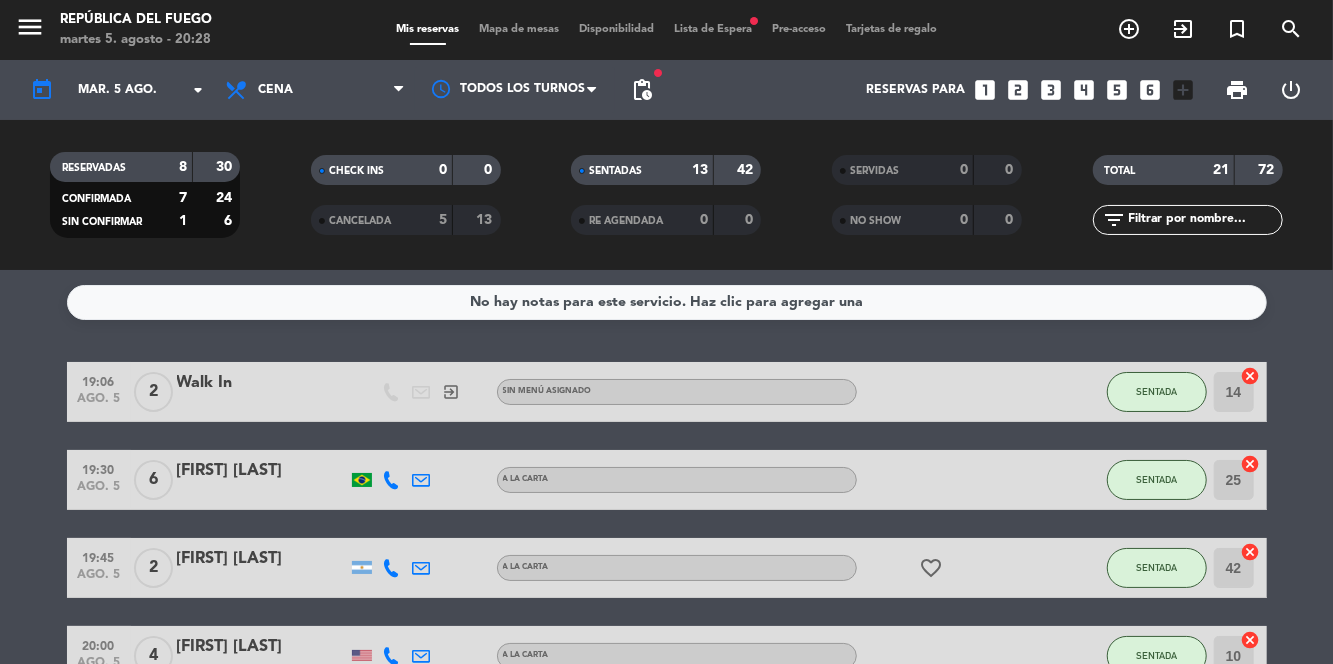 click 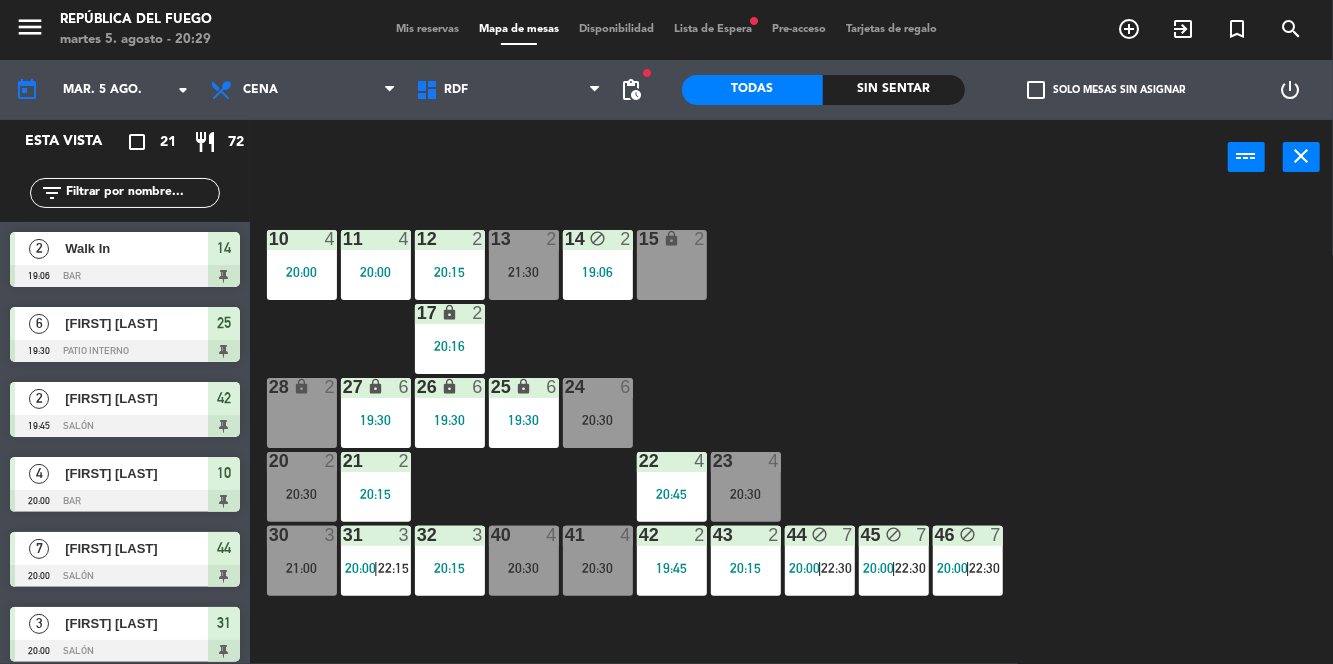 click on "10  4   20:00  11  4   20:00  12  2   20:15  13  2   21:30  14 block  2   19:06  15 lock  2  17 lock  2   20:16  24  6   20:30  25 lock  6   19:30  27 lock  6   19:30  26 lock  6   19:30  28 lock  2  20  2   20:30  21  2   20:15  22  4   20:30  23  4   20:45  30  3   21:00  31  3   20:00    |    22:15     32  3   20:15  40  4   20:30  41  4   20:30  42  2   19:45  43  2   20:15  44 block  7   20:00    |    22:30     45 block  7   20:00    |    22:30     46 block  7   20:00    |    22:30     1 lock  3   20:24  2 lock  3   20:24  3 lock  3   20:24  4 lock  1  5 lock  1  6 lock  1  72 lock  4  70 lock  4  71 lock  4  50 lock  2  51 lock  2  52 lock  2" 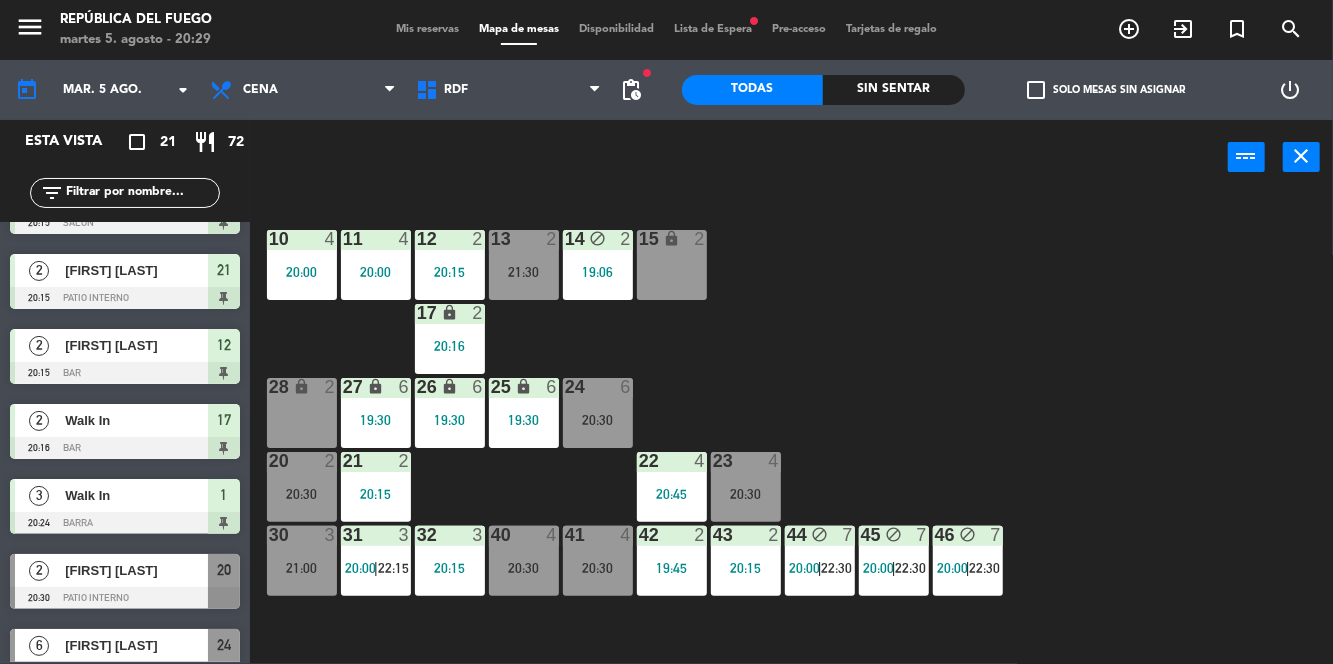 scroll, scrollTop: 580, scrollLeft: 0, axis: vertical 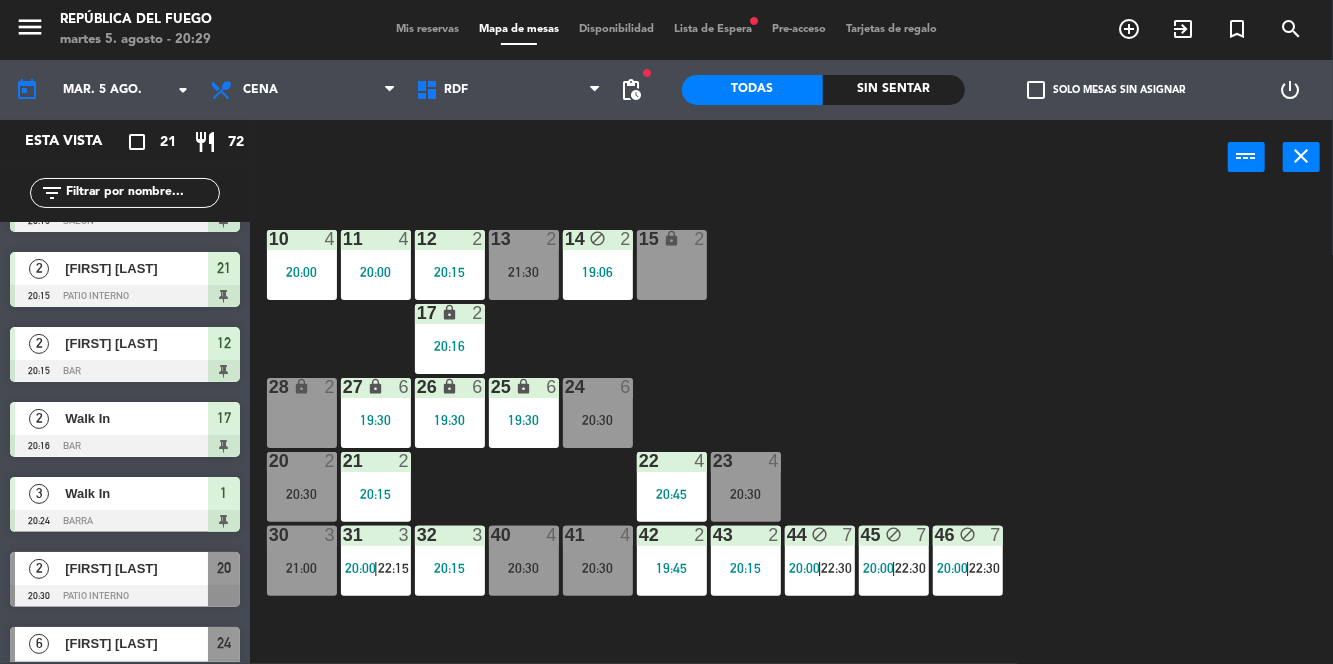 click on "10  4   20:00  11  4   20:00  12  2   20:15  13  2   21:30  14 block  2   19:06  15 lock  2  17 lock  2   20:16  24  6   20:30  25 lock  6   19:30  27 lock  6   19:30  26 lock  6   19:30  28 lock  2  20  2   20:30  21  2   20:15  22  4   20:30  23  4   20:45  30  3   21:00  31  3   20:00    |    22:15     32  3   20:15  40  4   20:30  41  4   20:30  42  2   19:45  43  2   20:15  44 block  7   20:00    |    22:30     45 block  7   20:00    |    22:30     46 block  7   20:00    |    22:30     1 lock  3   20:24  2 lock  3   20:24  3 lock  3   20:24  4 lock  1  5 lock  1  6 lock  1  72 lock  4  70 lock  4  71 lock  4  50 lock  2  51 lock  2  52 lock  2" 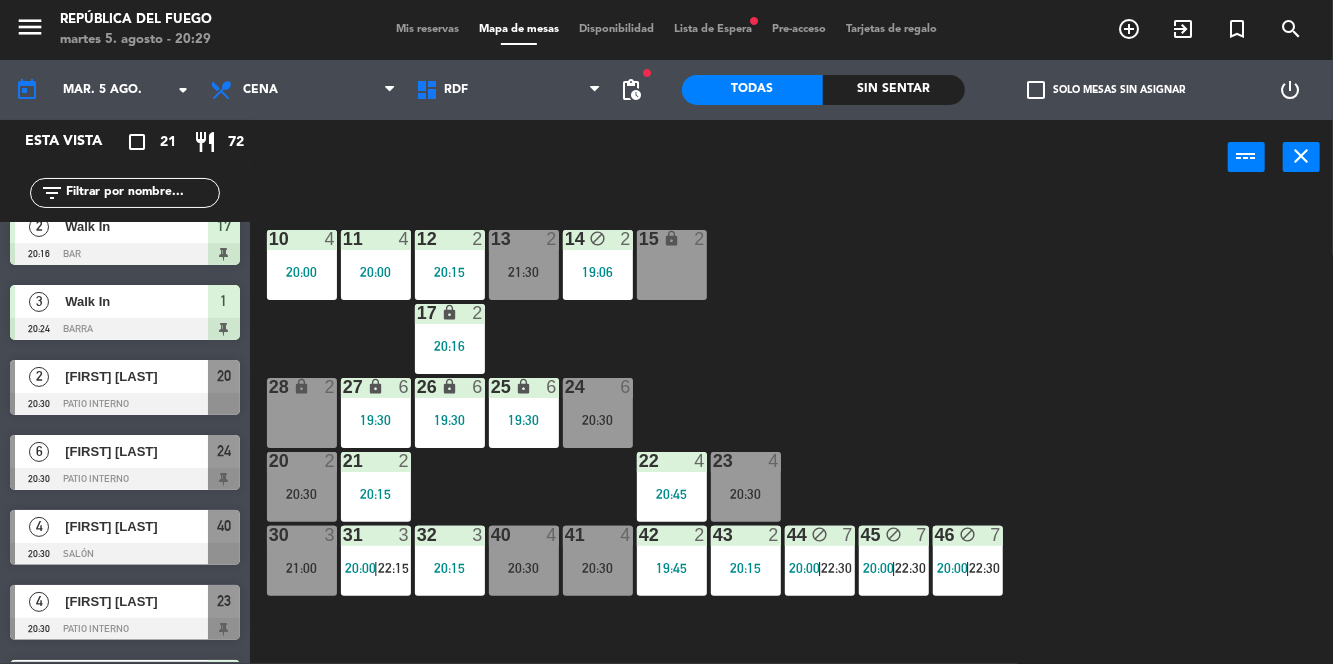 scroll, scrollTop: 776, scrollLeft: 0, axis: vertical 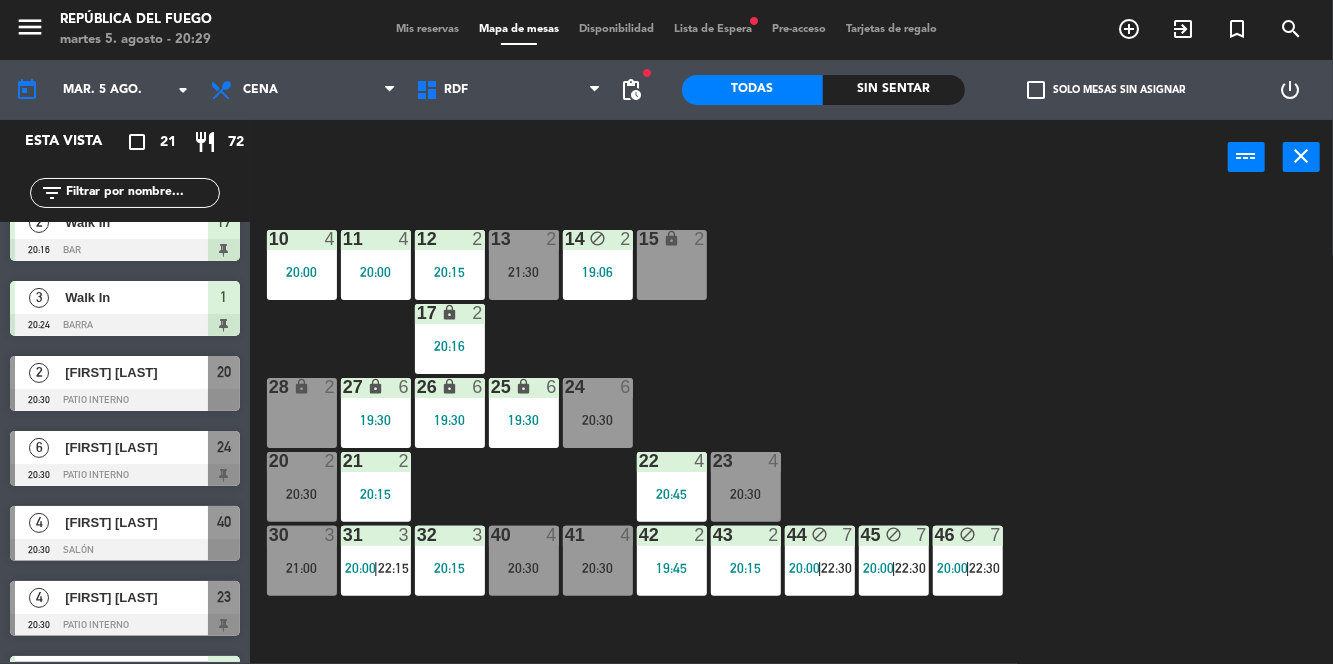 click on "10  4   20:00  11  4   20:00  12  2   20:15  13  2   21:30  14 block  2   19:06  15 lock  2  17 lock  2   20:16  24  6   20:30  25 lock  6   19:30  27 lock  6   19:30  26 lock  6   19:30  28 lock  2  20  2   20:30  21  2   20:15  22  4   20:30  23  4   20:45  30  3   21:00  31  3   20:00    |    22:15     32  3   20:15  40  4   20:30  41  4   20:30  42  2   19:45  43  2   20:15  44 block  7   20:00    |    22:30     45 block  7   20:00    |    22:30     46 block  7   20:00    |    22:30     1 lock  3   20:24  2 lock  3   20:24  3 lock  3   20:24  4 lock  1  5 lock  1  6 lock  1  72 lock  4  70 lock  4  71 lock  4  50 lock  2  51 lock  2  52 lock  2" 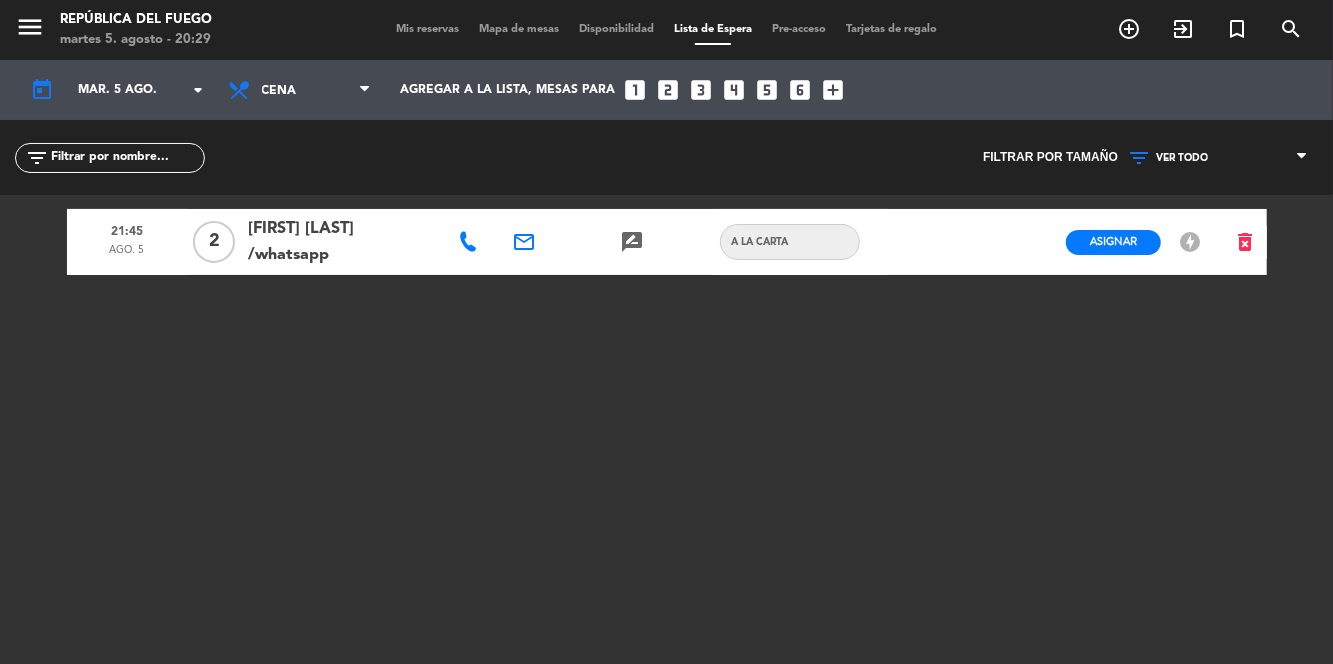 click on "menu  República del Fuego   martes 5. agosto - 20:29   Mis reservas   Mapa de mesas   Disponibilidad   Lista de Espera   Pre-acceso   Tarjetas de regalo  add_circle_outline exit_to_app turned_in_not search" 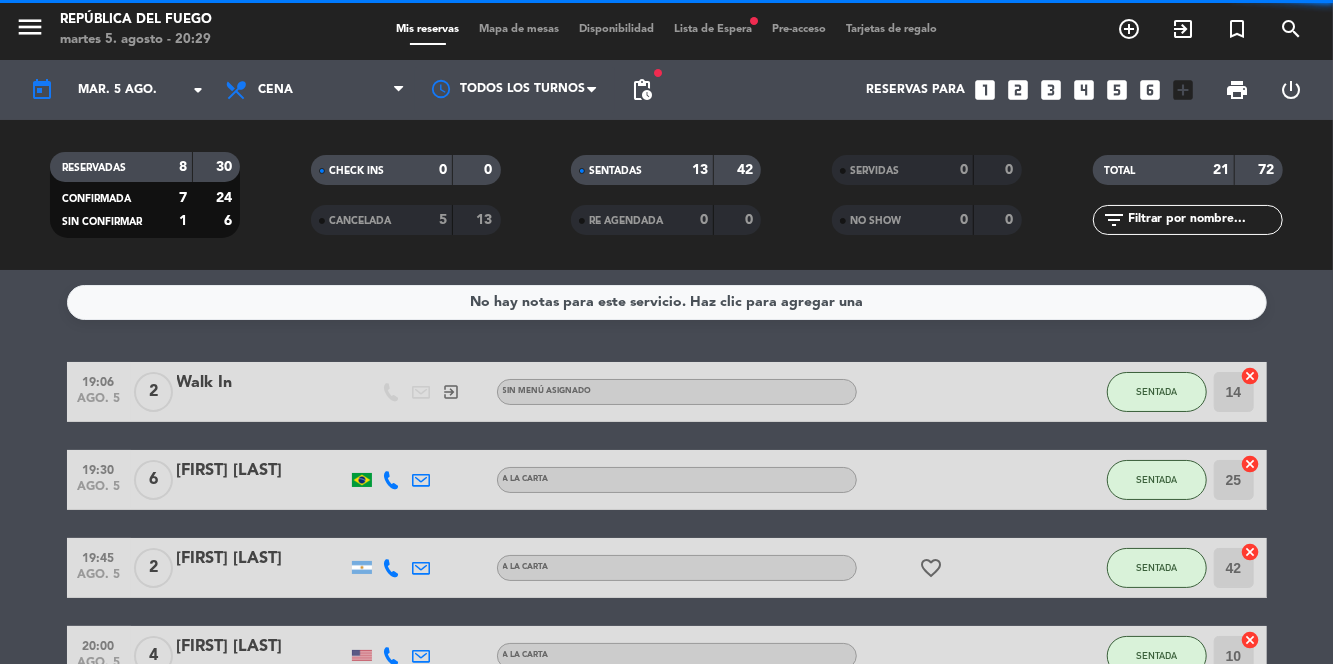 click on "Lista de Espera   fiber_manual_record" at bounding box center (713, 29) 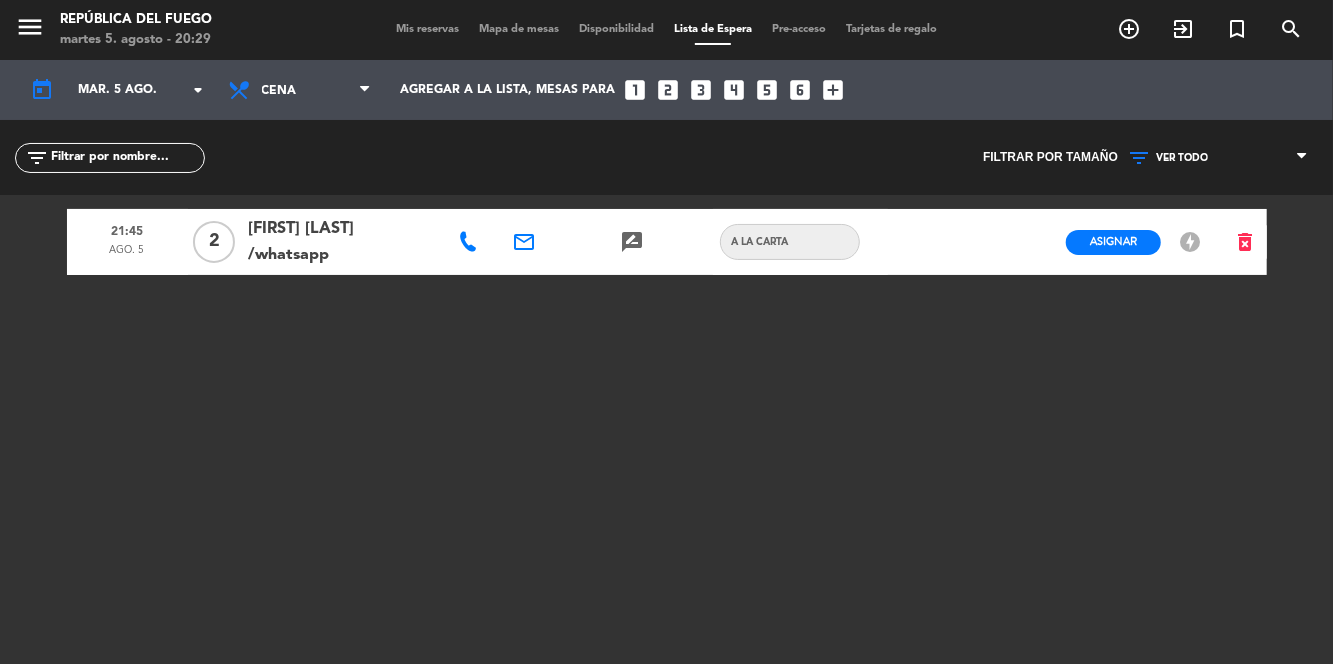 click on "Mis reservas" at bounding box center [427, 29] 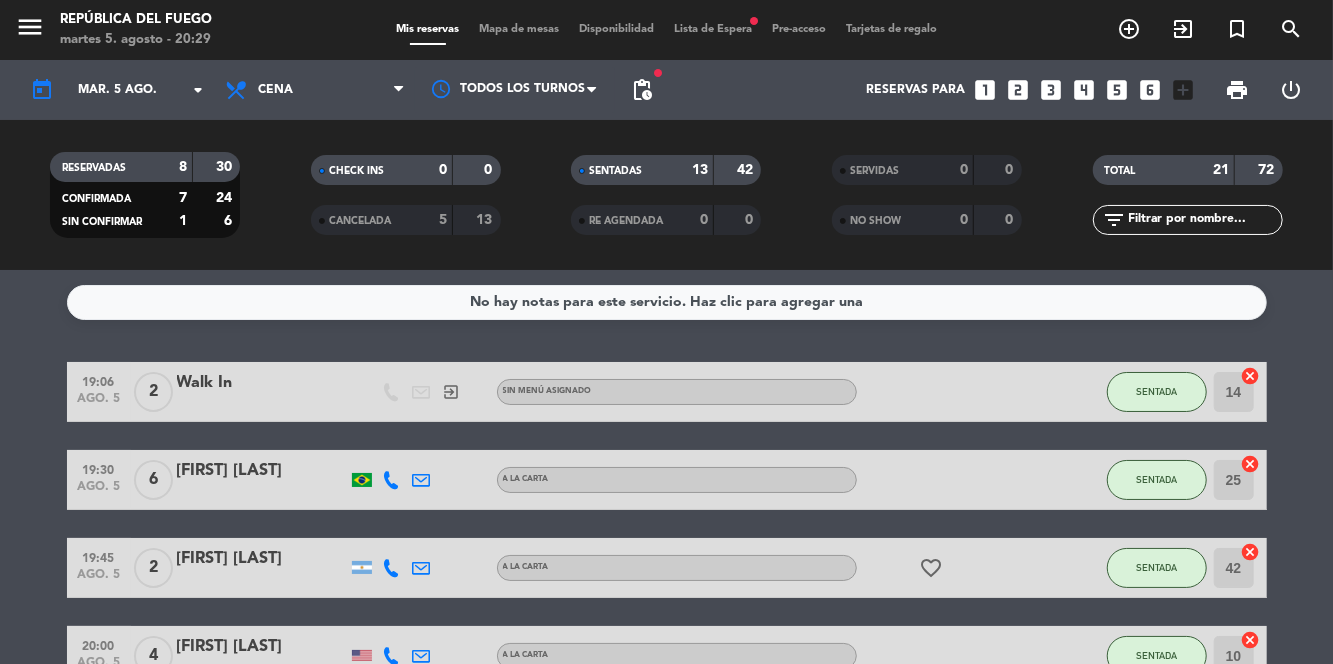 click on "Mapa de mesas" at bounding box center [519, 29] 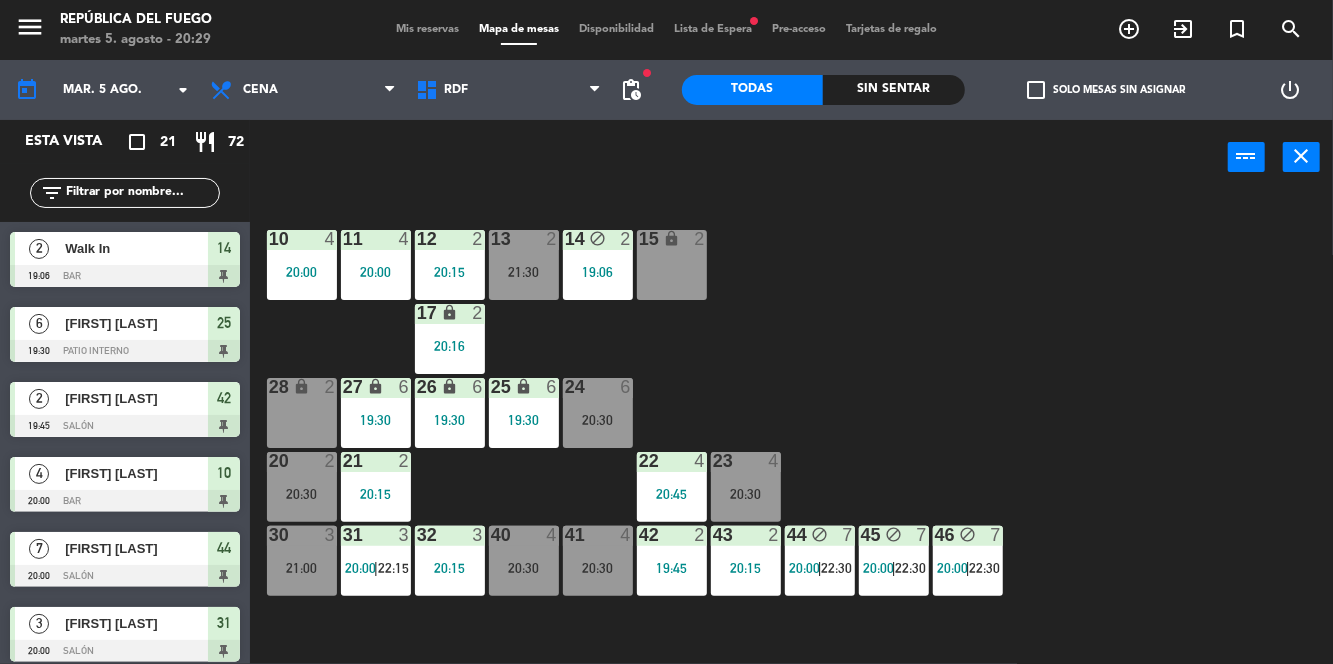 click on "10  4   20:00  11  4   20:00  12  2   20:15  13  2   21:30  14 block  2   19:06  15 lock  2  17 lock  2   20:16  24  6   20:30  25 lock  6   19:30  27 lock  6   19:30  26 lock  6   19:30  28 lock  2  20  2   20:30  21  2   20:15  22  4   20:30  23  4   20:45  30  3   21:00  31  3   20:00    |    22:15     32  3   20:15  40  4   20:30  41  4   20:30  42  2   19:45  43  2   20:15  44 block  7   20:00    |    22:30     45 block  7   20:00    |    22:30     46 block  7   20:00    |    22:30     1 lock  3   20:24  2 lock  3   20:24  3 lock  3   20:24  4 lock  1  5 lock  1  6 lock  1  72 lock  4  70 lock  4  71 lock  4  50 lock  2  51 lock  2  52 lock  2" 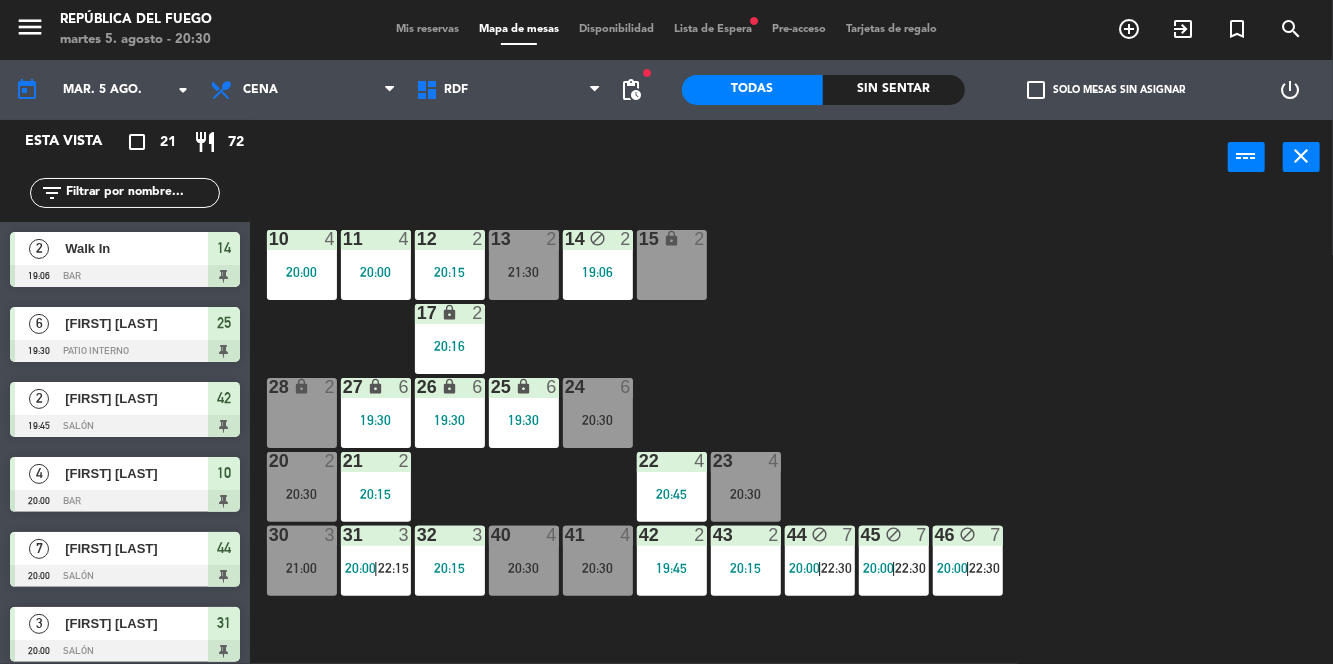 click on "10  4   20:00  11  4   20:00  12  2   20:15  13  2   21:30  14 block  2   19:06  15 lock  2  17 lock  2   20:16  24  6   20:30  25 lock  6   19:30  27 lock  6   19:30  26 lock  6   19:30  28 lock  2  20  2   20:30  21  2   20:15  22  4   20:30  23  4   20:45  30  3   21:00  31  3   20:00    |    22:15     32  3   20:15  40  4   20:30  41  4   20:30  42  2   19:45  43  2   20:15  44 block  7   20:00    |    22:30     45 block  7   20:00    |    22:30     46 block  7   20:00    |    22:30     1 lock  3   20:24  2 lock  3   20:24  3 lock  3   20:24  4 lock  1  5 lock  1  6 lock  1  72 lock  4  70 lock  4  71 lock  4  50 lock  2  51 lock  2  52 lock  2" 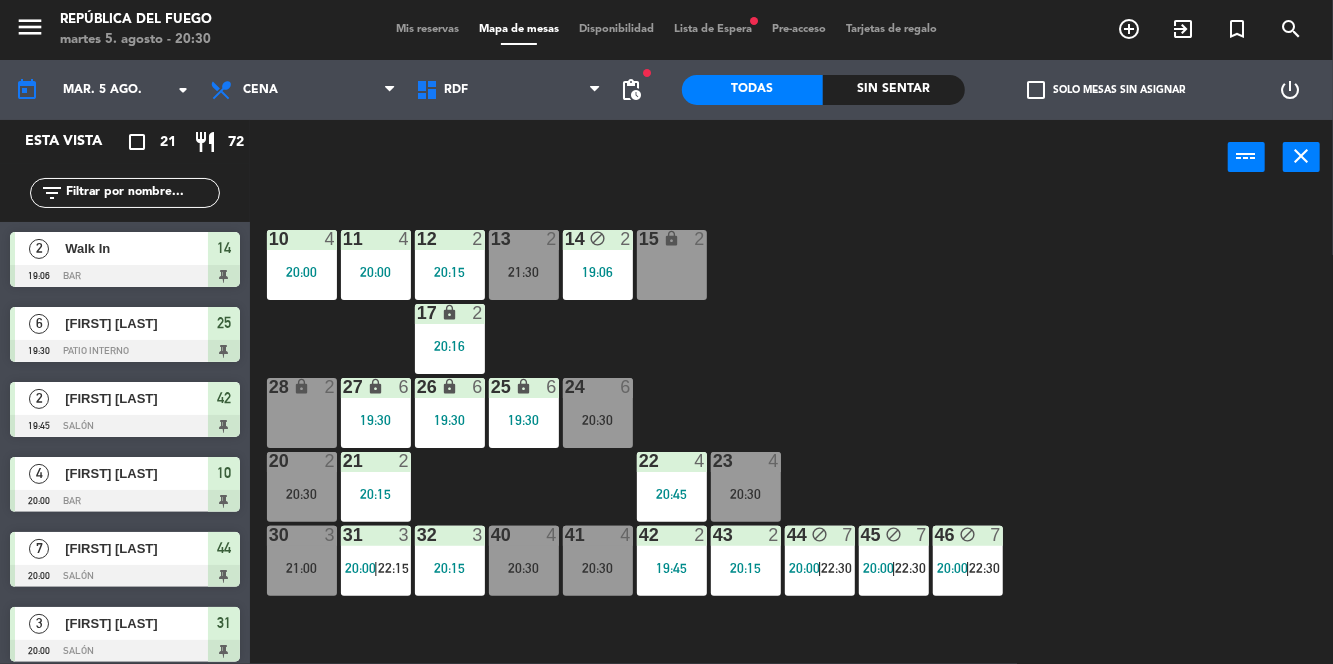 click on "10  4   20:00  11  4   20:00  12  2   20:15  13  2   21:30  14 block  2   19:06  15 lock  2  17 lock  2   20:16  24  6   20:30  25 lock  6   19:30  27 lock  6   19:30  26 lock  6   19:30  28 lock  2  20  2   20:30  21  2   20:15  22  4   20:30  23  4   20:45  30  3   21:00  31  3   20:00    |    22:15     32  3   20:15  40  4   20:30  41  4   20:30  42  2   19:45  43  2   20:15  44 block  7   20:00    |    22:30     45 block  7   20:00    |    22:30     46 block  7   20:00    |    22:30     1 lock  3   20:24  2 lock  3   20:24  3 lock  3   20:24  4 lock  1  5 lock  1  6 lock  1  72 lock  4  70 lock  4  71 lock  4  50 lock  2  51 lock  2  52 lock  2" 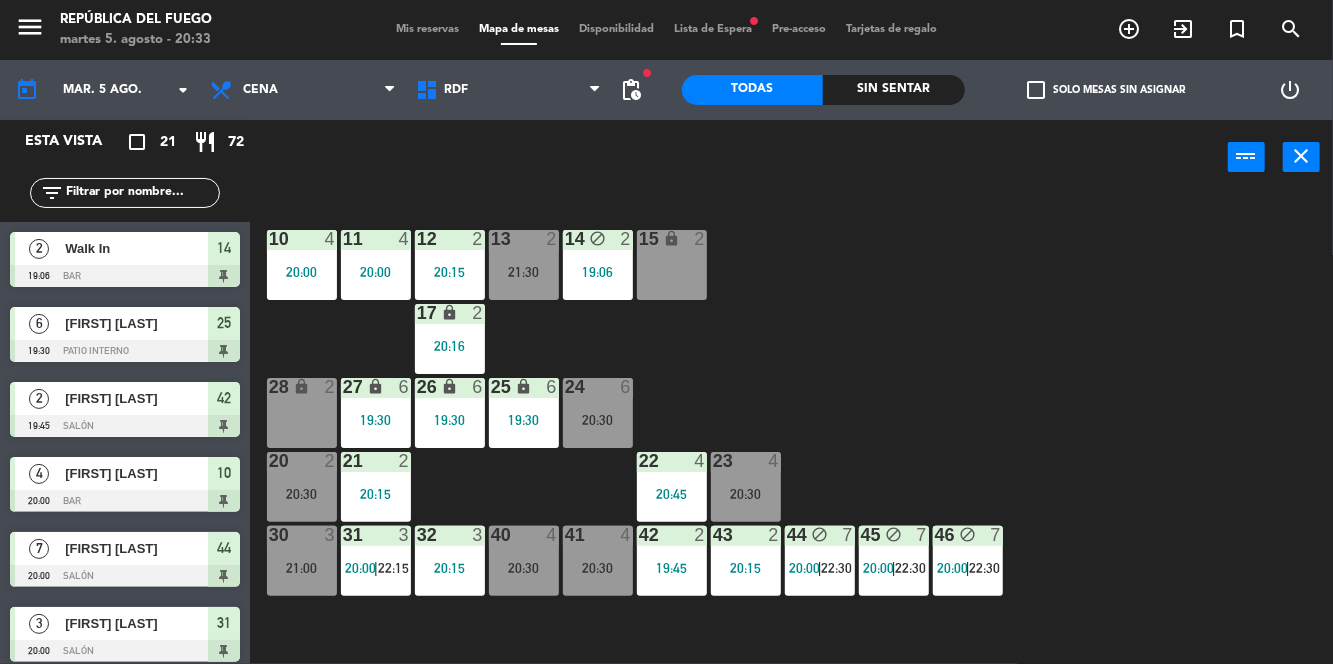 click on "mar. 5 ago." 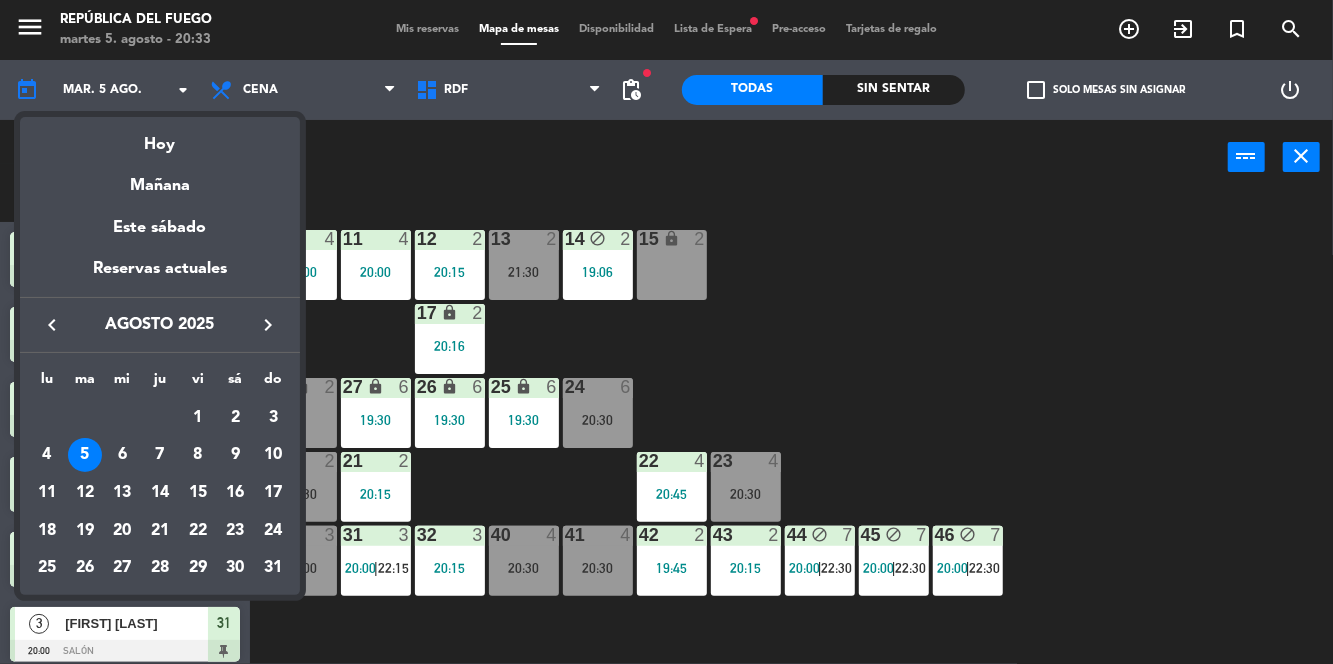 click on "16" at bounding box center [235, 493] 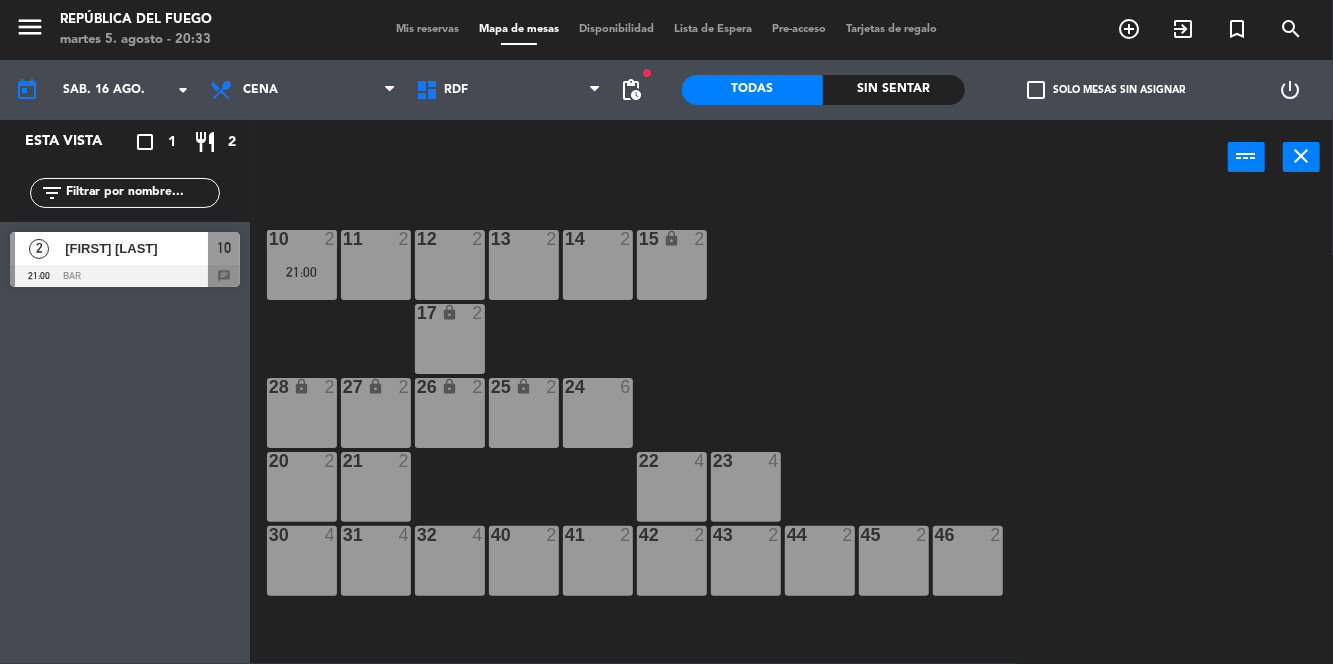 click on "10  2   21:00  11  2  12  2  13  2  14  2  15 lock  2  17 lock  2  24  6  25 lock  2  27 lock  2  26 lock  2  28 lock  2  20  2  21  2  22  4  23  4  30  4  31  4  32  4  40  2  41  2  42  2  43  2  44  2  45  2  46  2  1 lock  1  2 lock  1  3 lock  1  4 lock  1  5 lock  1  6 lock  1  72 lock  4  70 lock  4  71 lock  4  50 lock  2  51 lock  2  52 lock  2" 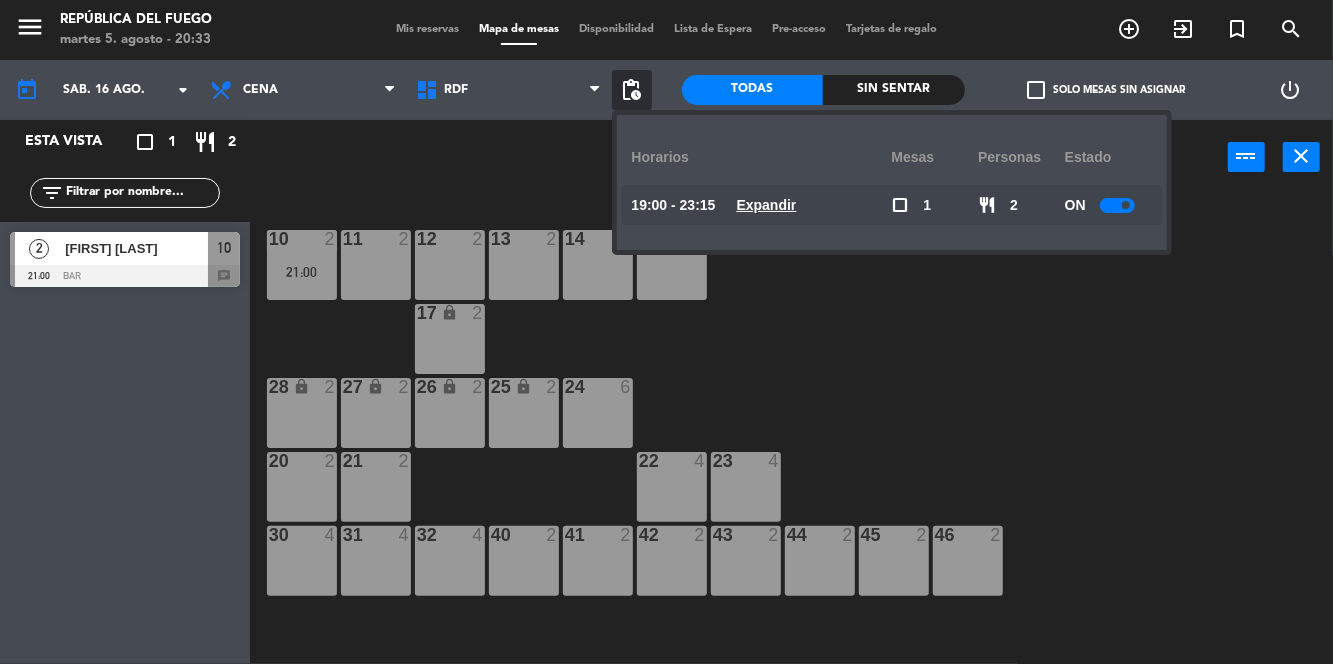 click 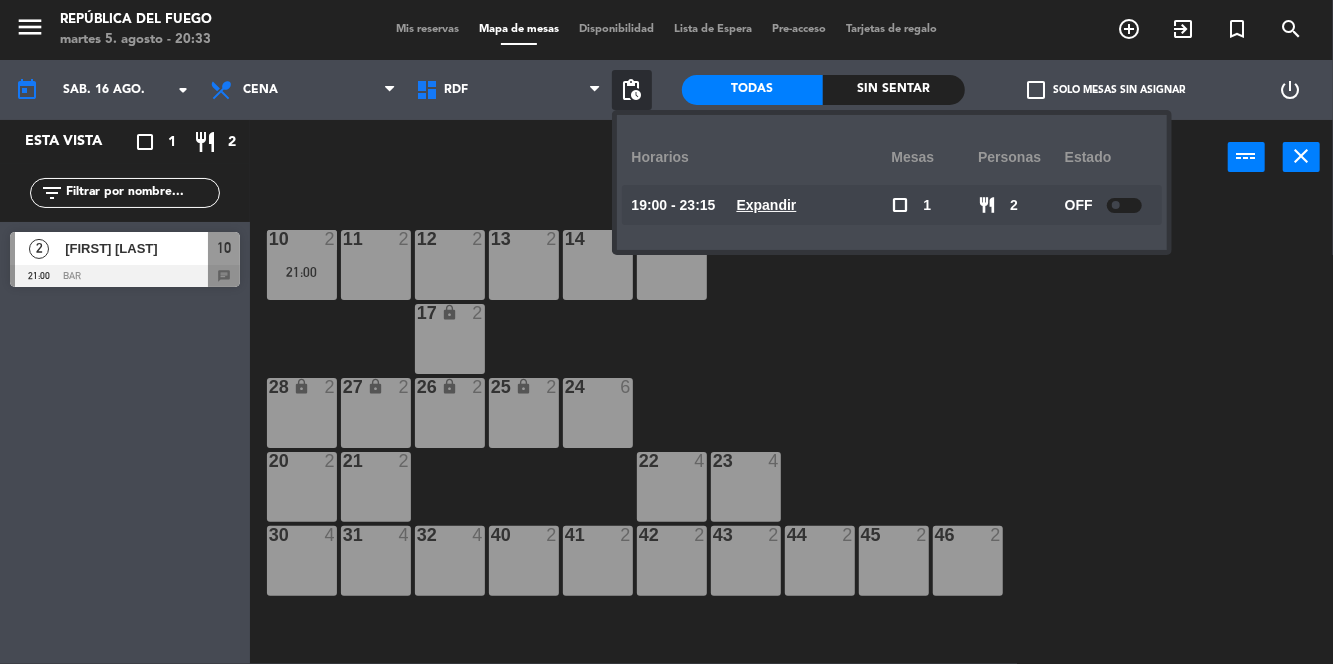 click on "10  2   21:00  11  2  12  2  13  2  14  2  15 lock  2  17 lock  2  24  6  25 lock  2  27 lock  2  26 lock  2  28 lock  2  20  2  21  2  22  4  23  4  30  4  31  4  32  4  40  2  41  2  42  2  43  2  44  2  45  2  46  2  1 lock  1  2 lock  1  3 lock  1  4 lock  1  5 lock  1  6 lock  1  72 lock  4  70 lock  4  71 lock  4  50 lock  2  51 lock  2  52 lock  2" 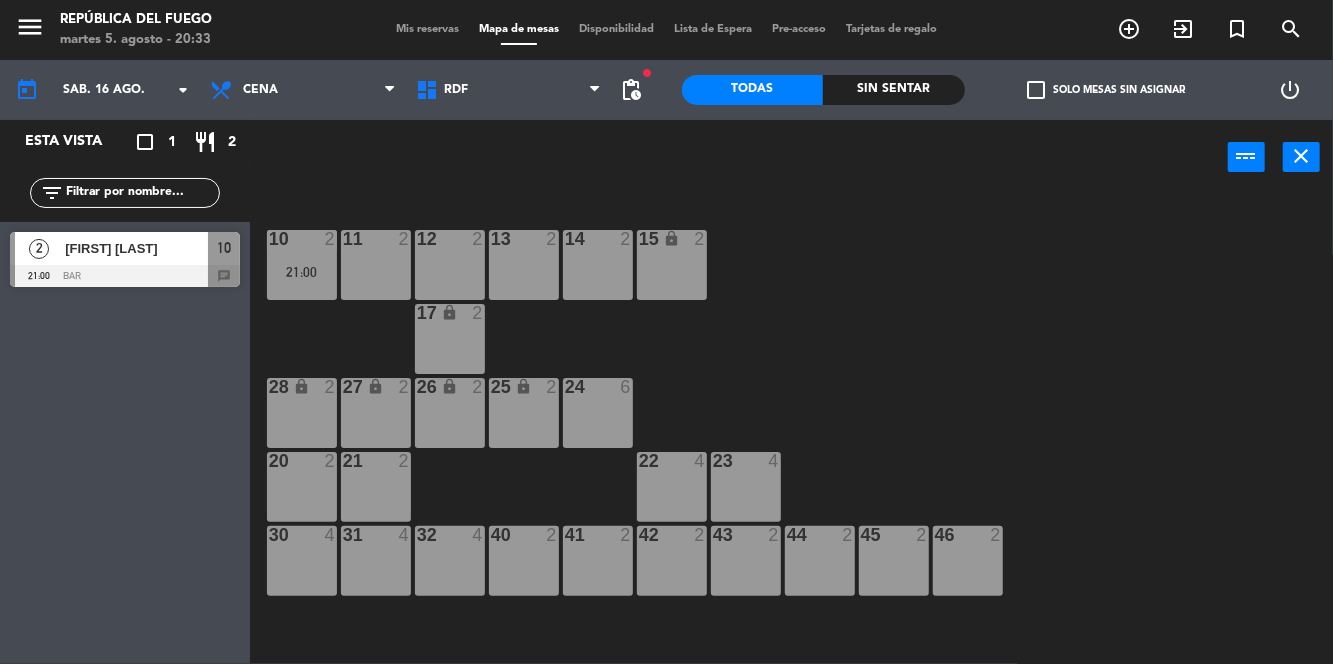 click on "21:00" at bounding box center [302, 272] 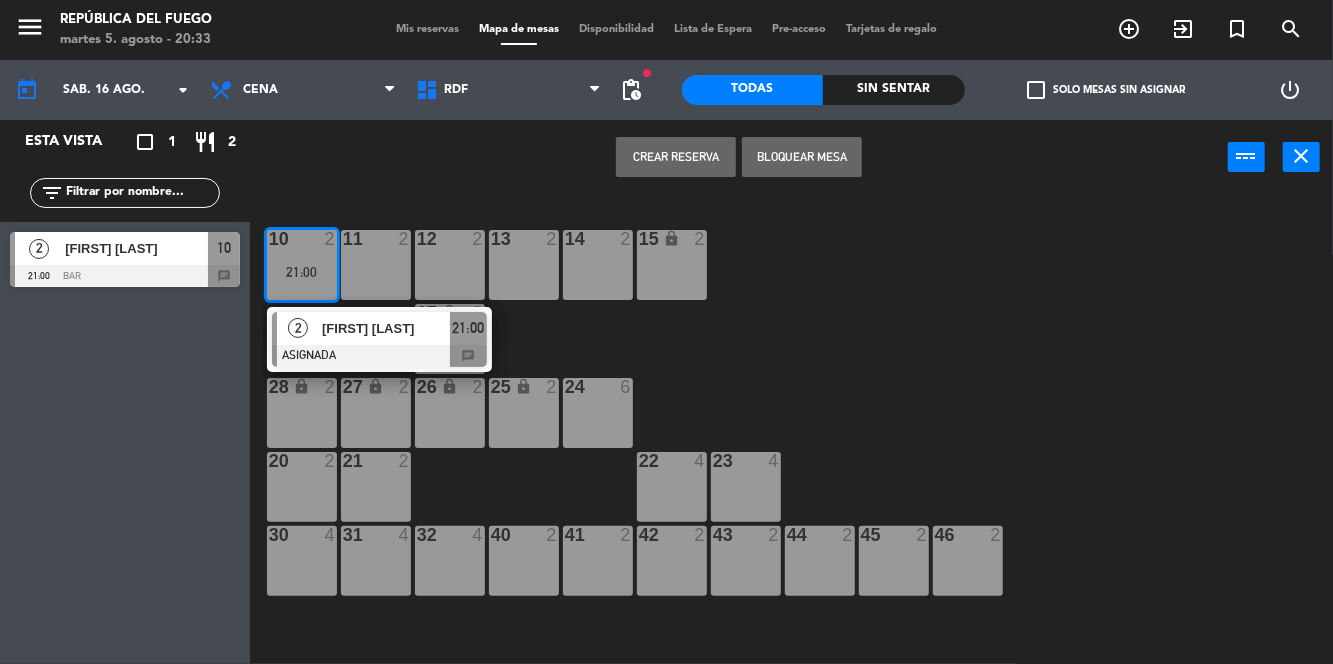 click on "10  2   21:00   2   [FIRST] [LAST]   ASIGNADA  21:00 chat 11  2  12  2  13  2  14  2  15 lock  2  17 lock  2  24  6  25 lock  2  27 lock  2  26 lock  2  28 lock  2  20  2  21  2  22  4  23  4  30  4  31  4  32  4  40  2  41  2  42  2  43  2  44  2  45  2  46  2  1 lock  1  2 lock  1  3 lock  1  4 lock  1  5 lock  1  6 lock  1  72 lock  4  70 lock  4  71 lock  4  50 lock  2  51 lock  2  52 lock  2" 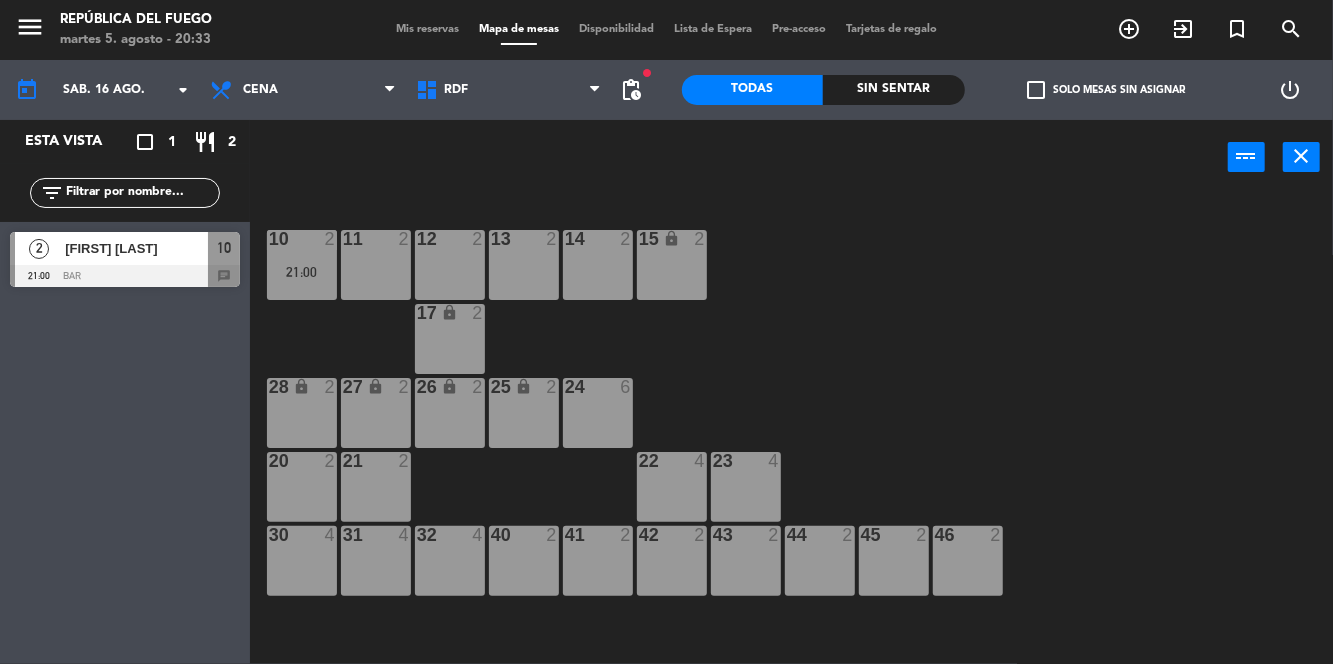 click at bounding box center [125, 276] 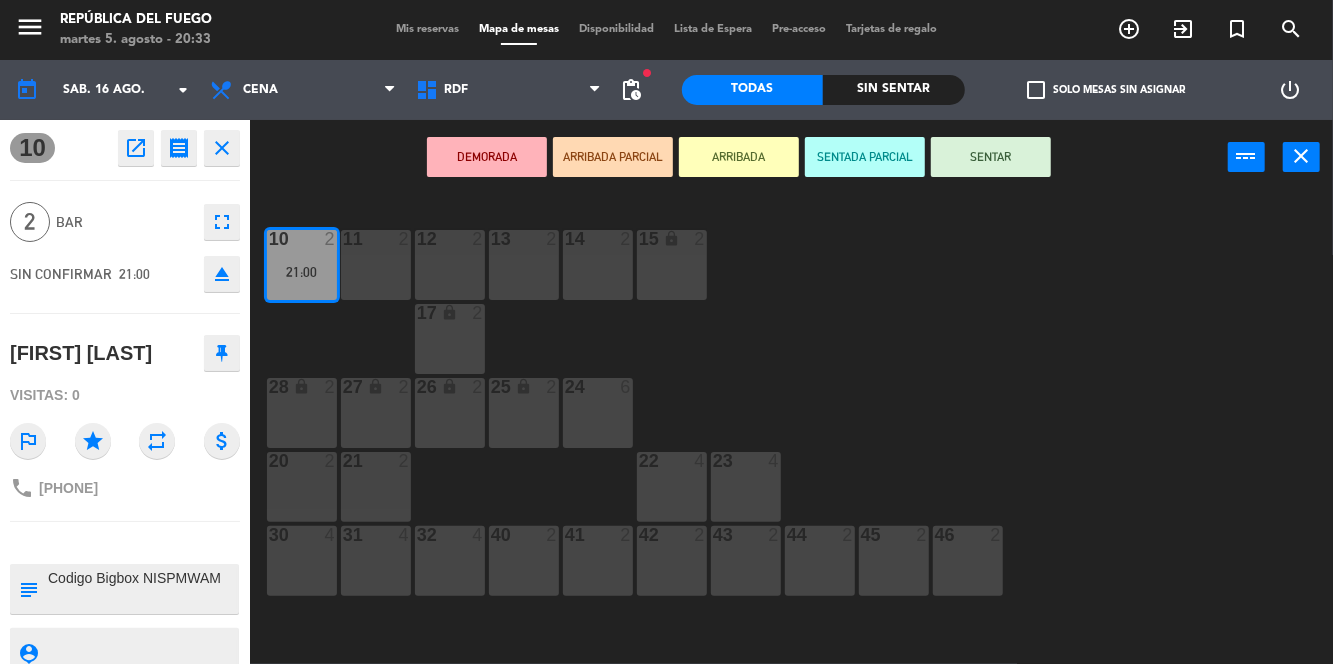 click on "10  2   21:00  11  2  12  2  13  2  14  2  15 lock  2  17 lock  2  24  6  25 lock  2  27 lock  2  26 lock  2  28 lock  2  20  2  21  2  22  4  23  4  30  4  31  4  32  4  40  2  41  2  42  2  43  2  44  2  45  2  46  2  1 lock  1  2 lock  1  3 lock  1  4 lock  1  5 lock  1  6 lock  1  72 lock  4  70 lock  4  71 lock  4  50 lock  2  51 lock  2  52 lock  2" 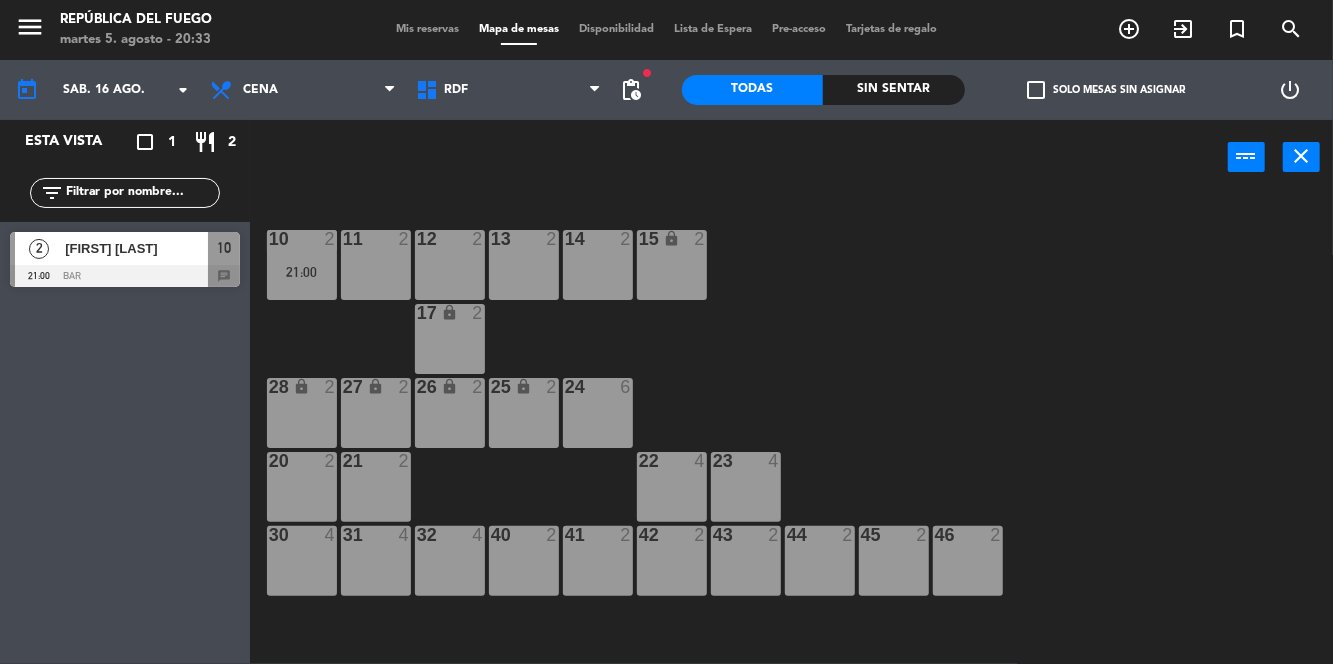 click on "Mapa de mesas" at bounding box center (519, 29) 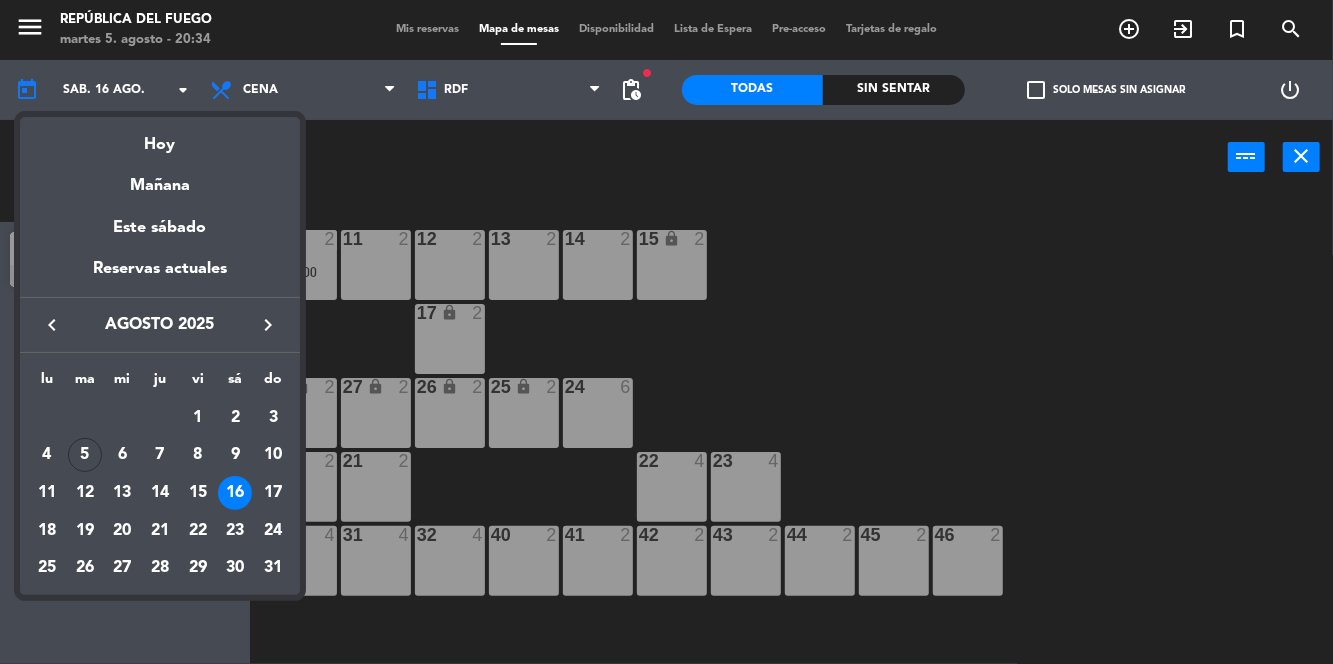 click at bounding box center (666, 332) 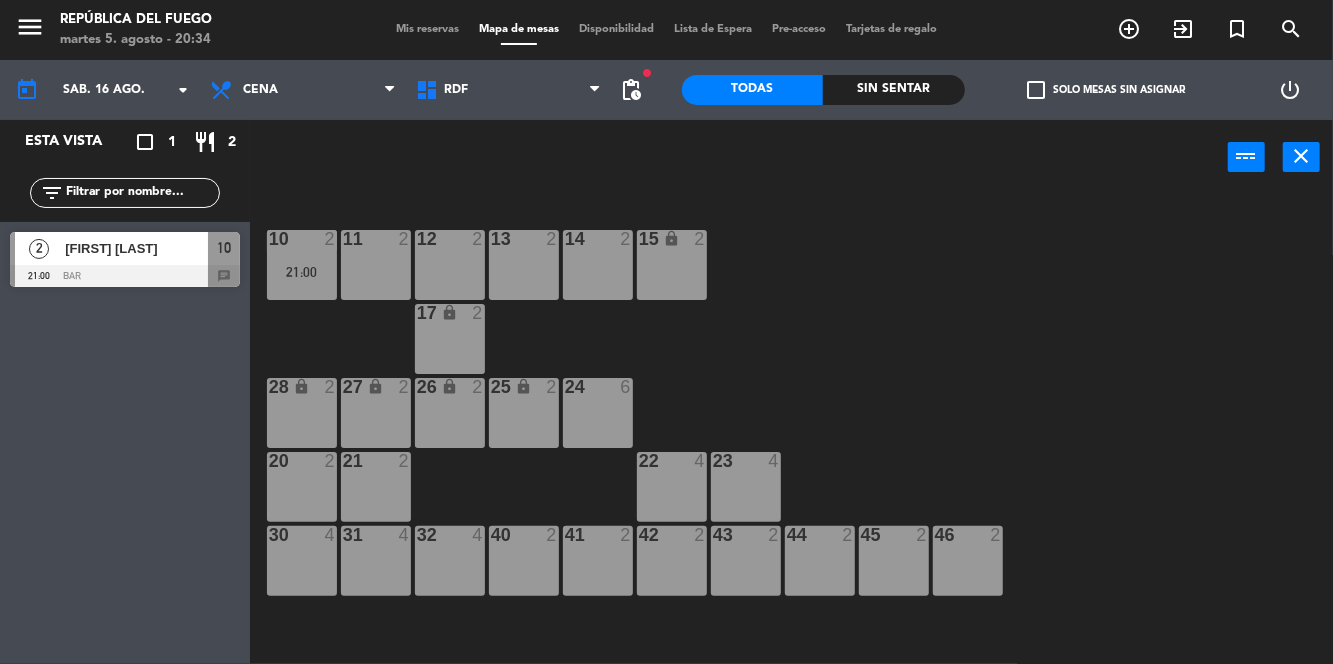 click on "sáb. 16 ago." 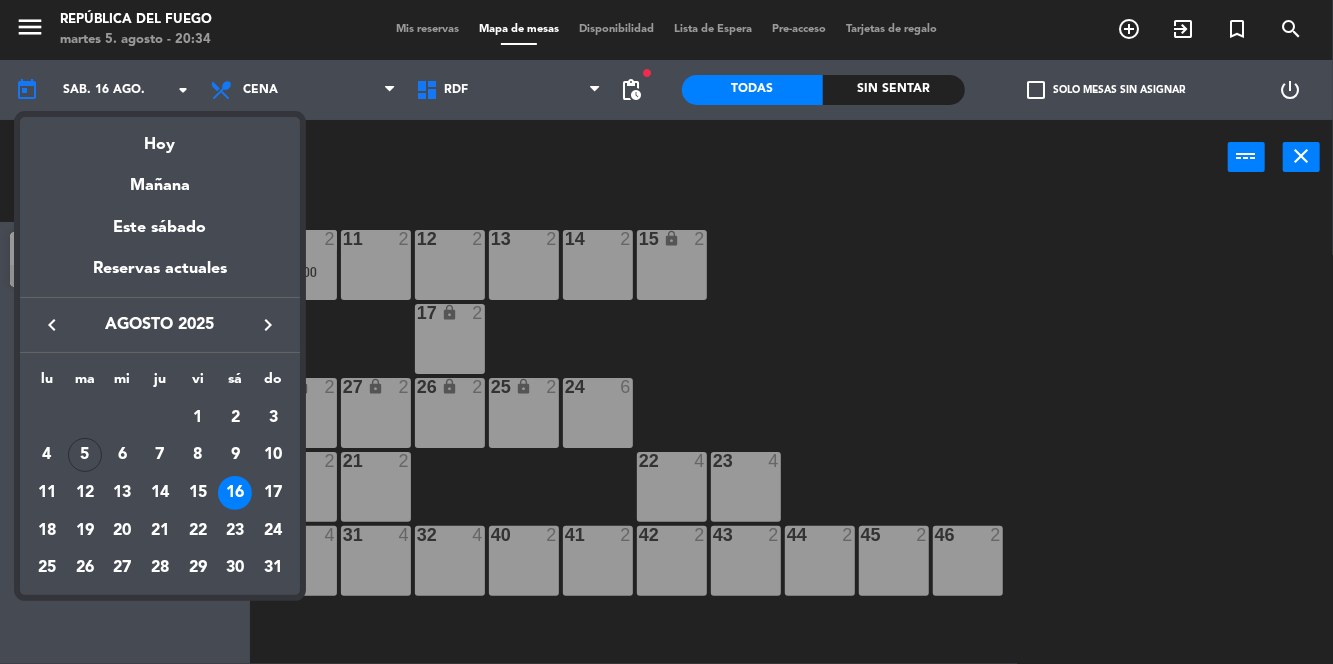 click on "5" at bounding box center [85, 455] 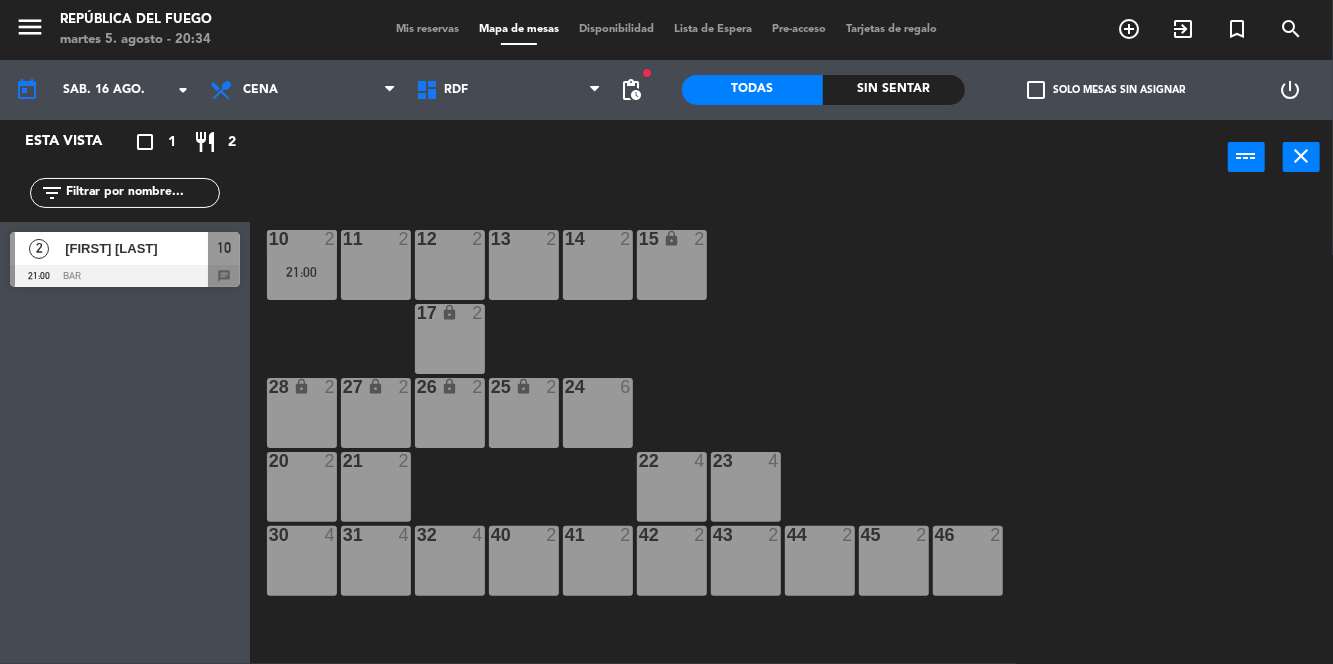 type on "mar. 5 ago." 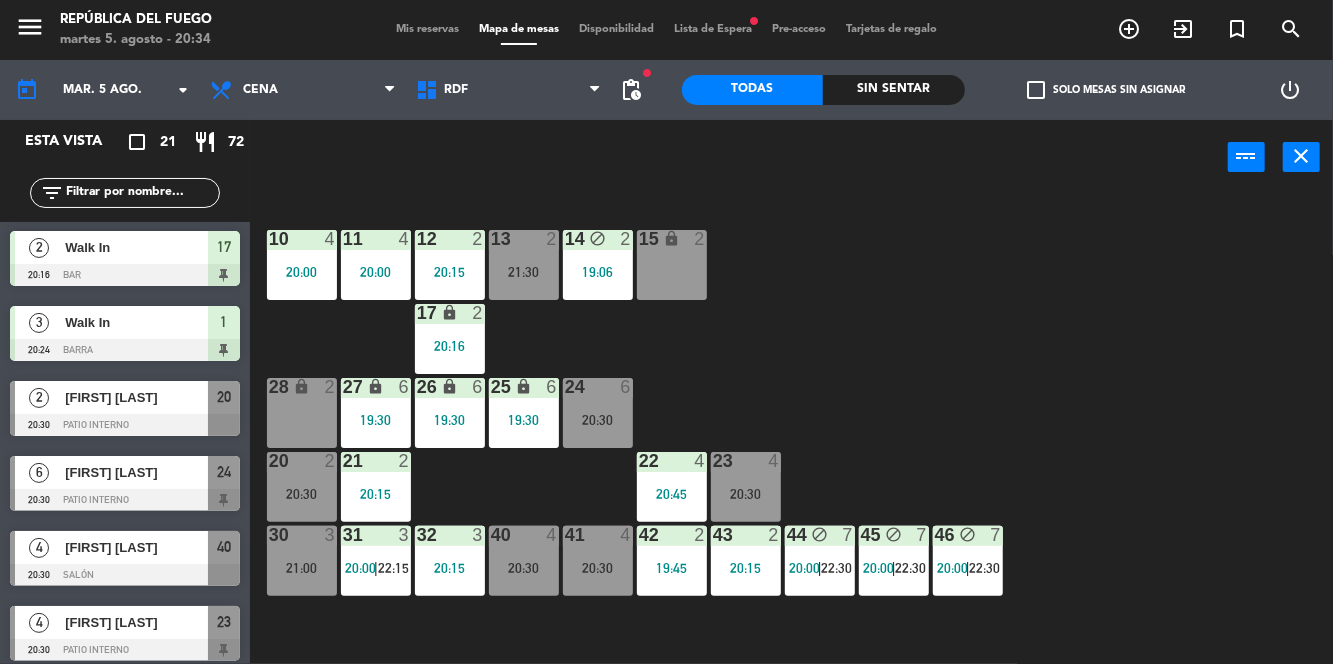 scroll, scrollTop: 752, scrollLeft: 0, axis: vertical 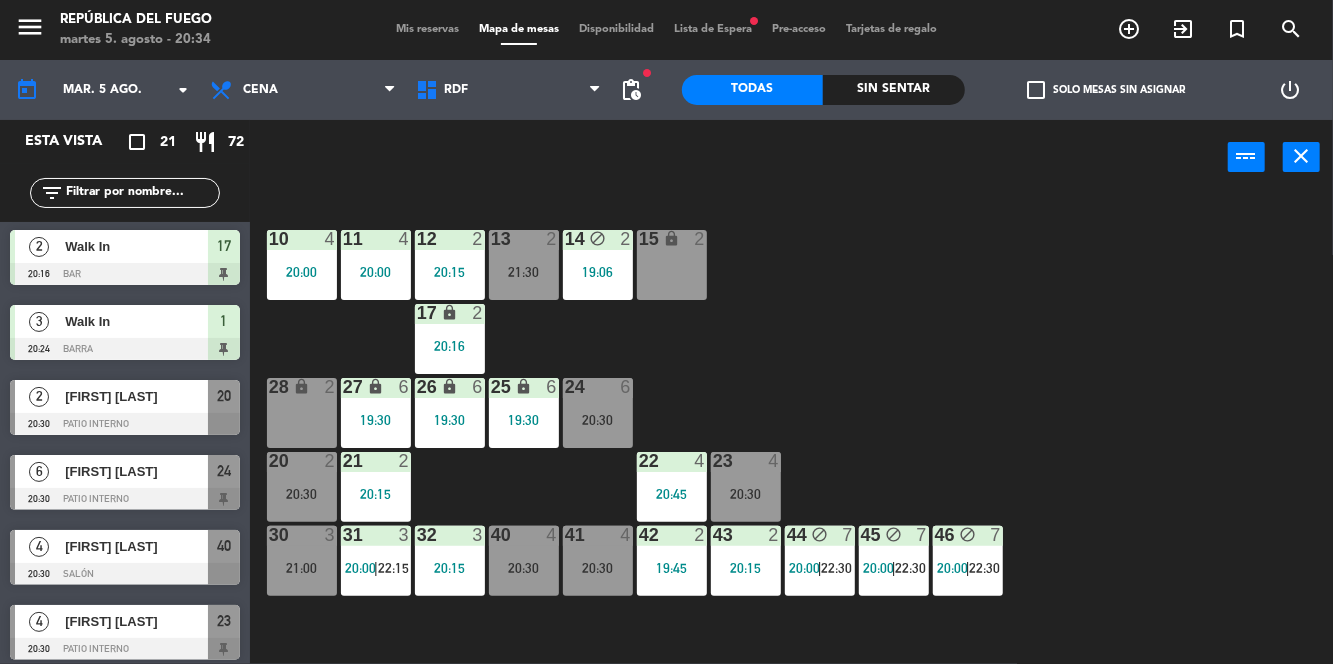 click on "10  4   20:00  11  4   20:00  12  2   20:15  13  2   21:30  14 block  2   19:06  15 lock  2  17 lock  2   20:16  24  6   20:30  25 lock  6   19:30  27 lock  6   19:30  26 lock  6   19:30  28 lock  2  20  2   20:30  21  2   20:15  22  4   20:30  23  4   20:45  30  3   21:00  31  3   20:00    |    22:15     32  3   20:15  40  4   20:30  41  4   20:30  42  2   19:45  43  2   20:15  44 block  7   20:00    |    22:30     45 block  7   20:00    |    22:30     46 block  7   20:00    |    22:30     1 lock  3   20:24  2 lock  3   20:24  3 lock  3   20:24  4 lock  1  5 lock  1  6 lock  1  72 lock  4  70 lock  4  71 lock  4  50 lock  2  51 lock  2  52 lock  2" 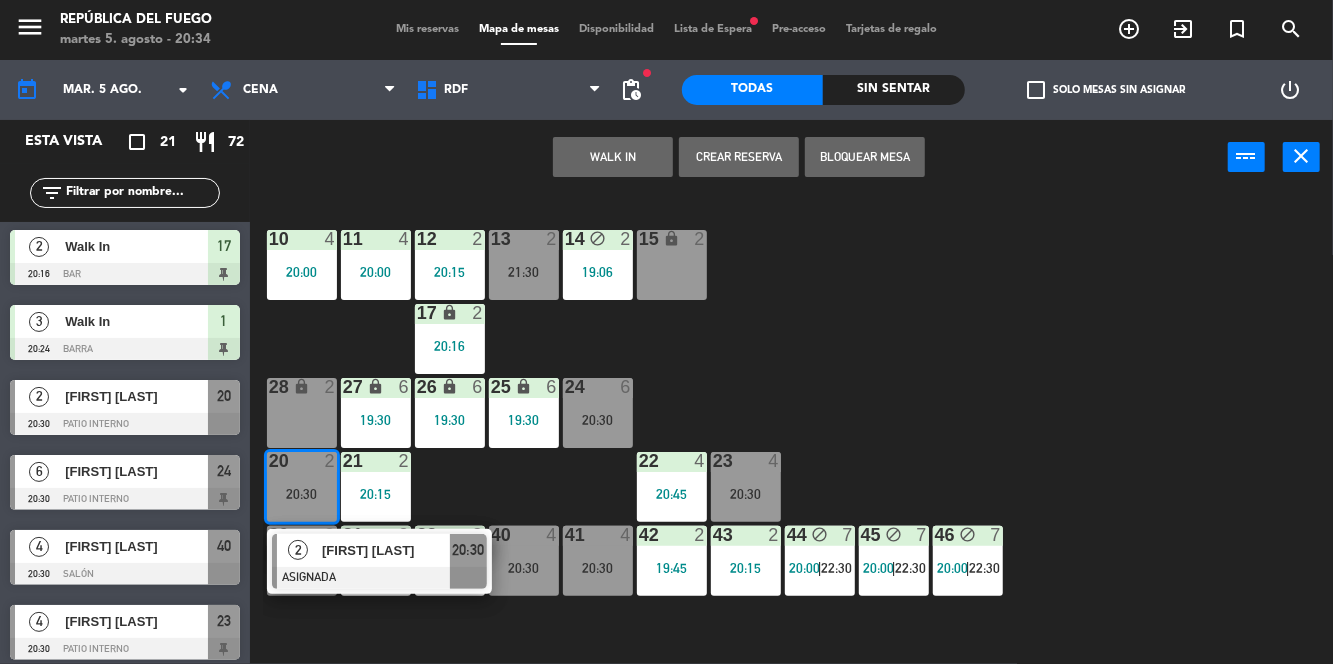 click on "10  4   20:00  11  4   20:00  12  2   20:15  13  2   21:30  14 block  2   19:06  15 lock  2  17 lock  2   20:16  24  6   20:30  25 lock  6   19:30  27 lock  6   19:30  26 lock  6   19:30  28 lock  2  20  2   20:30   2   [FIRST] [LAST]   ASIGNADA  20:30 21  2   20:15  22  4   20:45  23  4   20:30  30  3   21:00  31  3   20:00    |    22:15     32  3   20:15  40  4   20:30  41  4   20:30  42  2   19:45  43  2   20:15  44 block  7   20:00    |    22:30     45 block  7   20:00    |    22:30     46 block  7   20:00    |    22:30     1 lock  3   20:24  2 lock  3   20:24  3 lock  3   20:24  4 lock  1  5 lock  1  6 lock  1  72 lock  4  70 lock  4  71 lock  4  50 lock  2  51 lock  2  52 lock  2" 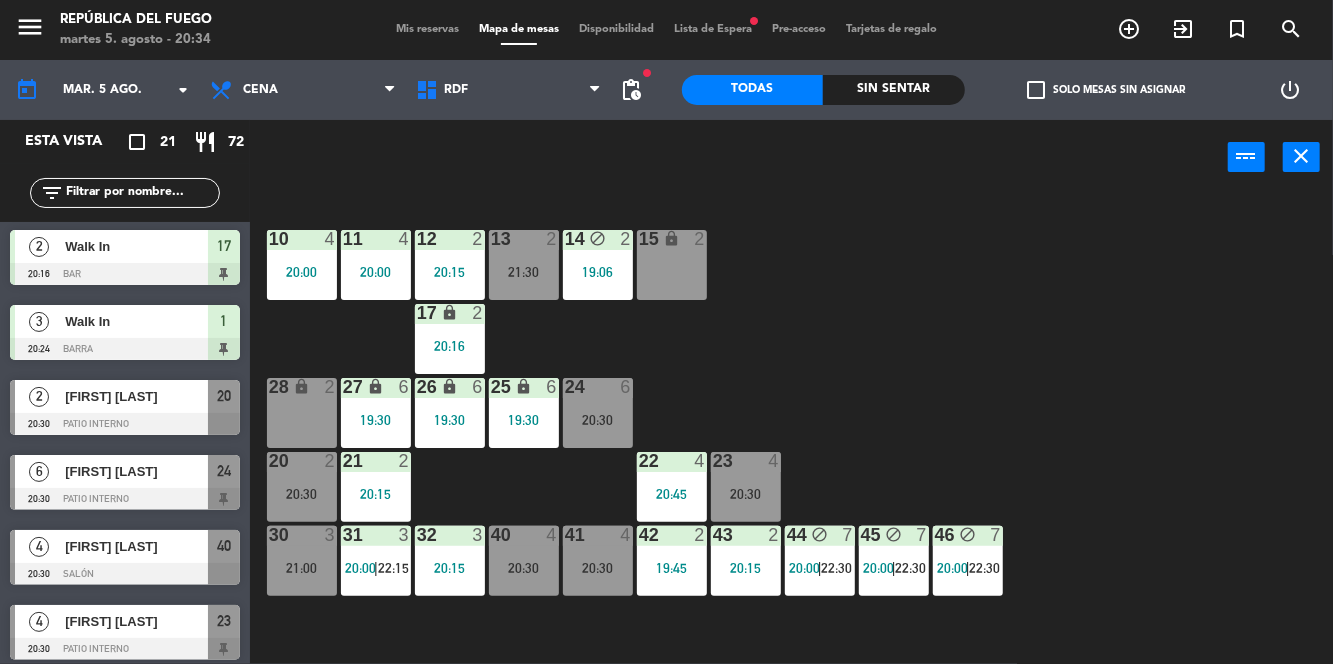 click on "20  2" at bounding box center (302, 462) 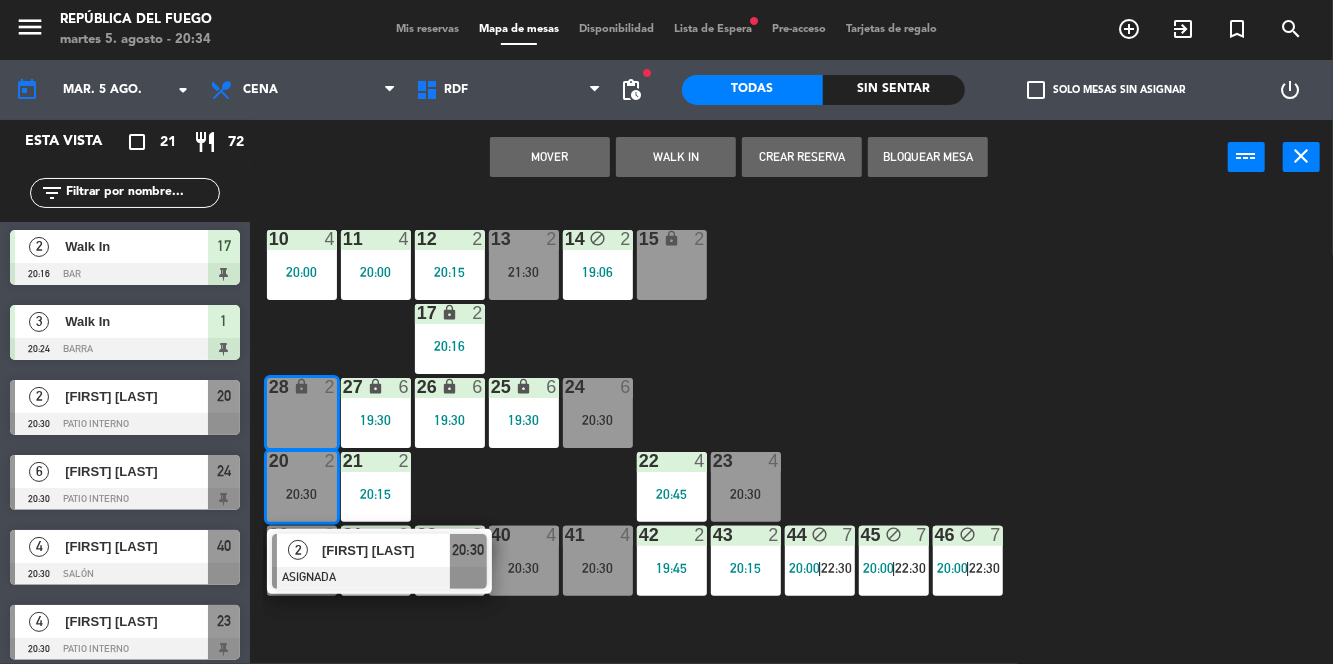 click on "Mover" at bounding box center [550, 157] 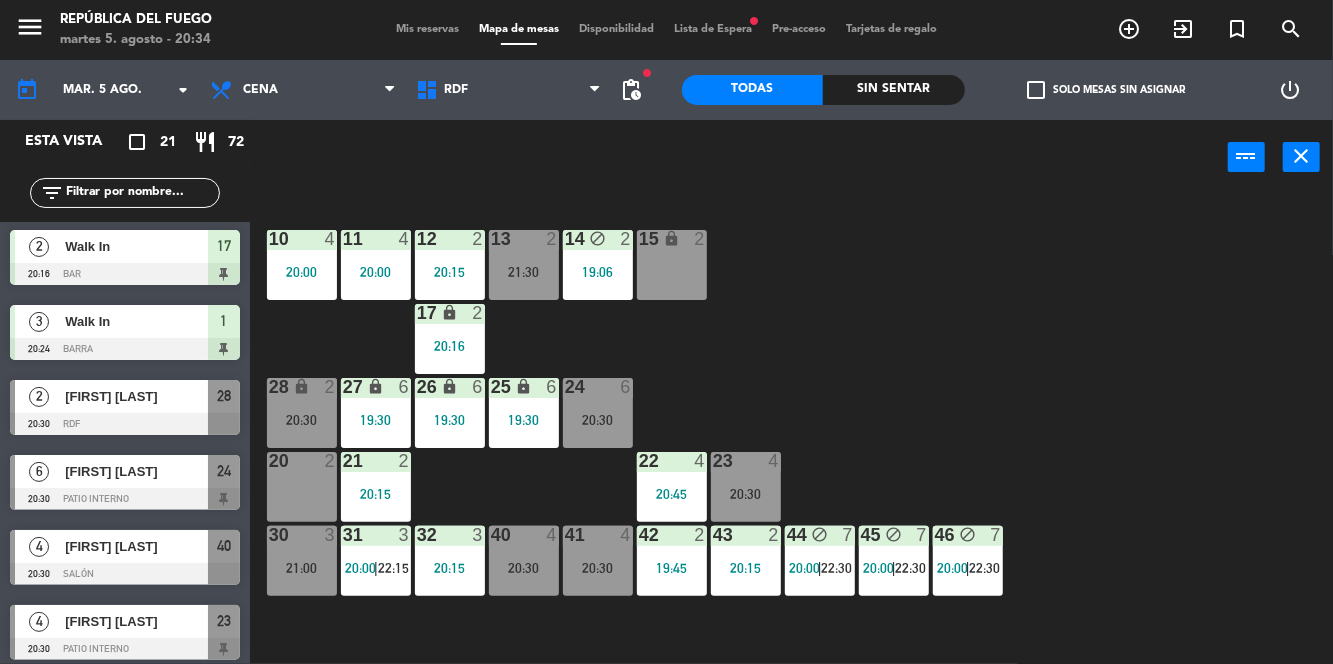 click on "10  4   20:00  11  4   20:00  12  2   20:15  13  2   21:30  14 block  2   19:06  15 lock  2  17 lock  2   20:16  24  6   20:30  25 lock  6   19:30  27 lock  6   19:30  26 lock  6   19:30  28 lock  2   20:30  20  2  21  2   20:15  22  4   20:45  23  4   20:30  30  3   21:00  31  3   20:00    |    22:15     32  3   20:15  40  4   20:30  41  4   20:30  42  2   19:45  43  2   20:15  44 block  7   20:00    |    22:30     45 block  7   20:00    |    22:30     46 block  7   20:00    |    22:30     1 lock  3   20:24  2 lock  3   20:24  3 lock  3   20:24  4 lock  1  5 lock  1  6 lock  1  72 lock  4  70 lock  4  71 lock  4  50 lock  2  51 lock  2  52 lock  2" 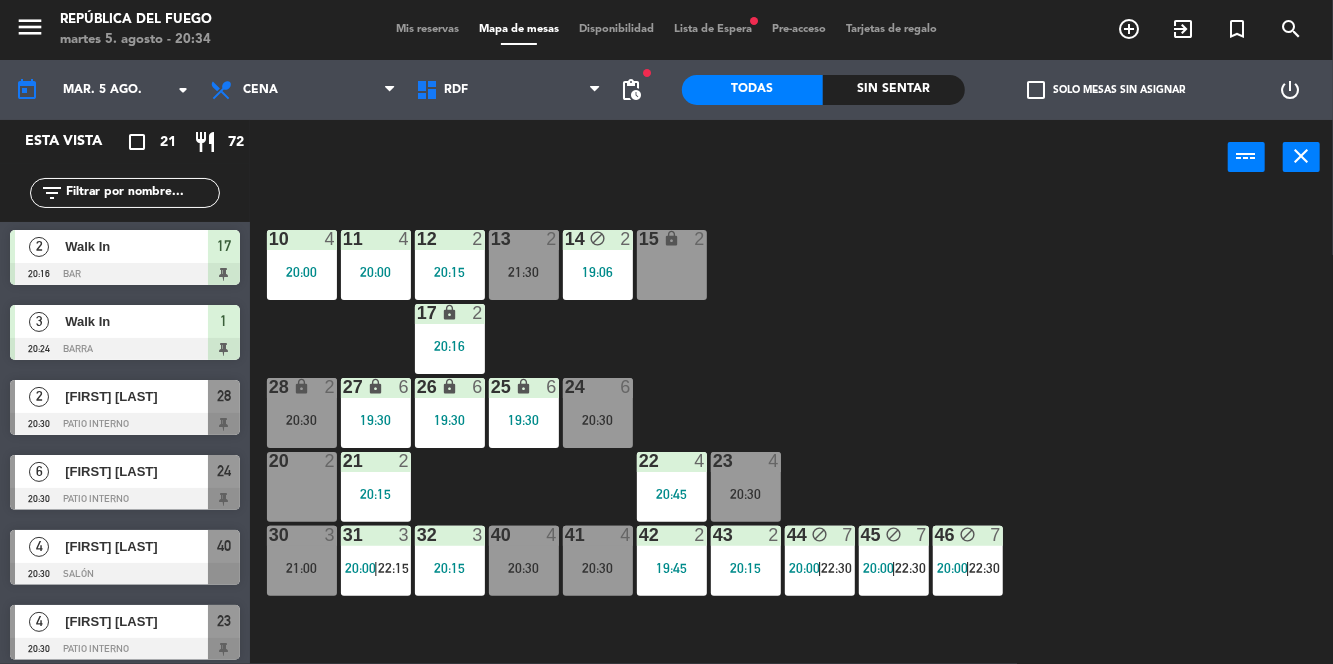 click on "10  4   20:00  11  4   20:00  12  2   20:15  13  2   21:30  14 block  2   19:06  15 lock  2  17 lock  2   20:16  24  6   20:30  25 lock  6   19:30  27 lock  6   19:30  26 lock  6   19:30  28 lock  2   20:30  20  2  21  2   20:15  22  4   20:45  23  4   20:30  30  3   21:00  31  3   20:00    |    22:15     32  3   20:15  40  4   20:30  41  4   20:30  42  2   19:45  43  2   20:15  44 block  7   20:00    |    22:30     45 block  7   20:00    |    22:30     46 block  7   20:00    |    22:30     1 lock  3   20:24  2 lock  3   20:24  3 lock  3   20:24  4 lock  1  5 lock  1  6 lock  1  72 lock  4  70 lock  4  71 lock  4  50 lock  2  51 lock  2  52 lock  2" 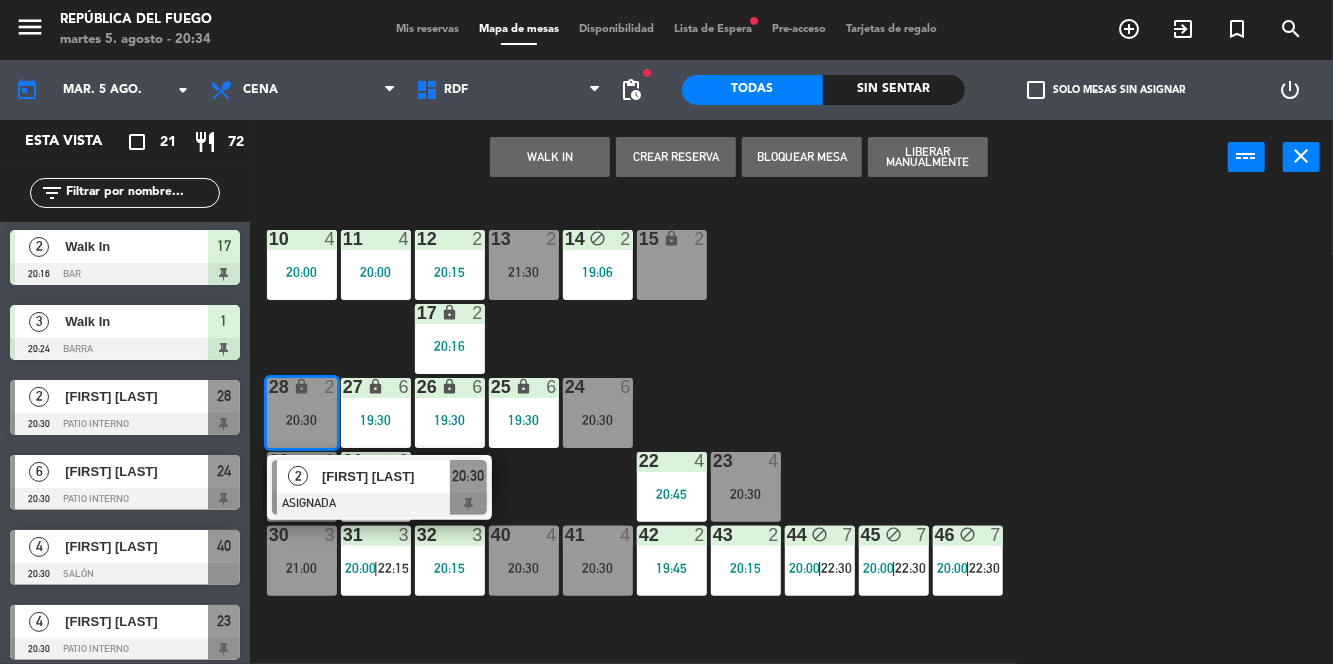 click on "[FIRST] [LAST]" at bounding box center (386, 476) 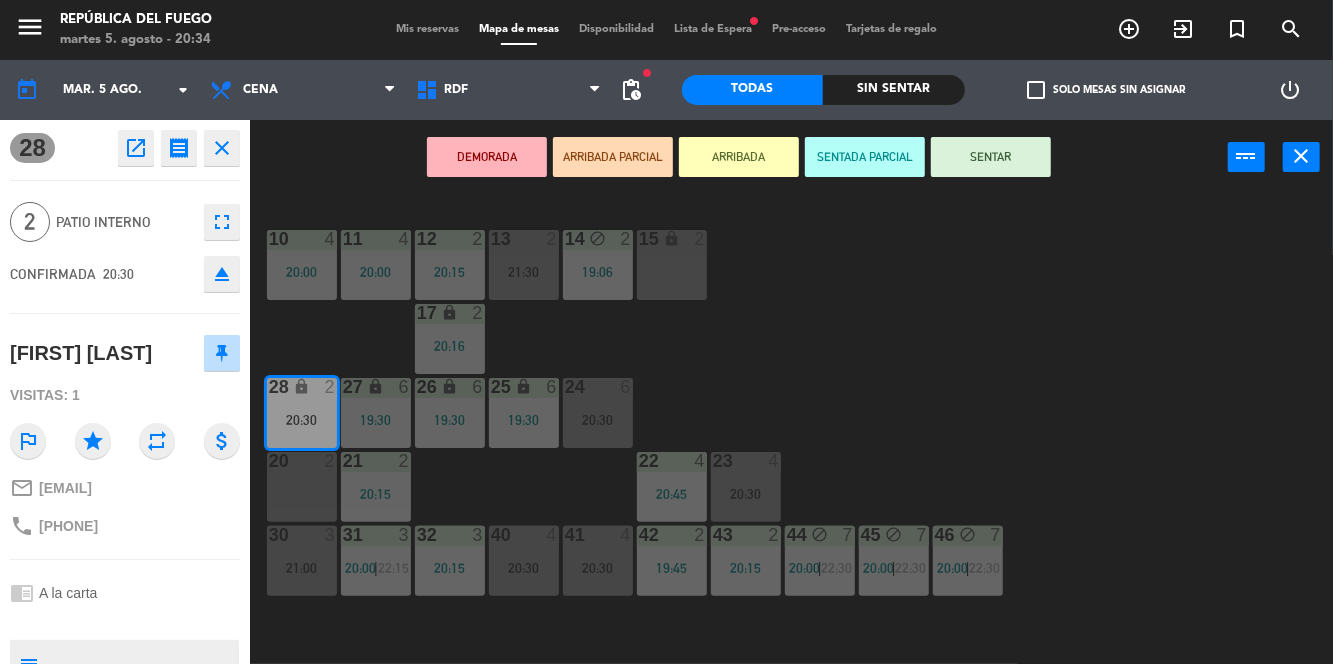 click on "SENTAR" at bounding box center [991, 157] 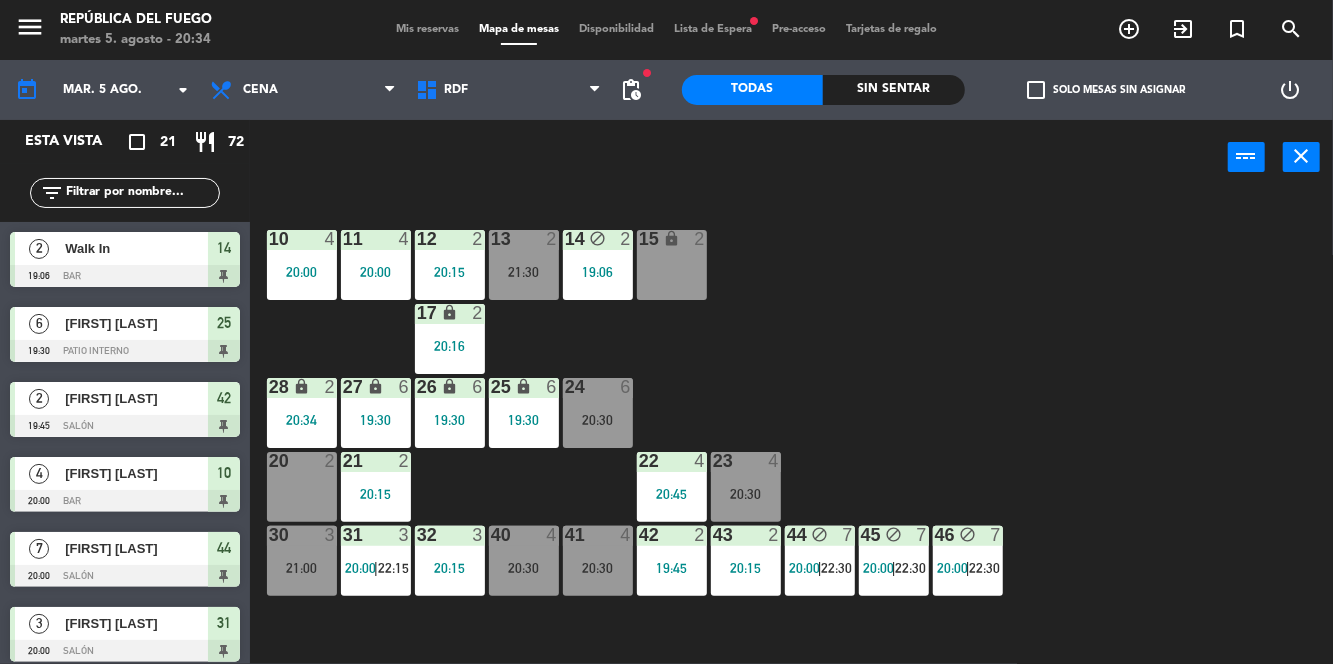 click on "10  4   20:00  11  4   20:00  12  2   20:15  13  2   21:30  14 block  2   19:06  15 lock  2  17 lock  2   20:16  24  6   20:30  25 lock  6   19:30  27 lock  6   19:30  26 lock  6   19:30  28 lock  2  20  2   20:30  21  2   20:15  22  4   20:27  23  4   20:30  30  3   21:00  31  3   20:00    |    22:15     32  3   20:15  40  4   20:30  41  4   20:30  42  2   19:45  43  2   20:15  44 block  7   20:00    |    22:30     45 block  7   20:00    |    22:30     46 block  7   20:00    |    22:30     1 lock  3   20:24  2 lock  3   20:24  3 lock  3   20:24  4 lock  1  5 lock  1  6 lock  1  72 lock  4  70 lock  4  71 lock  4  50 lock  2  51 lock  2  52 lock  2" 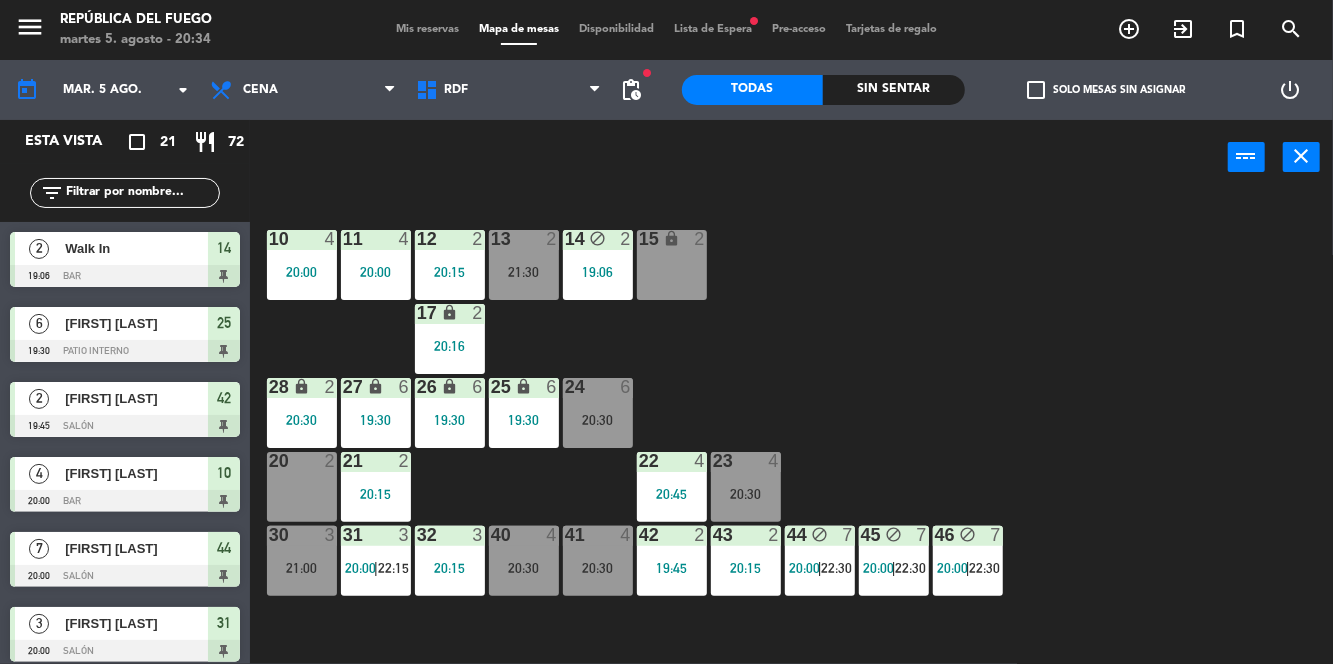 click on "10  4   20:00  11  4   20:00  12  2   20:15  13  2   21:30  14 block  2   19:06  15 lock  2  17 lock  2   20:16  24  6   20:30  25 lock  6   19:30  27 lock  6   19:30  26 lock  6   19:30  28 lock  2   20:30  20  2  21  2   20:15  22  4   20:45  23  4   20:30  30  3   21:00  31  3   20:00    |    22:15     32  3   20:15  40  4   20:30  41  4   20:30  42  2   19:45  43  2   20:15  44 block  7   20:00    |    22:30     45 block  7   20:00    |    22:30     46 block  7   20:00    |    22:30     1 lock  3   20:24  2 lock  3   20:24  3 lock  3   20:24  4 lock  1  5 lock  1  6 lock  1  72 lock  4  70 lock  4  71 lock  4  50 lock  2  51 lock  2  52 lock  2" 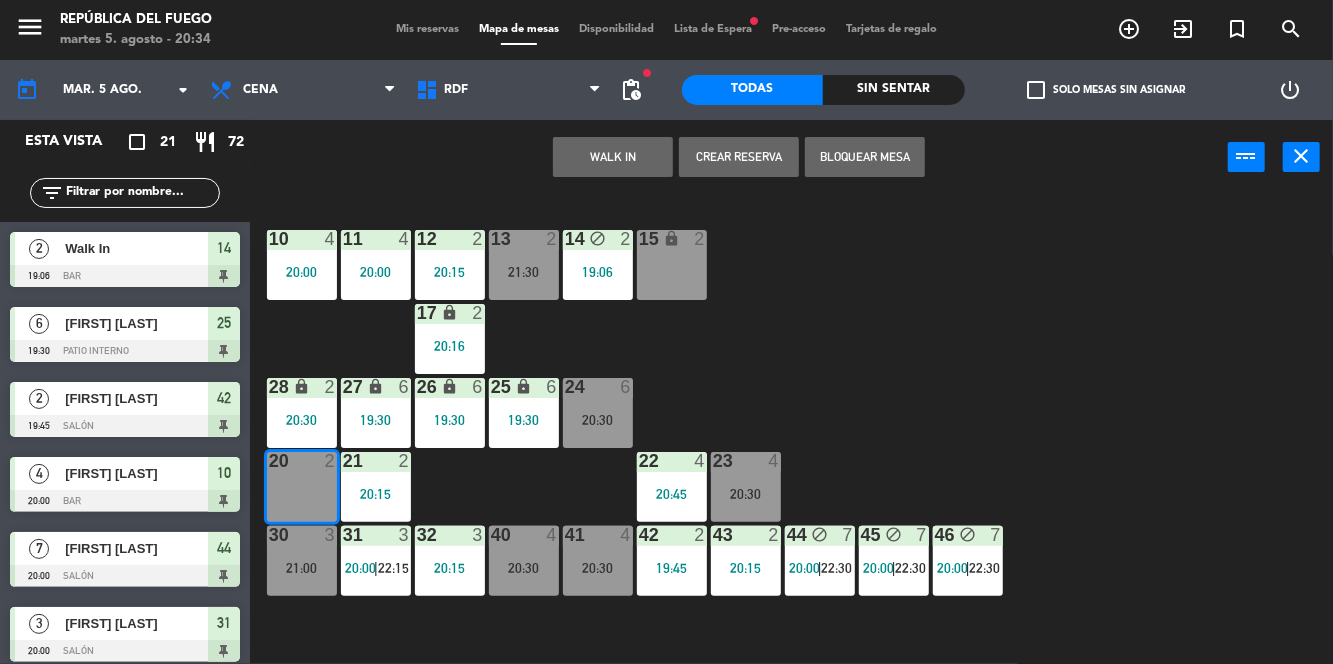 click on "Bloquear Mesa" at bounding box center [865, 157] 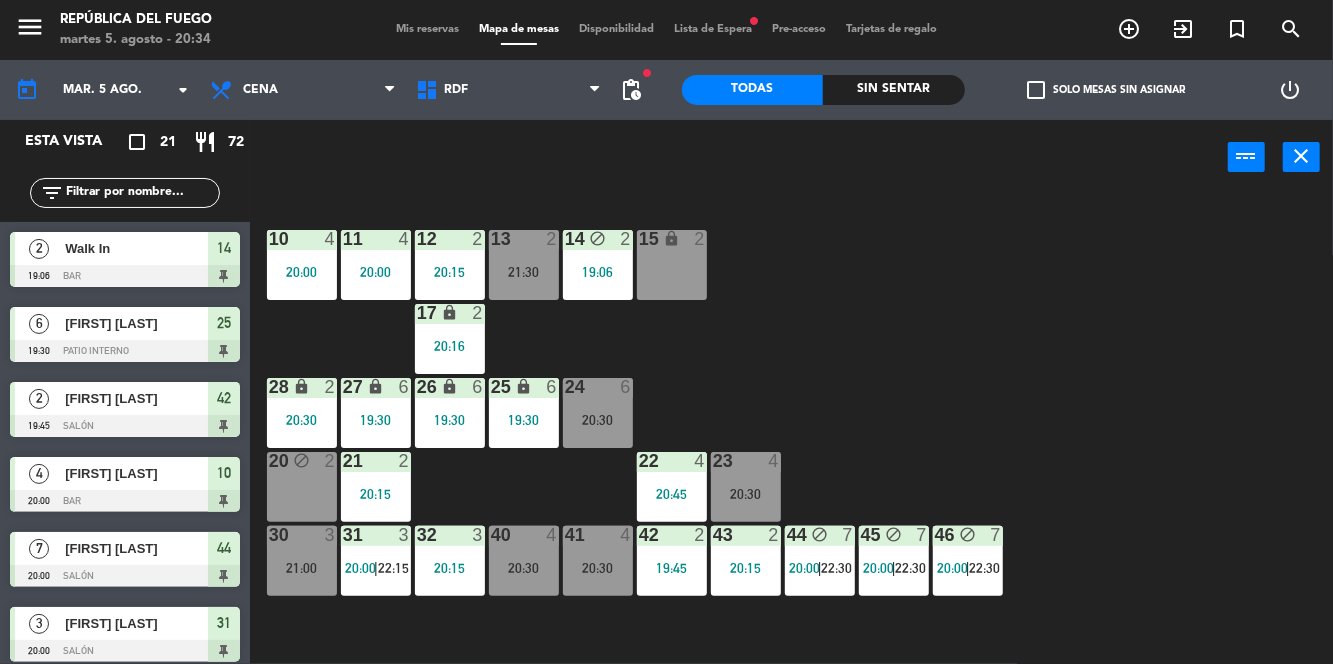click on "10  4   20:00  11  4   20:00  12  2   20:15  13  2   21:30  14 block  2   19:06  15 lock  2  17 lock  2   20:16  24  6   20:30  25 lock  6   19:30  27 lock  6   19:30  26 lock  6   19:30  28 lock  2   20:30  20 block  2  21  2   20:15  22  4   20:45  23  4   20:30  30  3   21:00  31  3   20:00    |    22:15     32  3   20:15  40  4   20:30  41  4   20:30  42  2   19:45  43  2   20:15  44 block  7   20:00    |    22:30     45 block  7   20:00    |    22:30     46 block  7   20:00    |    22:30     1 lock  3   20:24  2 lock  3   20:24  3 lock  3   20:24  4 lock  1  5 lock  1  6 lock  1  72 lock  4  70 lock  4  71 lock  4  50 lock  2  51 lock  2  52 lock  2" 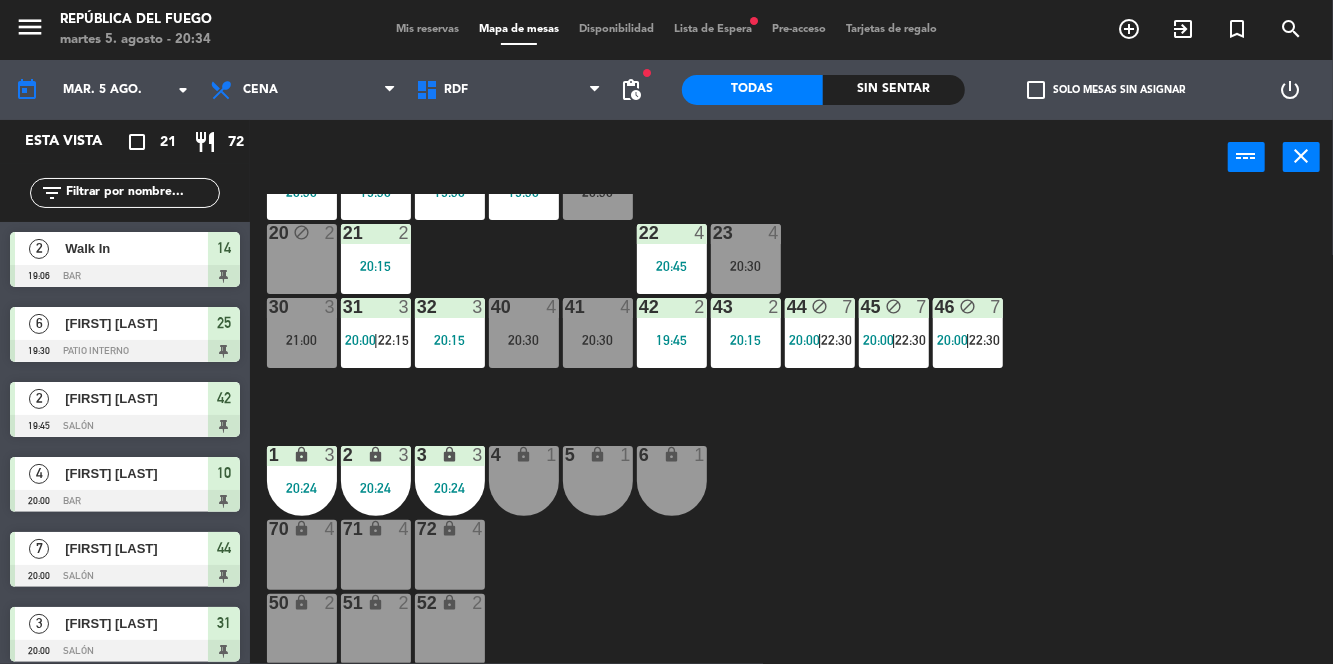 scroll, scrollTop: 0, scrollLeft: 0, axis: both 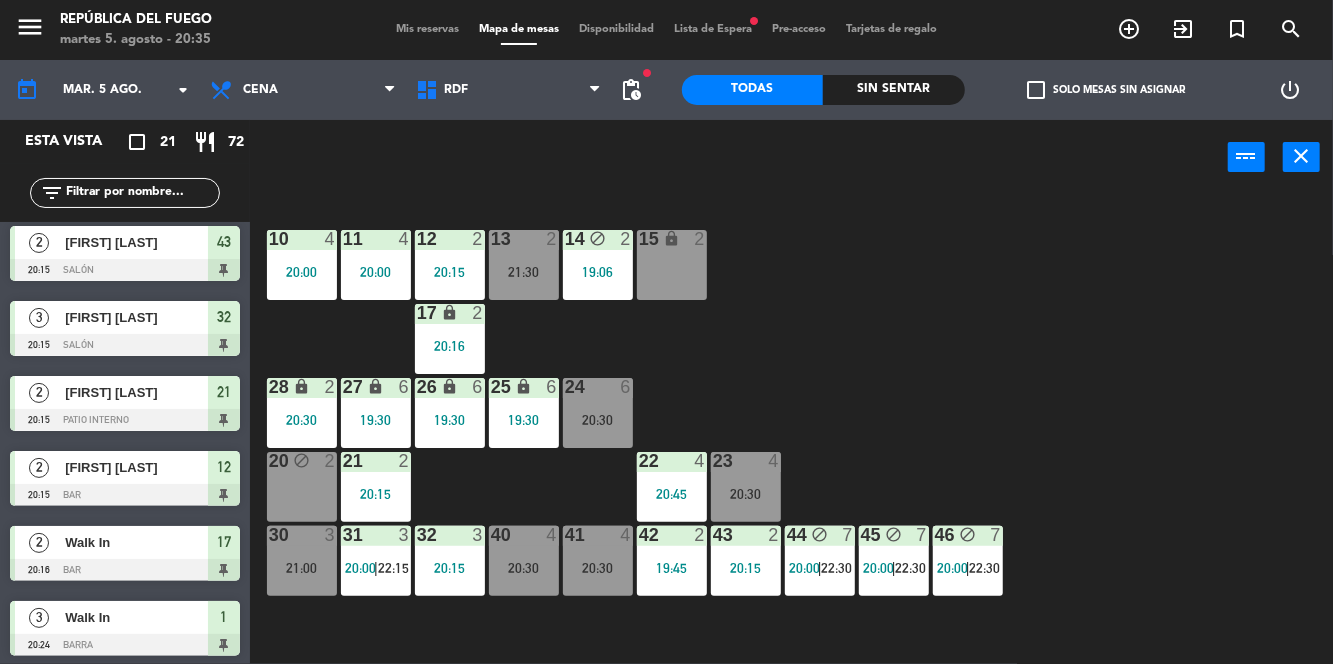 click on "10  4   20:00  11  4   20:00  12  2   20:15  13  2   21:30  14 block  2   19:06  15 lock  2  17 lock  2   20:16  24  6   20:30  25 lock  6   19:30  27 lock  6   19:30  26 lock  6   19:30  28 lock  2   20:30  20 block  2  21  2   20:15  22  4   20:45  23  4   20:30  30  3   21:00  31  3   20:00    |    22:15     32  3   20:15  40  4   20:30  41  4   20:30  42  2   19:45  43  2   20:15  44 block  7   20:00    |    22:30     45 block  7   20:00    |    22:30     46 block  7   20:00    |    22:30     1 lock  3   20:24  2 lock  3   20:24  3 lock  3   20:24  4 lock  1  5 lock  1  6 lock  1  72 lock  4  70 lock  4  71 lock  4  50 lock  2  51 lock  2  52 lock  2" 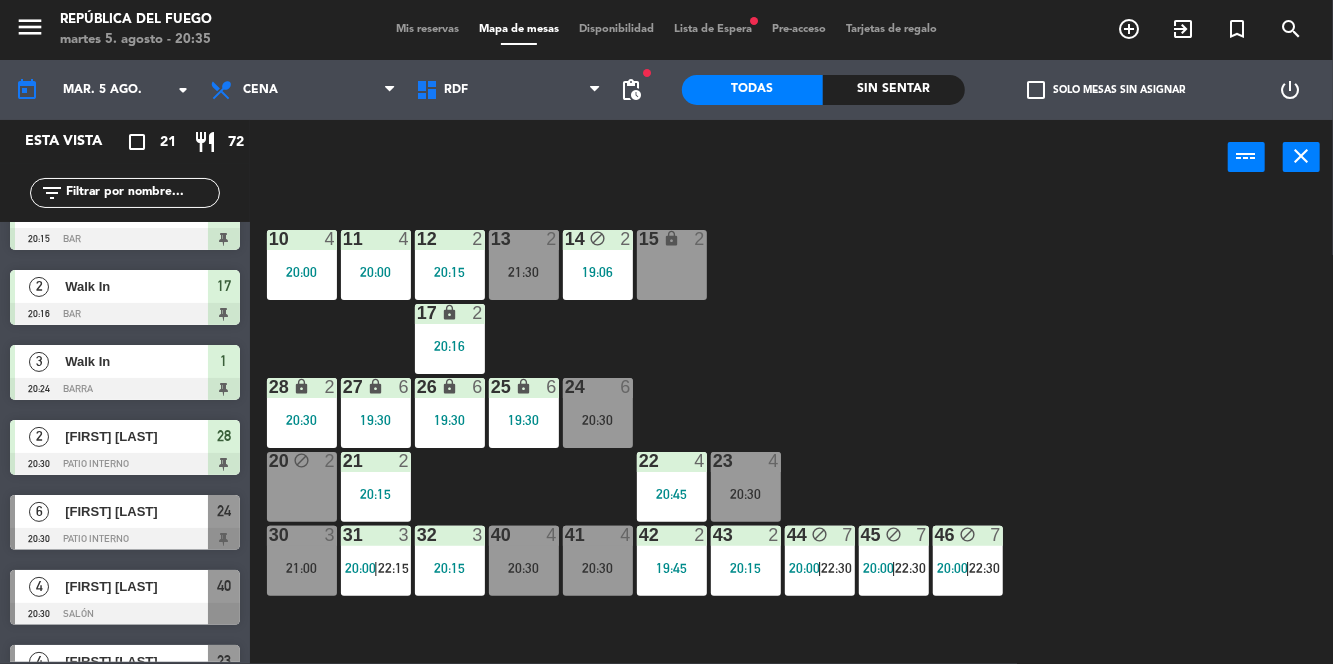 scroll, scrollTop: 714, scrollLeft: 0, axis: vertical 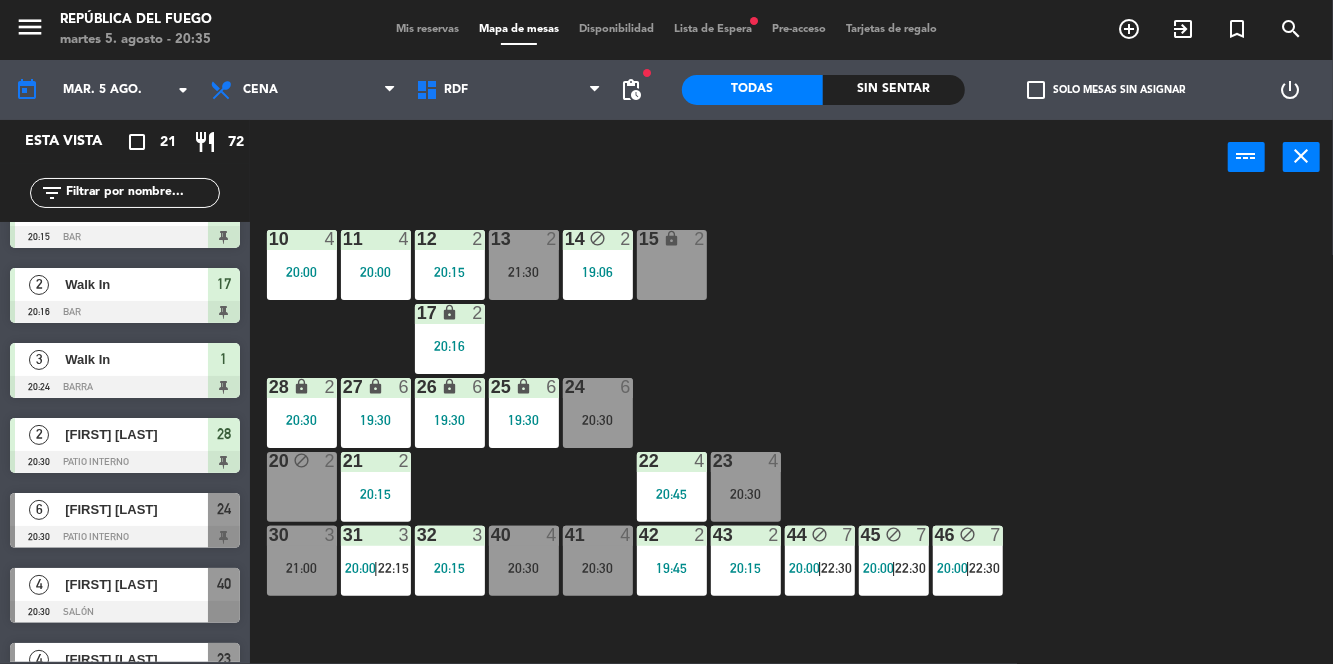 click on "Mis reservas" at bounding box center (427, 29) 